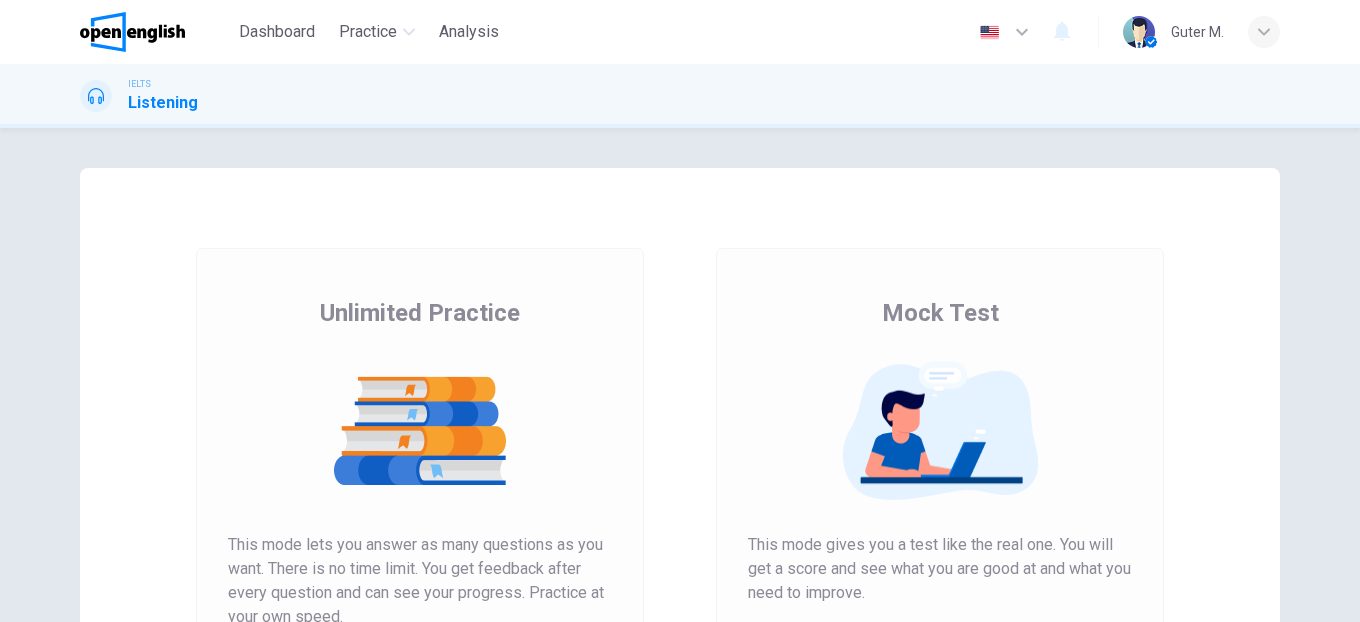 scroll, scrollTop: 0, scrollLeft: 0, axis: both 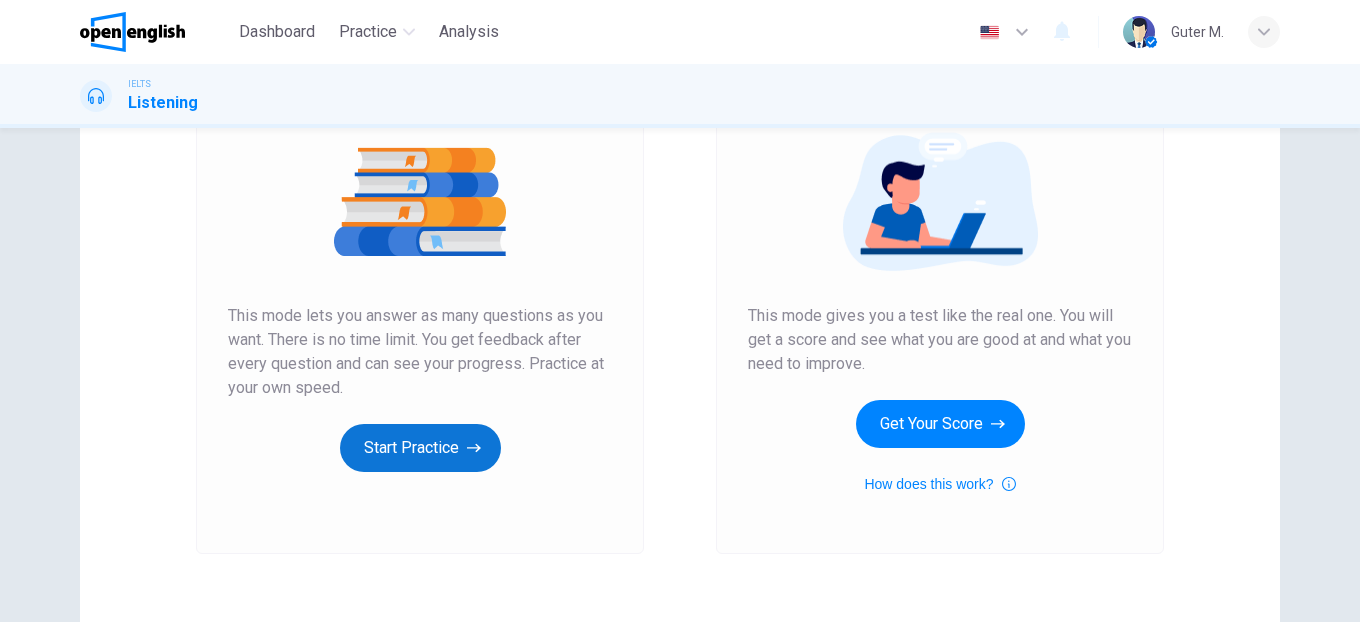 click on "Start Practice" at bounding box center (420, 448) 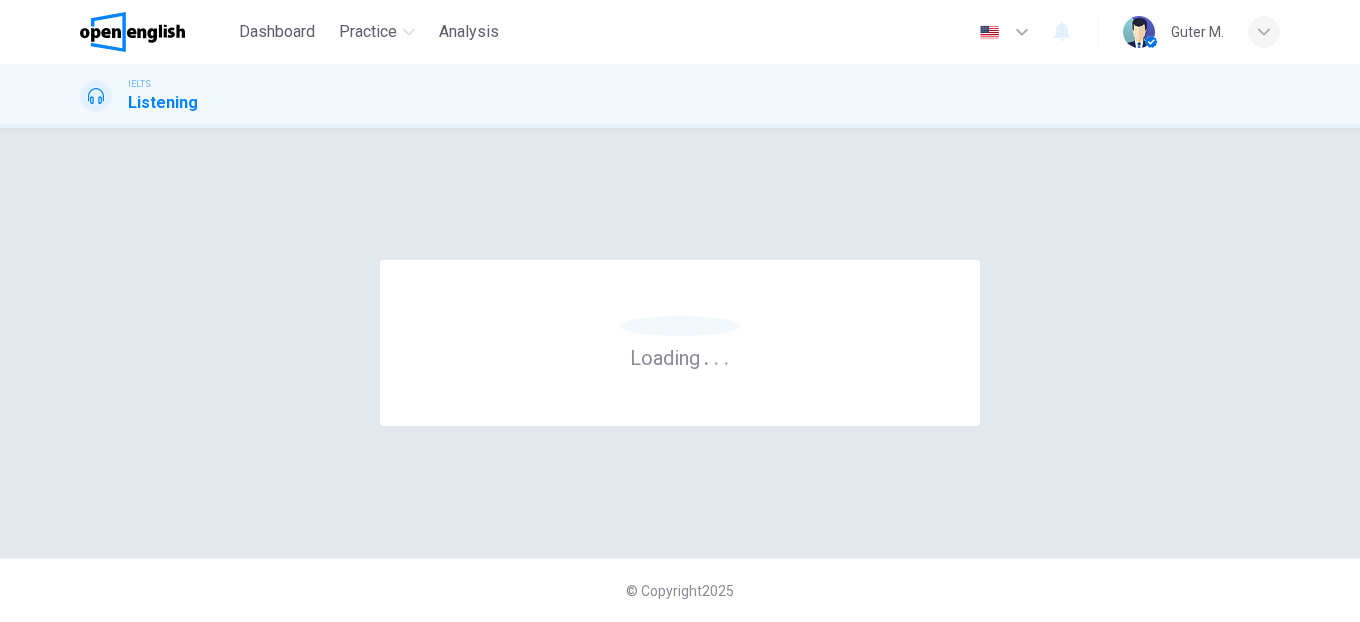 scroll, scrollTop: 0, scrollLeft: 0, axis: both 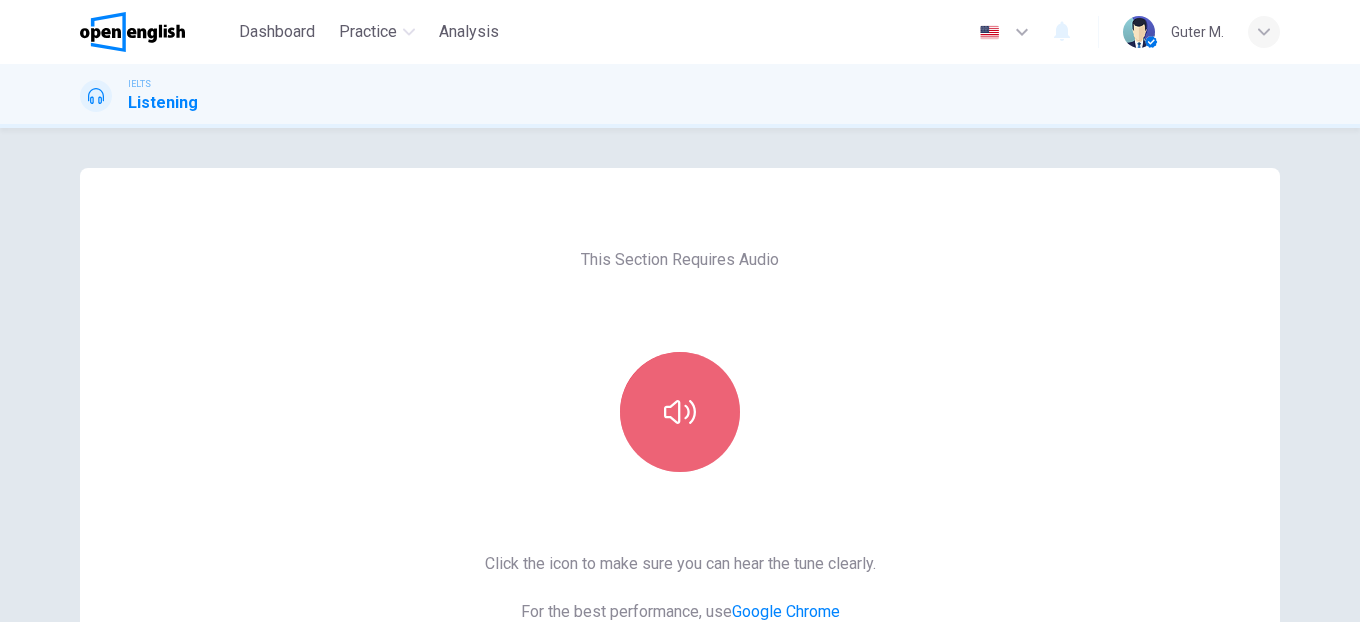 click 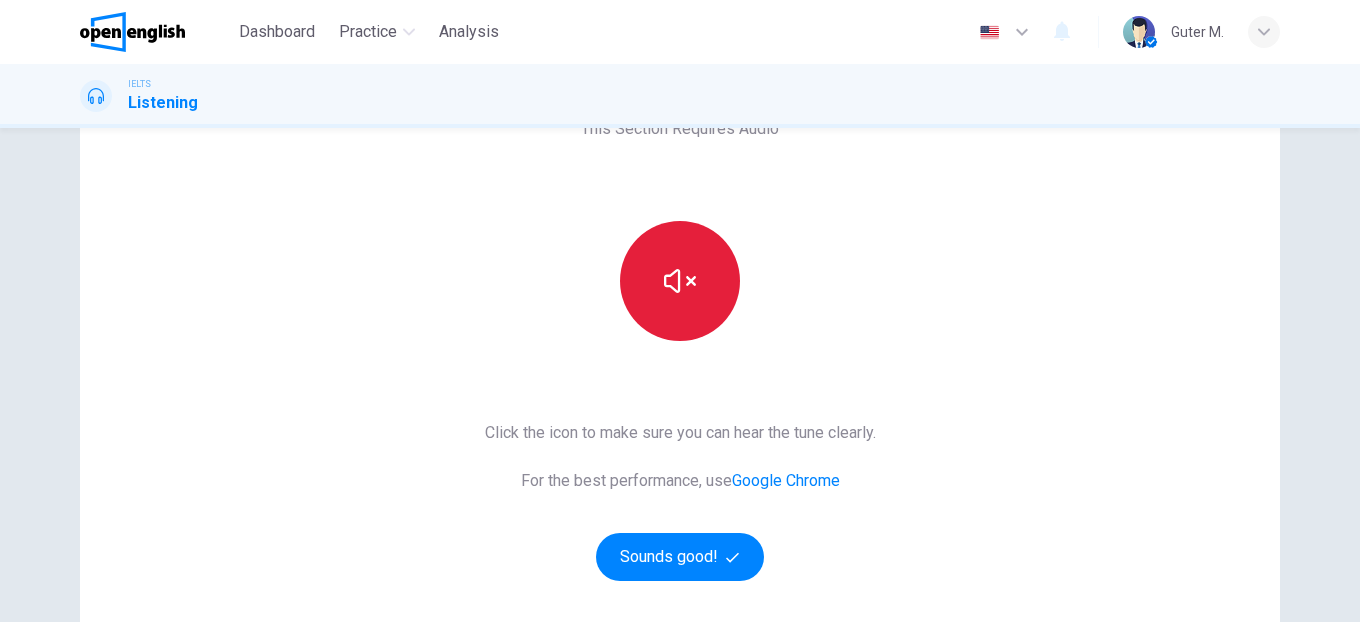 scroll, scrollTop: 244, scrollLeft: 0, axis: vertical 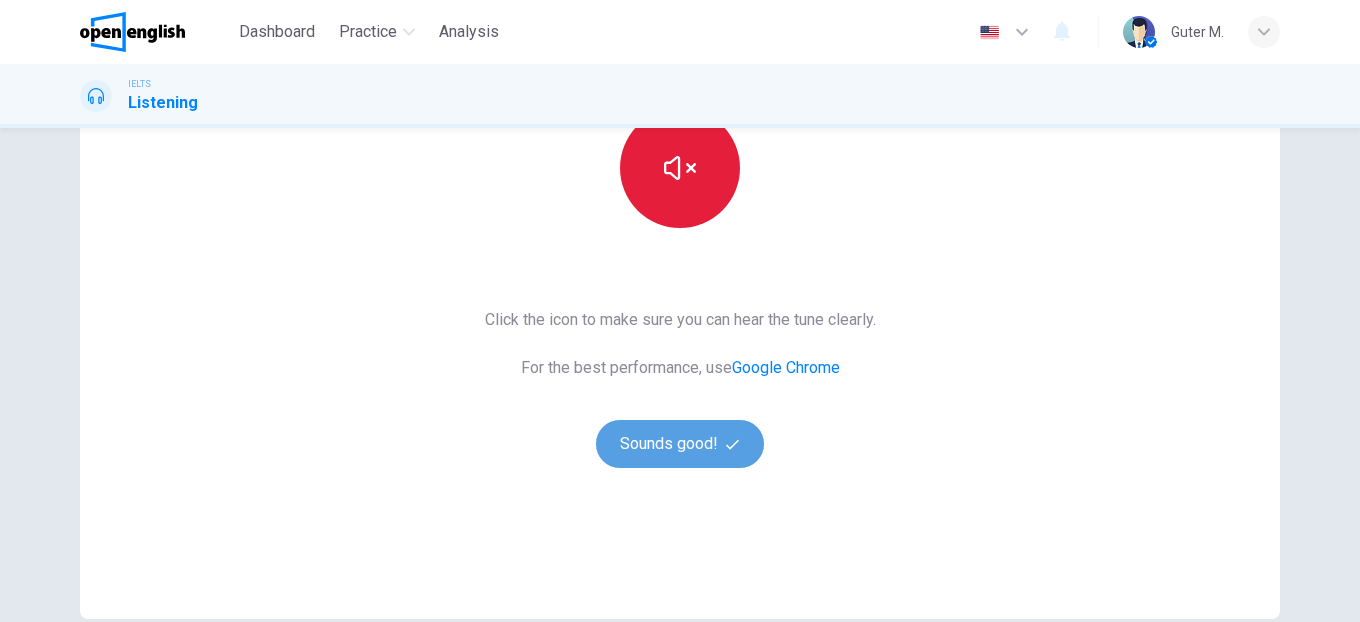 click on "Sounds good!" at bounding box center [680, 444] 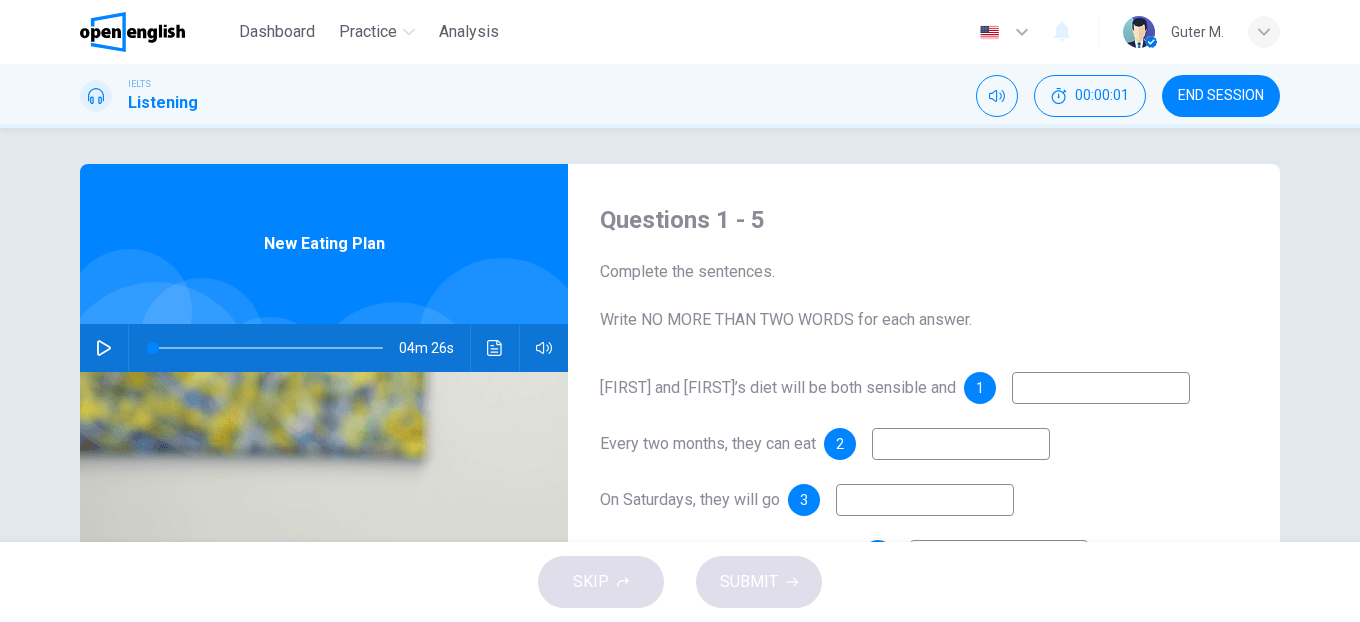 scroll, scrollTop: 0, scrollLeft: 0, axis: both 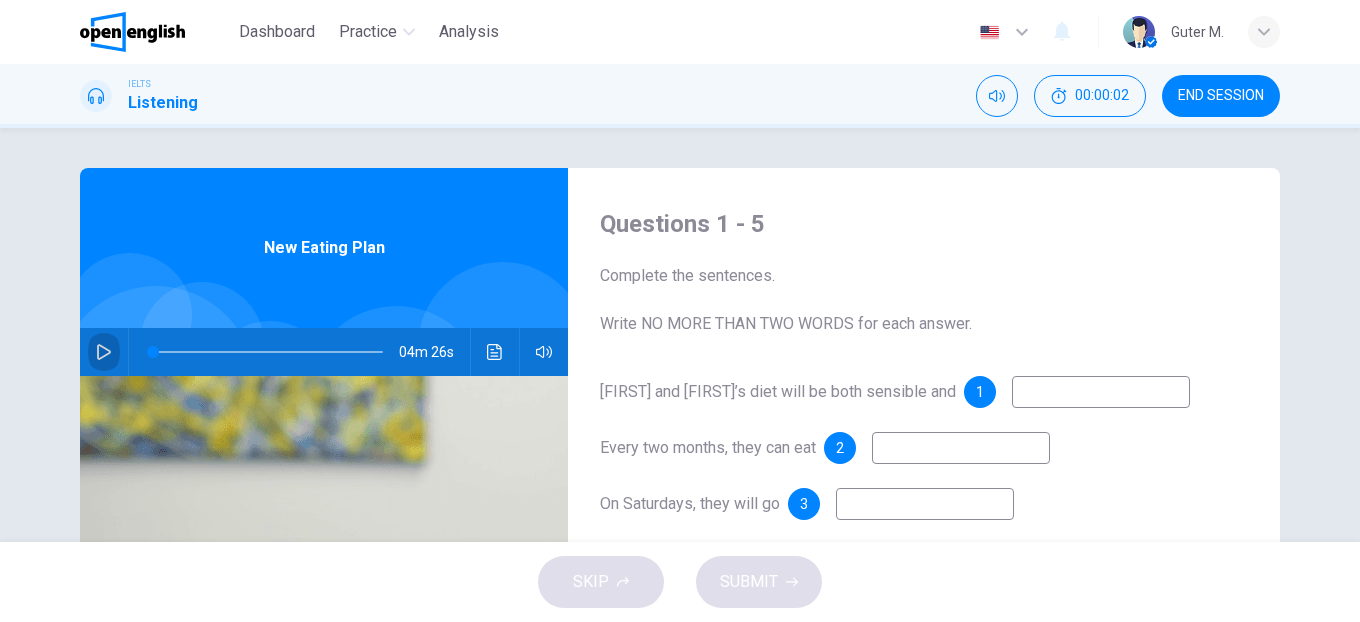 click 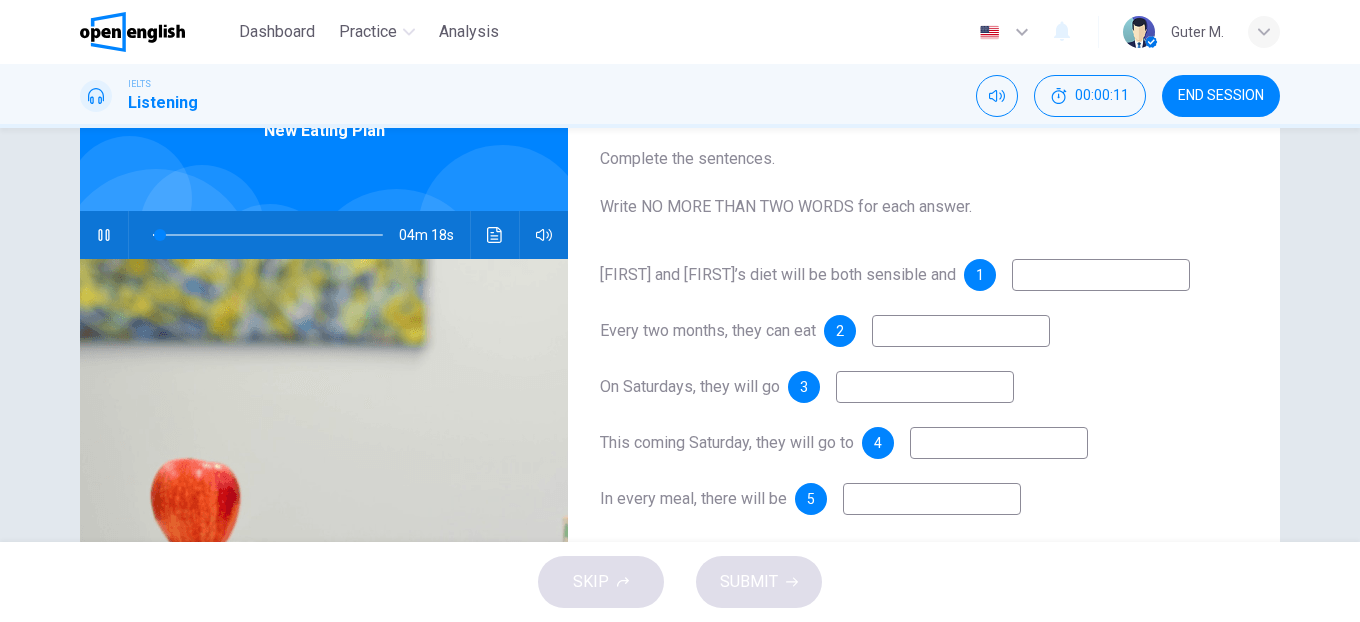 scroll, scrollTop: 104, scrollLeft: 0, axis: vertical 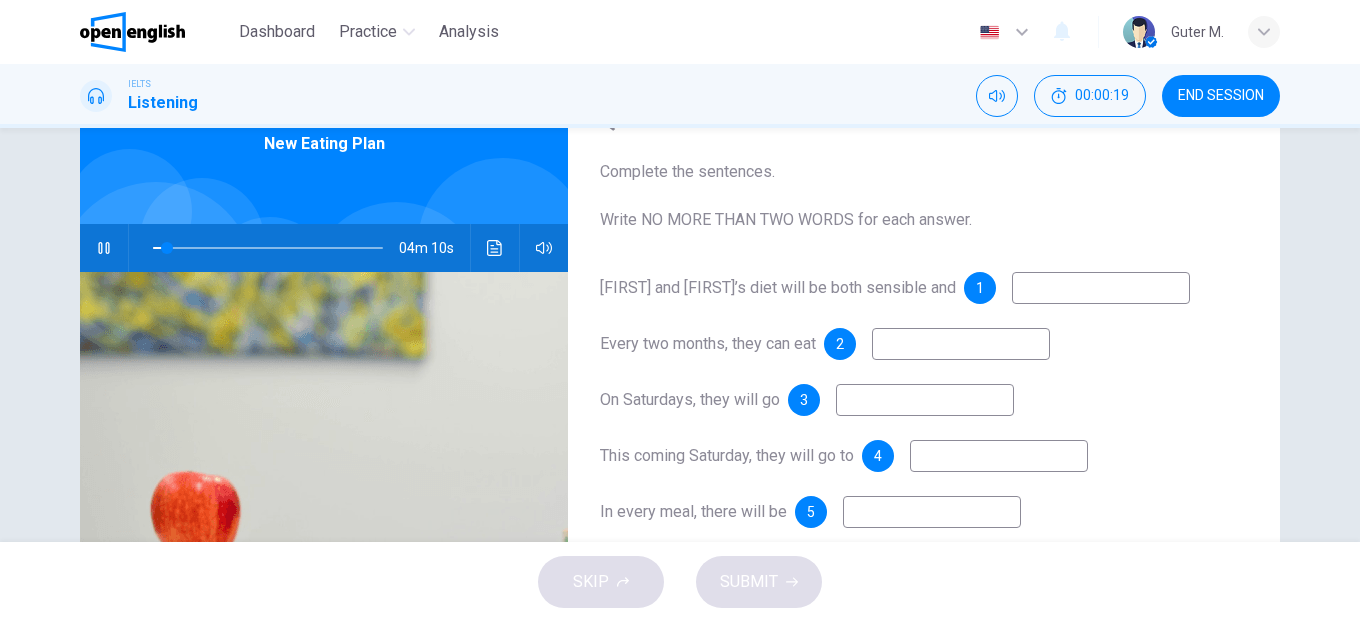 click on "1" at bounding box center [980, 288] 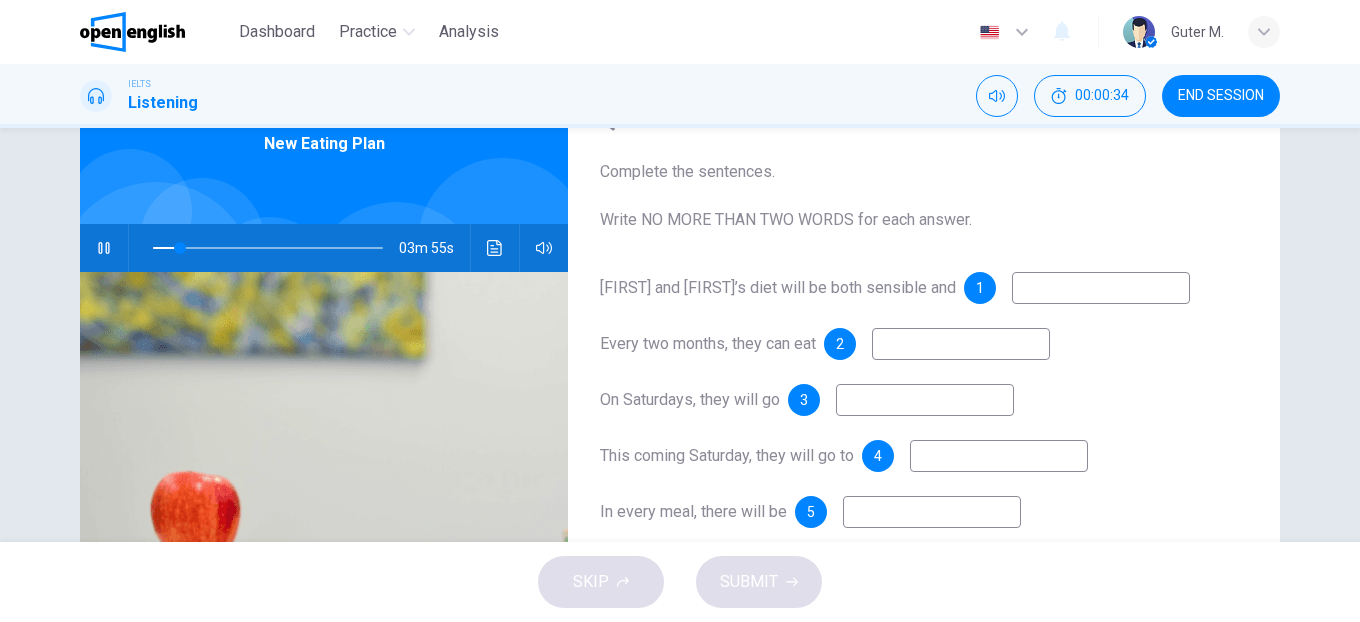 drag, startPoint x: 589, startPoint y: 287, endPoint x: 879, endPoint y: 294, distance: 290.08447 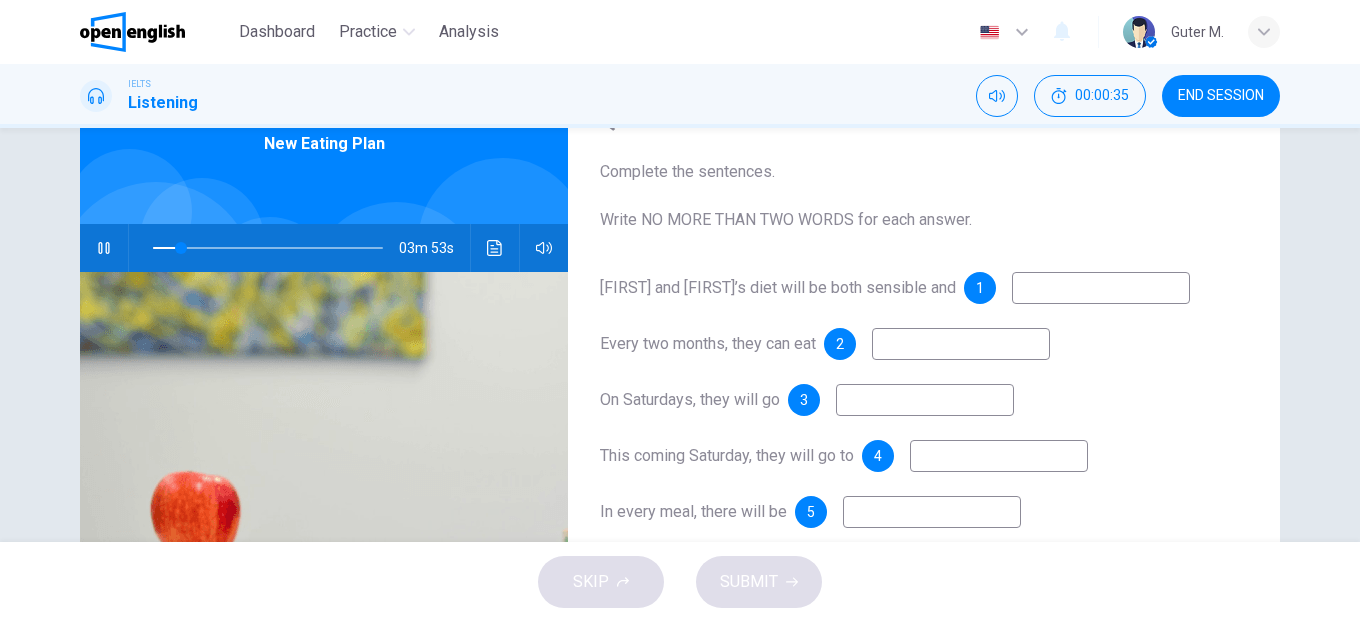 drag, startPoint x: 921, startPoint y: 287, endPoint x: 638, endPoint y: 287, distance: 283 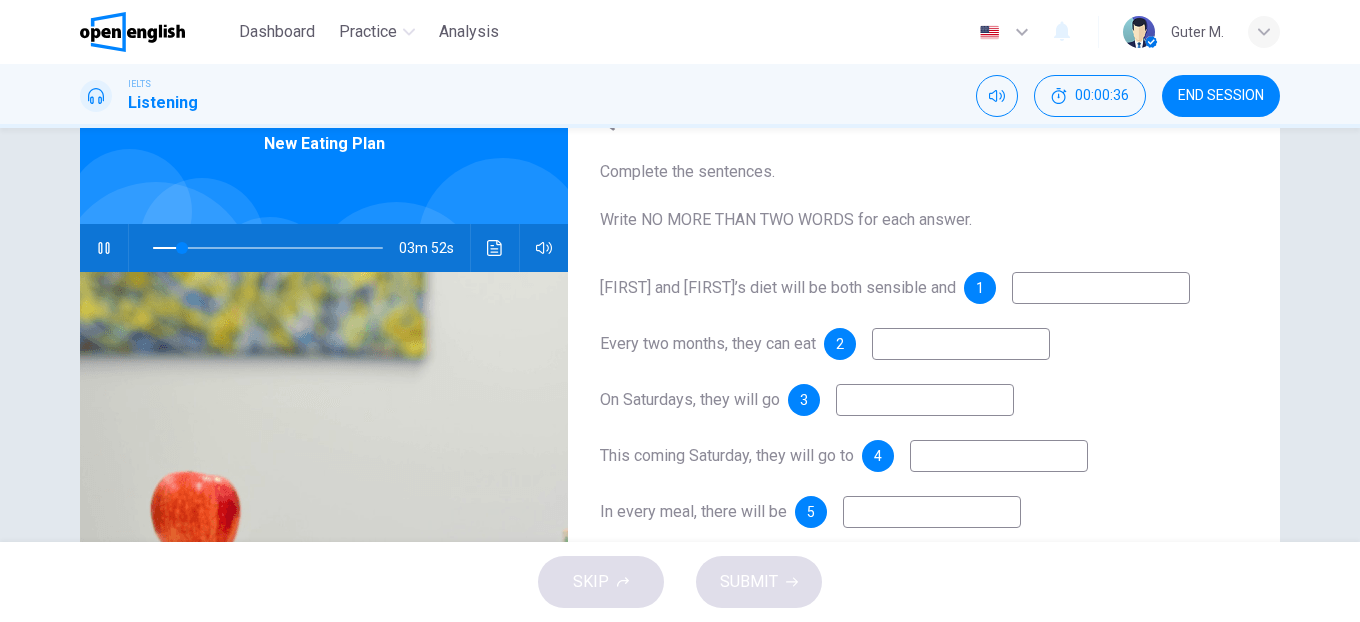 click at bounding box center (1101, 288) 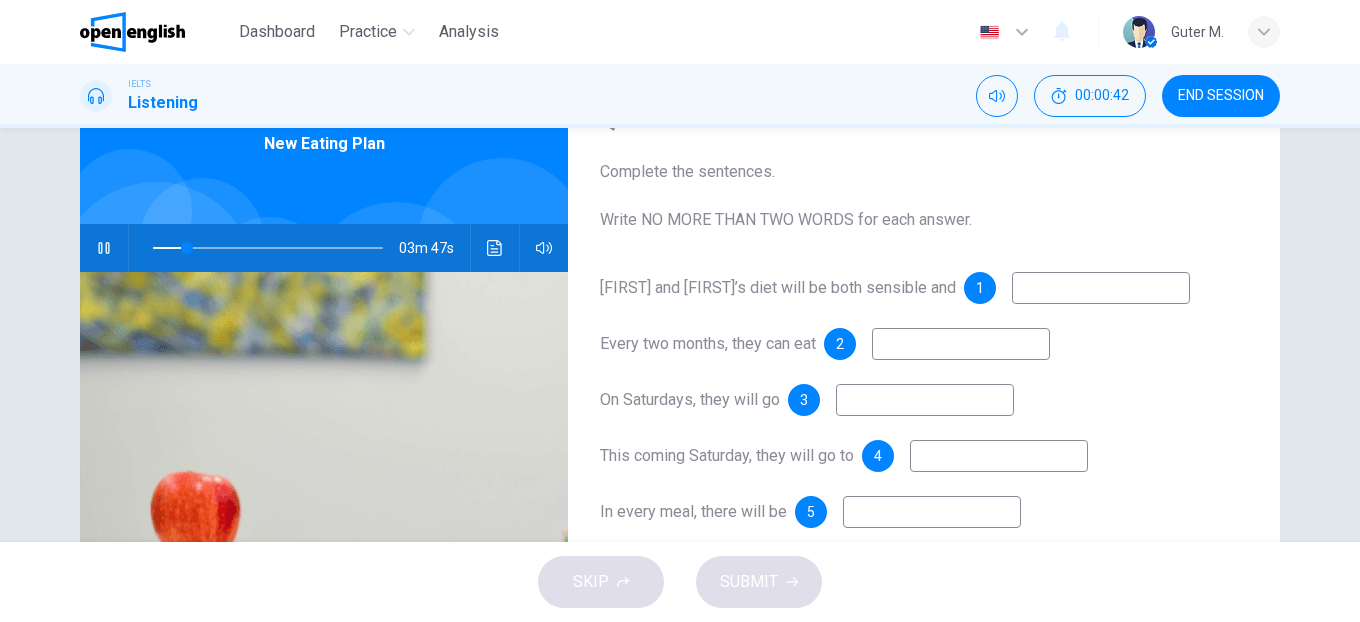 type on "**" 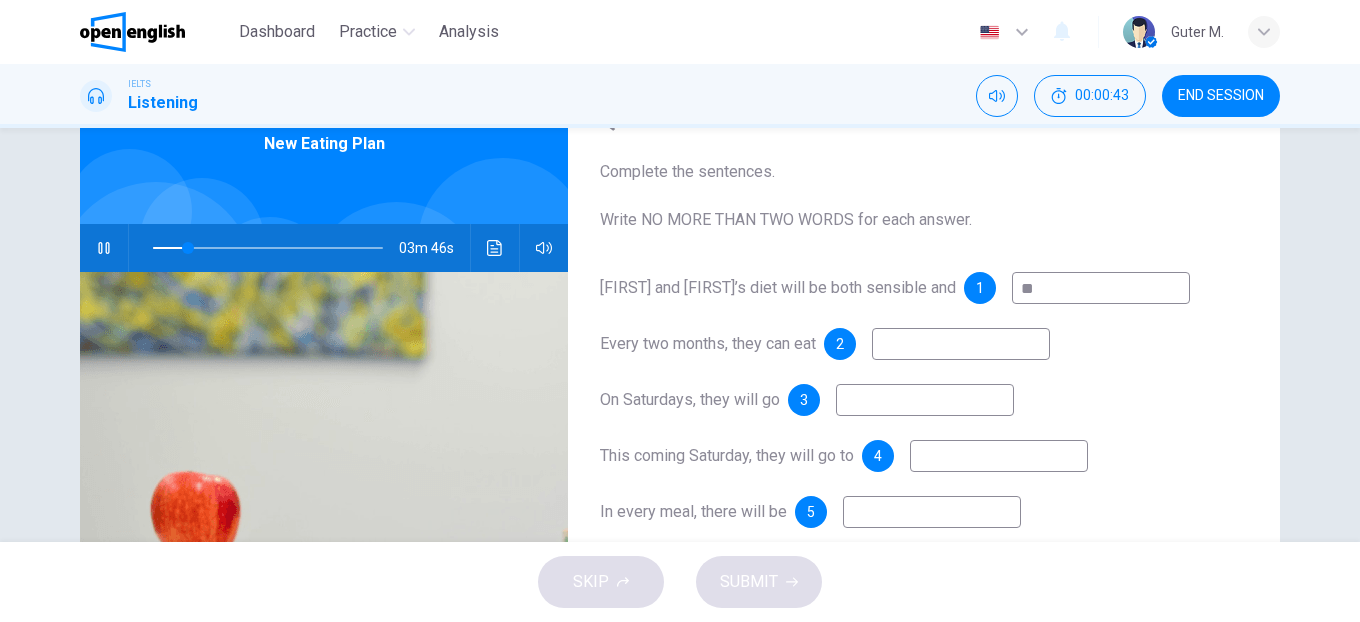 type on "***" 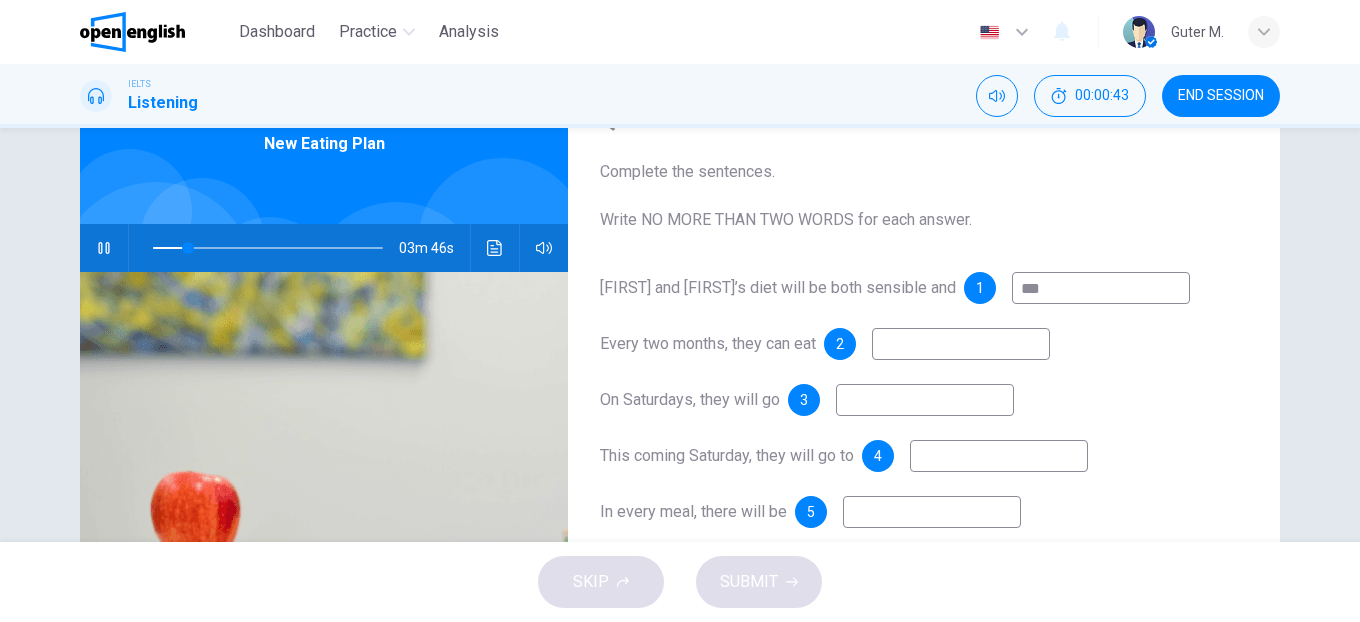 type on "**" 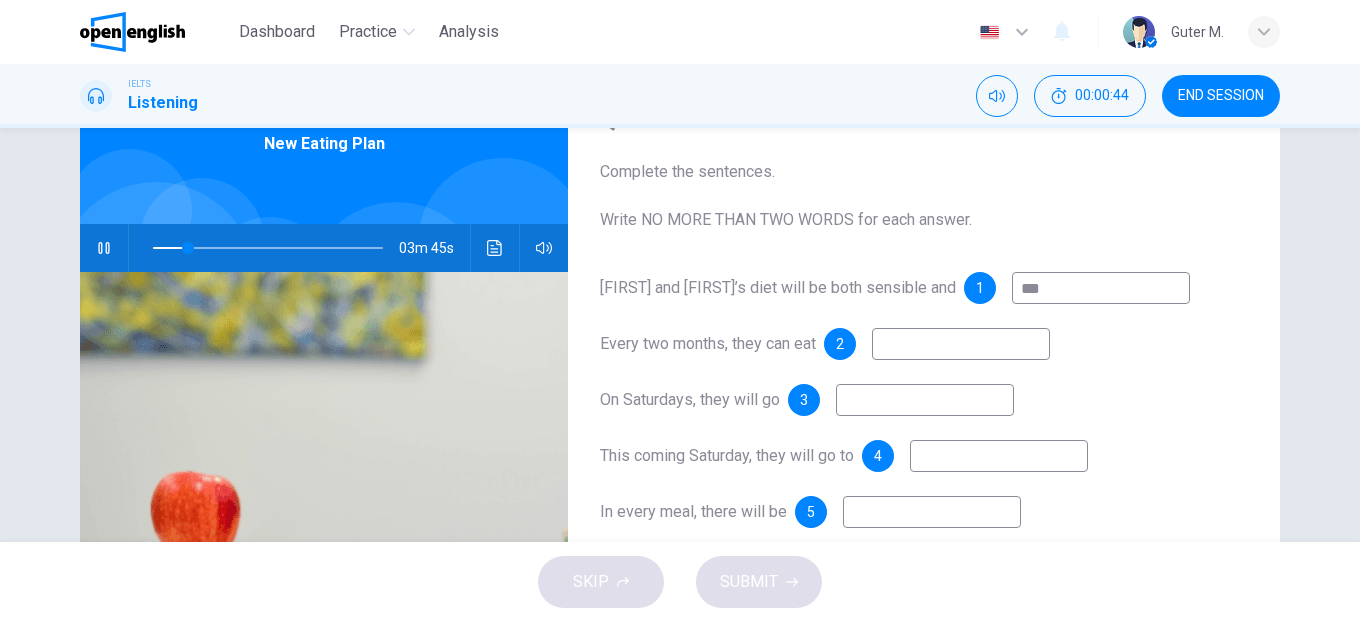 type on "****" 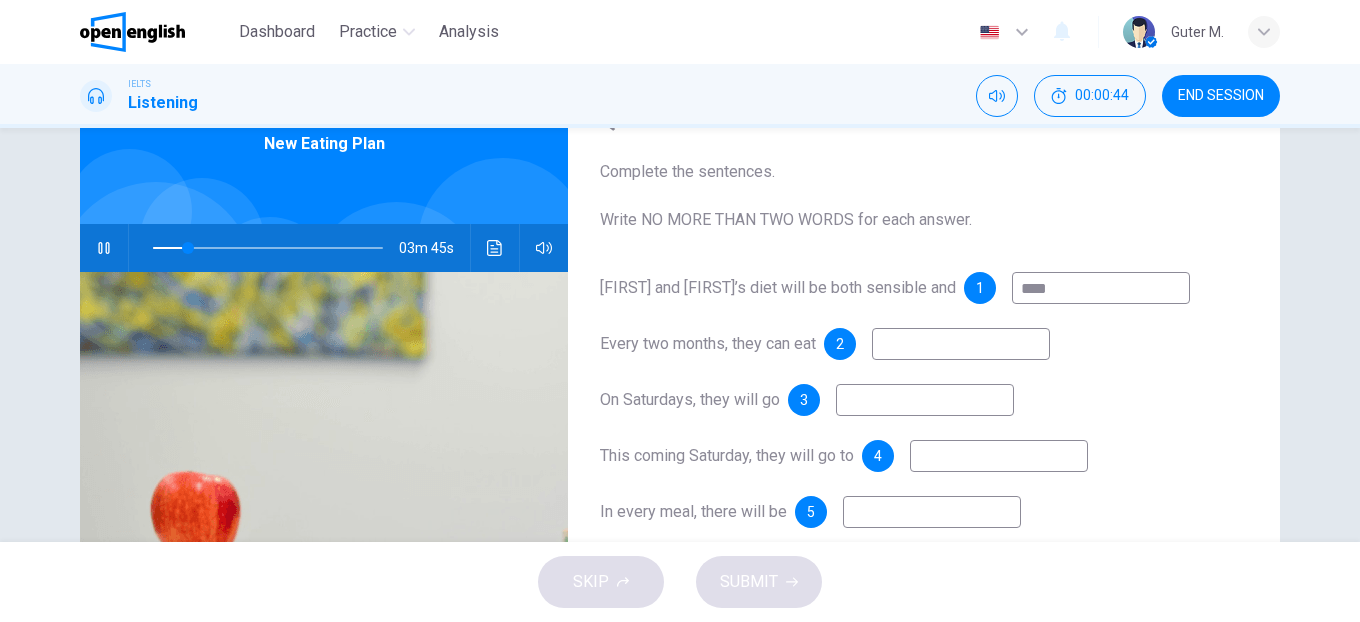 type on "**" 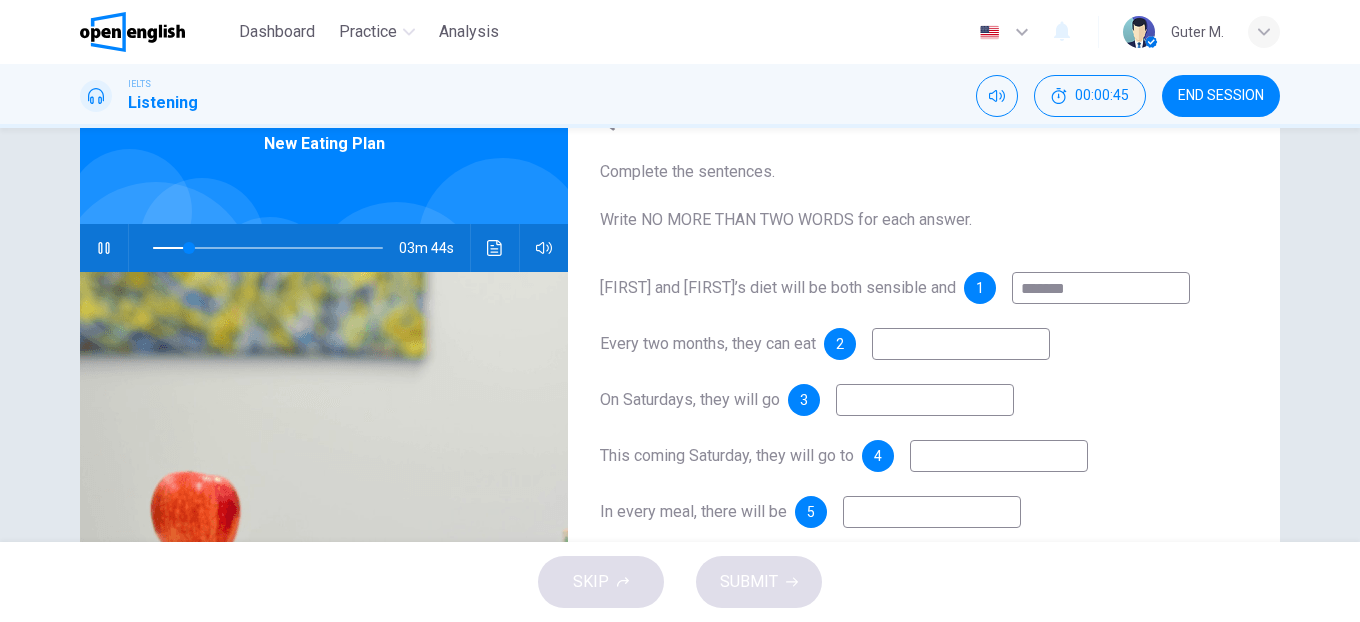 type on "********" 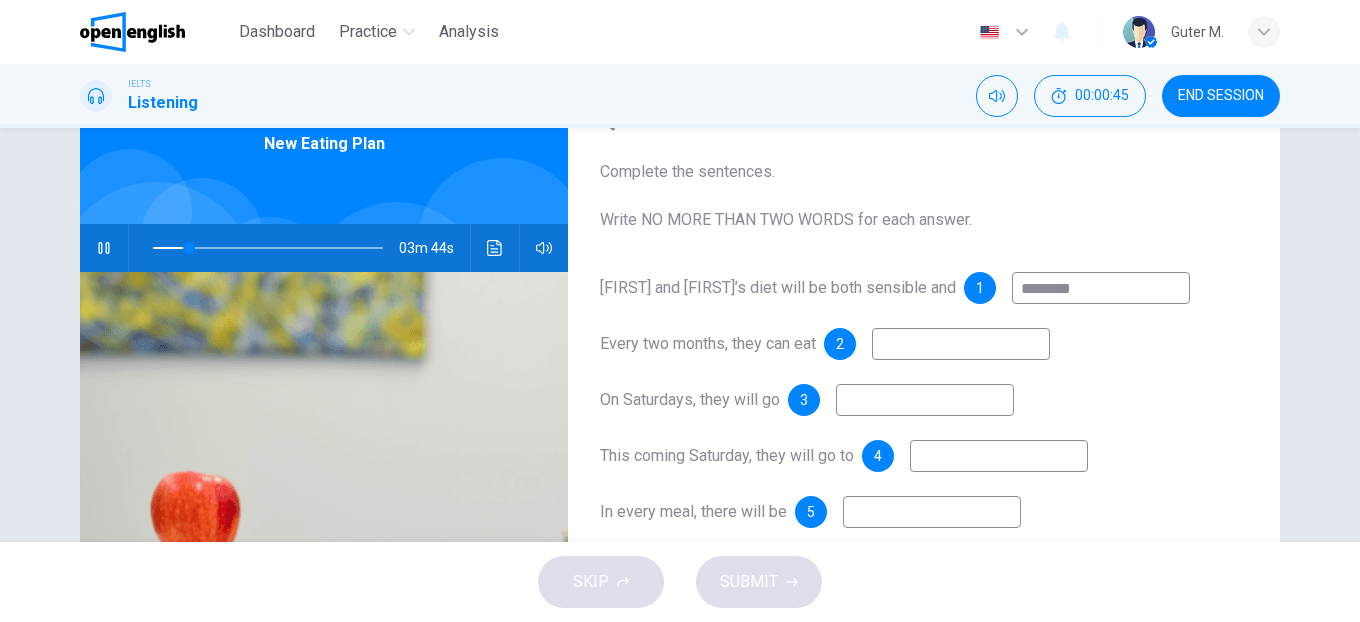 type on "**" 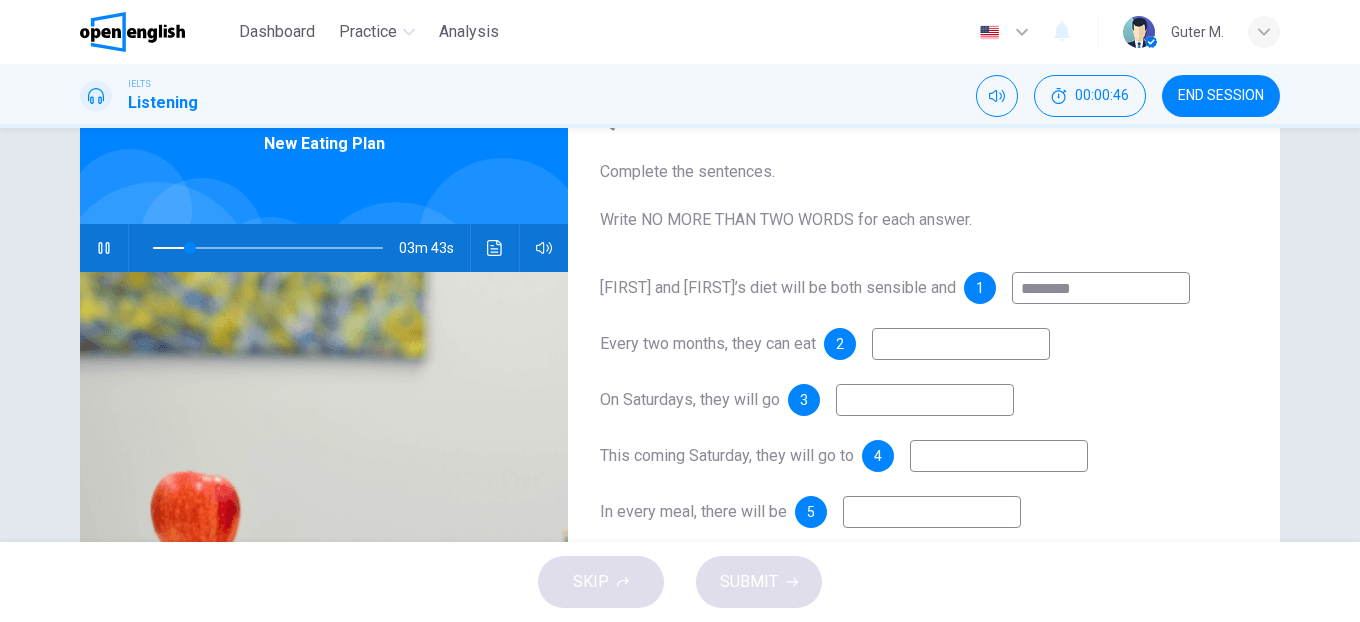 type on "********" 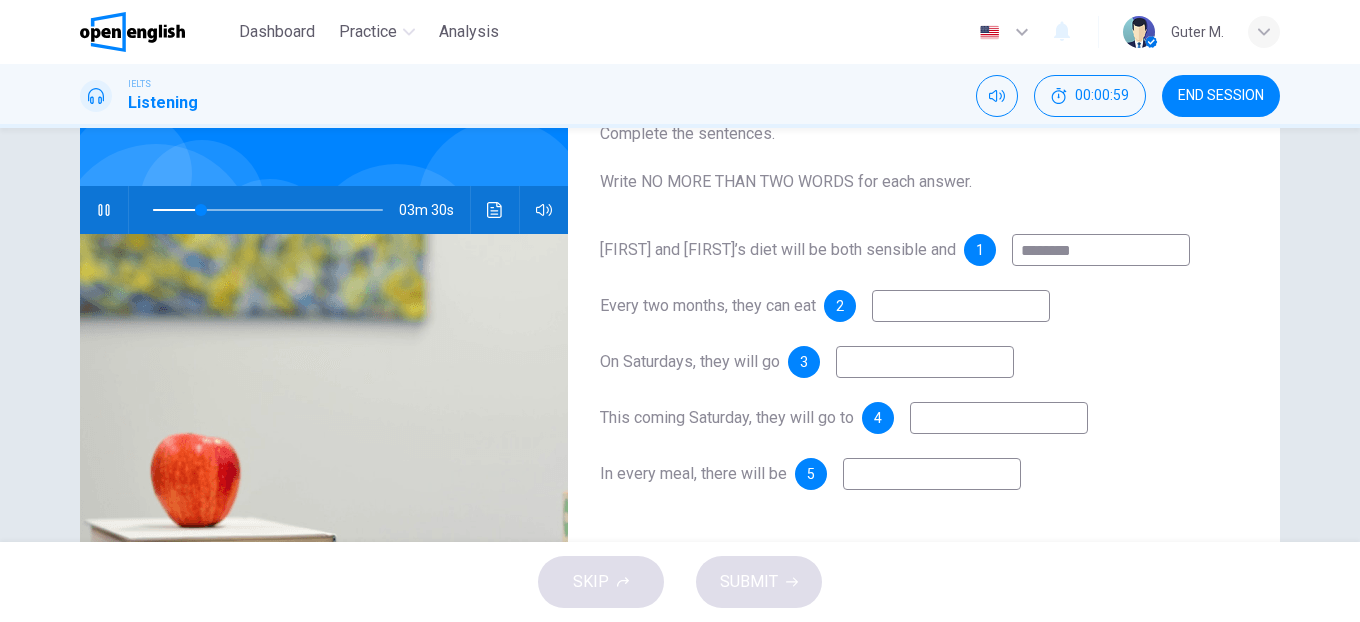 scroll, scrollTop: 138, scrollLeft: 0, axis: vertical 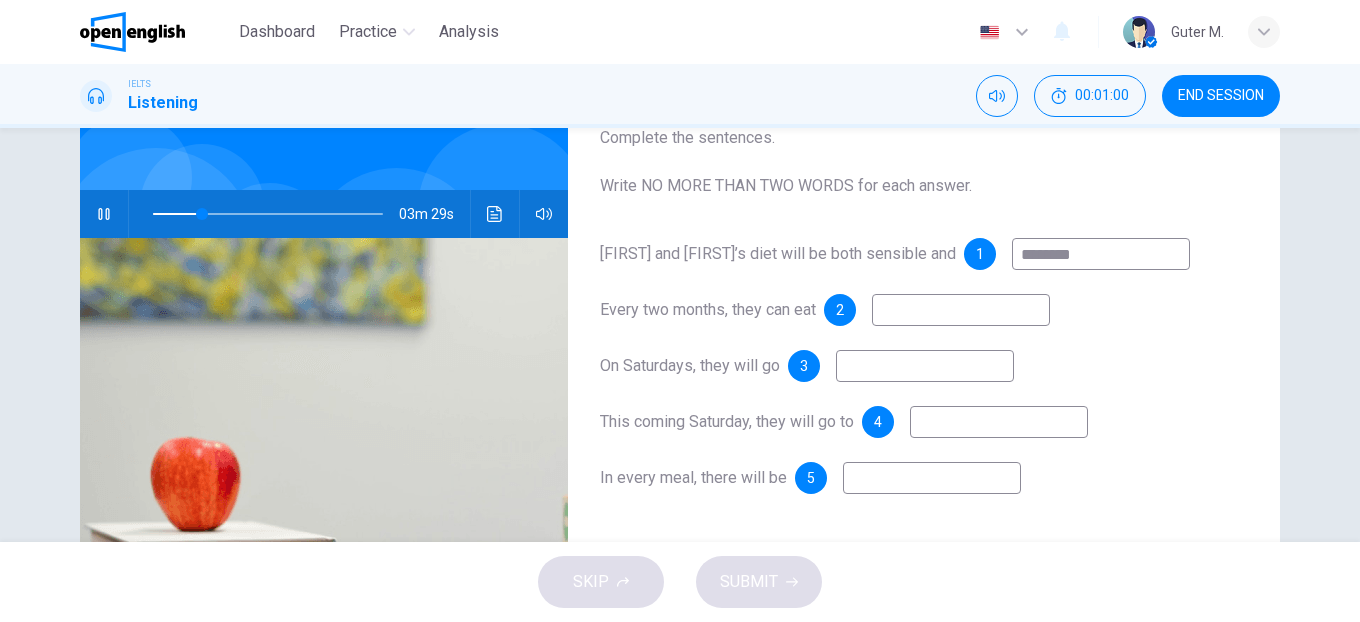 click at bounding box center [961, 310] 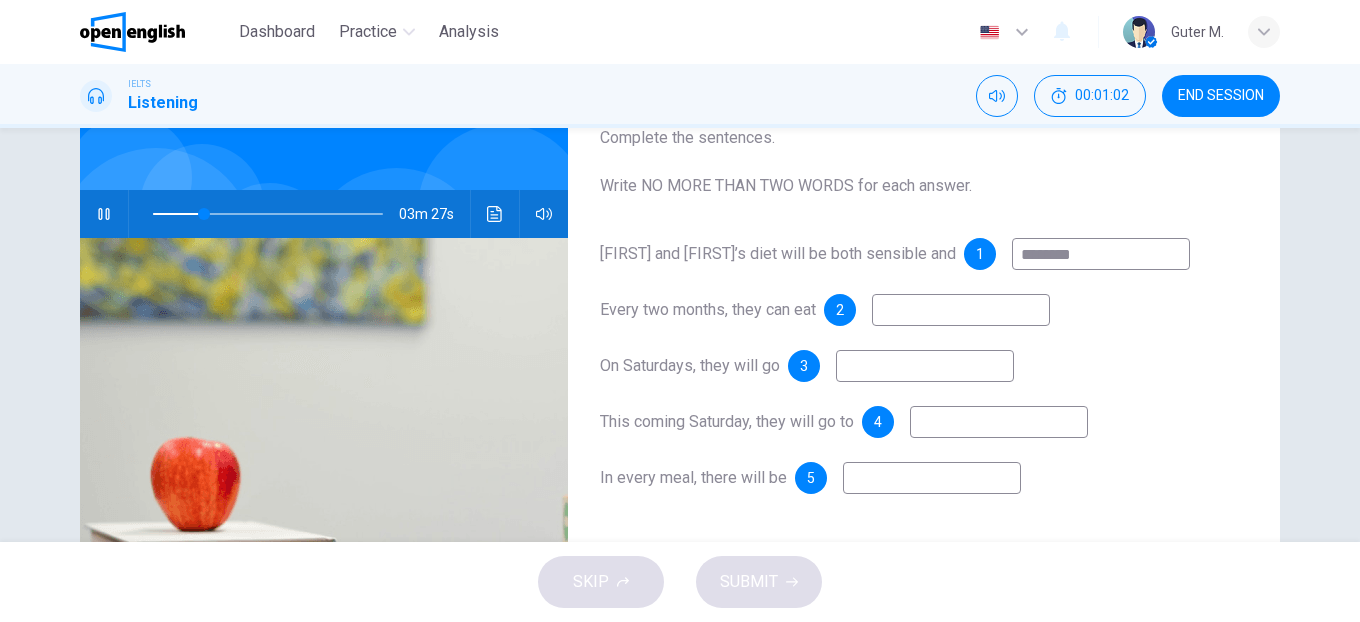 type on "**" 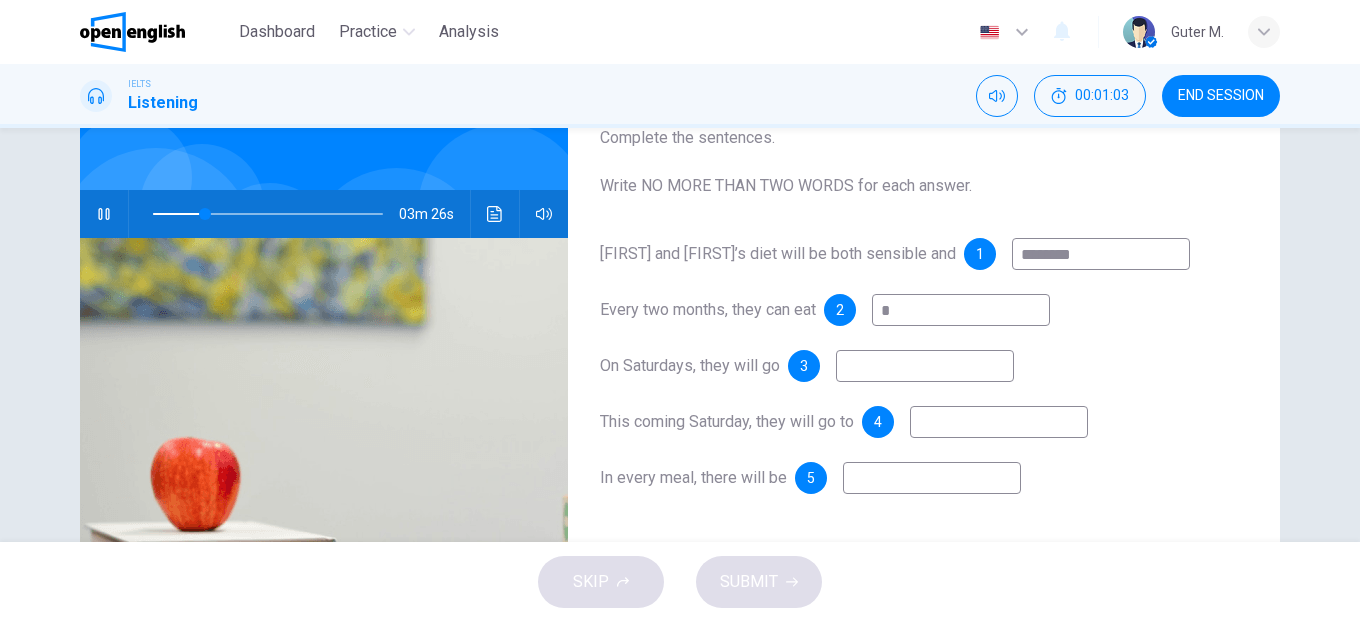 type on "**" 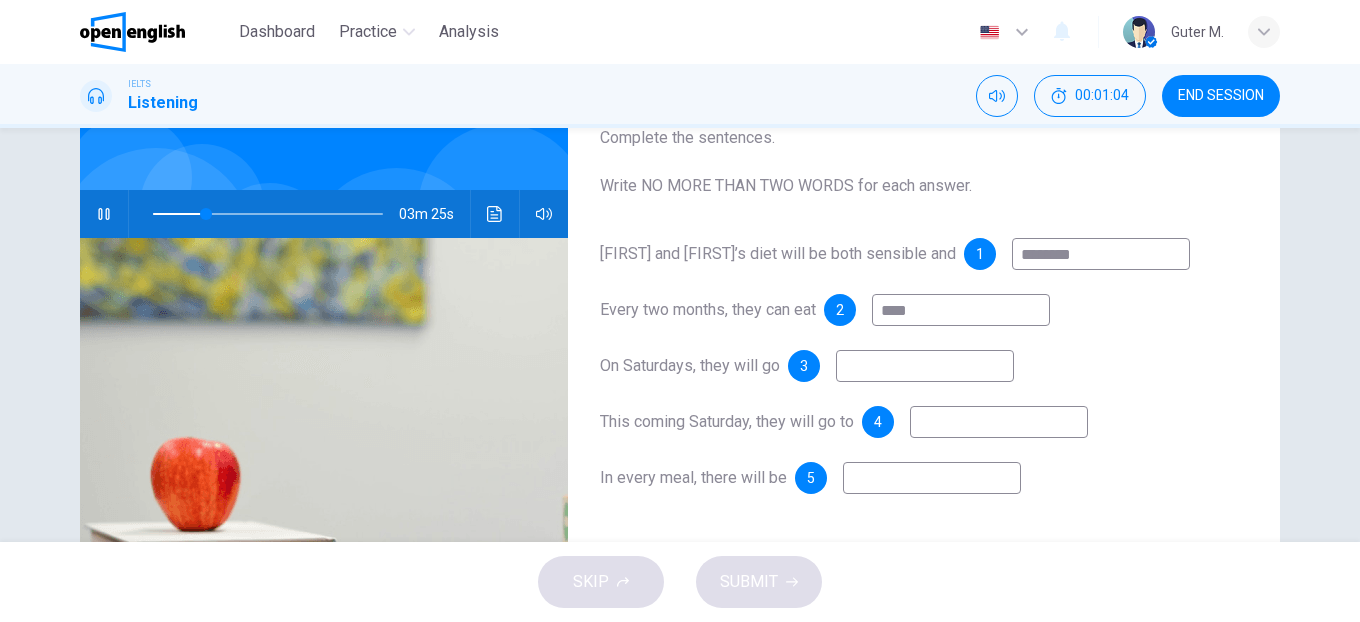 type on "*****" 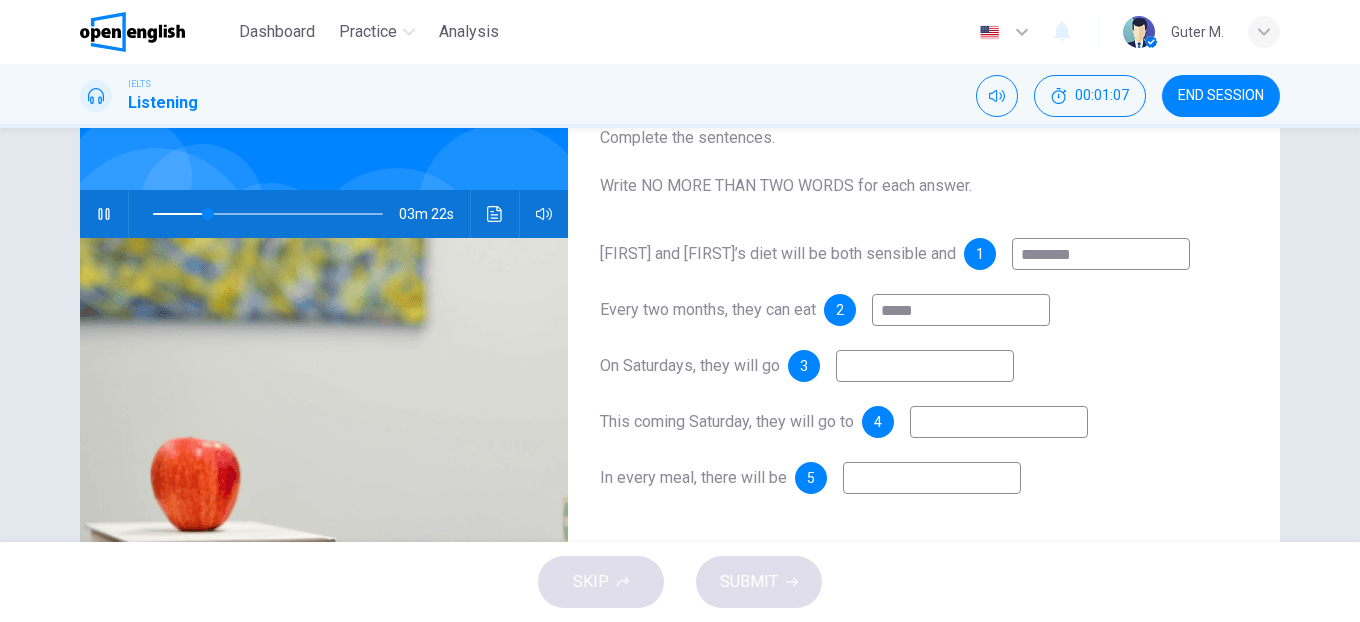 type on "**" 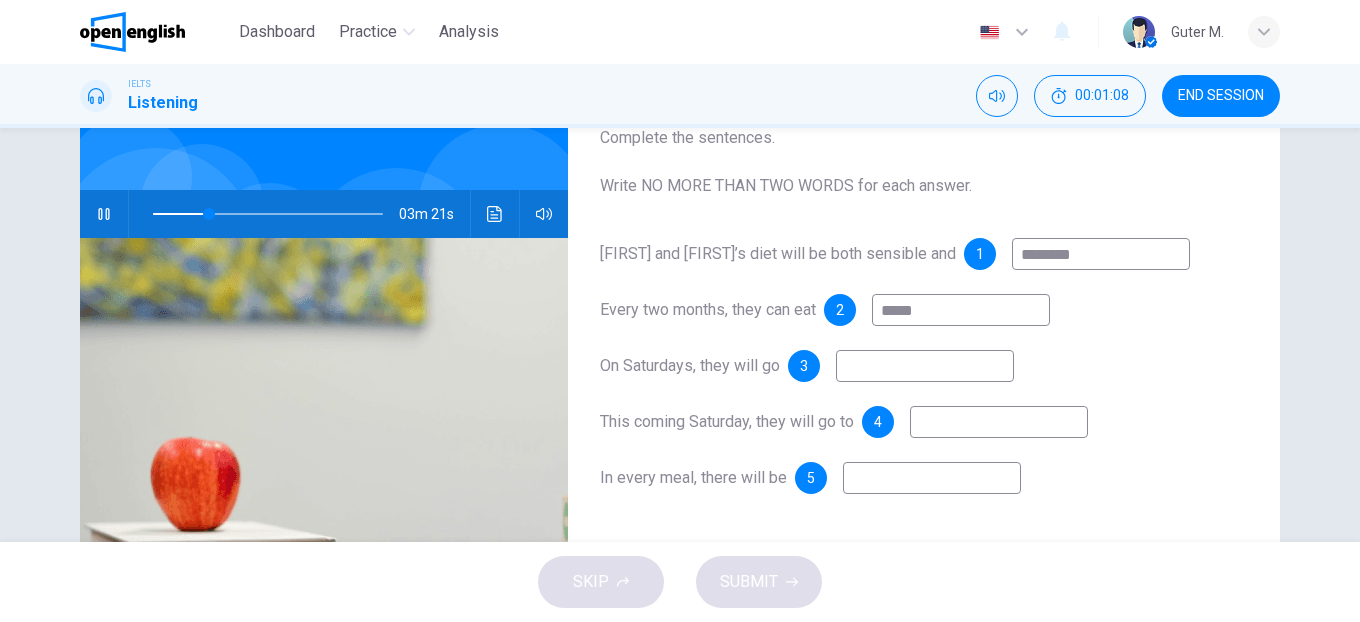 type on "*****" 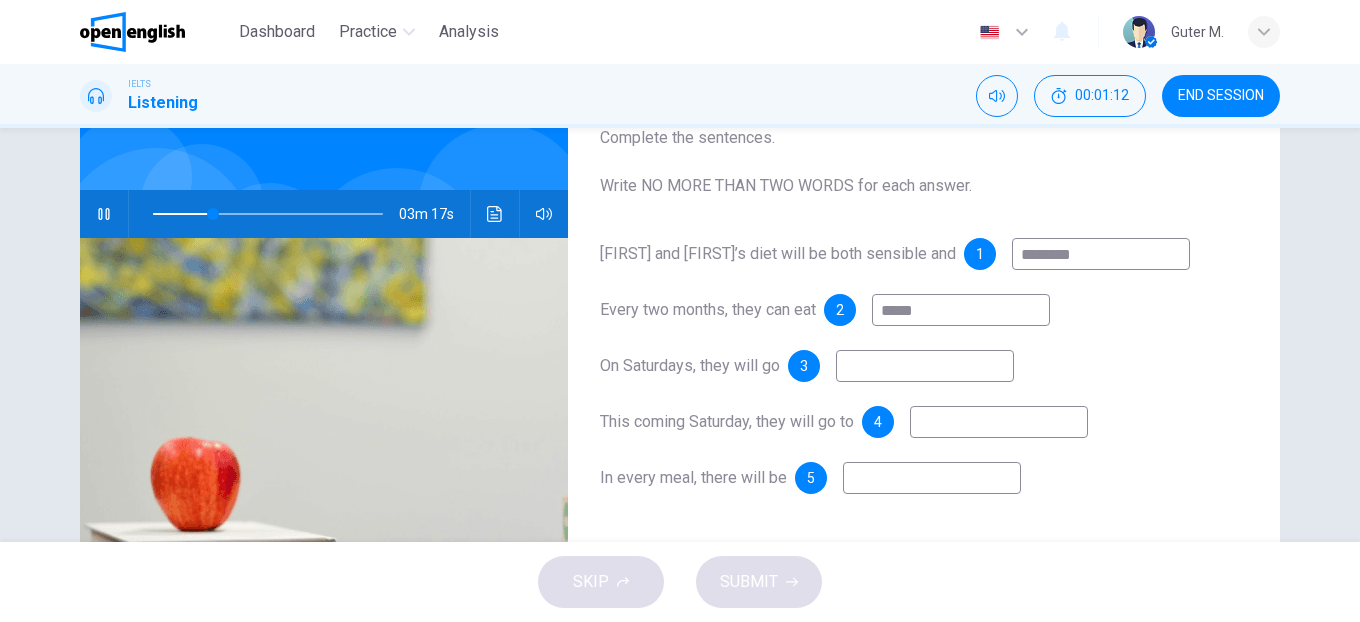 click on "*****" at bounding box center (961, 310) 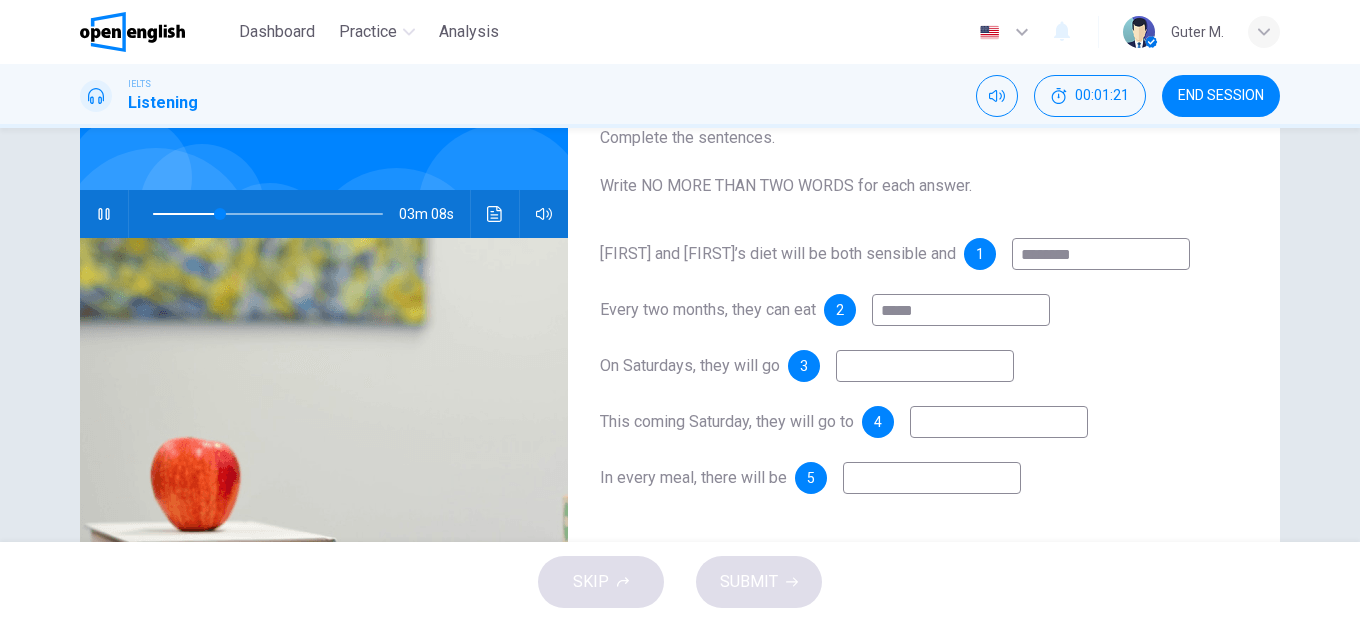 click at bounding box center [268, 214] 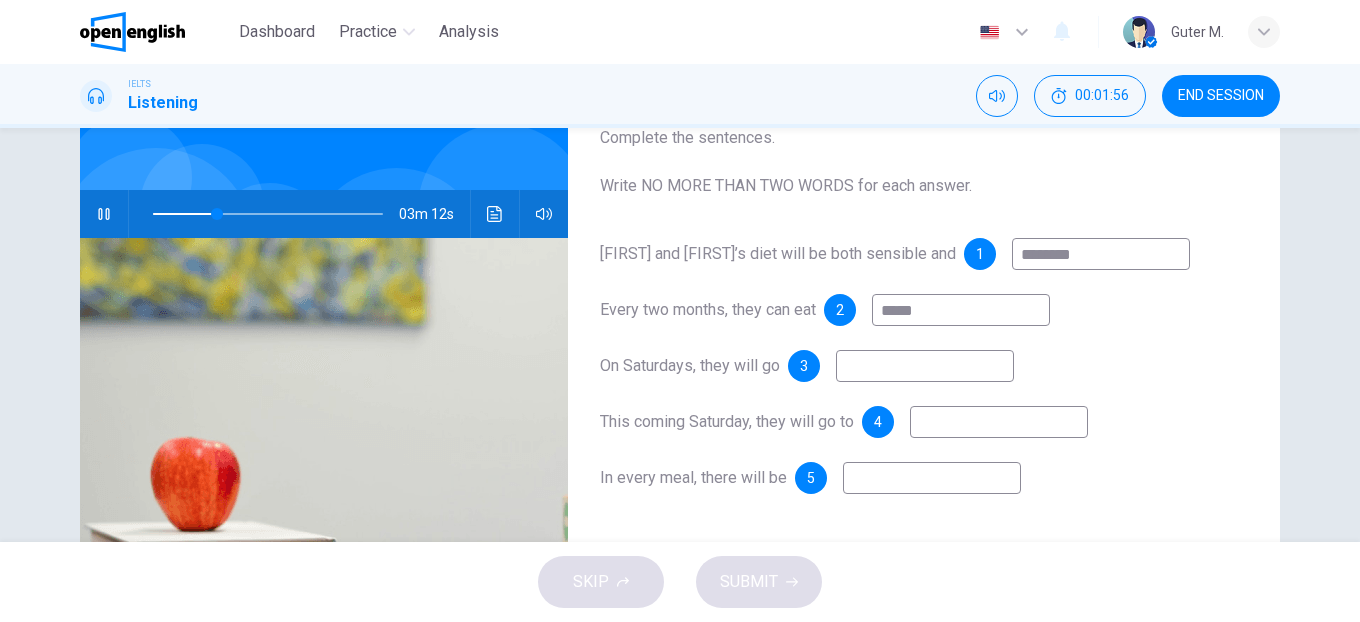 click on "*****" at bounding box center (961, 310) 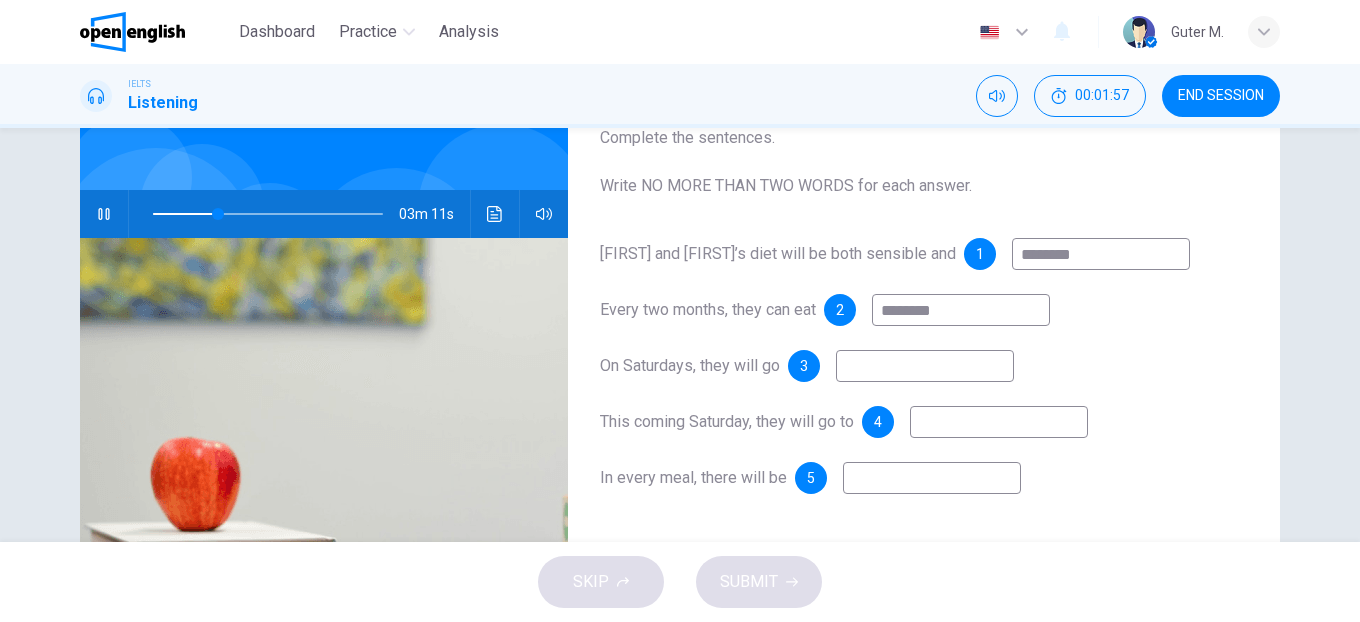 type on "*********" 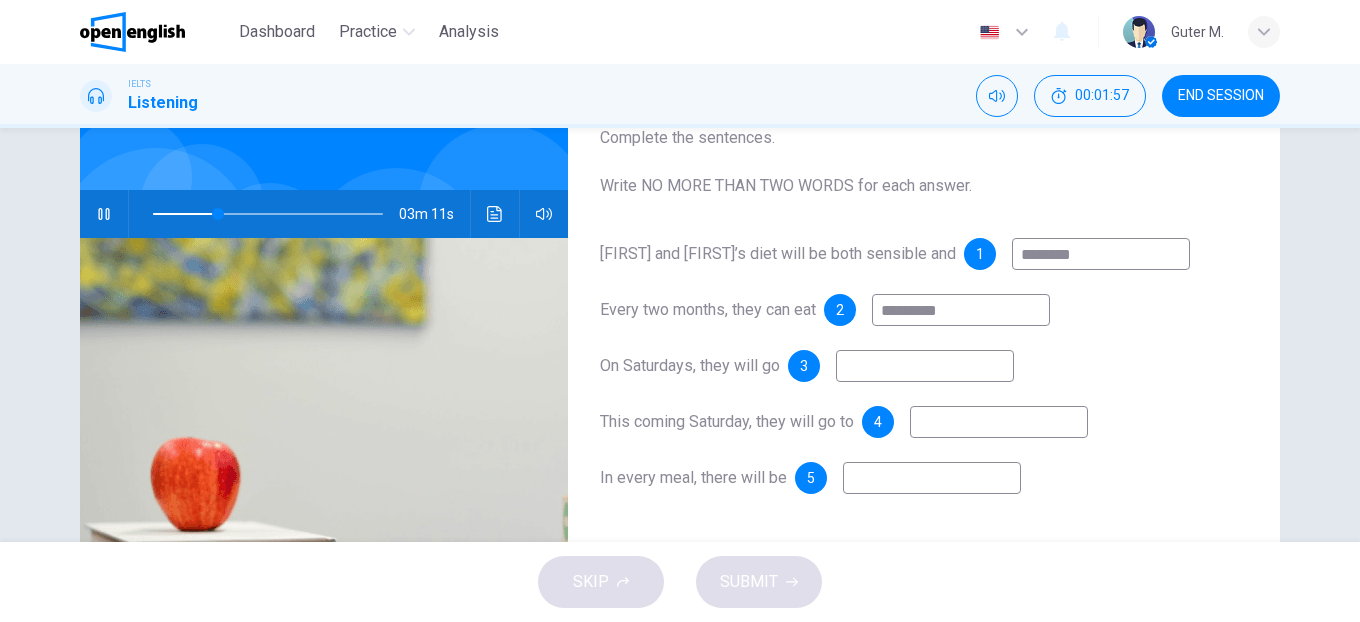 type on "**" 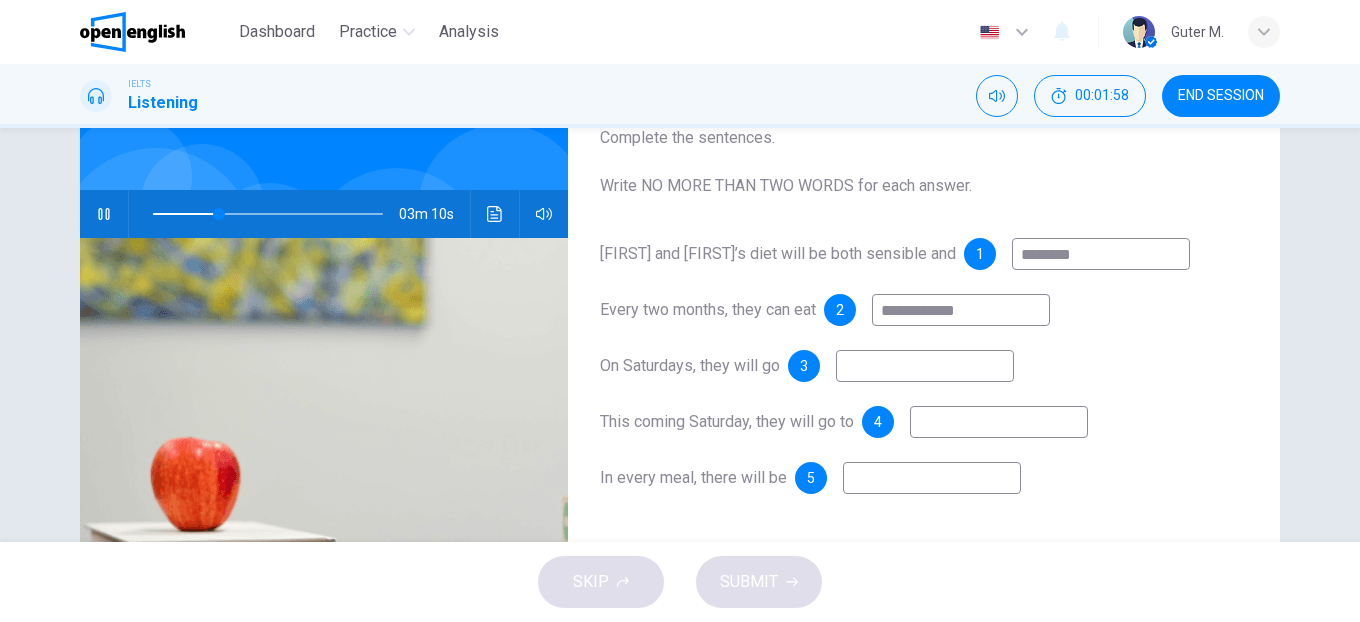 type on "**********" 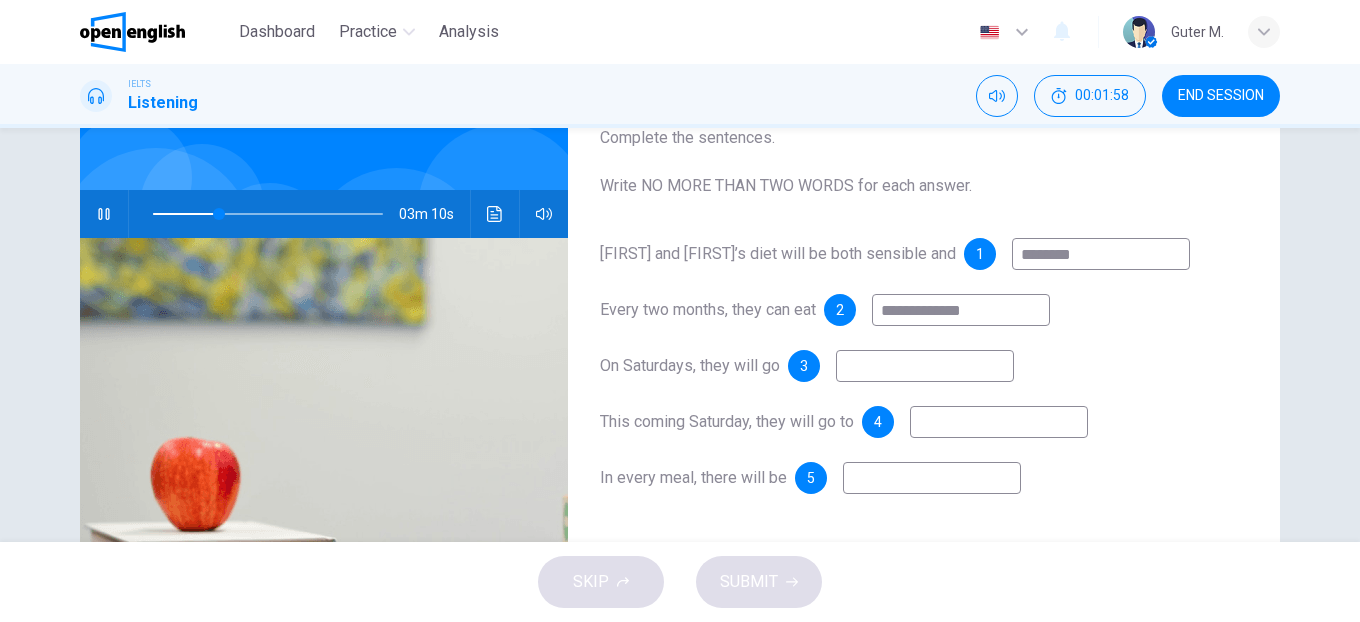 type on "**" 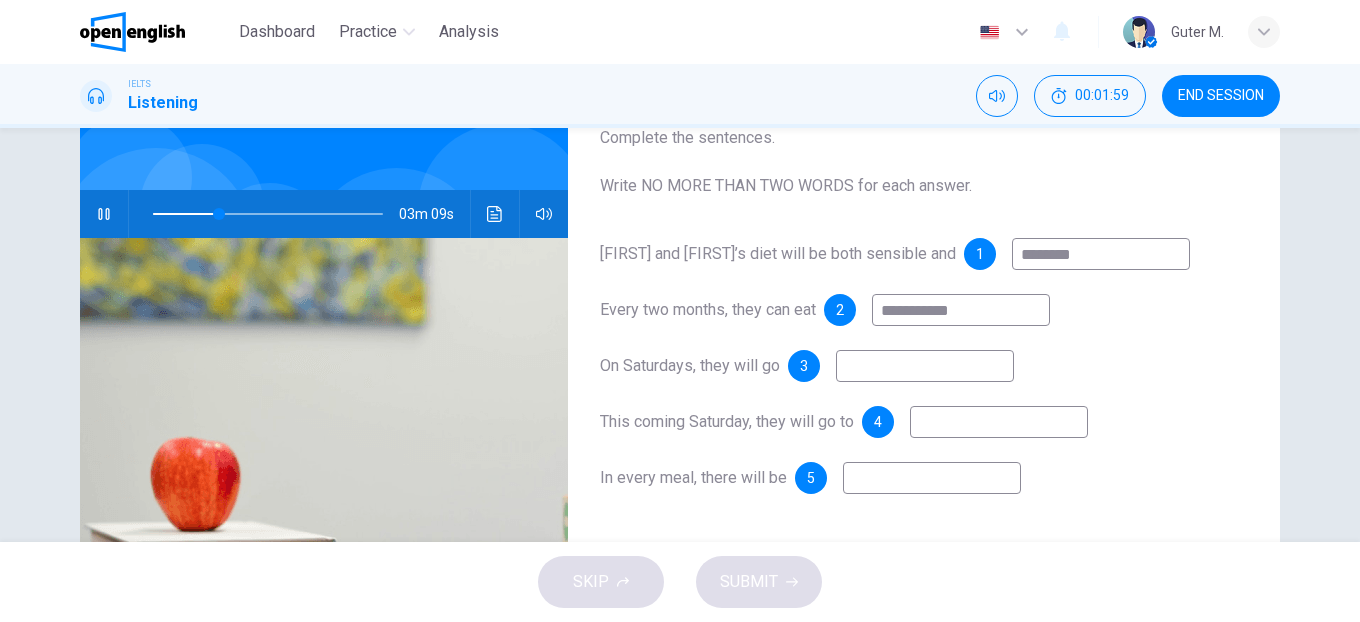 type on "**********" 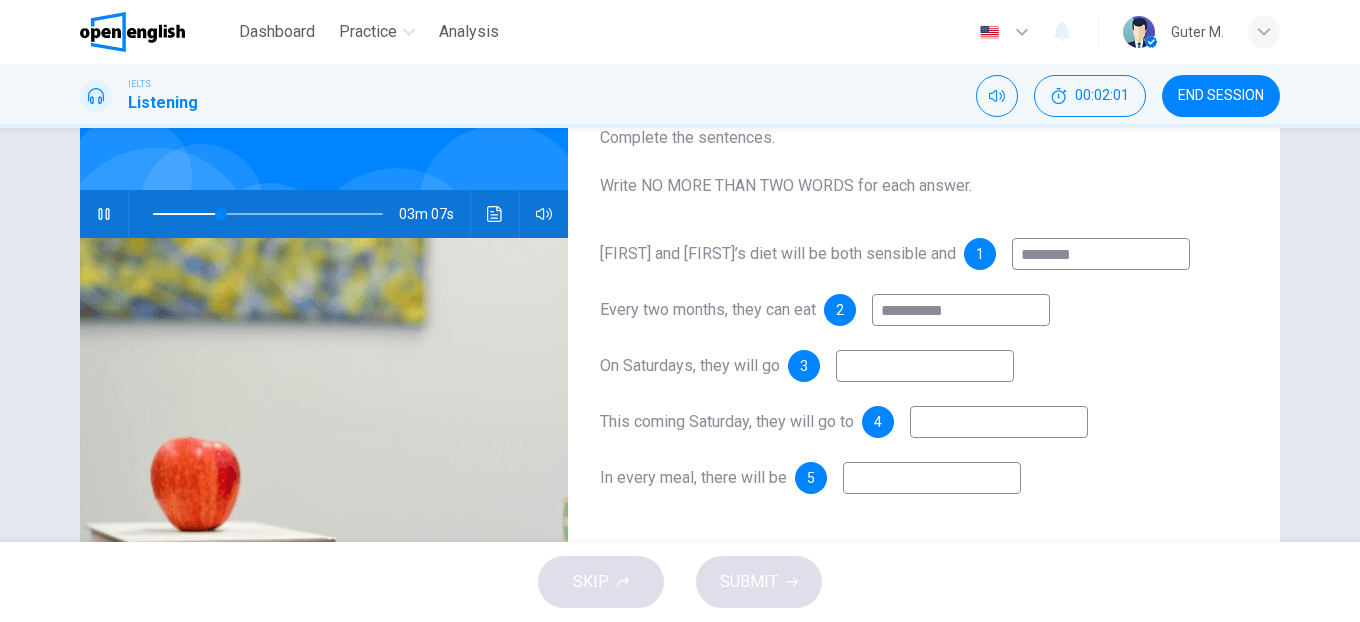 type on "**" 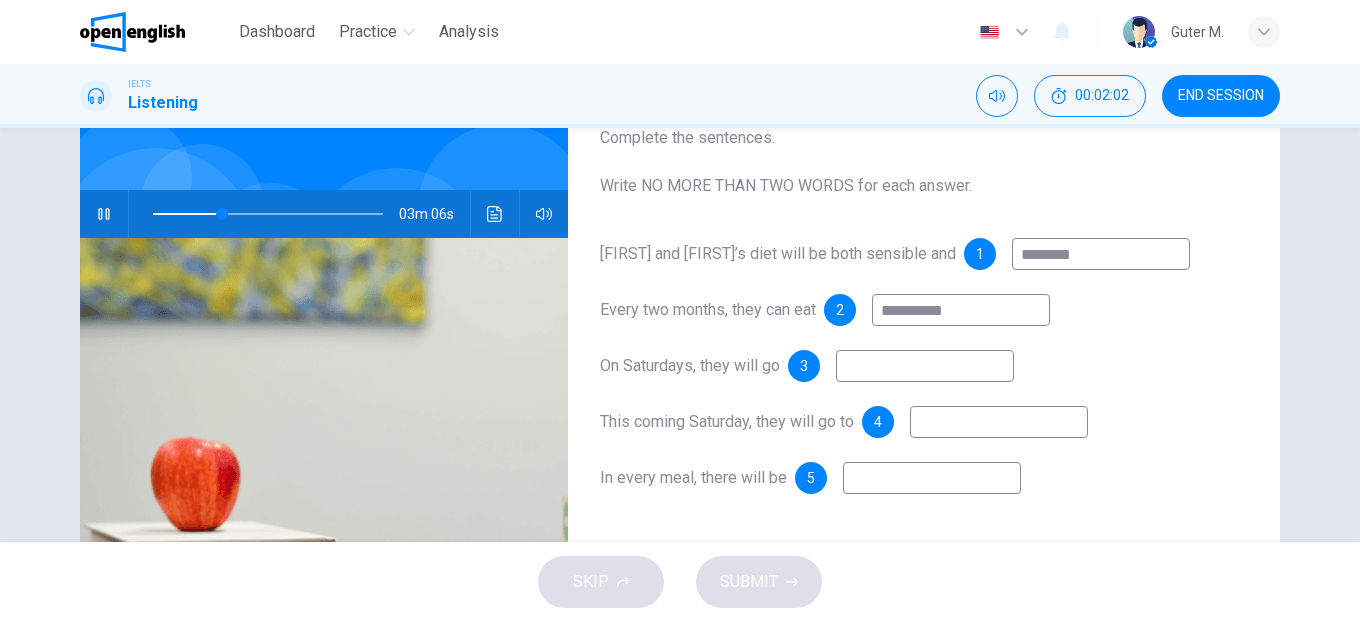 type on "**********" 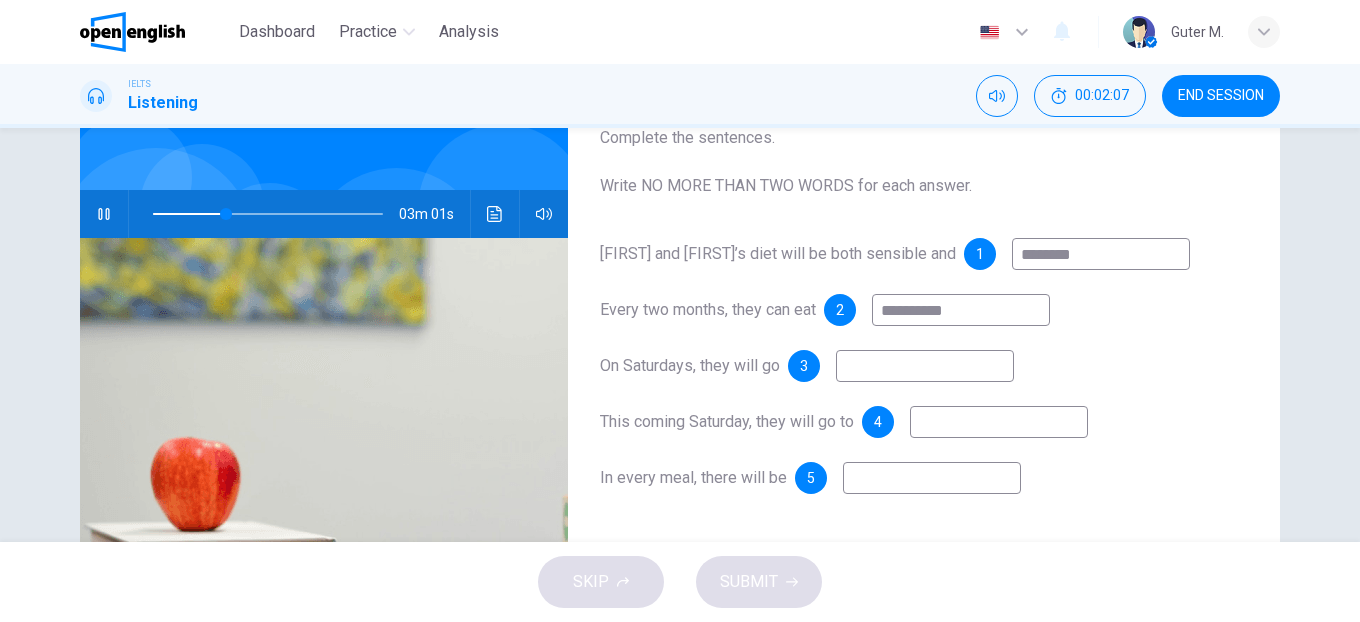 type on "**" 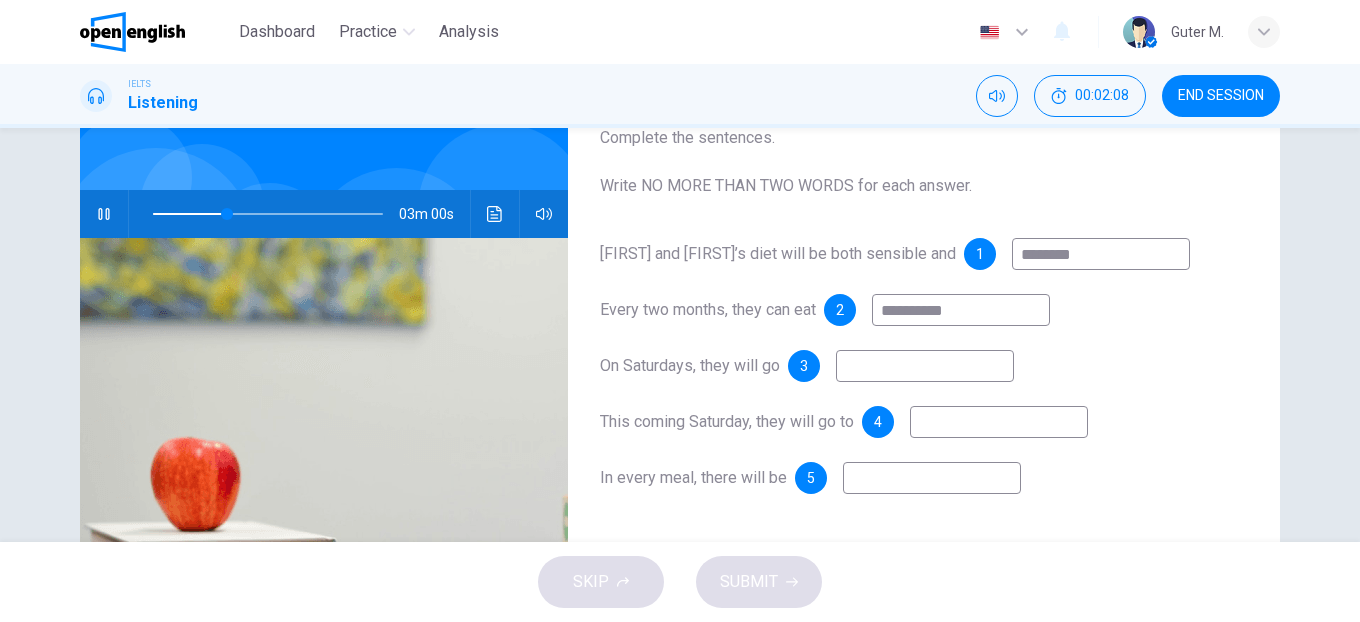 type on "**********" 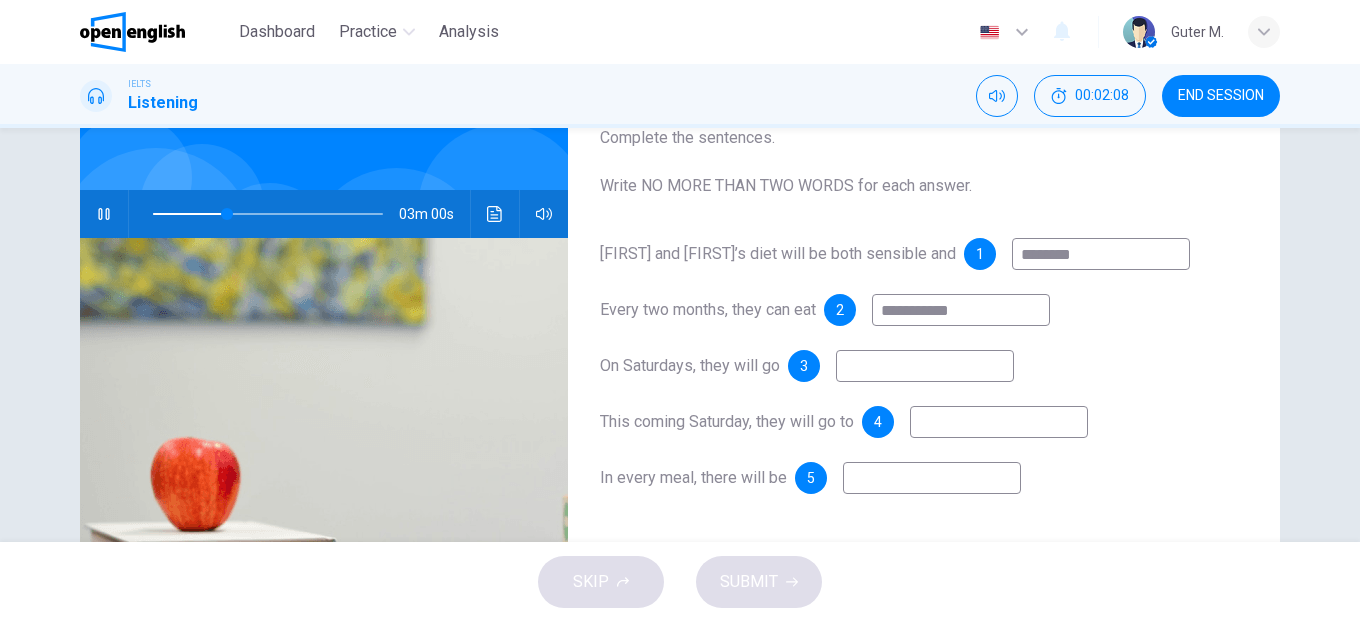 type on "**" 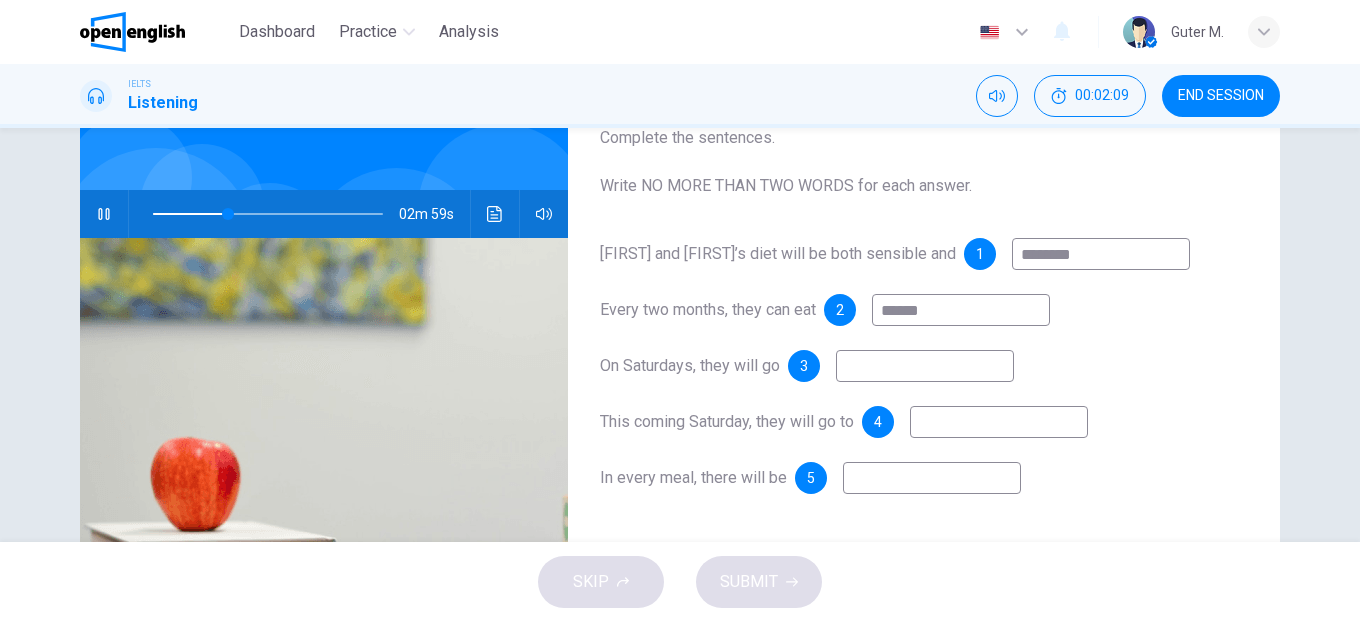 type on "*****" 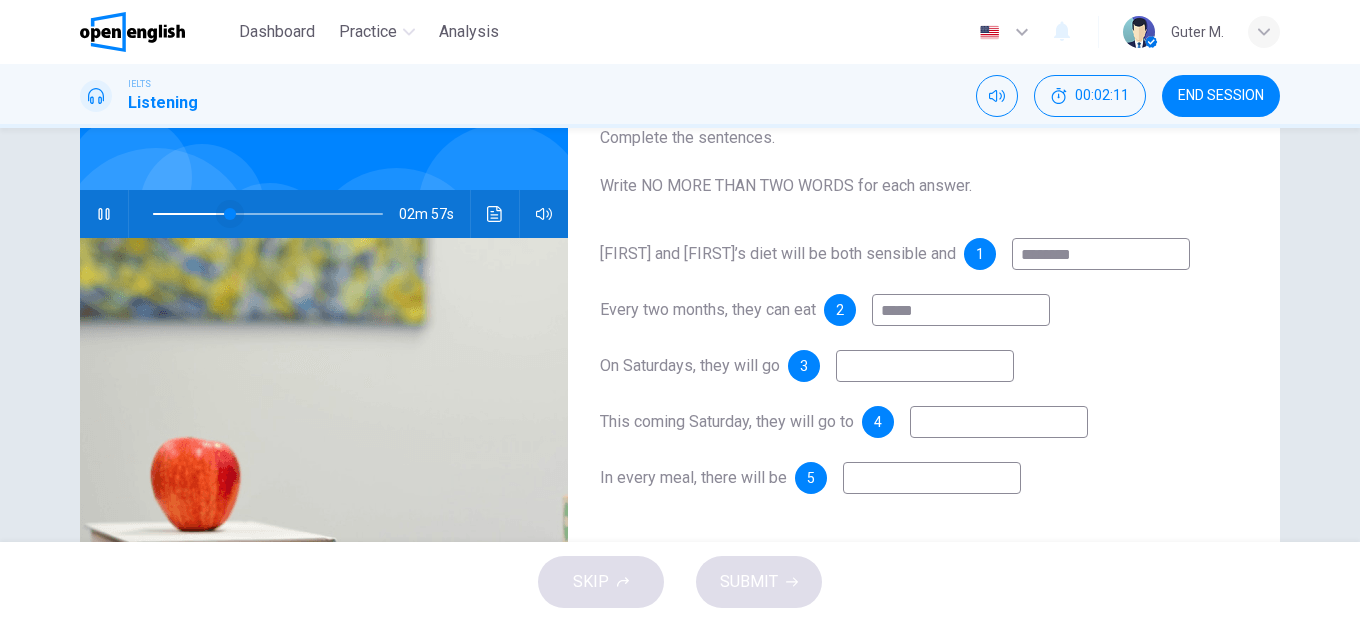type on "**" 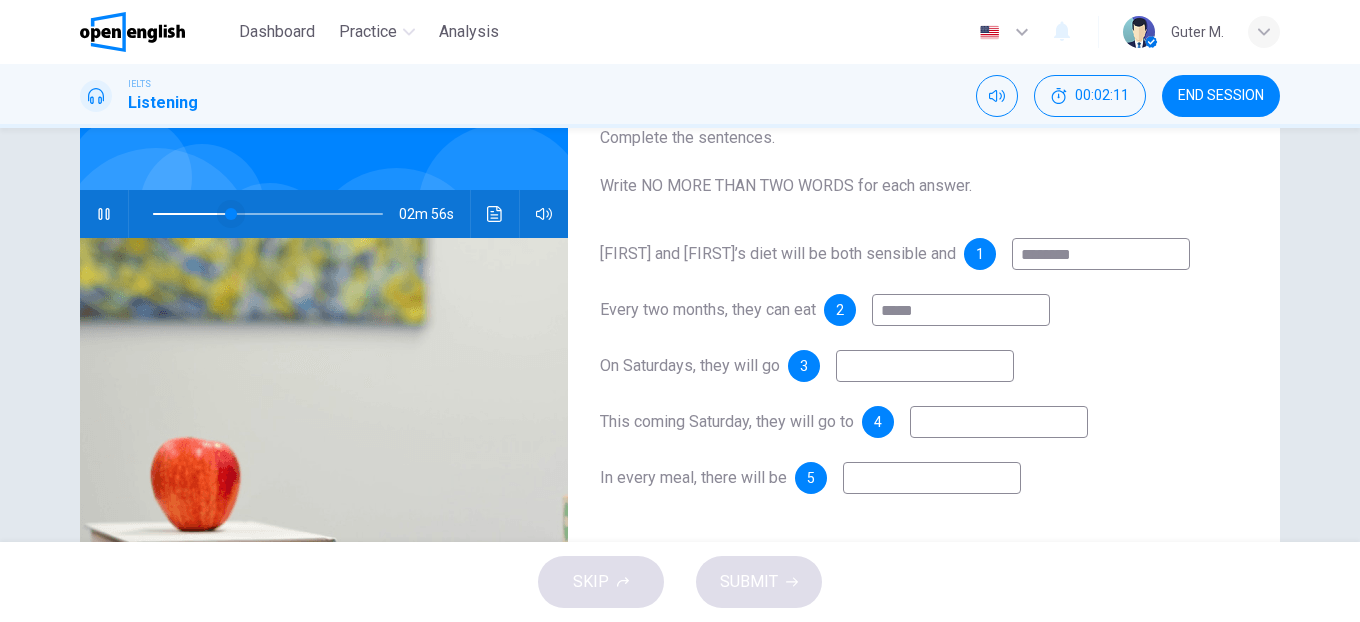 type on "*****" 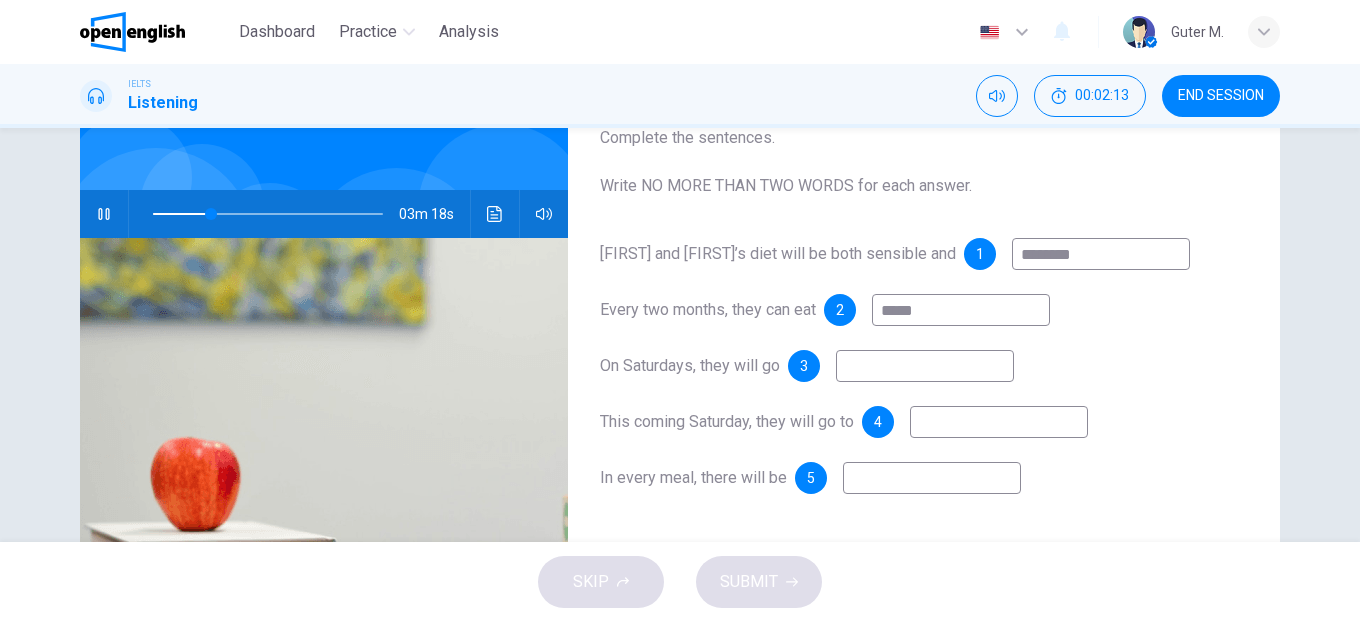 click at bounding box center [925, 366] 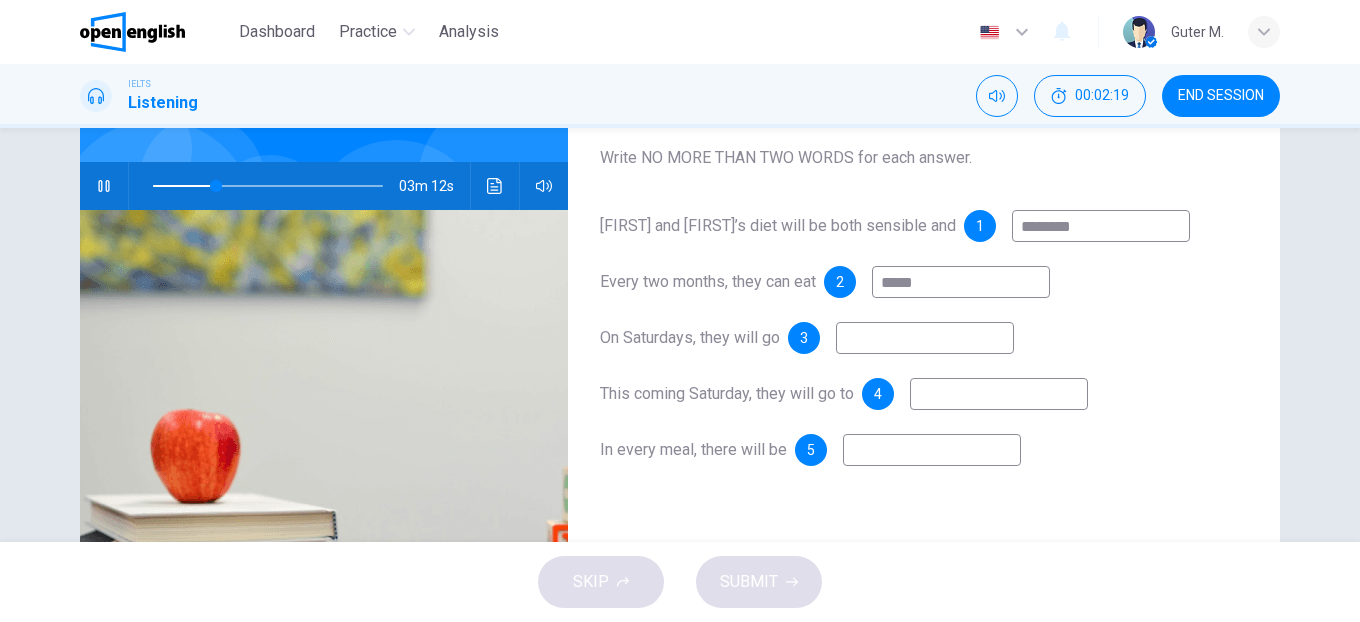 scroll, scrollTop: 170, scrollLeft: 0, axis: vertical 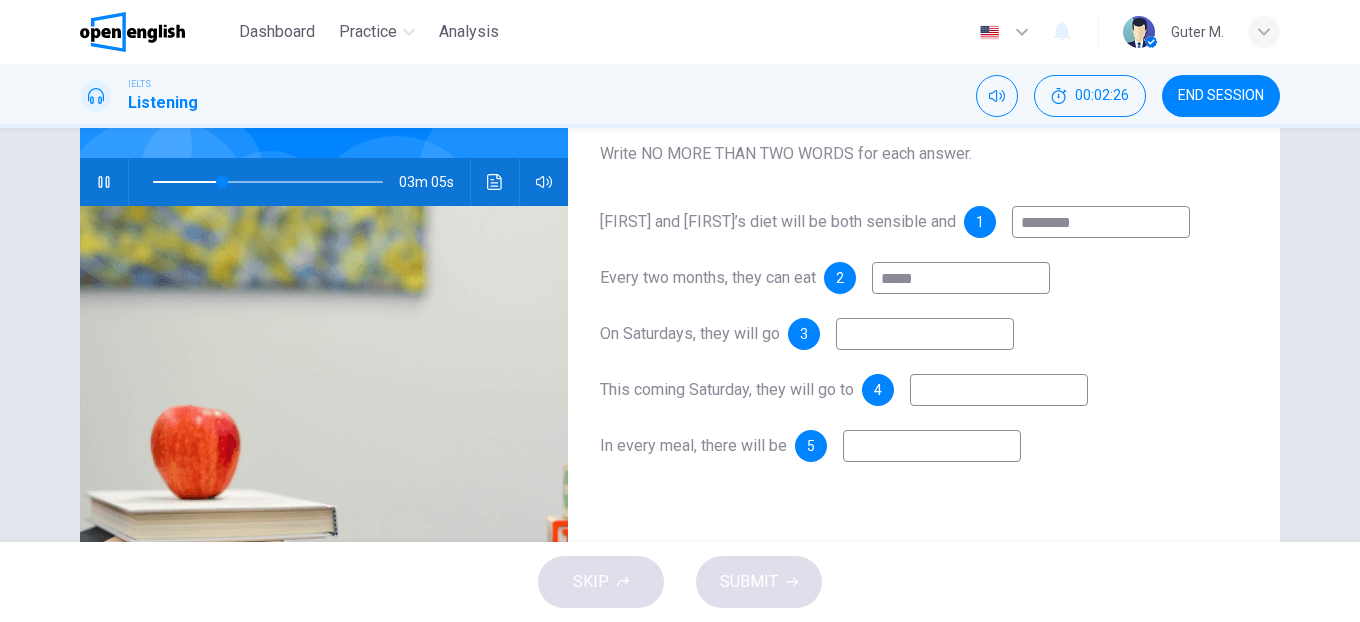 click at bounding box center [925, 334] 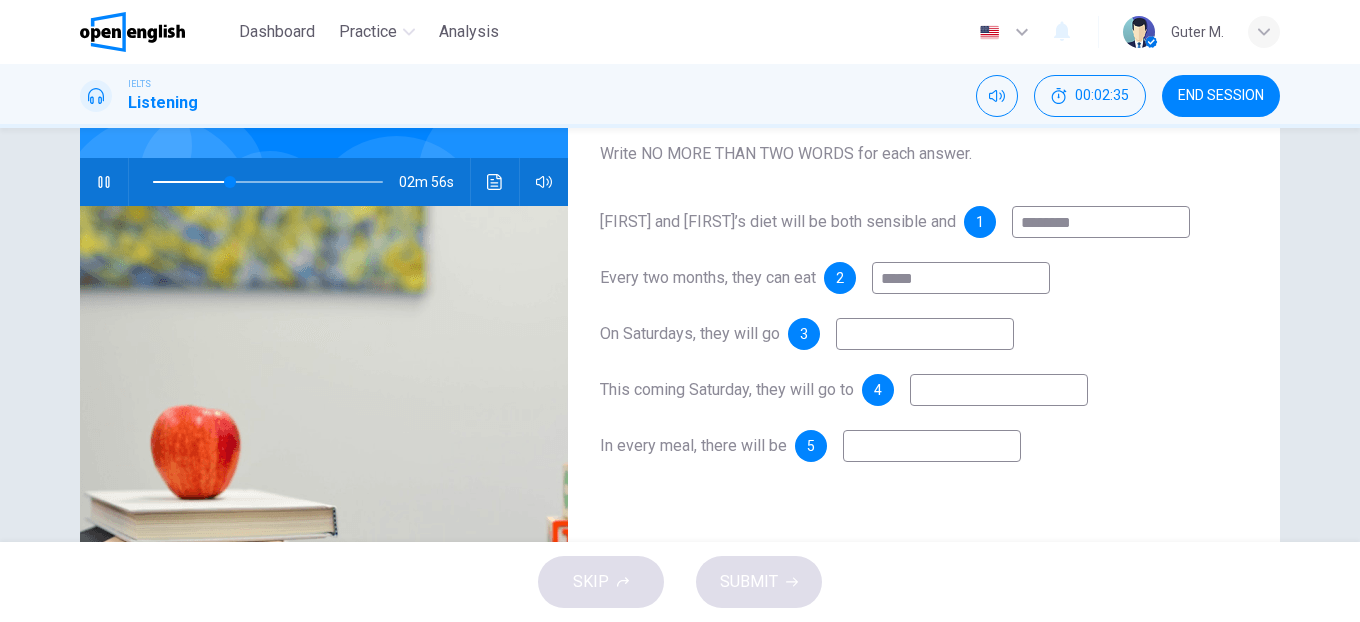 click at bounding box center (104, 182) 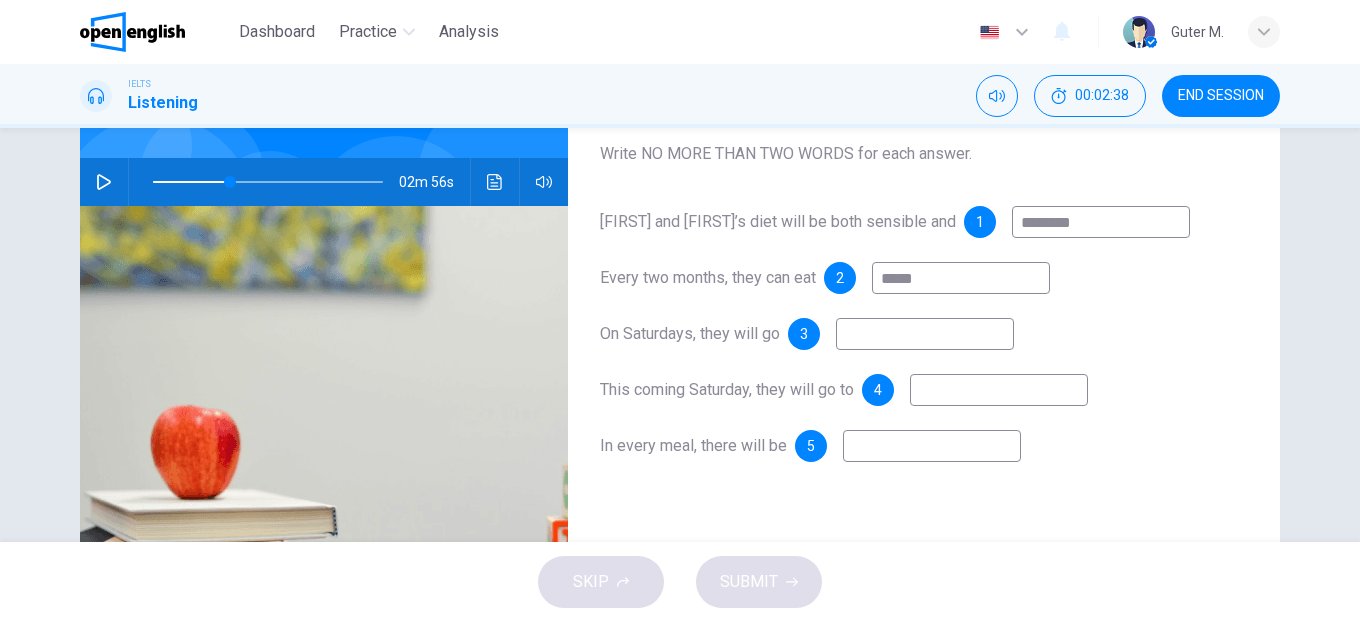 click at bounding box center [925, 334] 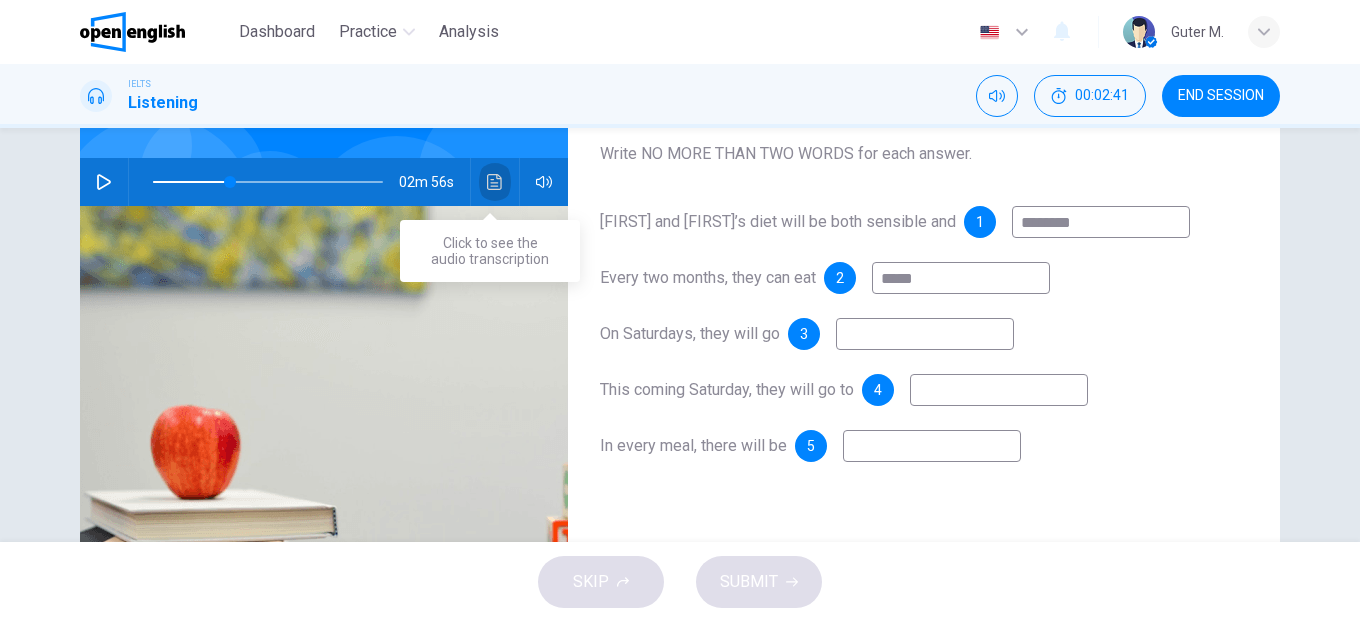 click 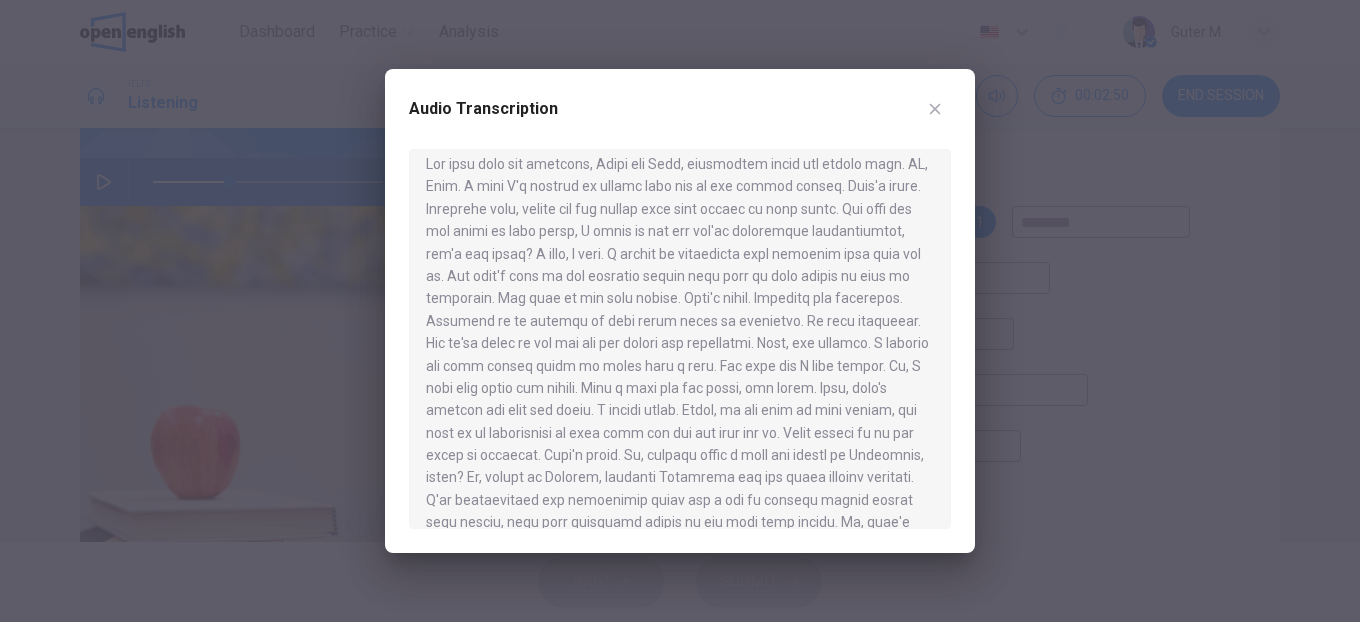 scroll, scrollTop: 15, scrollLeft: 0, axis: vertical 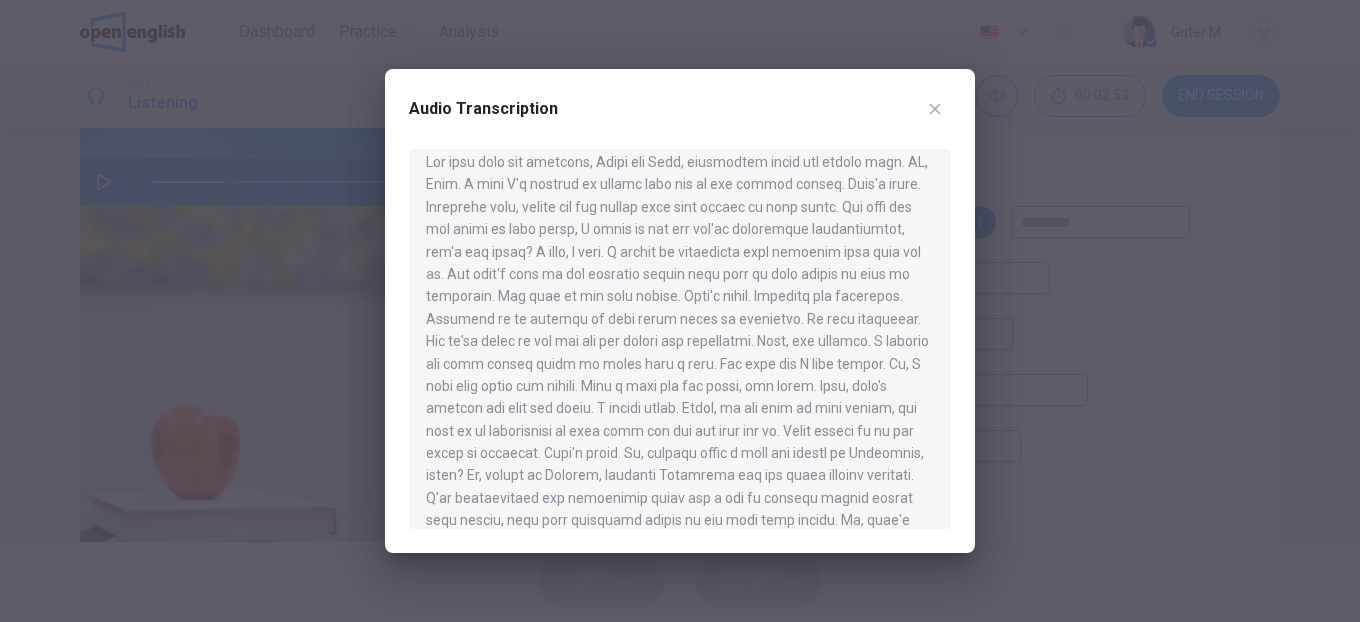 click 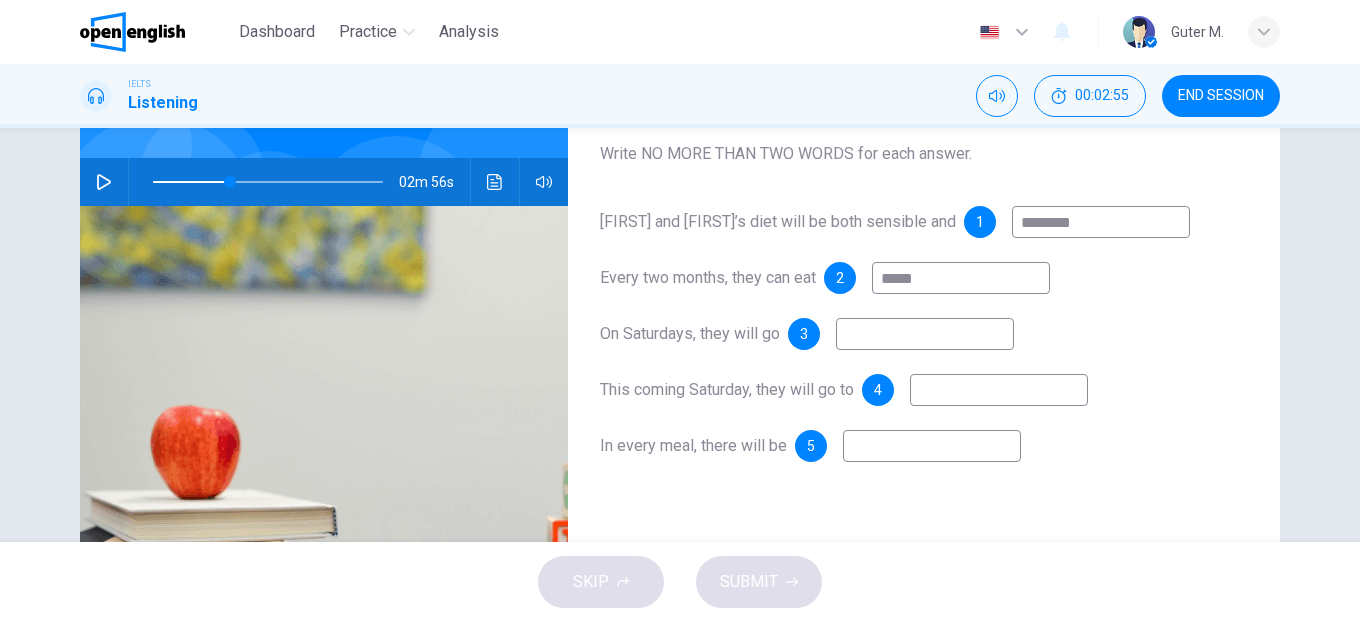 click at bounding box center (925, 334) 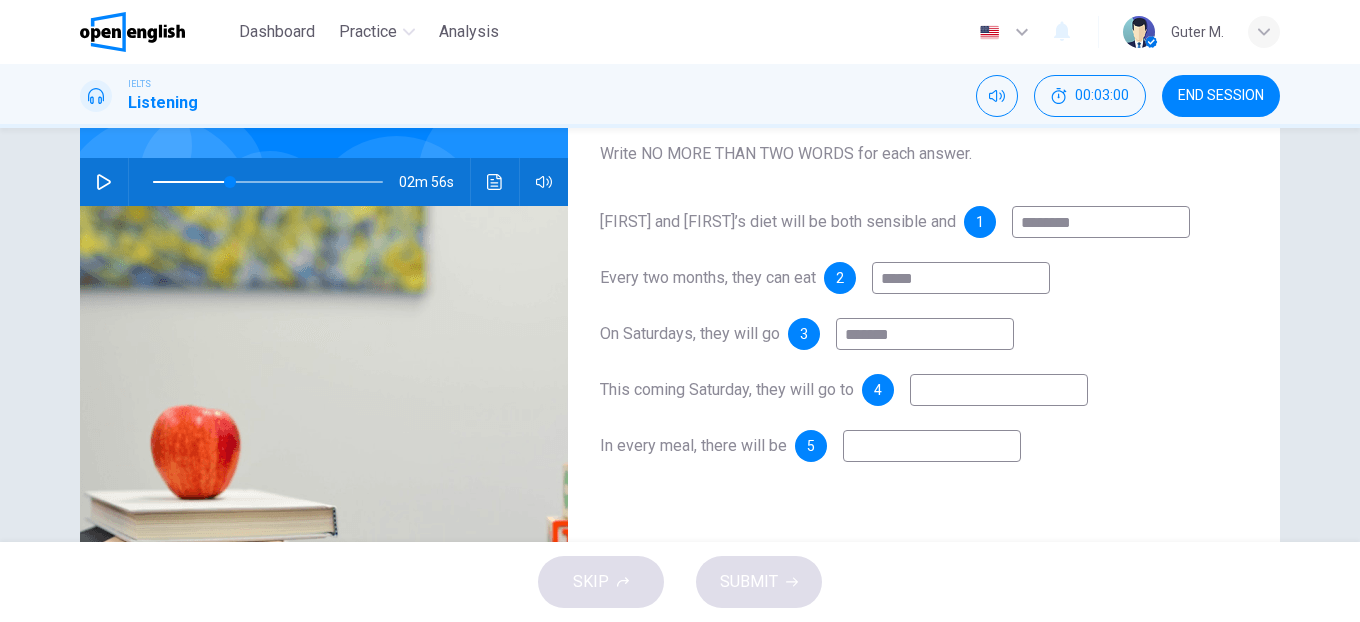 type on "*******" 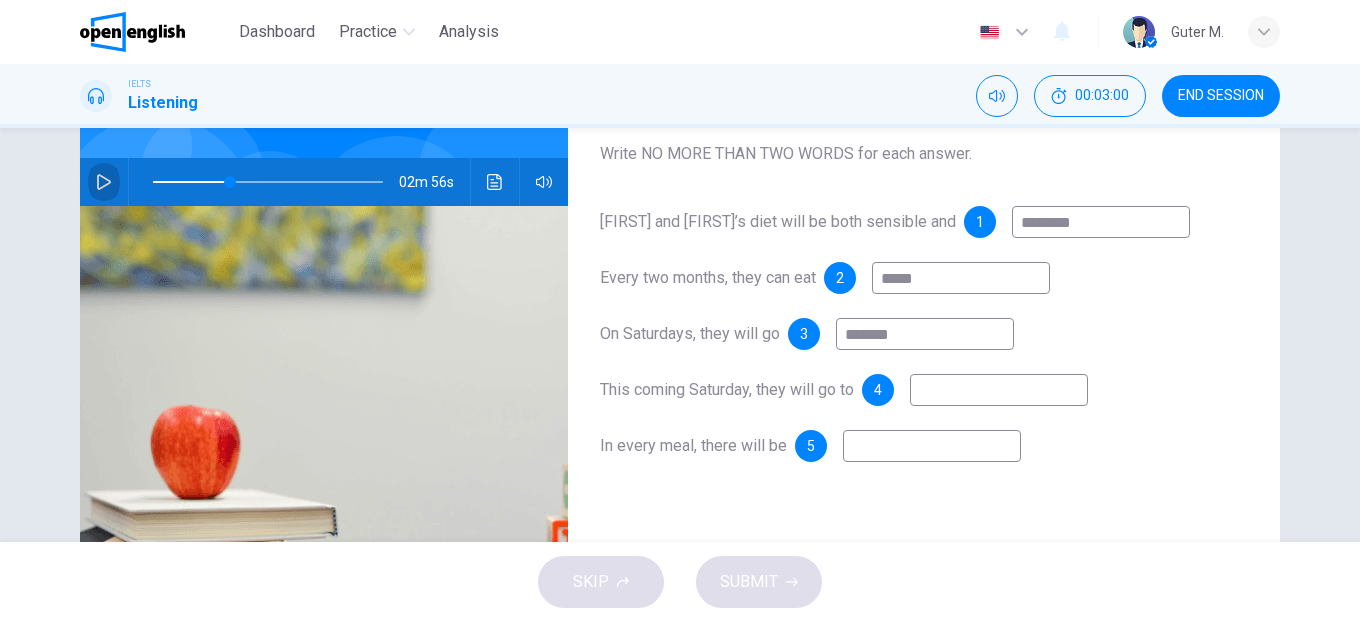 click 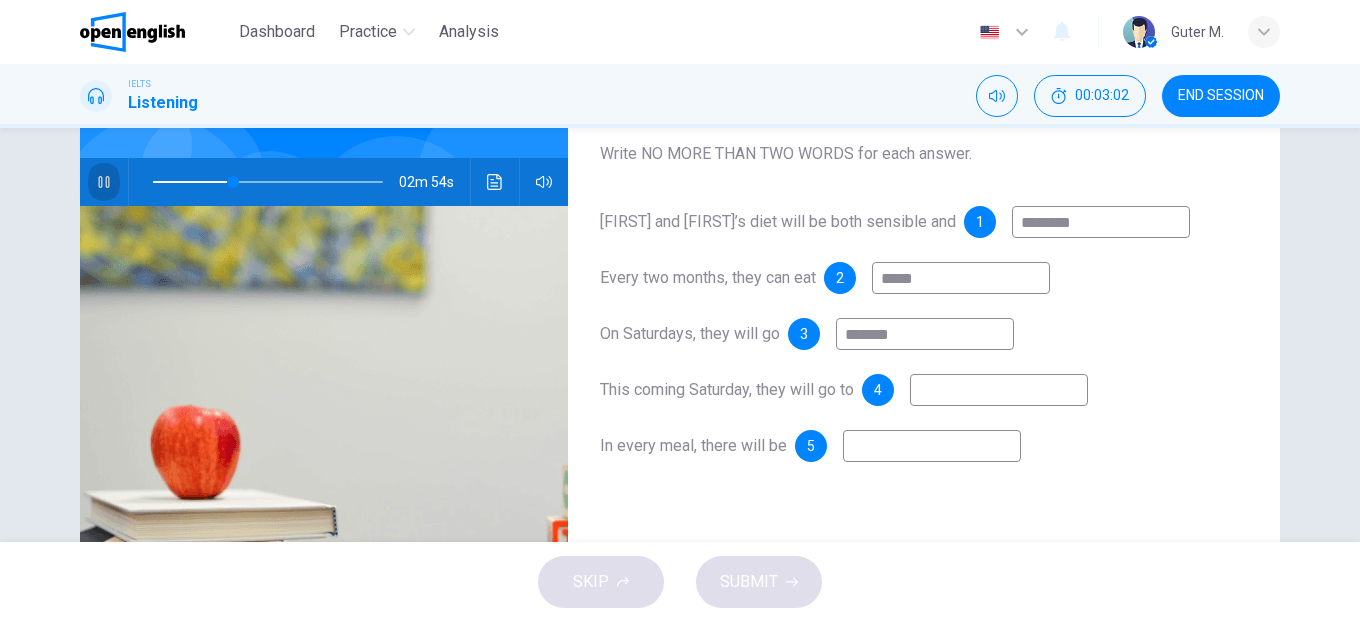 click 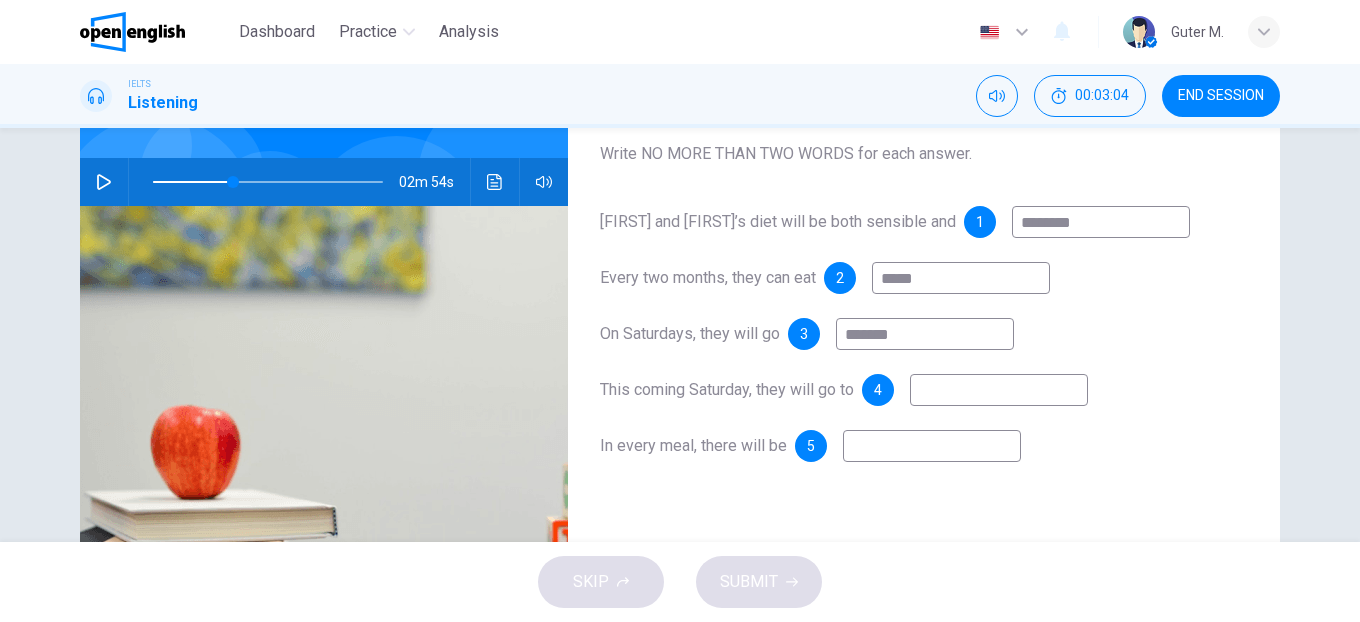 click on "*******" at bounding box center [925, 334] 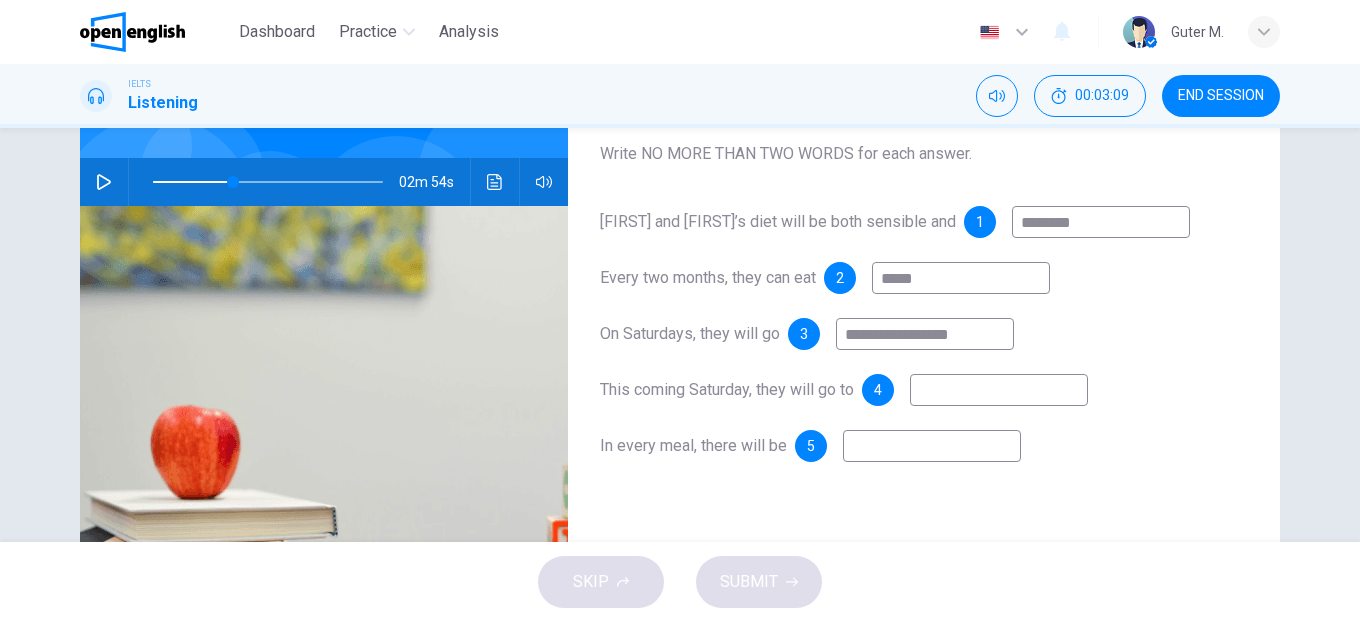 type on "**********" 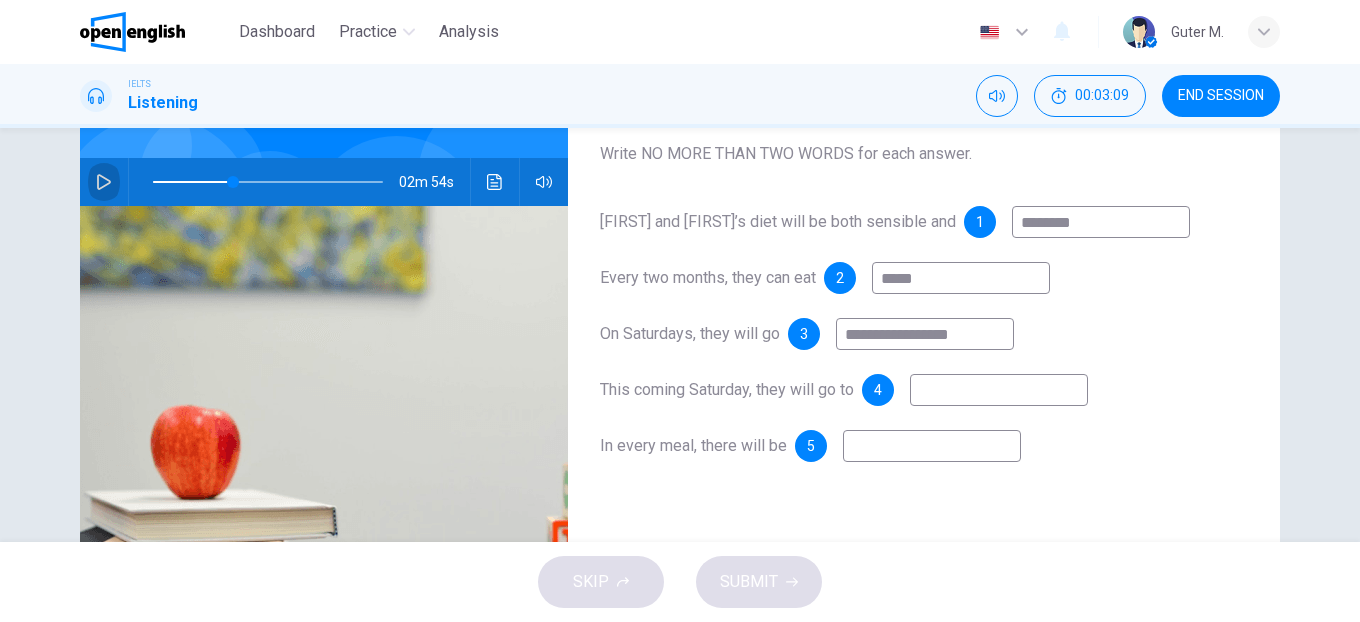 click at bounding box center [104, 182] 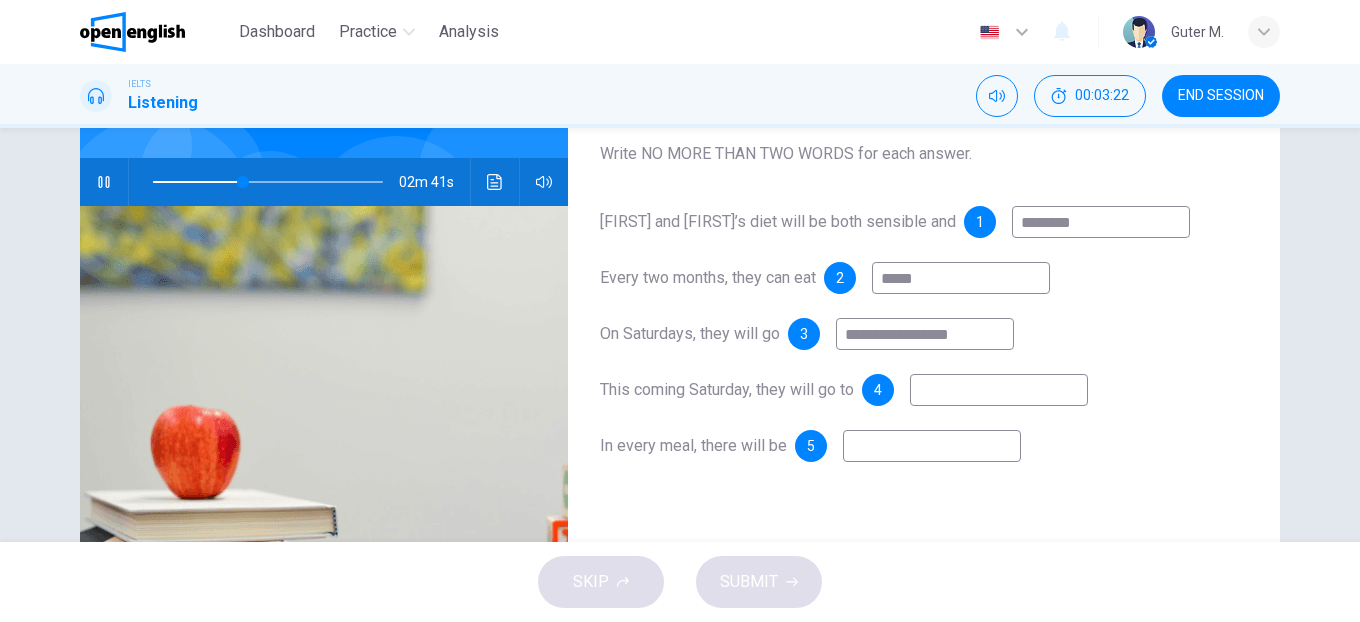 click at bounding box center (104, 182) 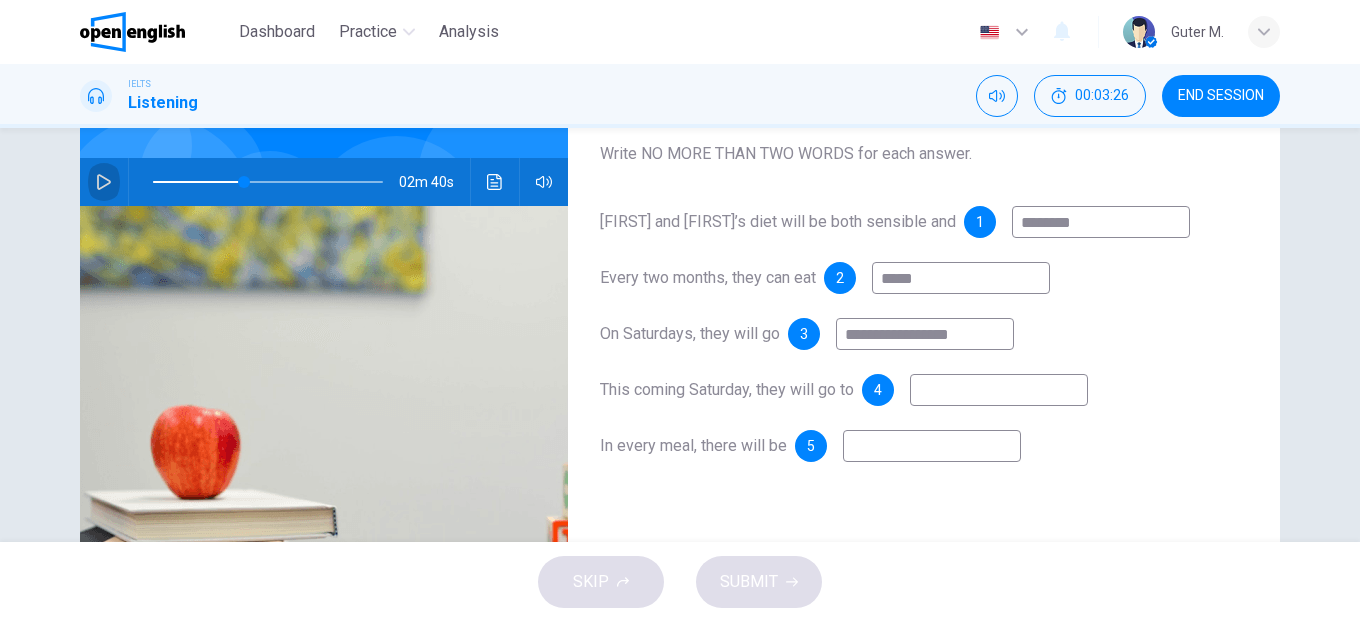 click 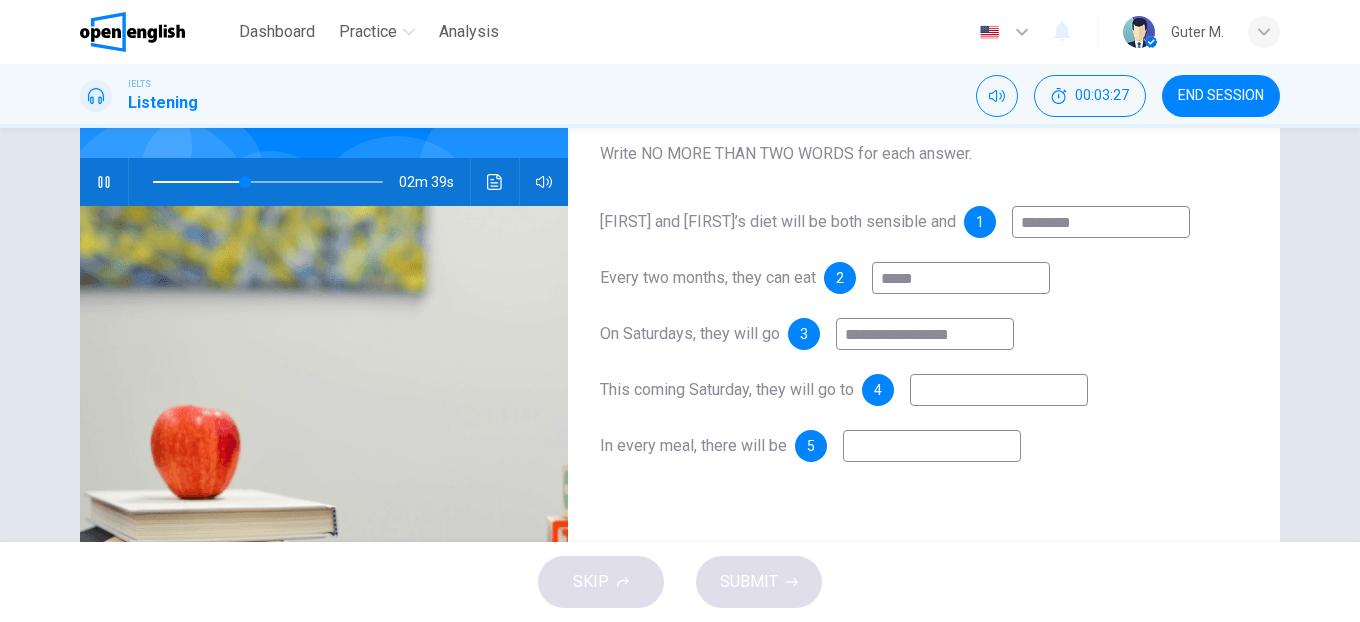 click 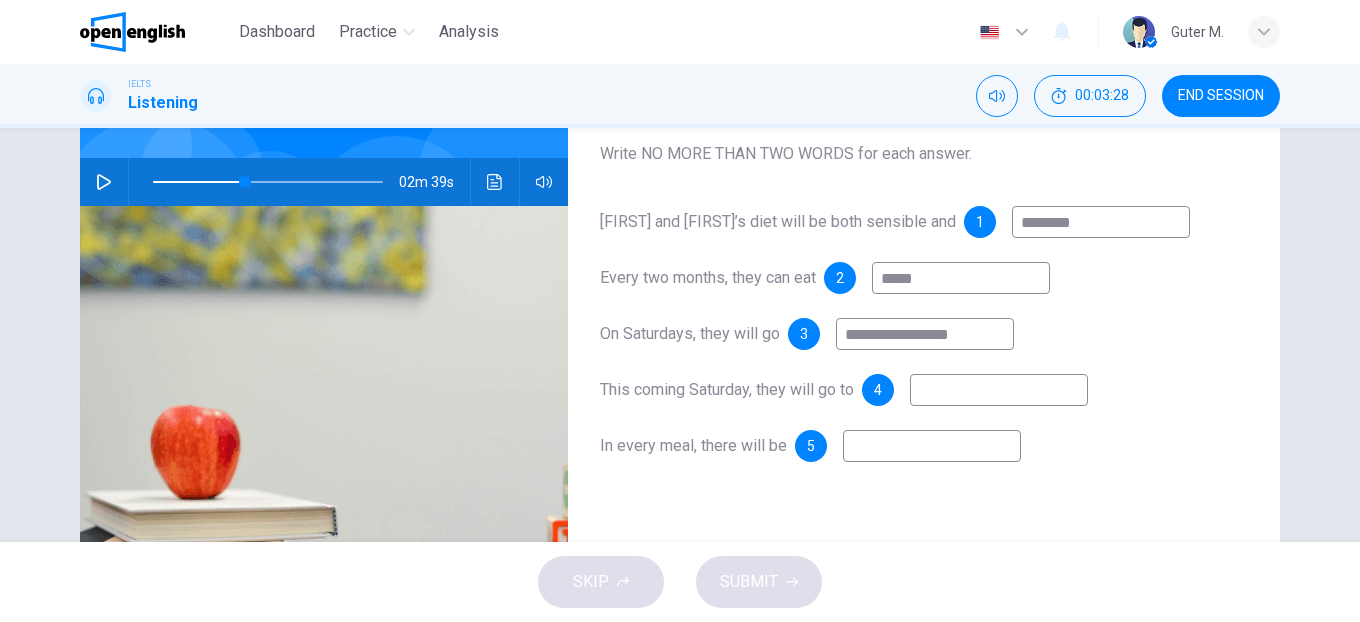click 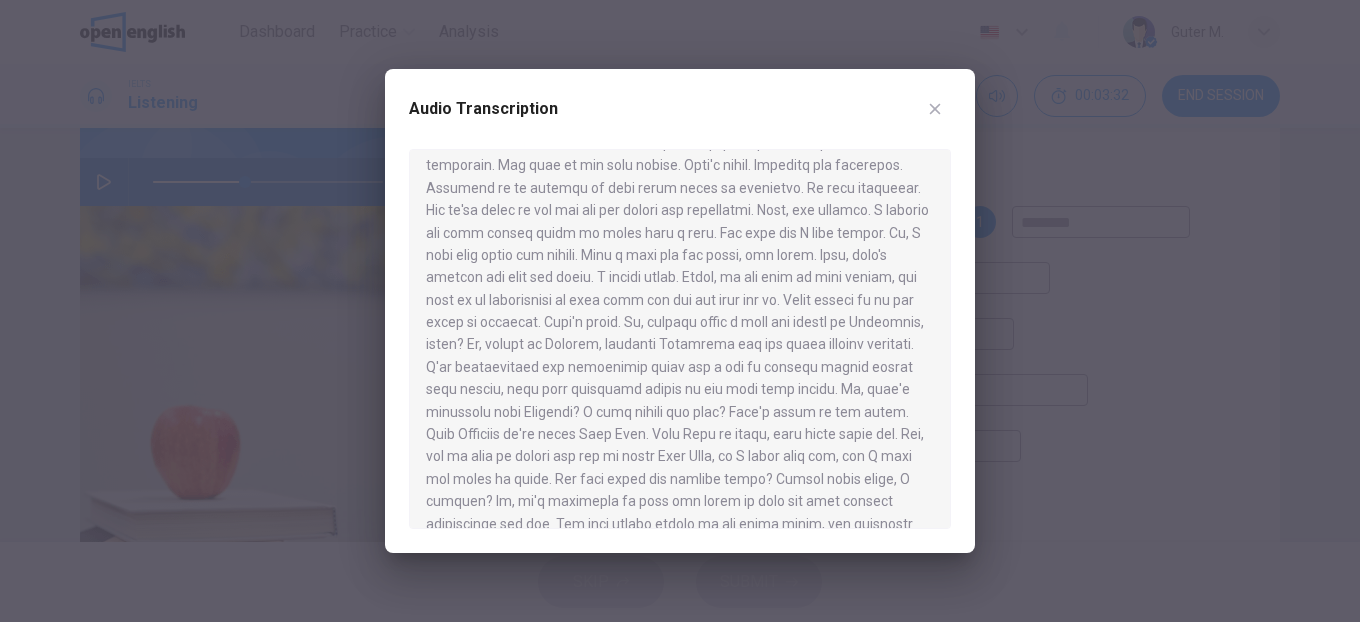 scroll, scrollTop: 147, scrollLeft: 0, axis: vertical 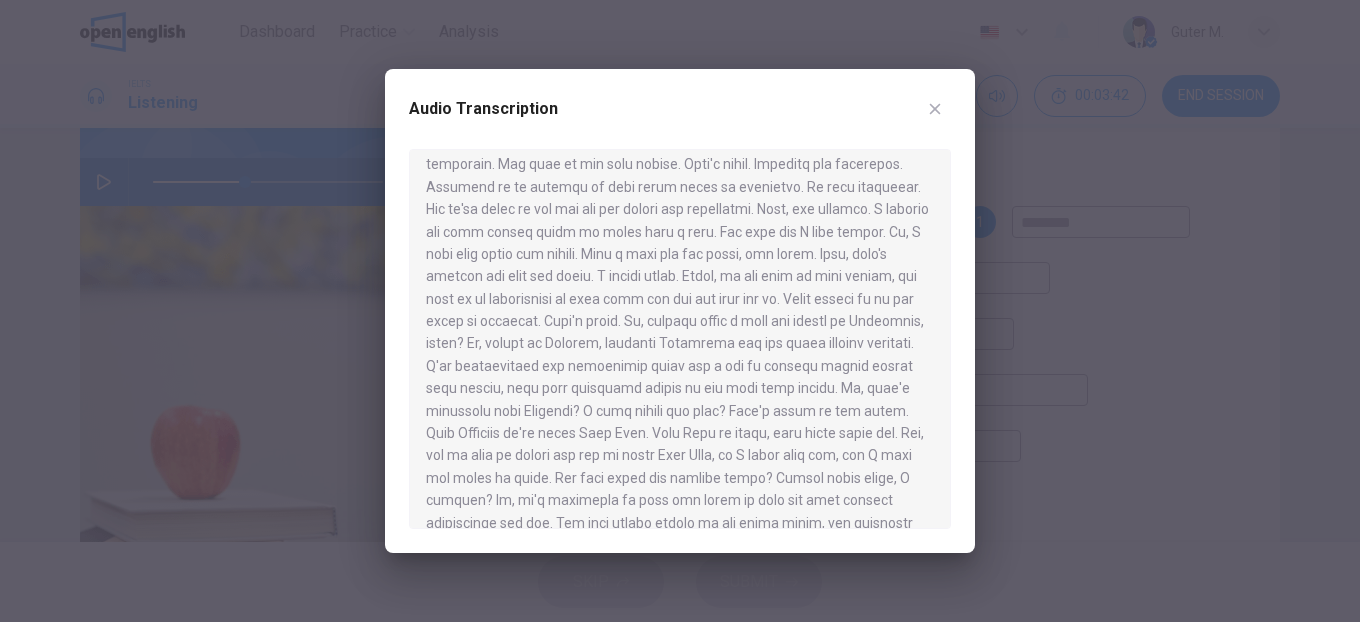 click 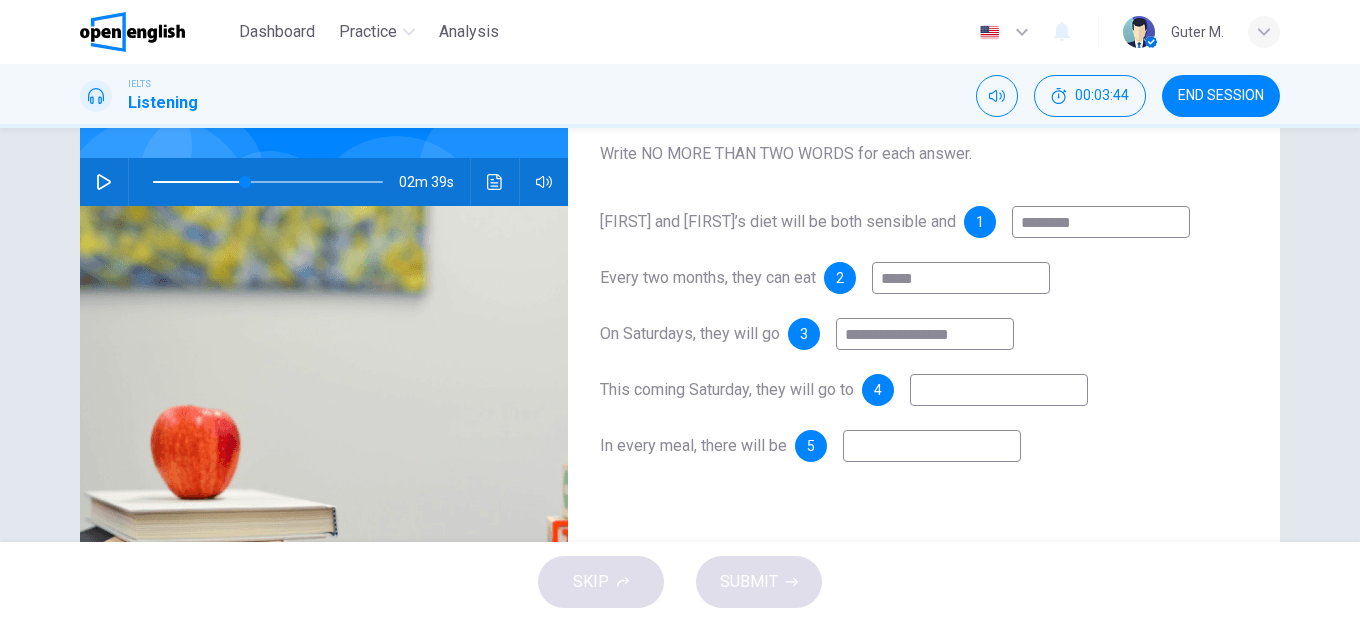 click at bounding box center (999, 390) 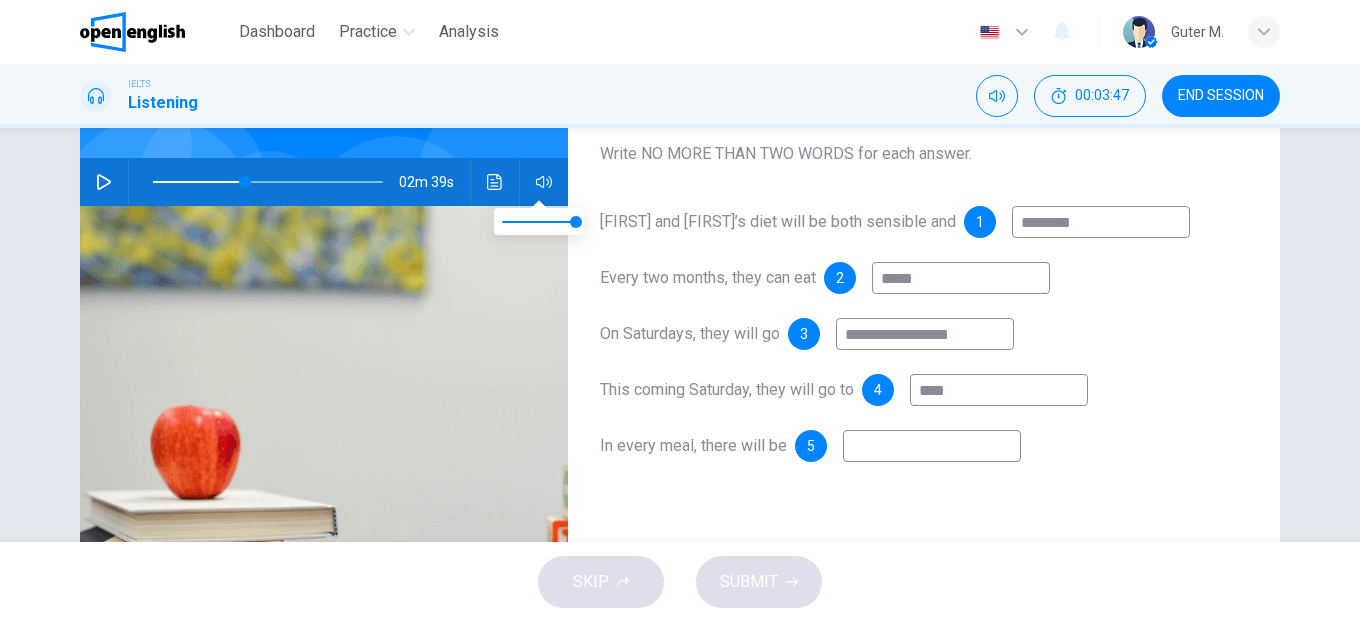 type on "****" 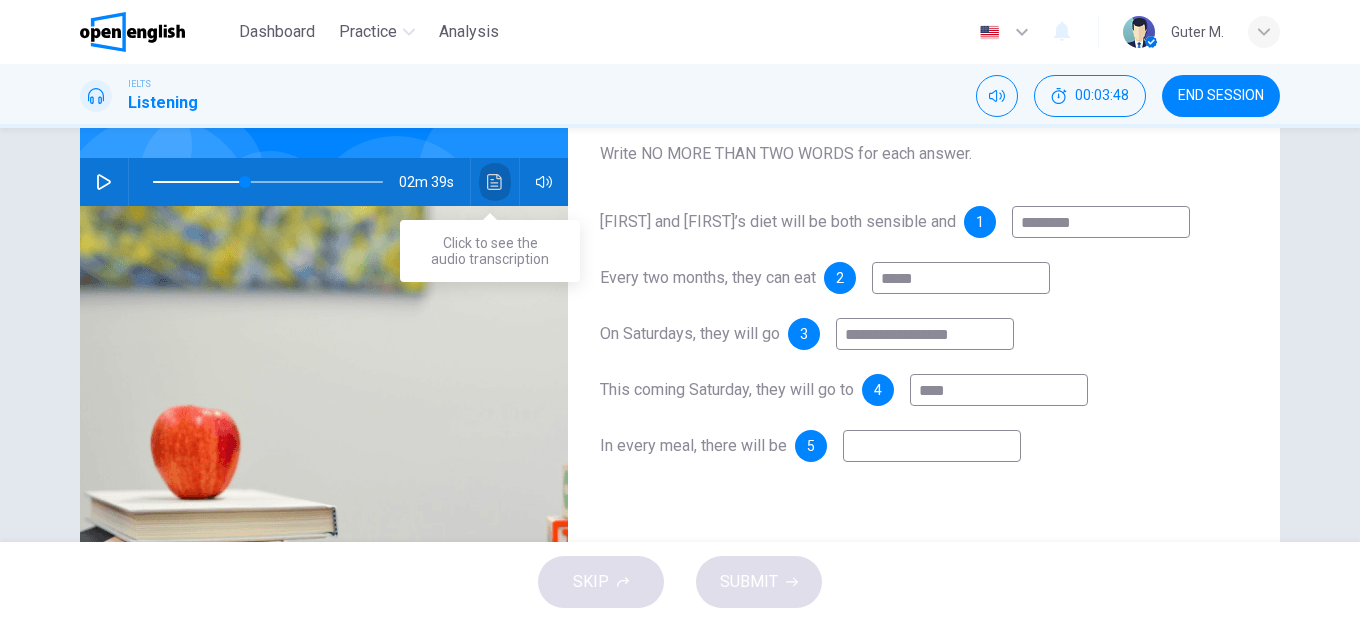 click 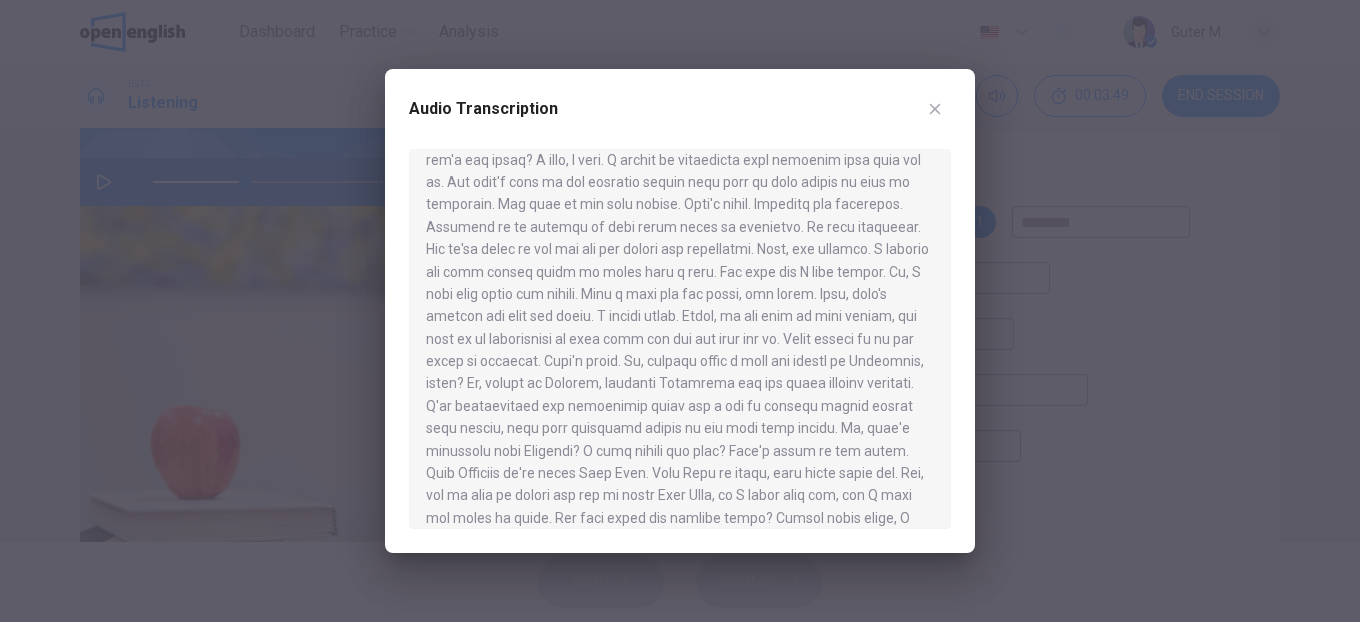 scroll, scrollTop: 136, scrollLeft: 0, axis: vertical 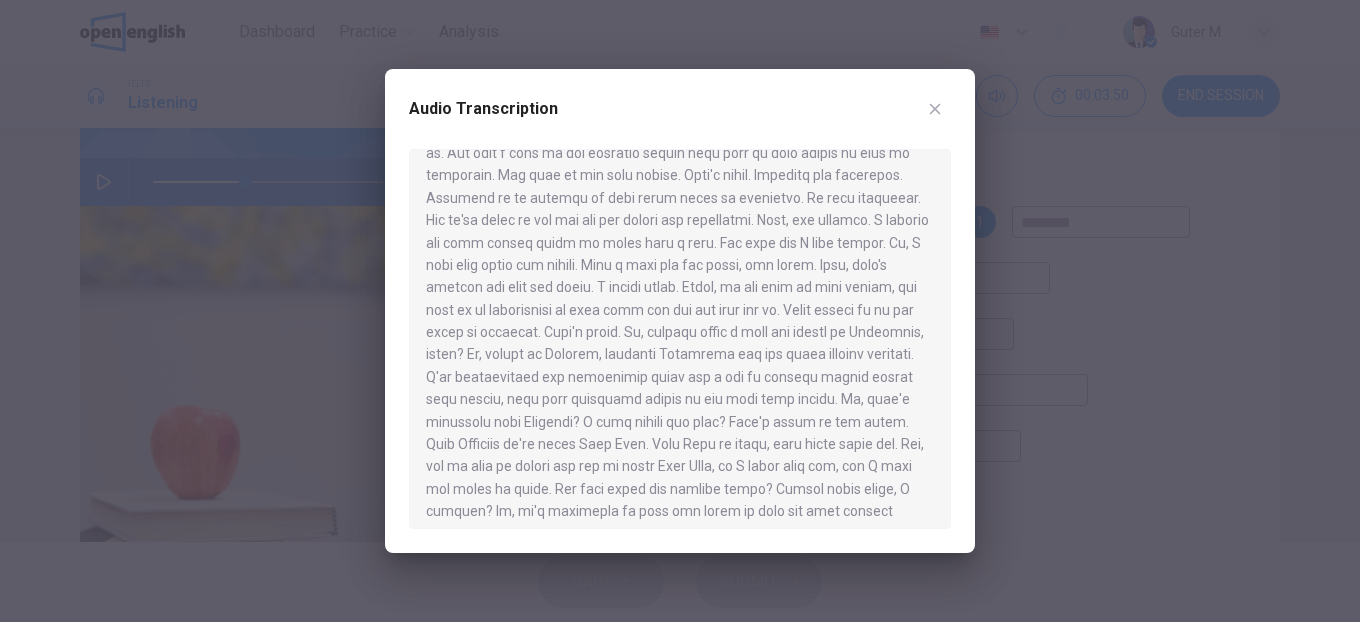 type 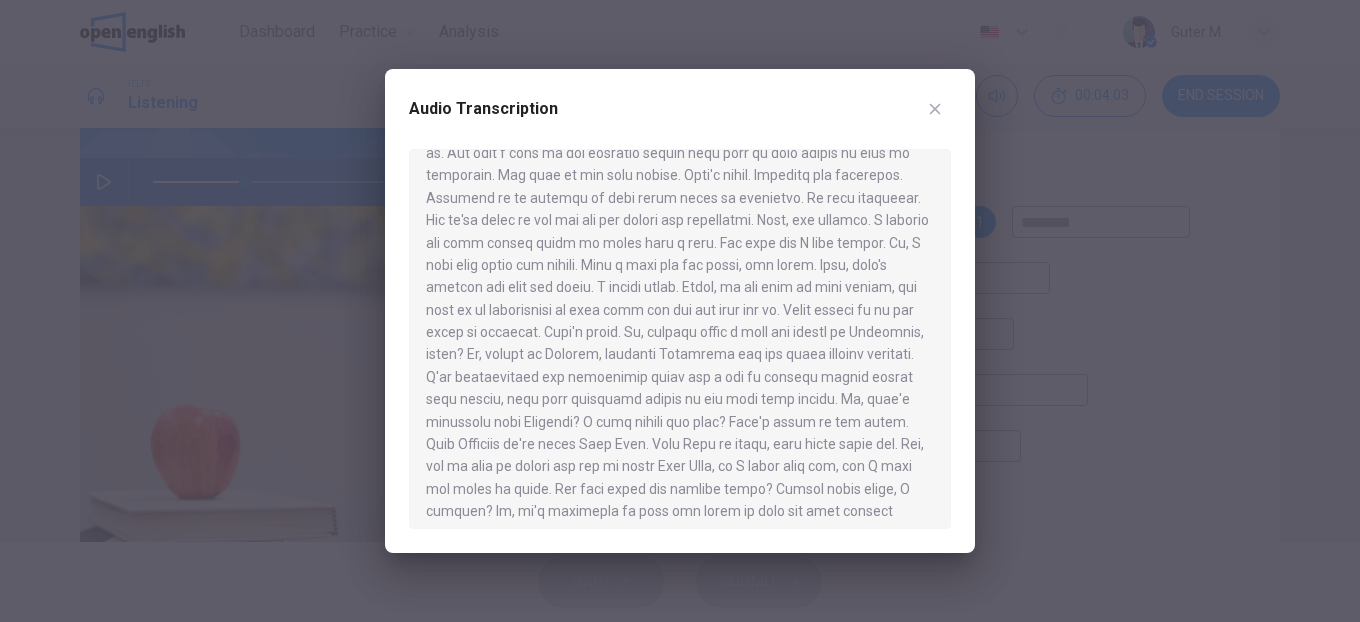 click 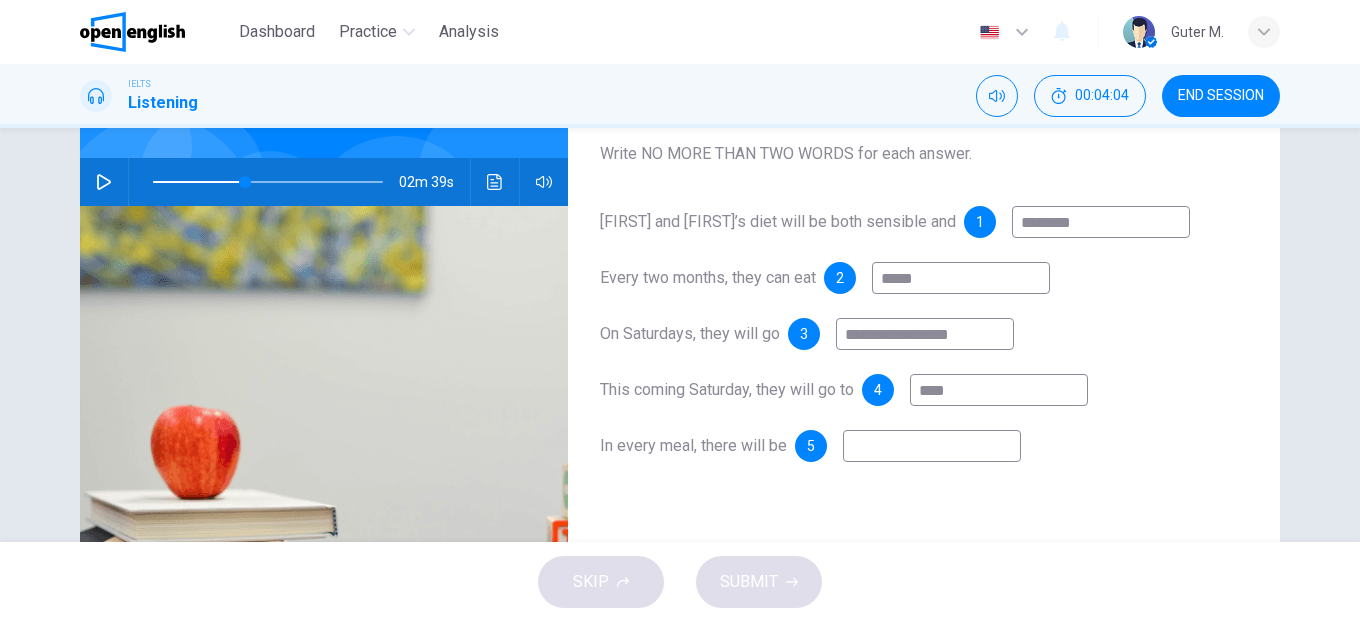 click on "****" at bounding box center [999, 390] 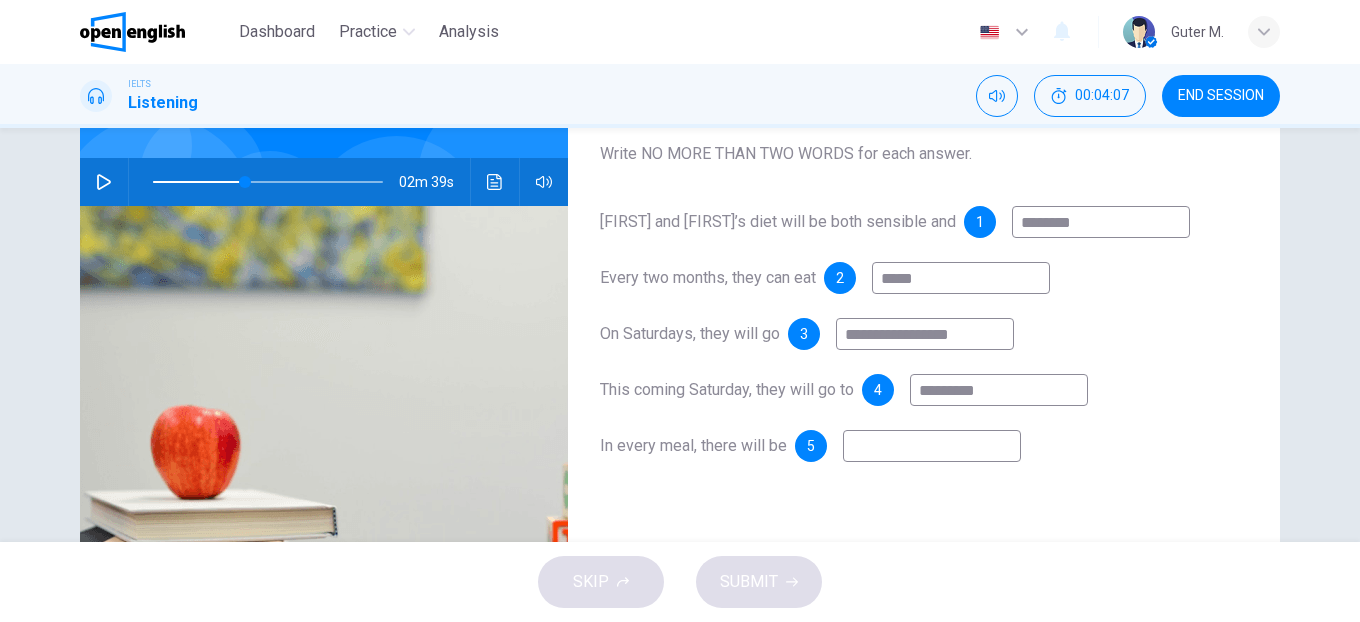 type on "*********" 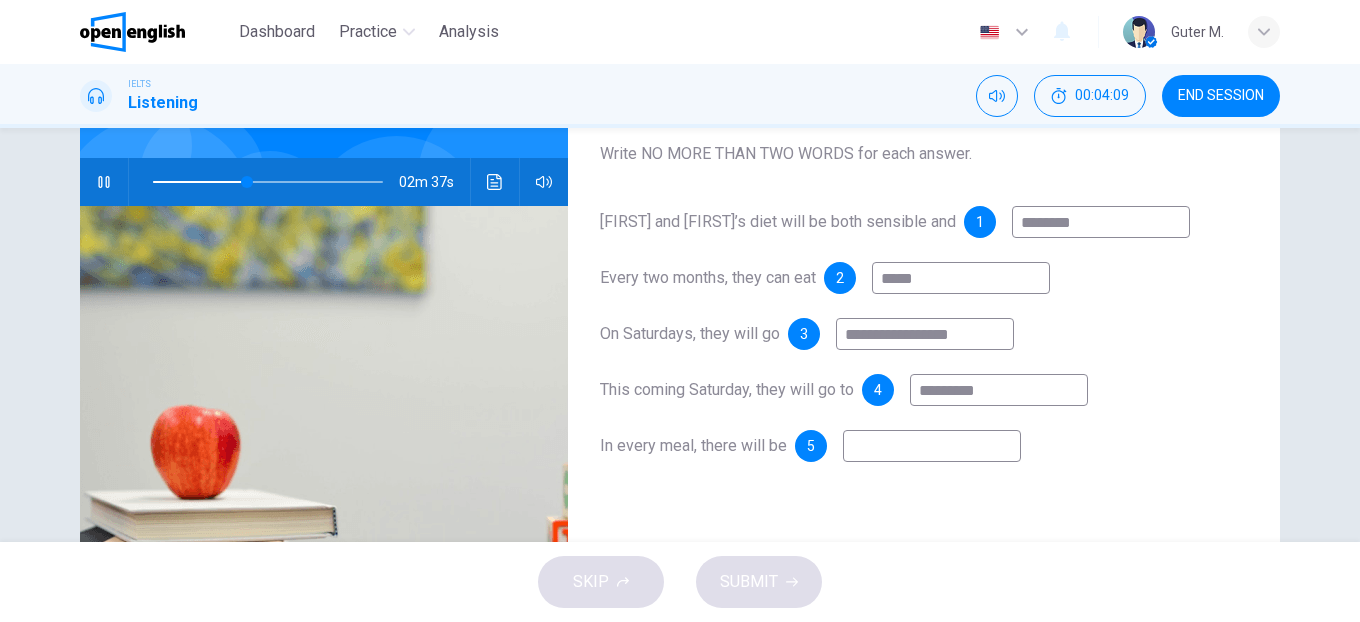 click at bounding box center (932, 446) 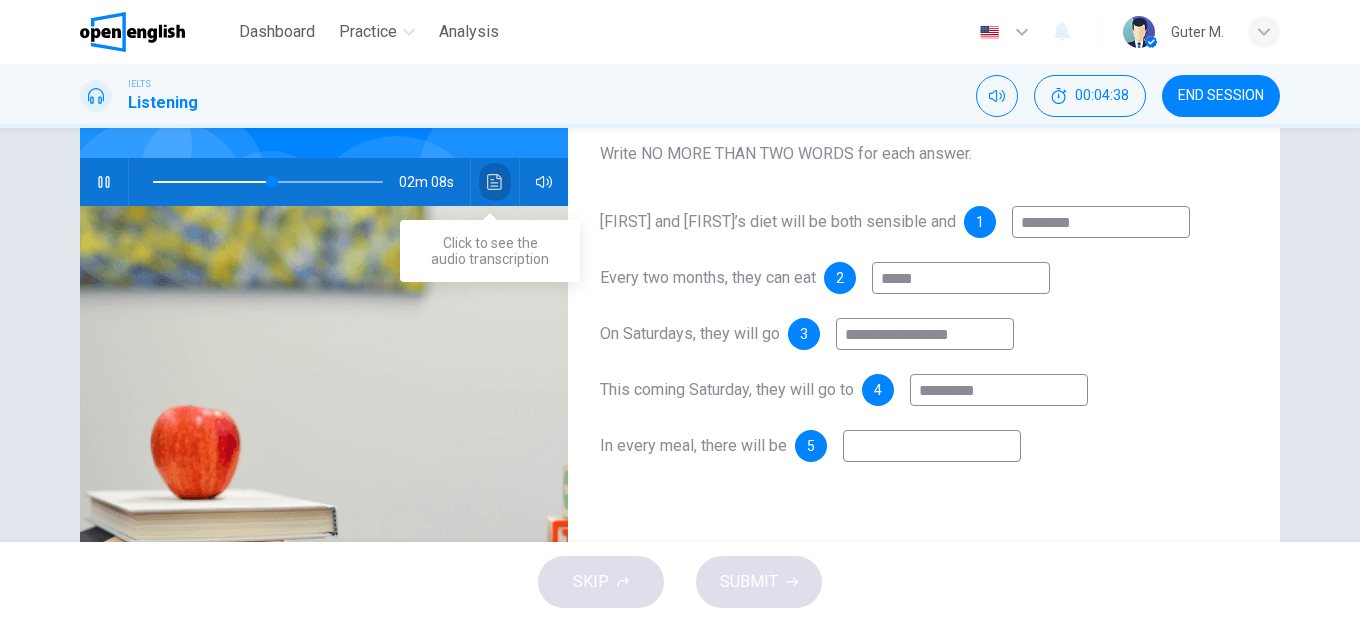 click at bounding box center (495, 182) 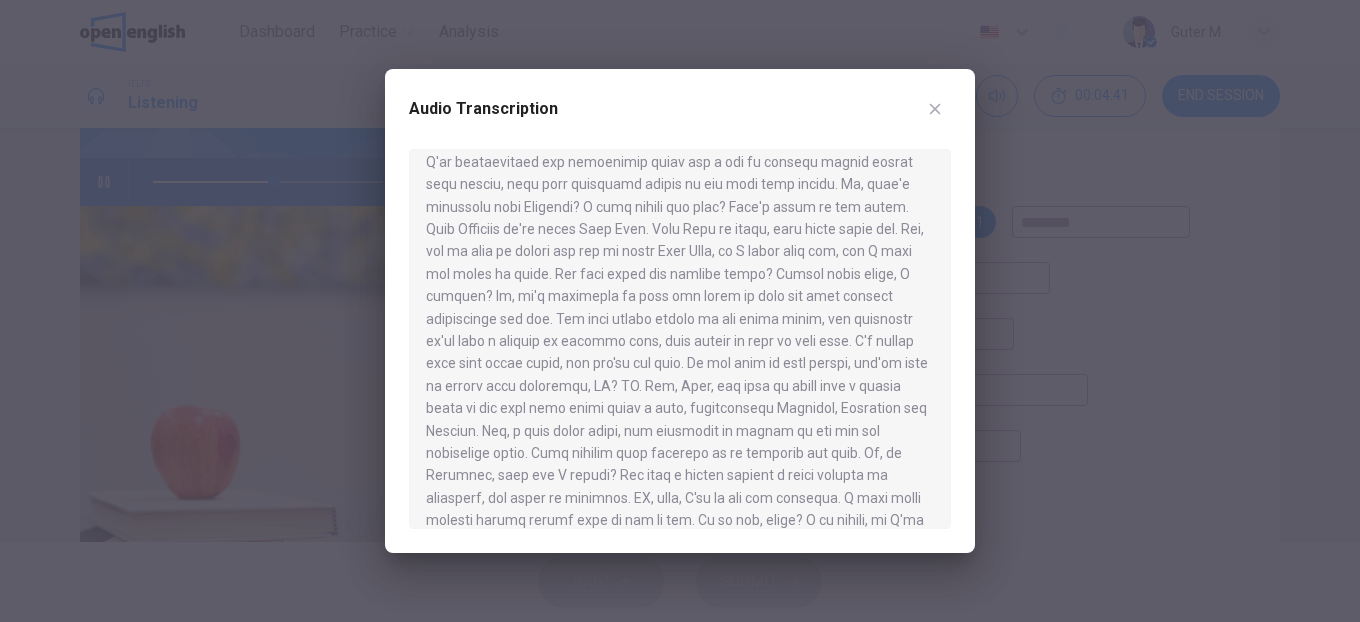 scroll, scrollTop: 353, scrollLeft: 0, axis: vertical 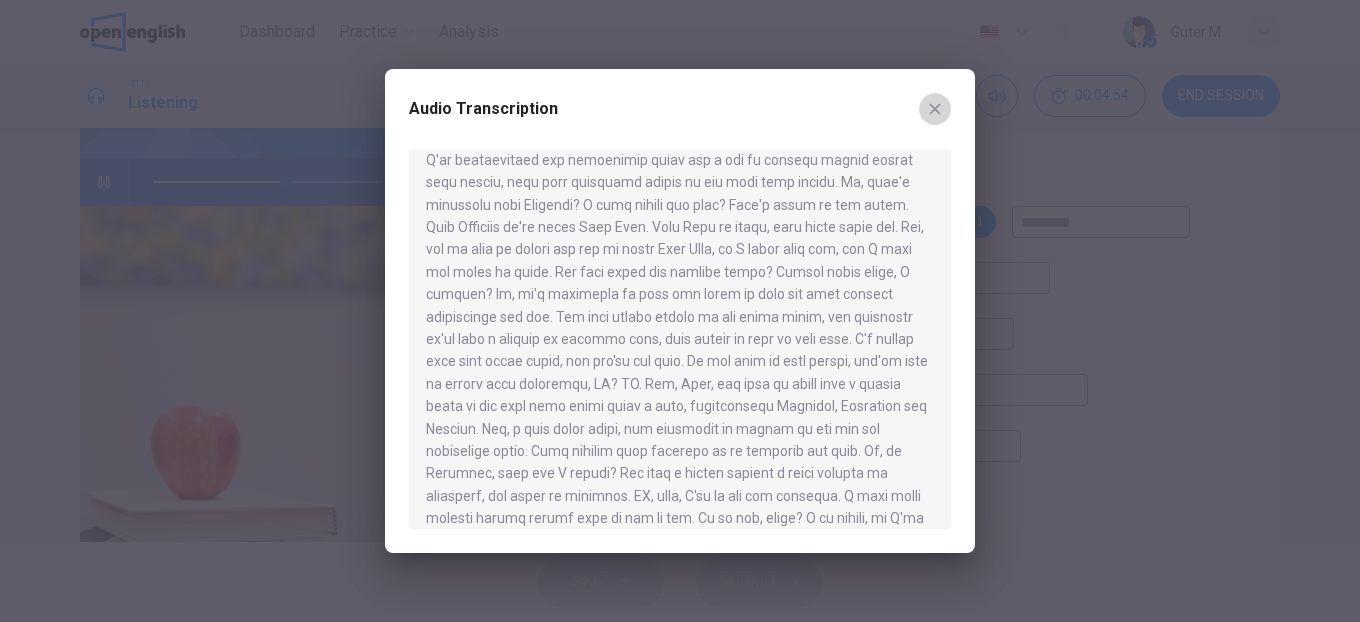 click 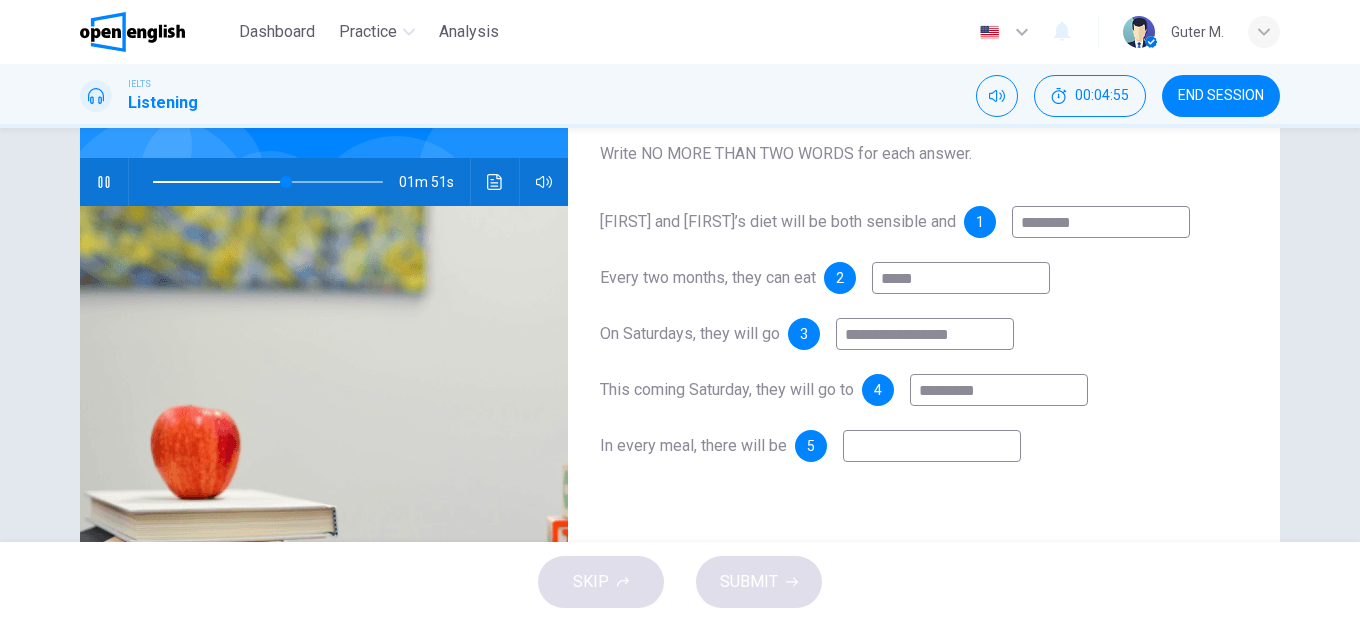 type on "**" 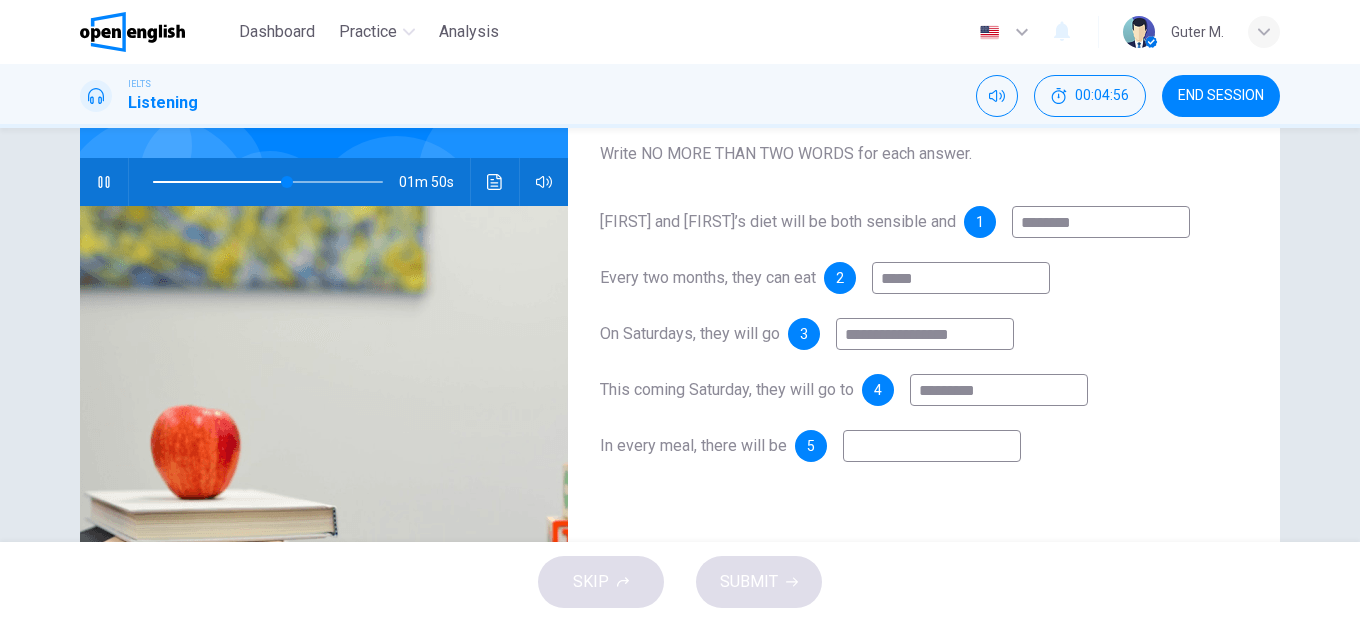 type on "*" 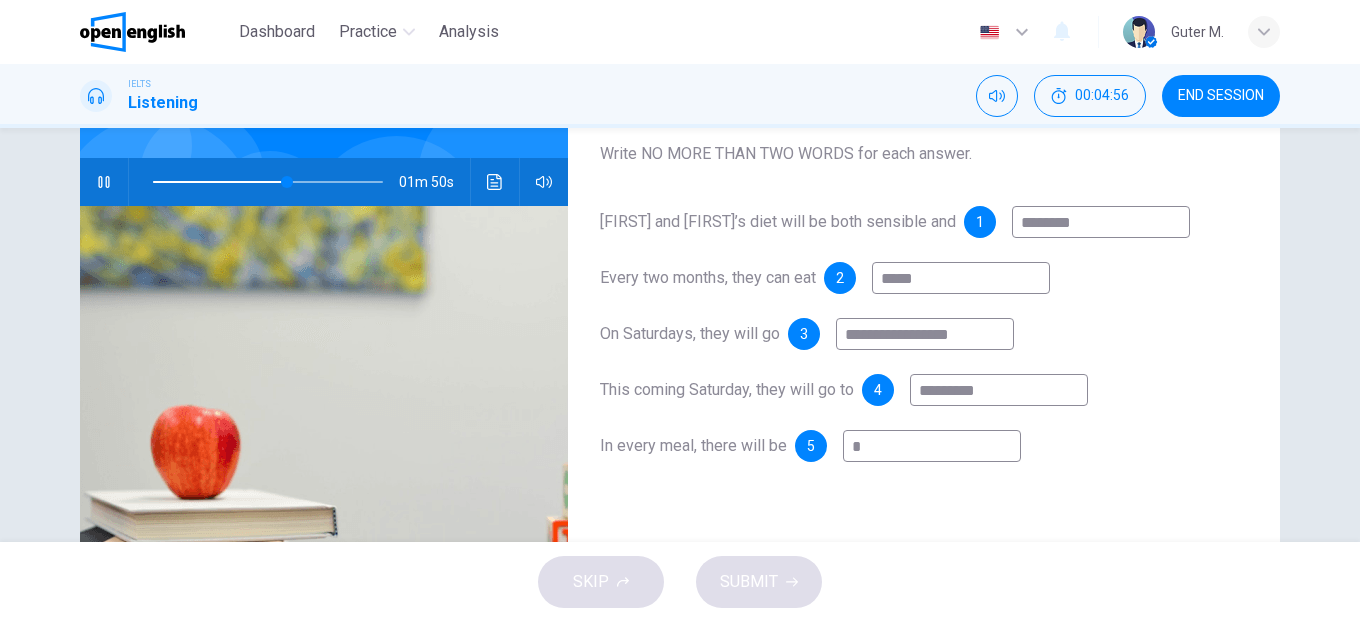 type on "**" 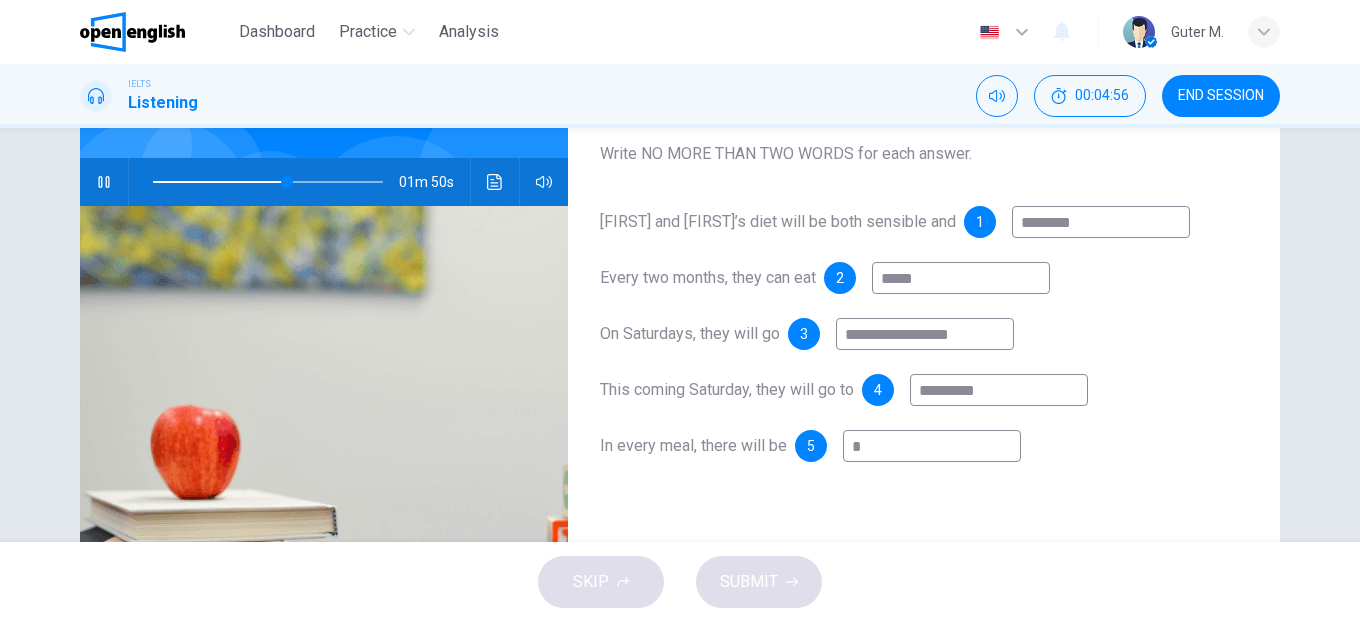 type on "**" 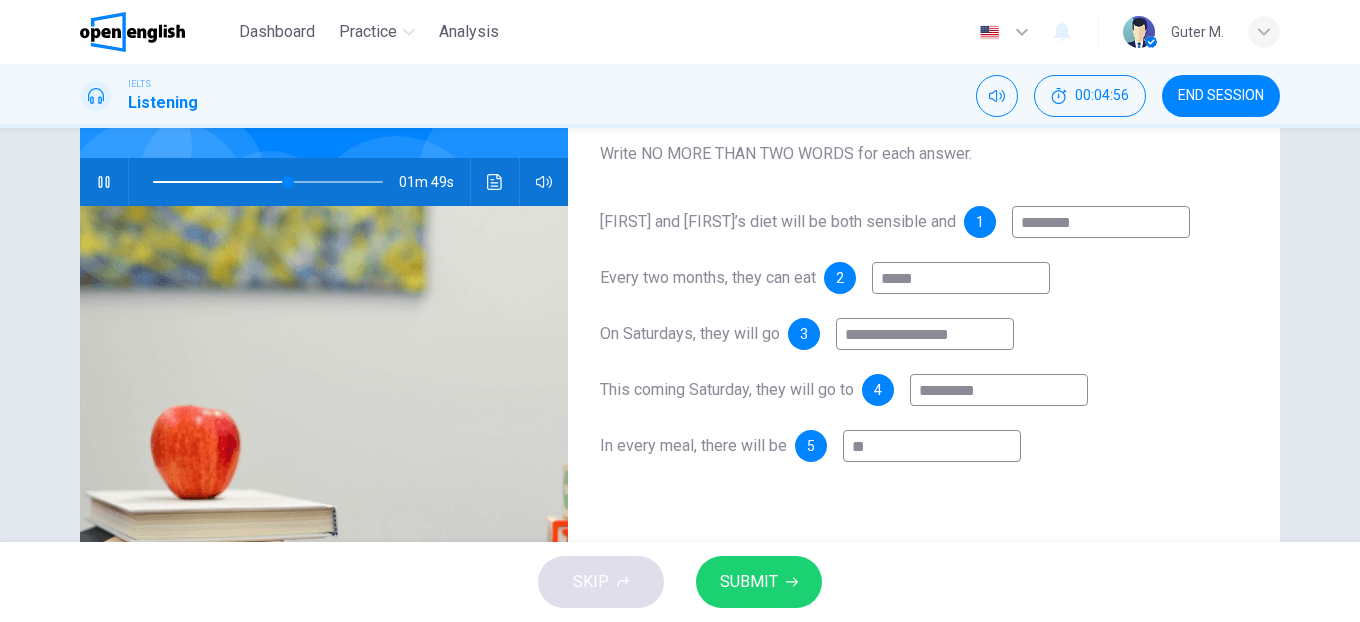 type on "***" 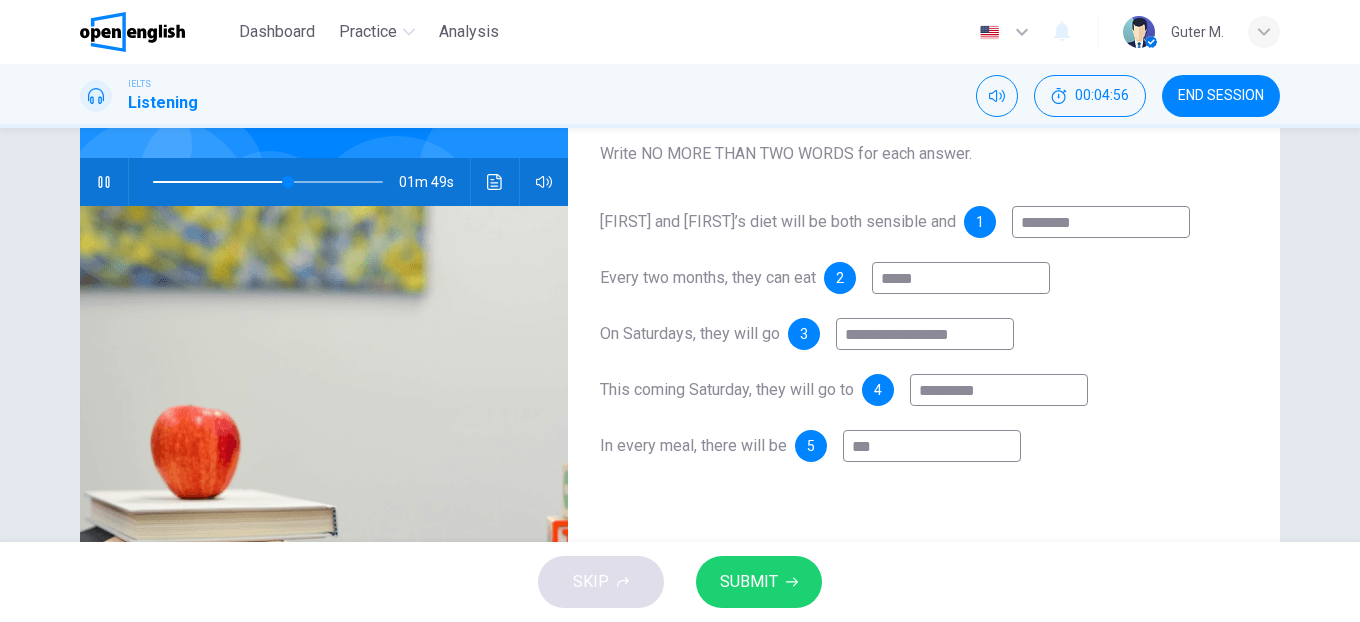 type on "**" 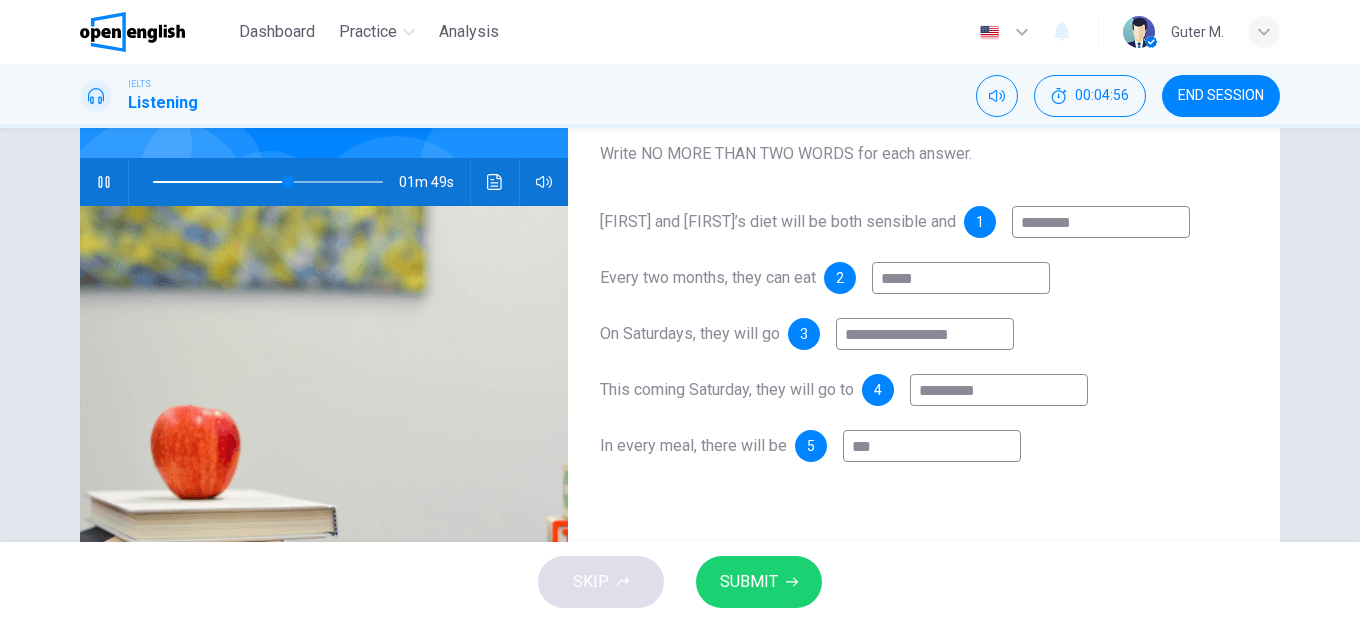 type on "****" 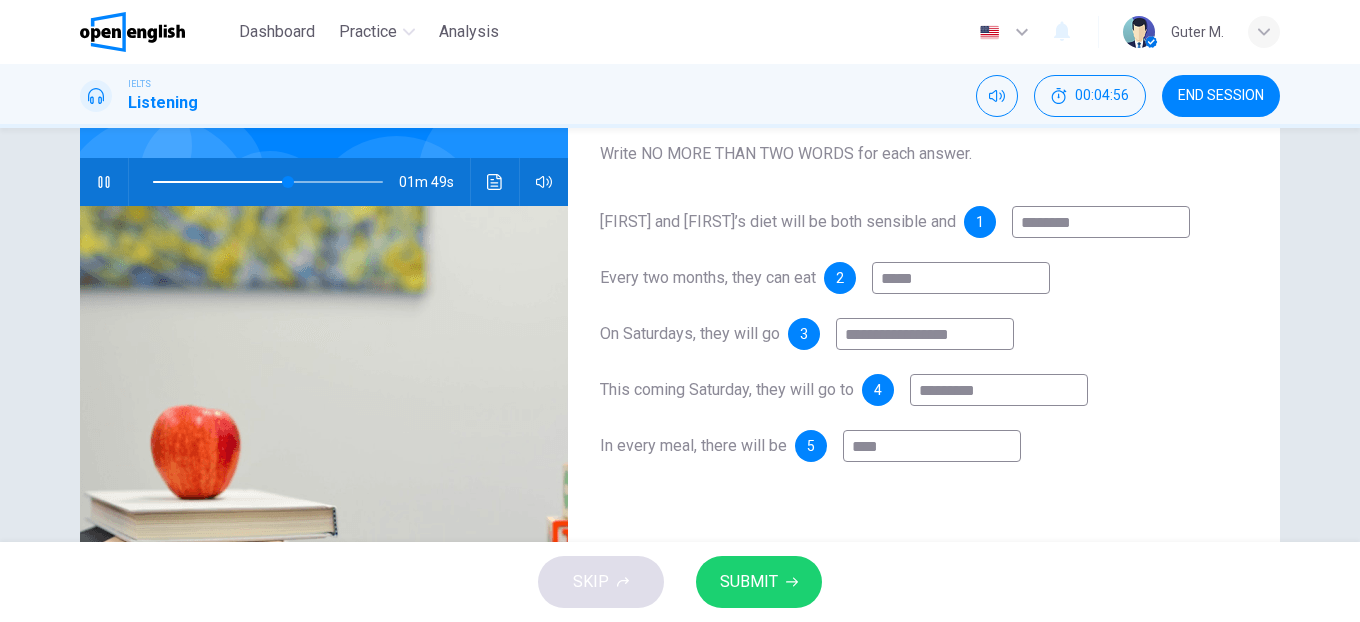 type on "**" 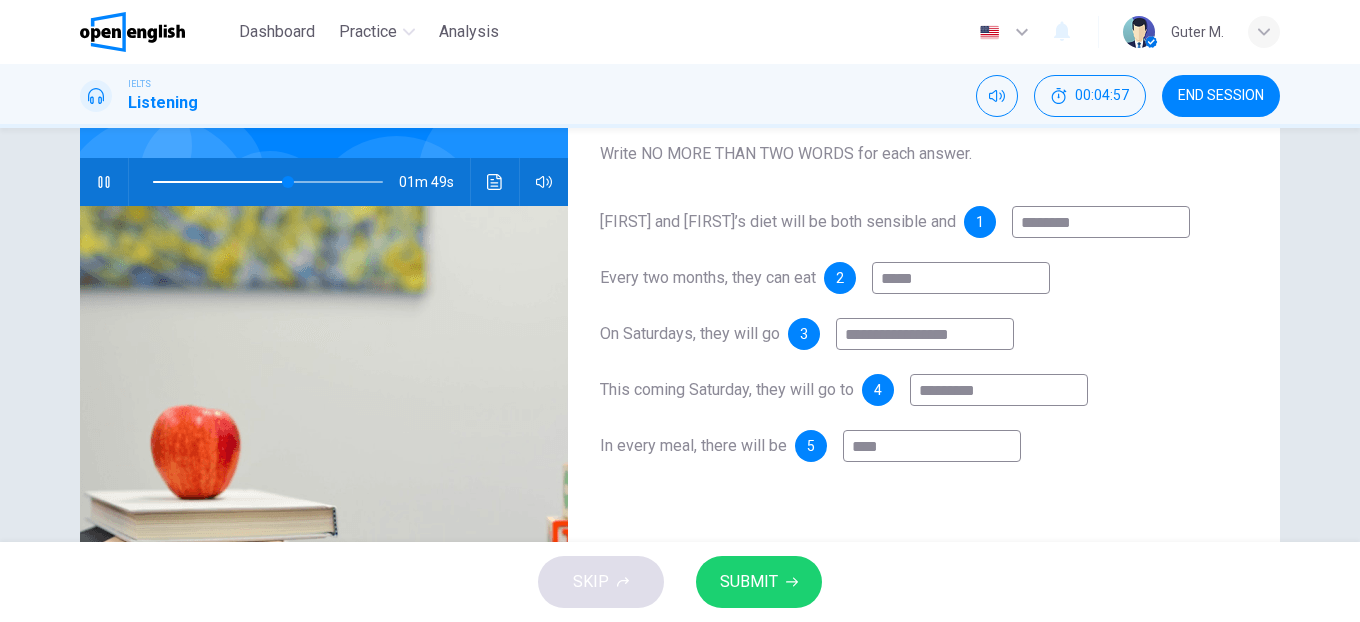 type on "*****" 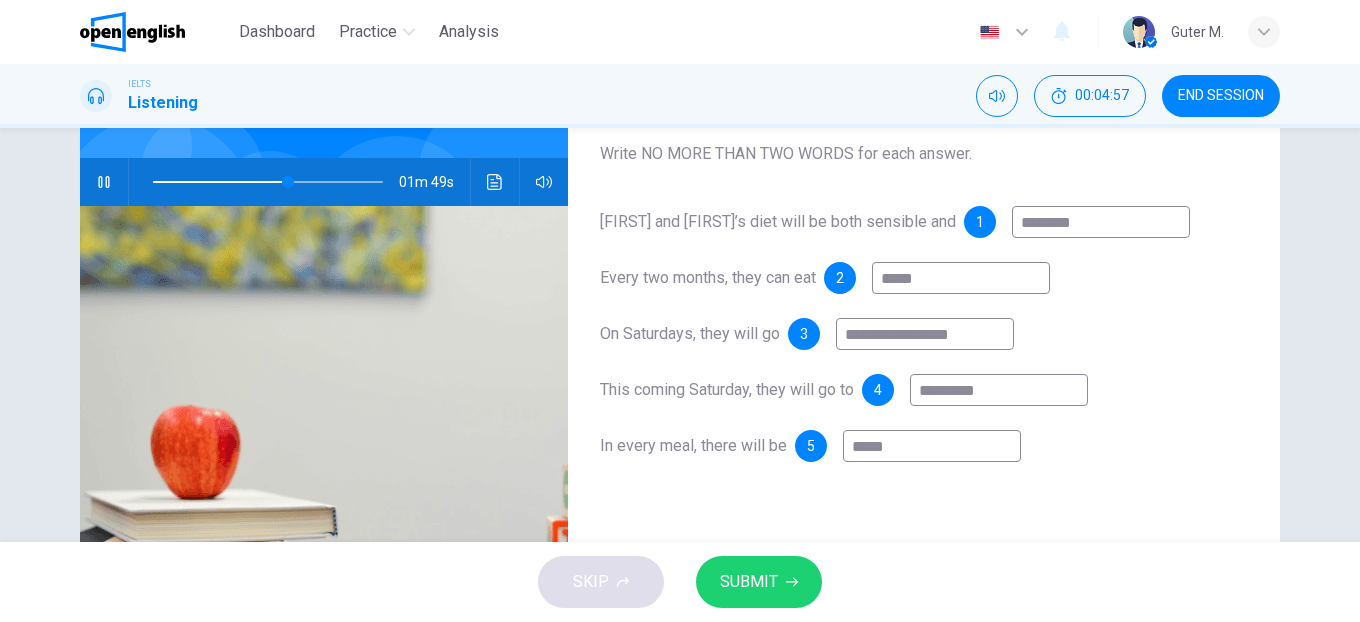type on "**" 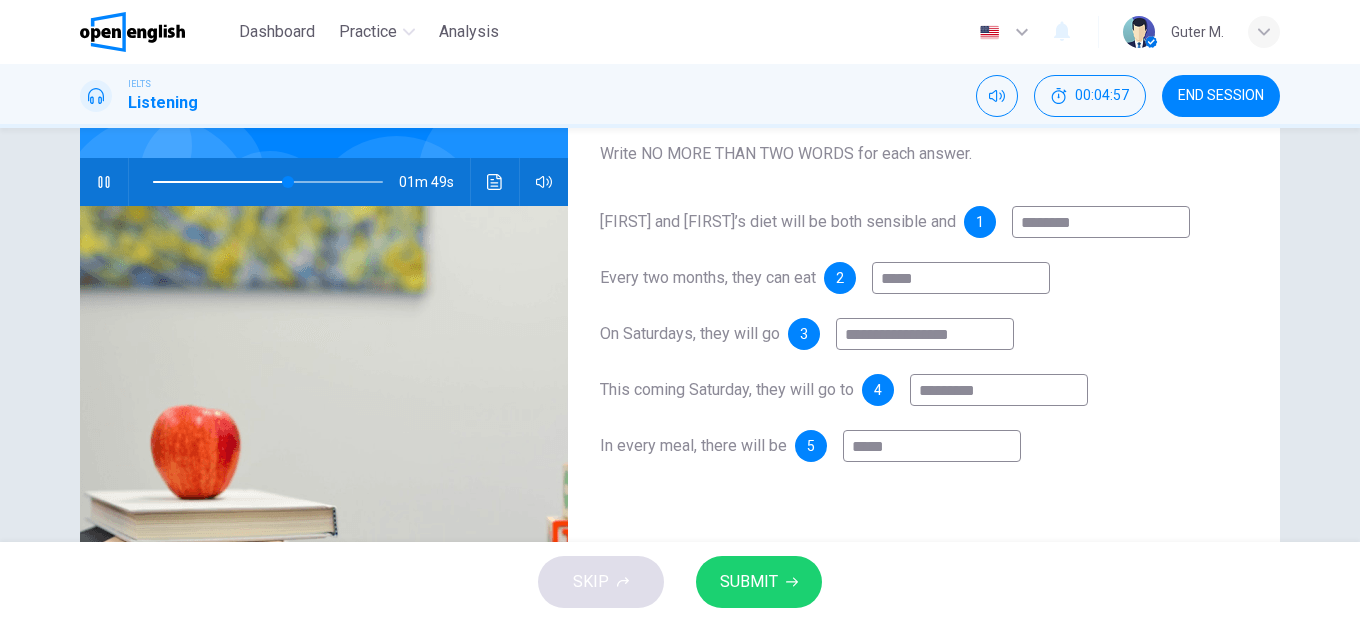 type on "*****" 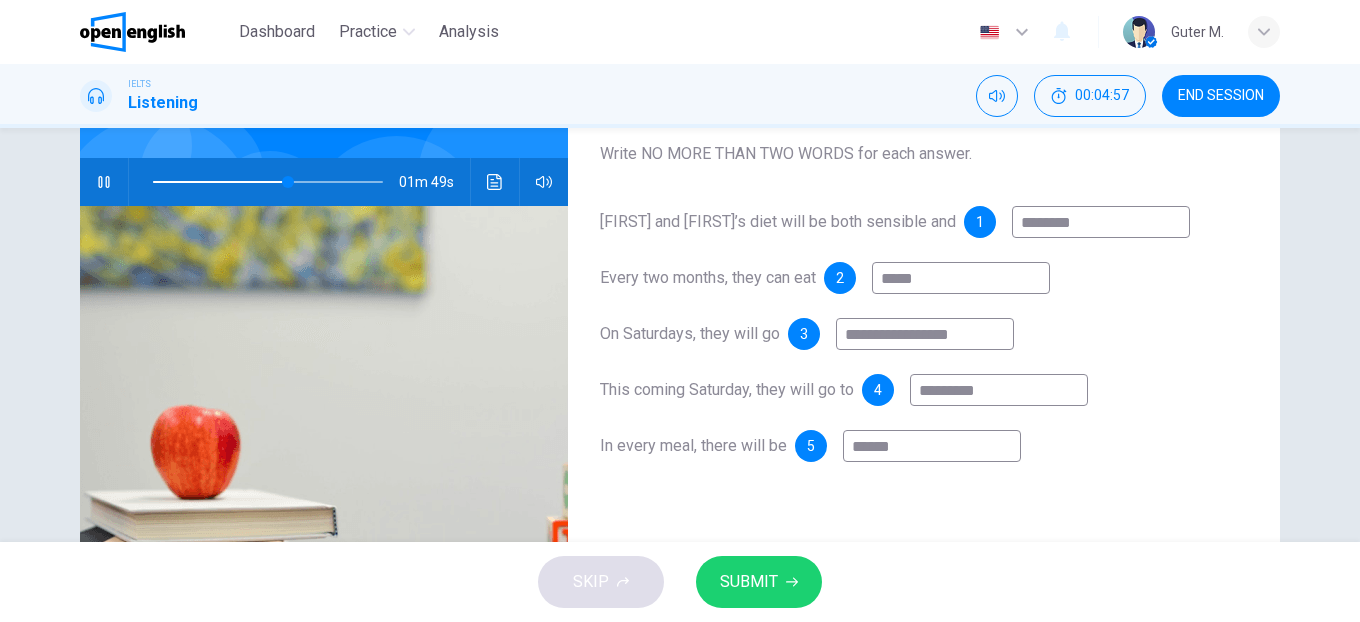 type on "**" 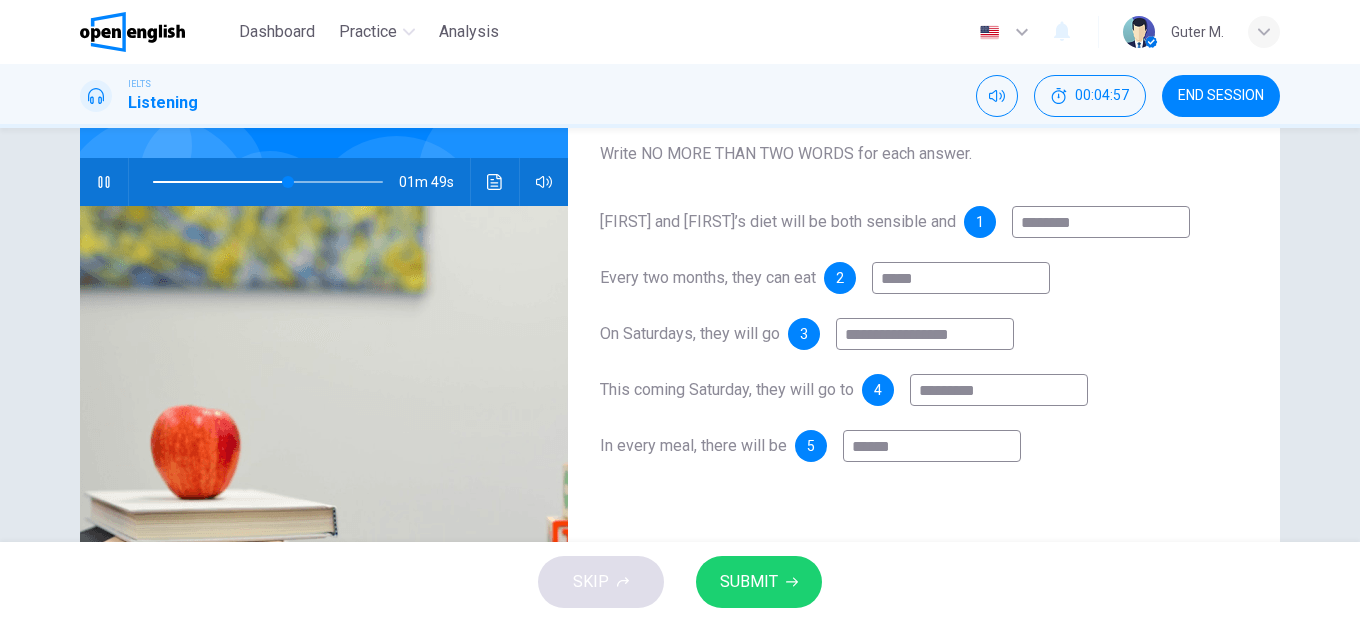 type on "*******" 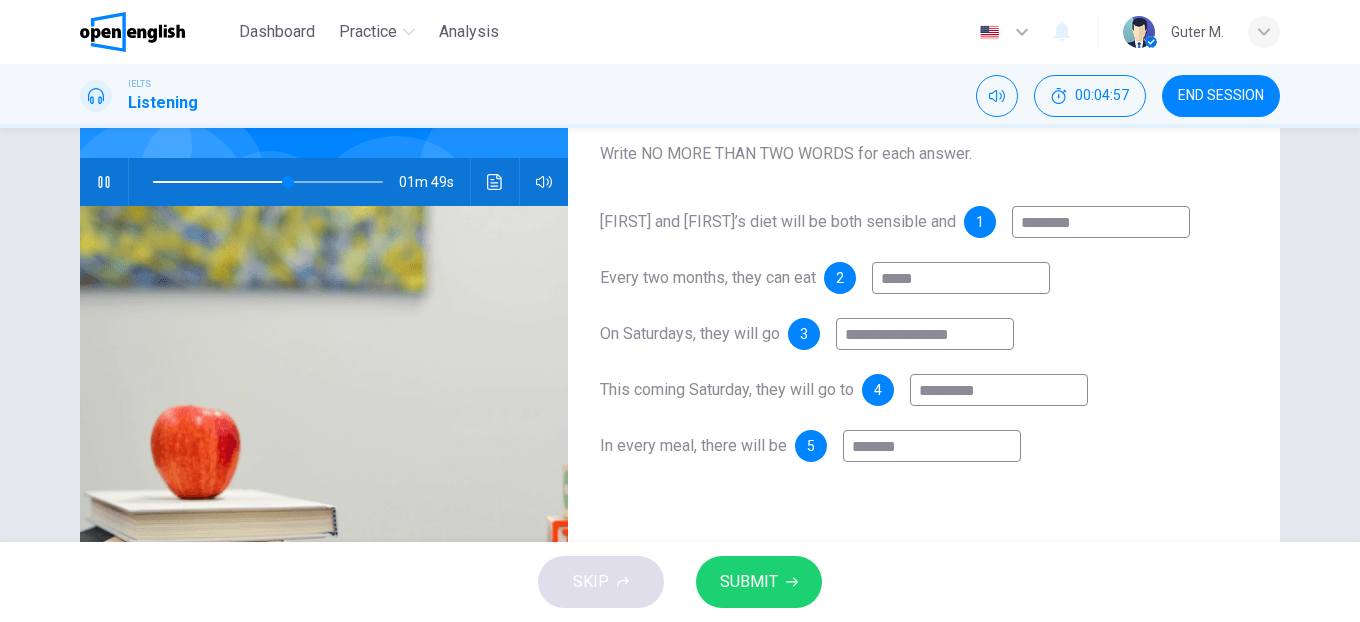 type on "**" 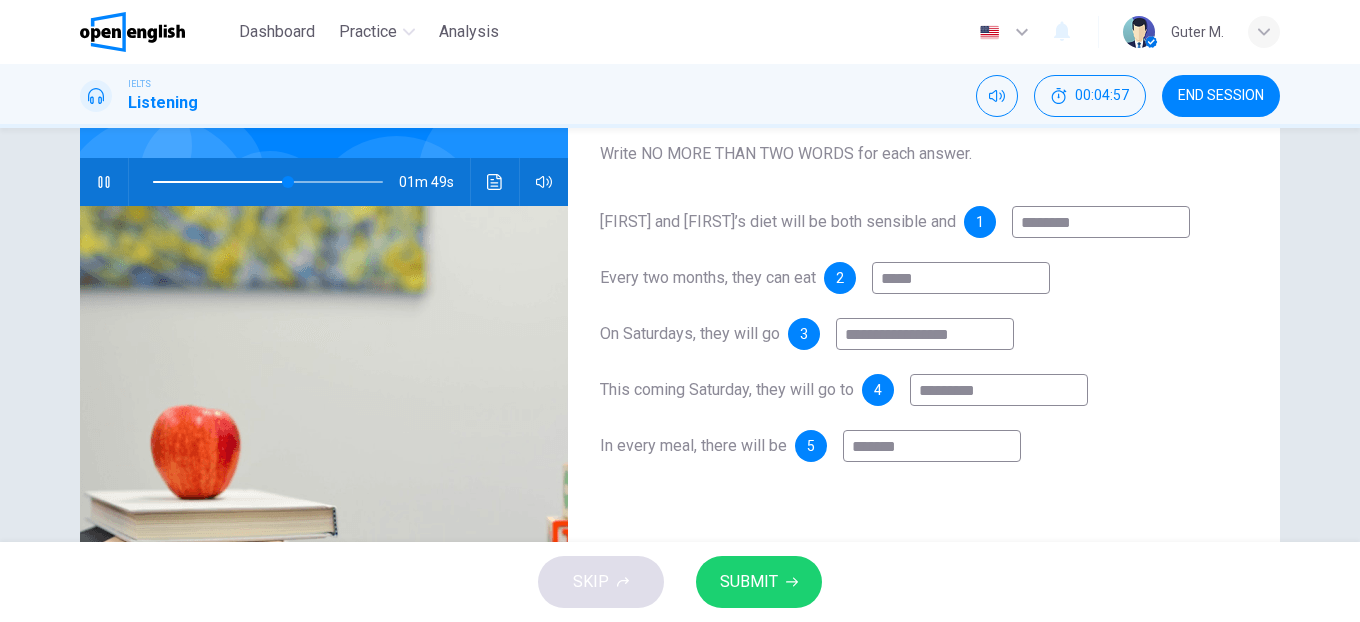 type on "********" 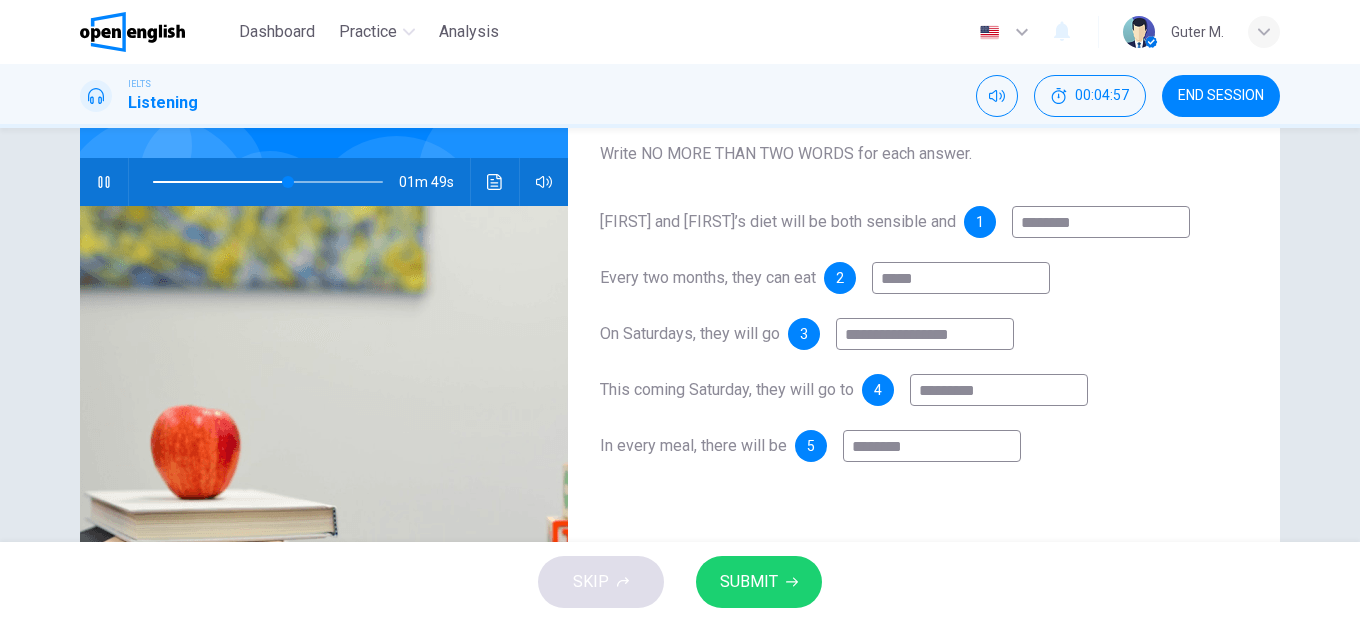 type on "**" 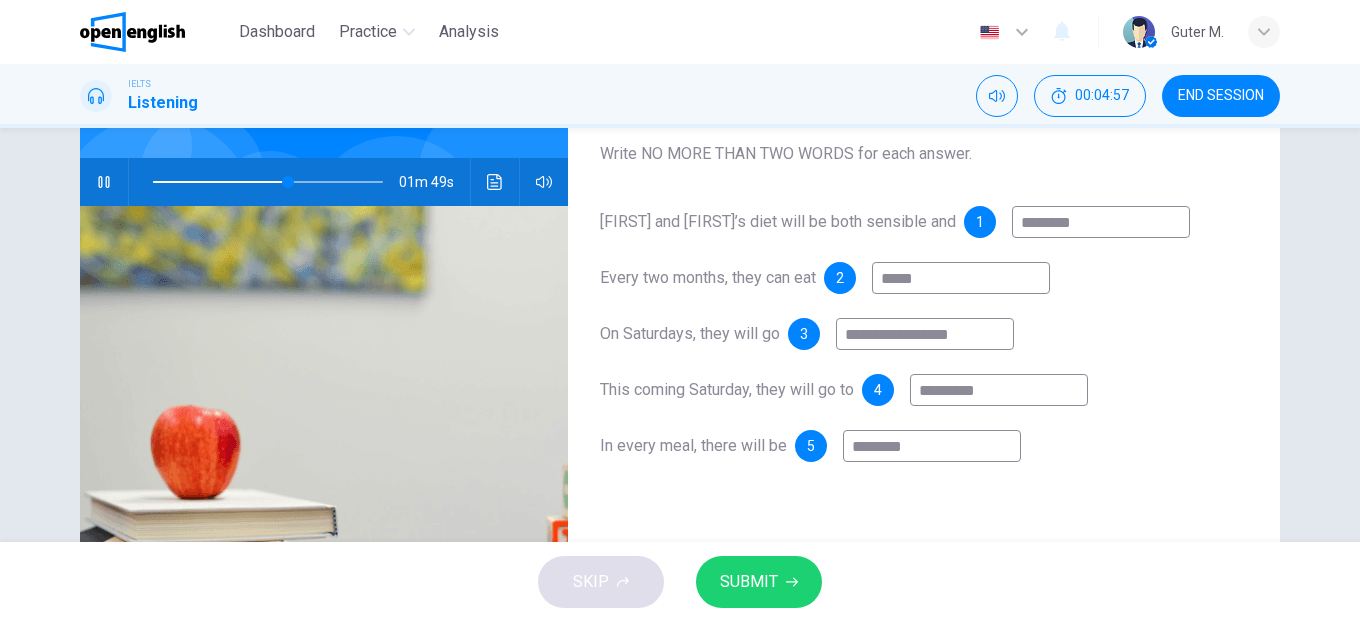 type on "*********" 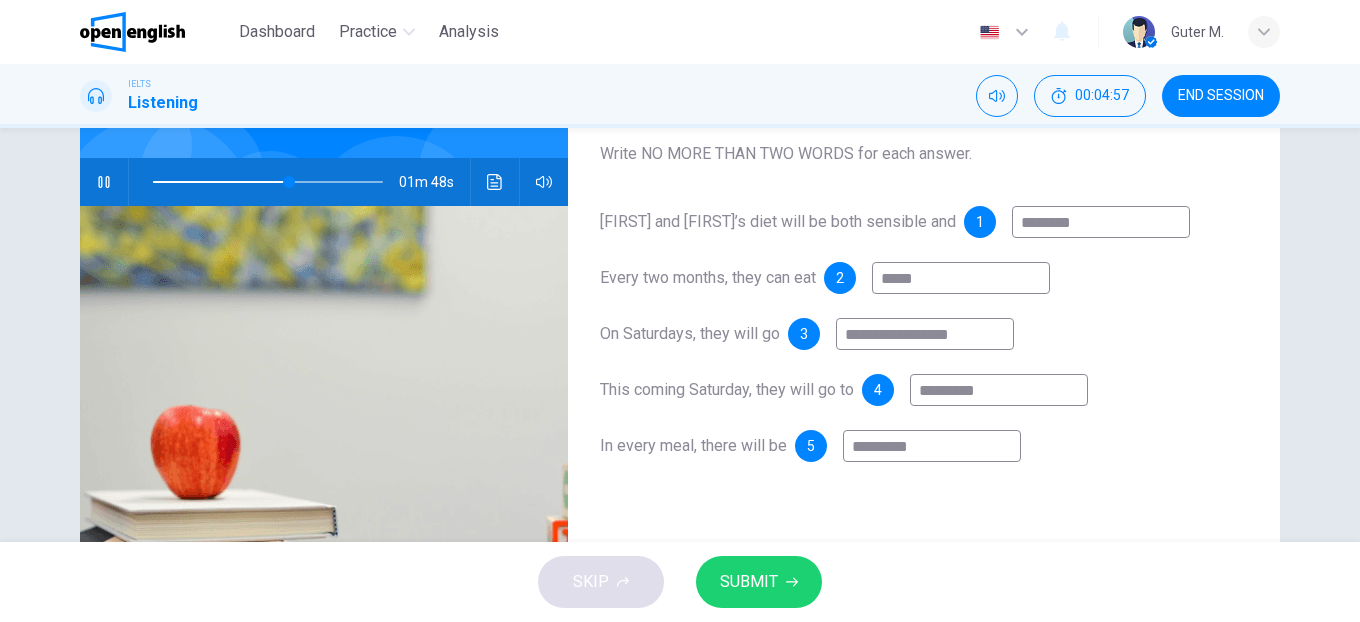 type on "**********" 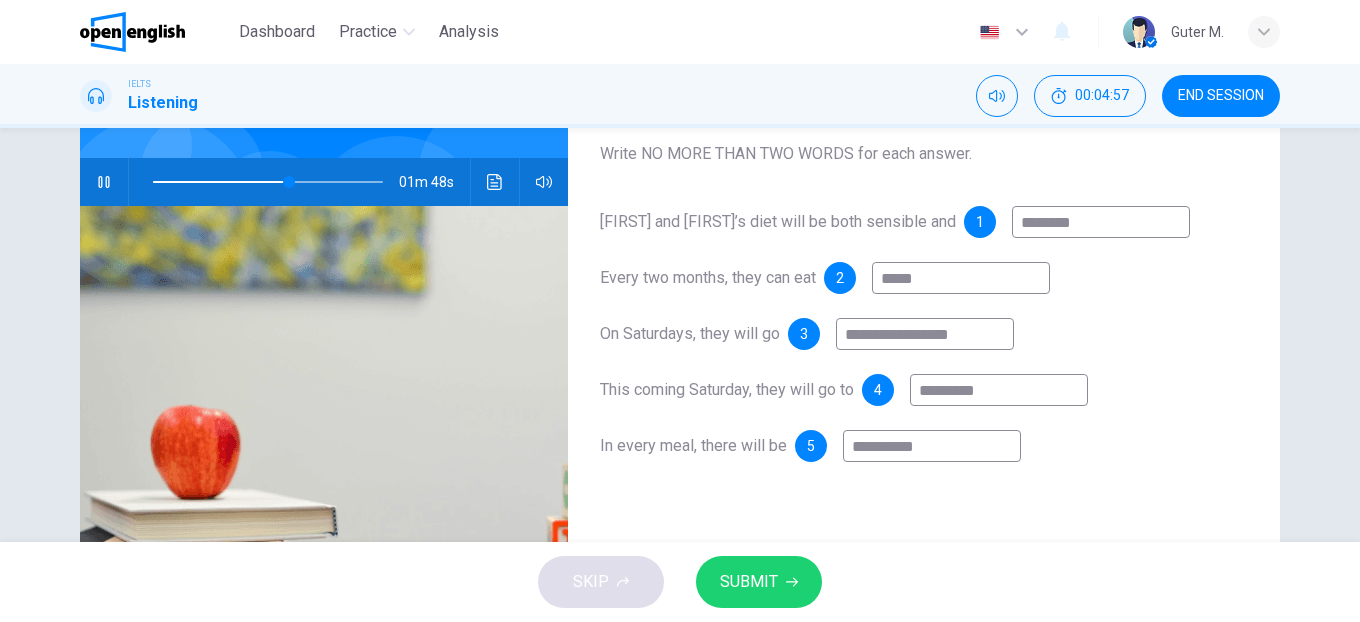 type on "**" 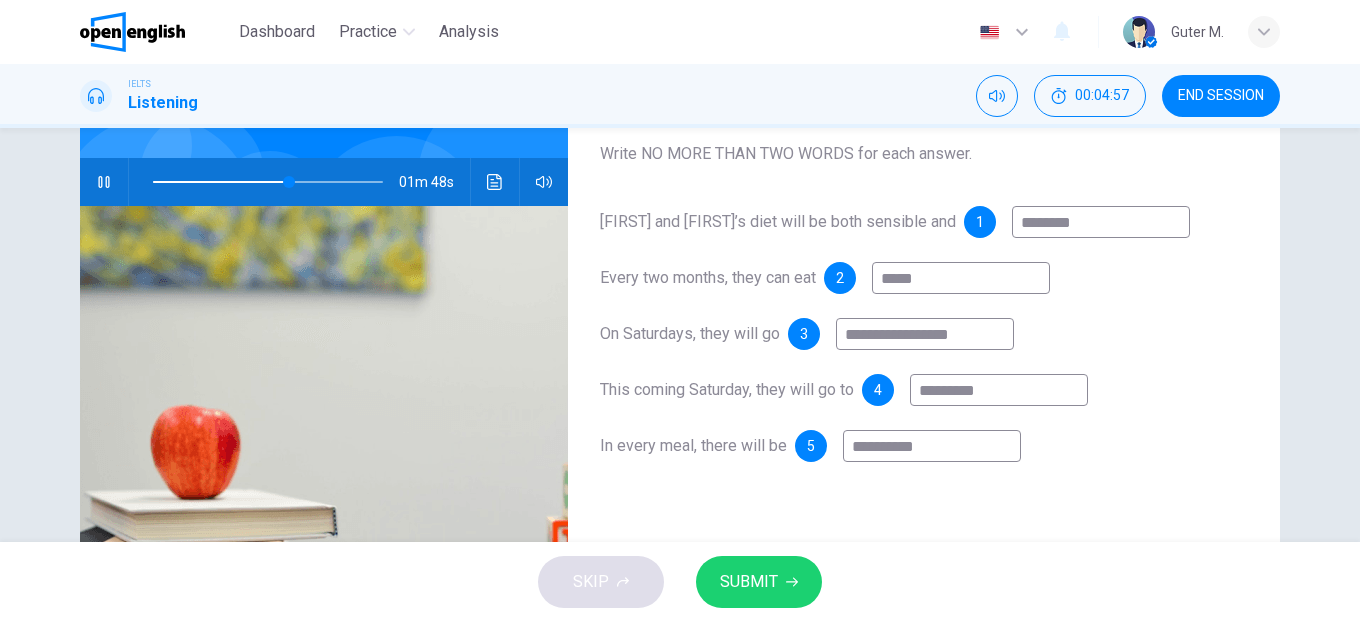 type on "**********" 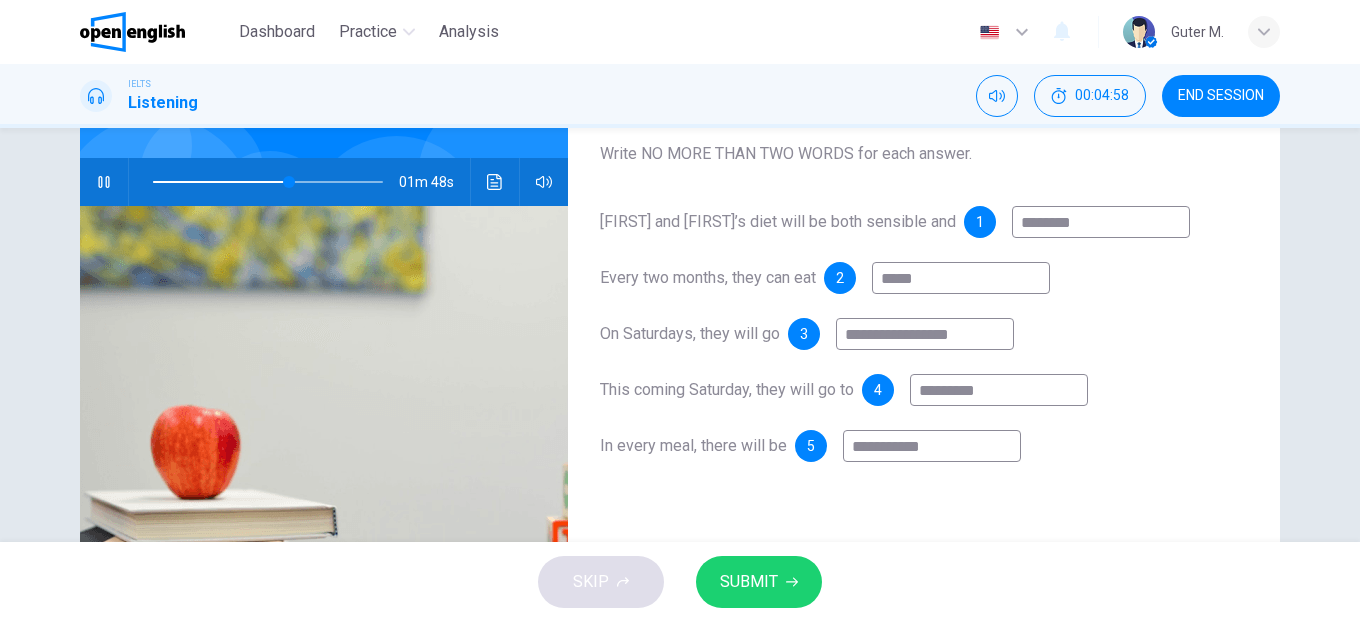 type on "**" 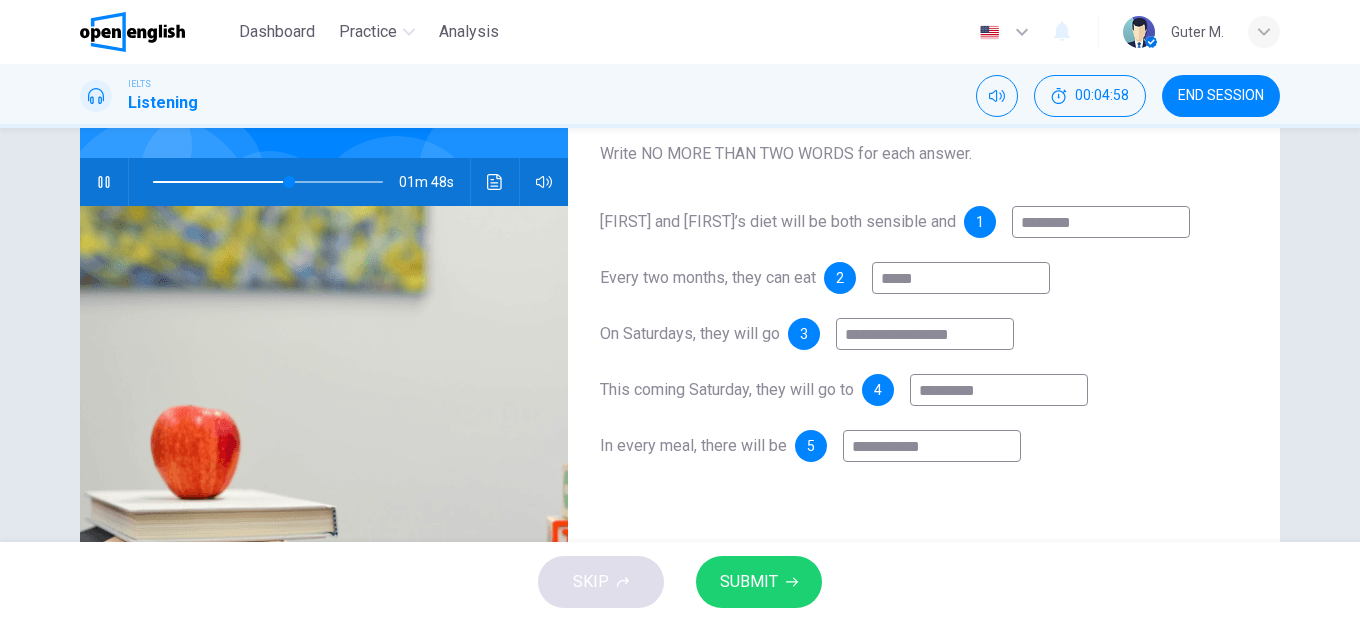 type on "**********" 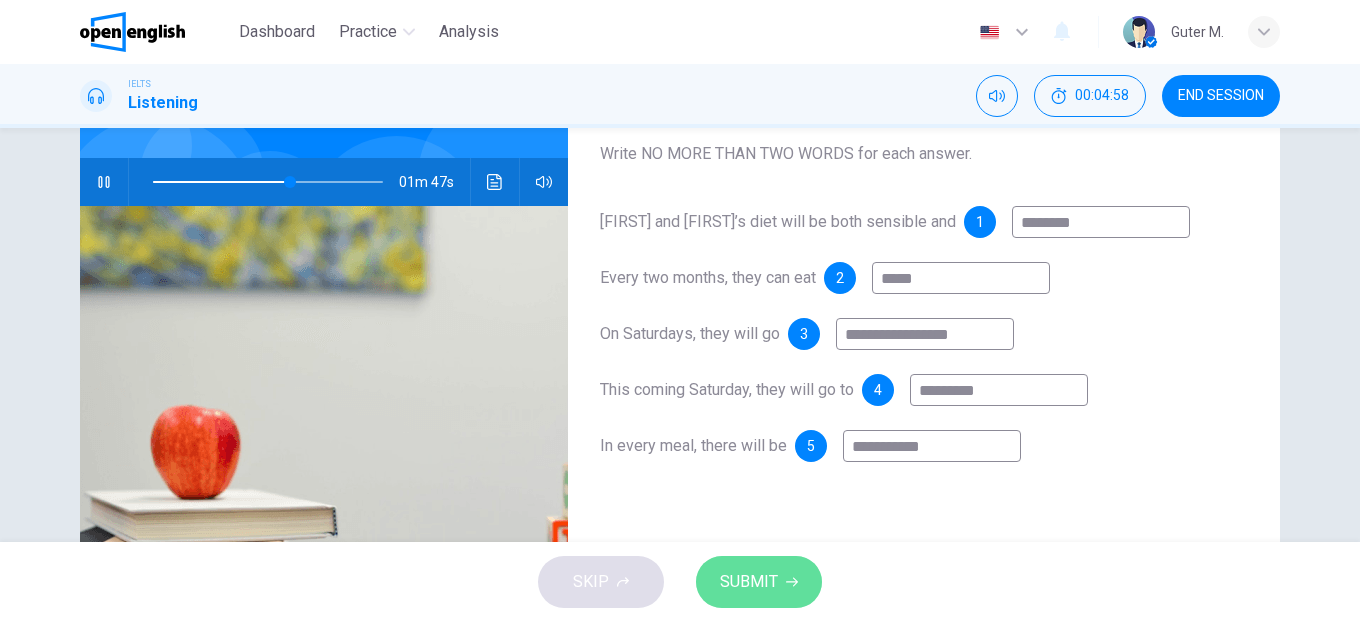 click on "SUBMIT" at bounding box center (749, 582) 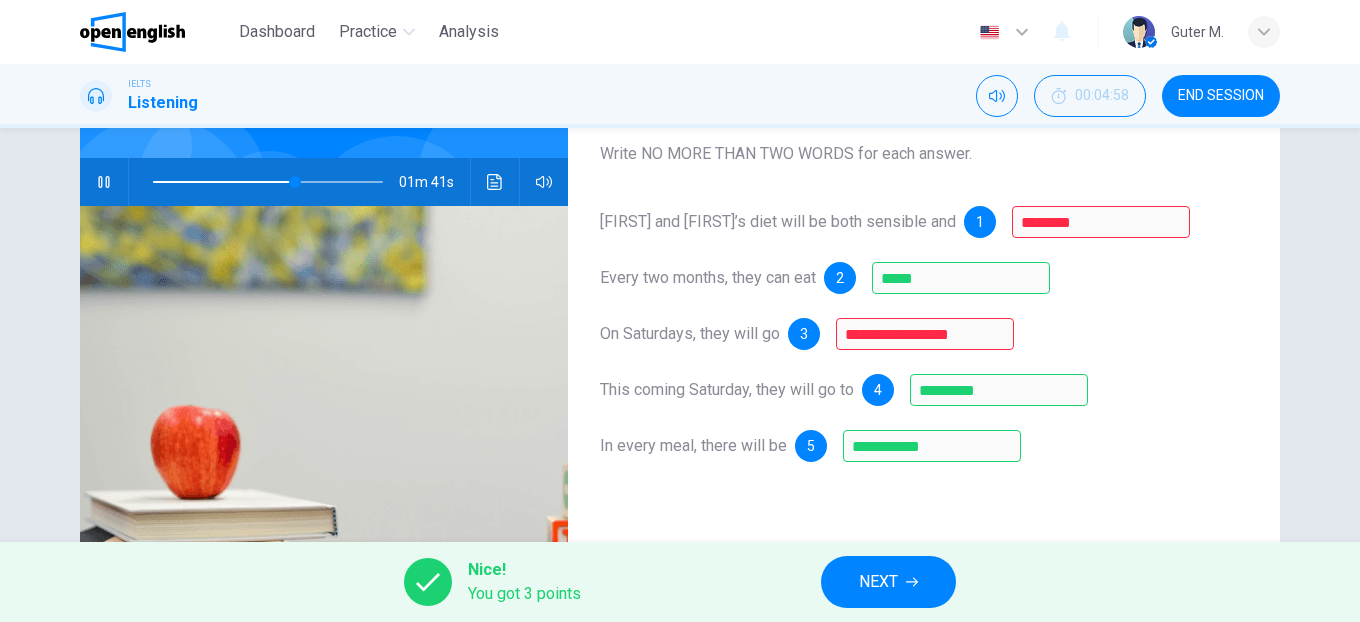 type on "**" 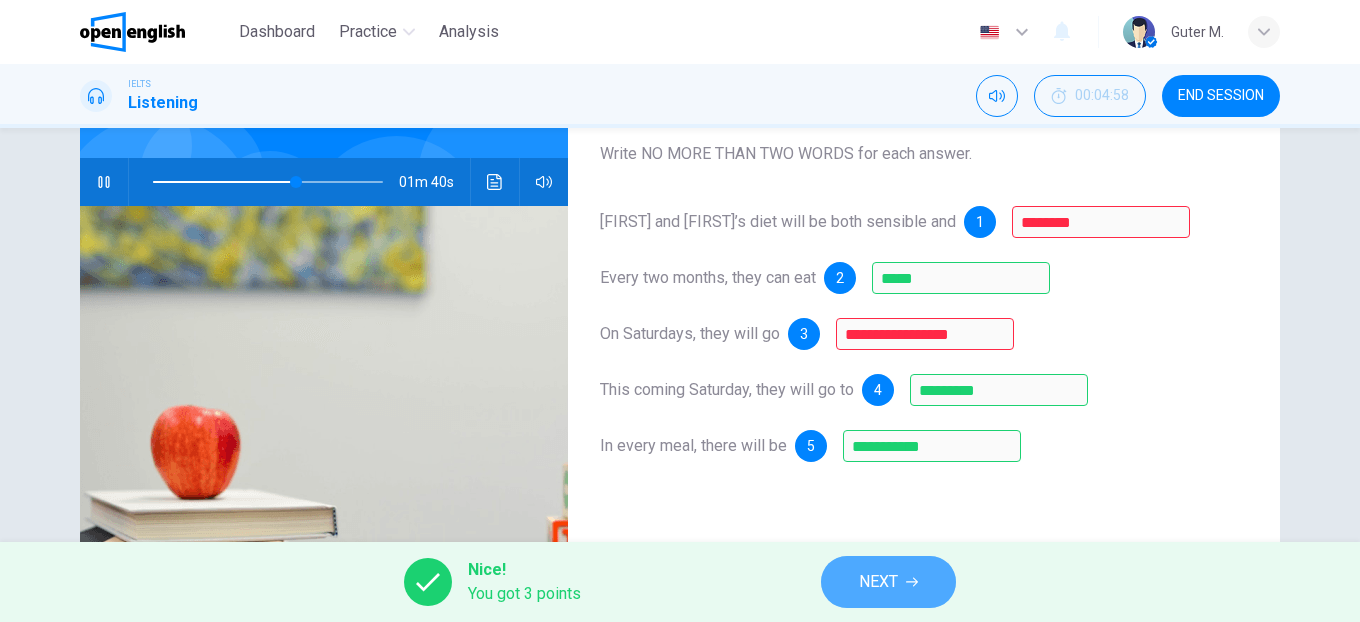 click on "NEXT" at bounding box center (888, 582) 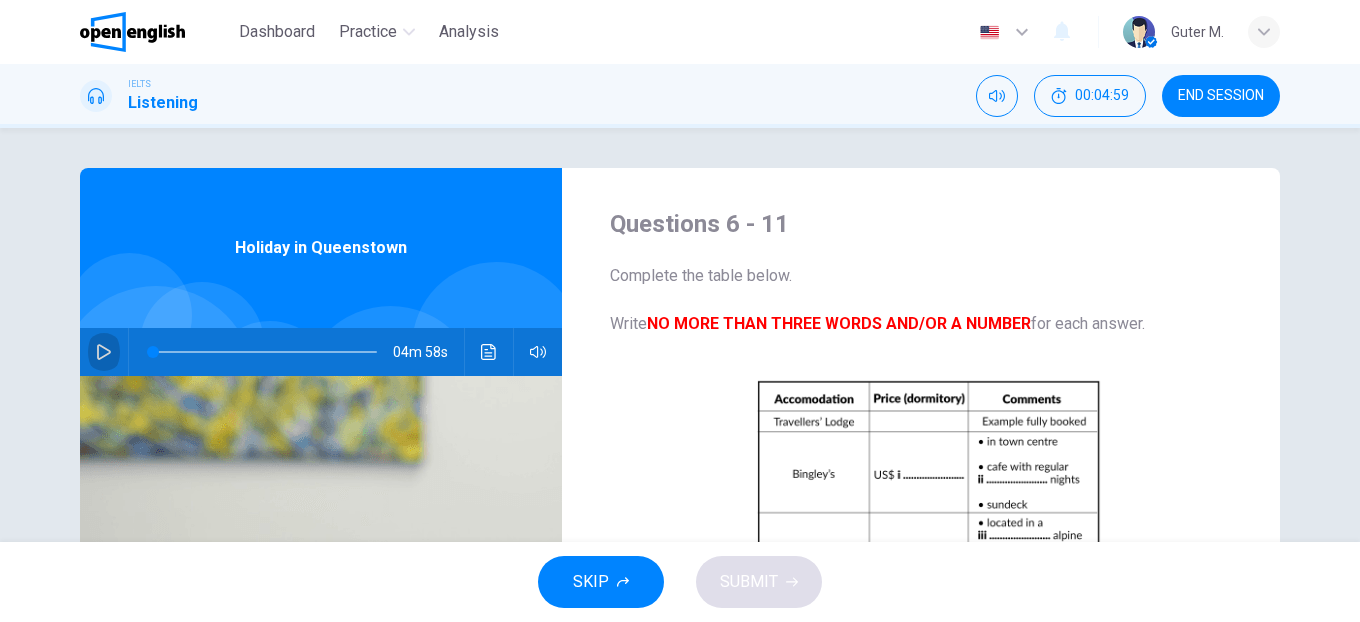 click 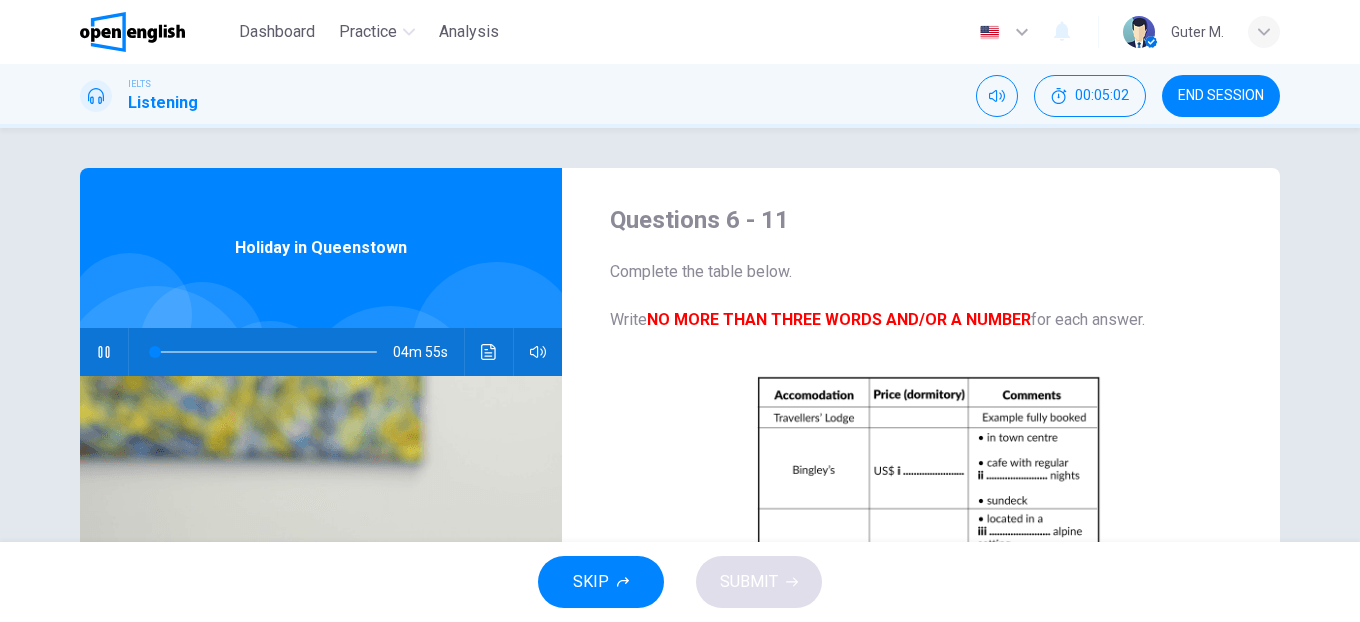 scroll, scrollTop: 0, scrollLeft: 0, axis: both 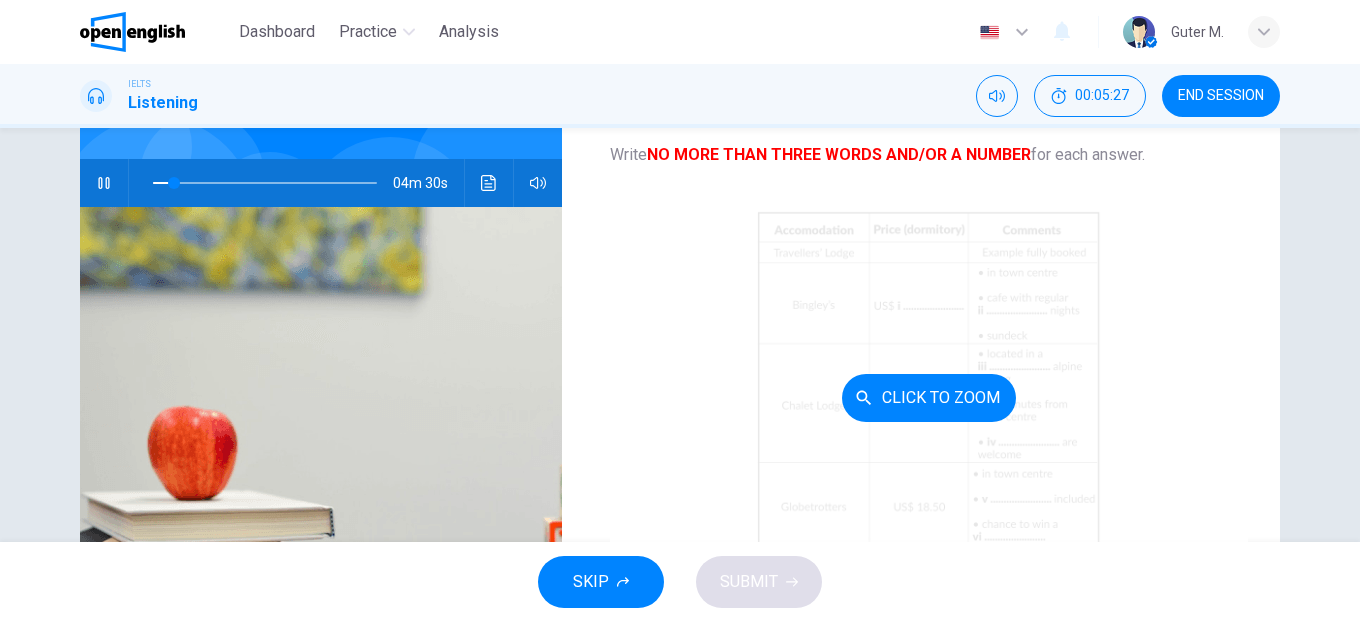 click on "Click to Zoom" at bounding box center [929, 398] 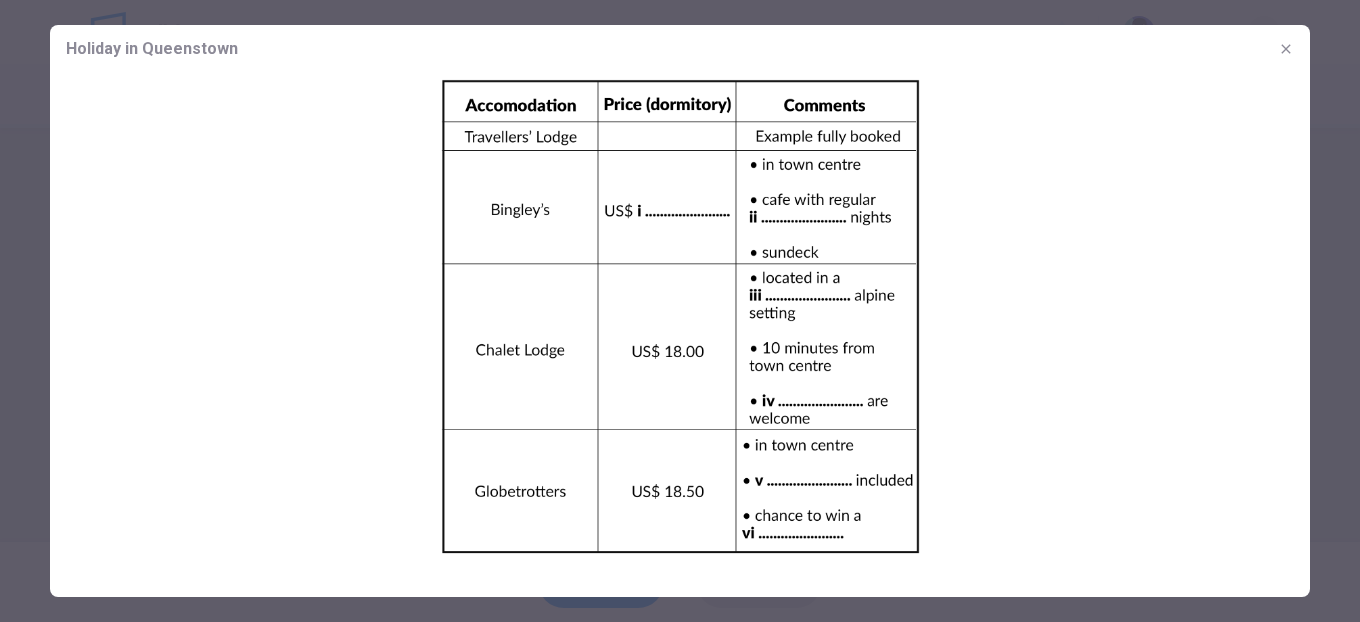 click at bounding box center (680, 316) 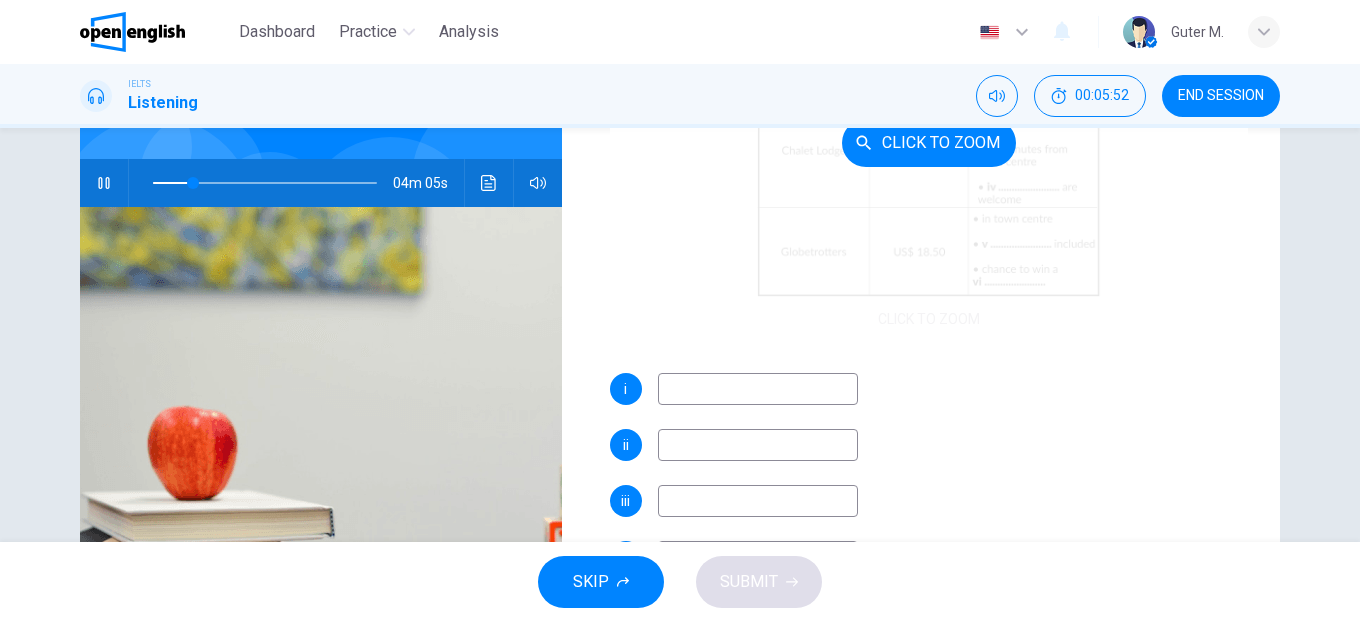 scroll, scrollTop: 286, scrollLeft: 0, axis: vertical 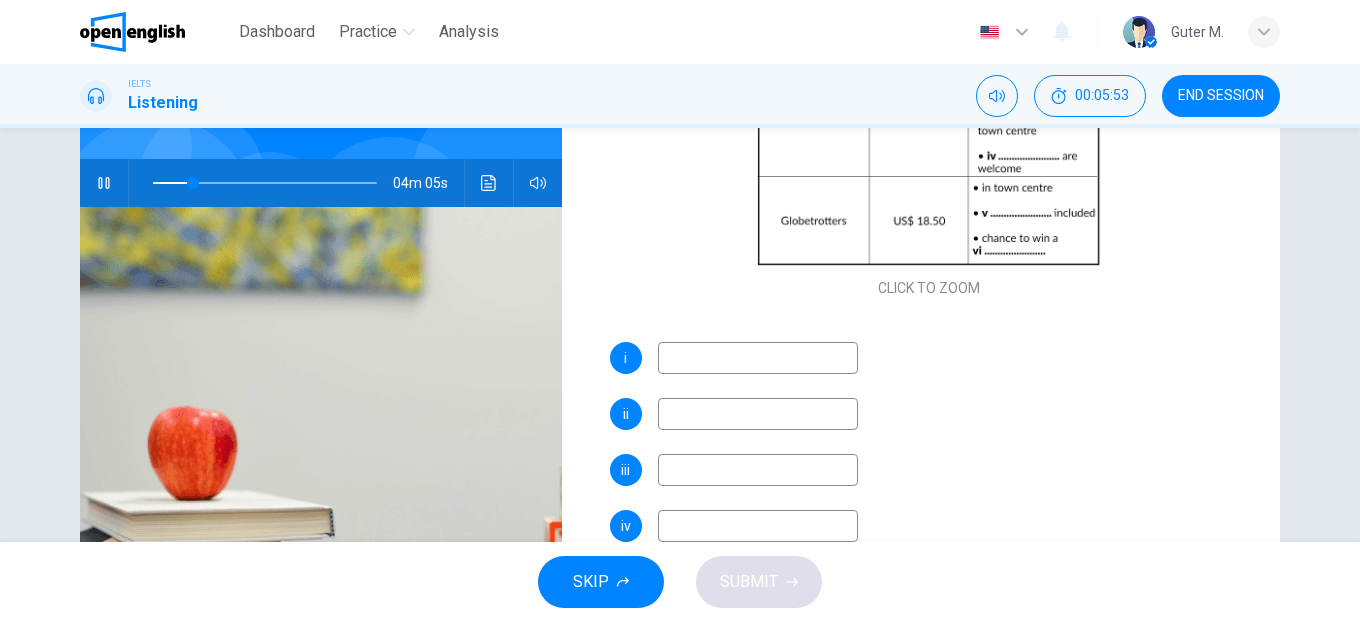 click at bounding box center (758, 358) 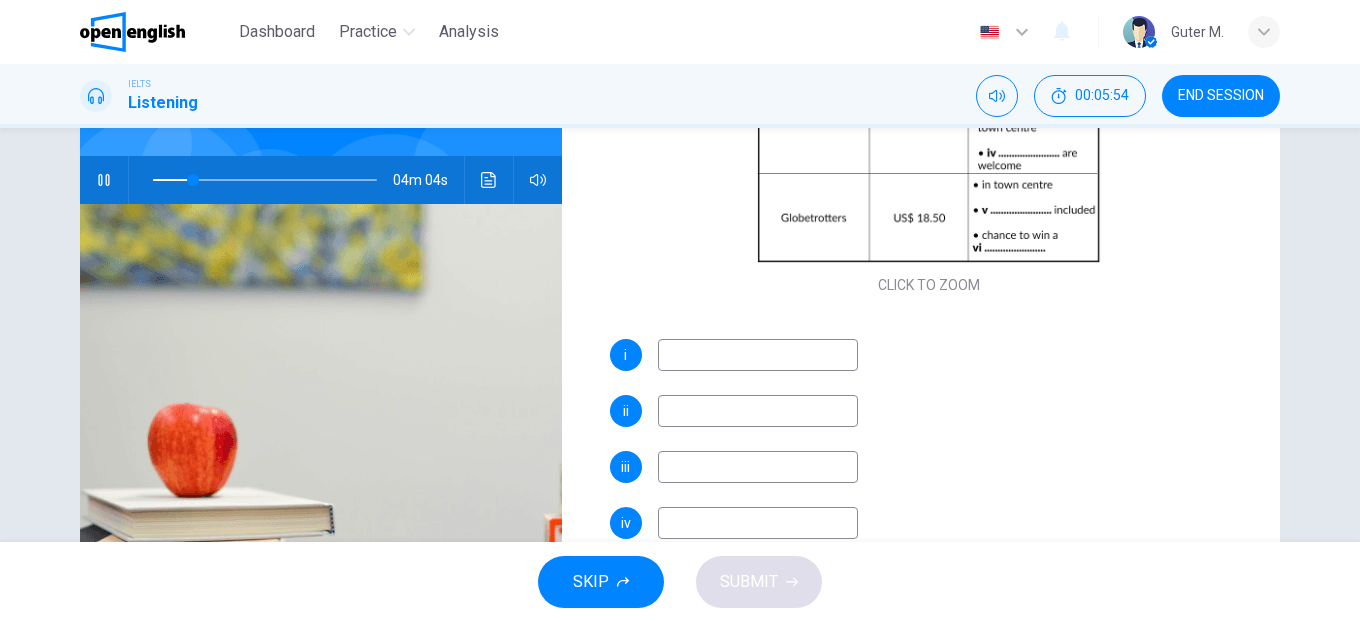 scroll, scrollTop: 173, scrollLeft: 0, axis: vertical 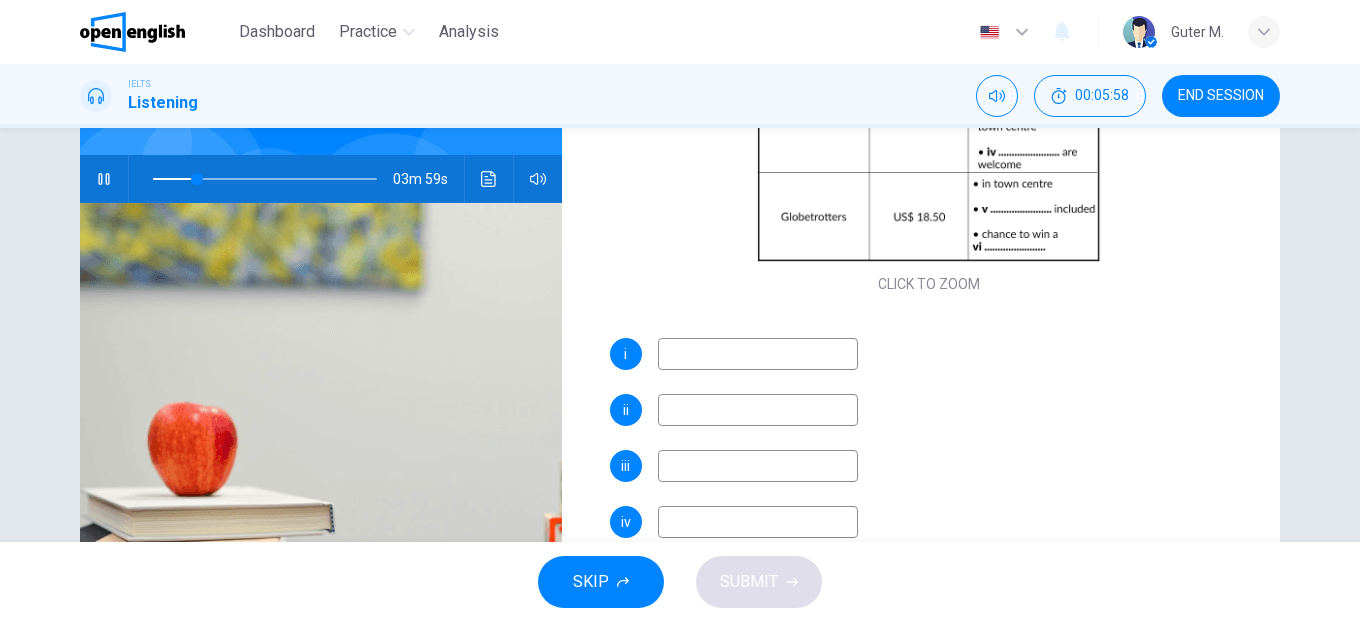 click at bounding box center [758, 354] 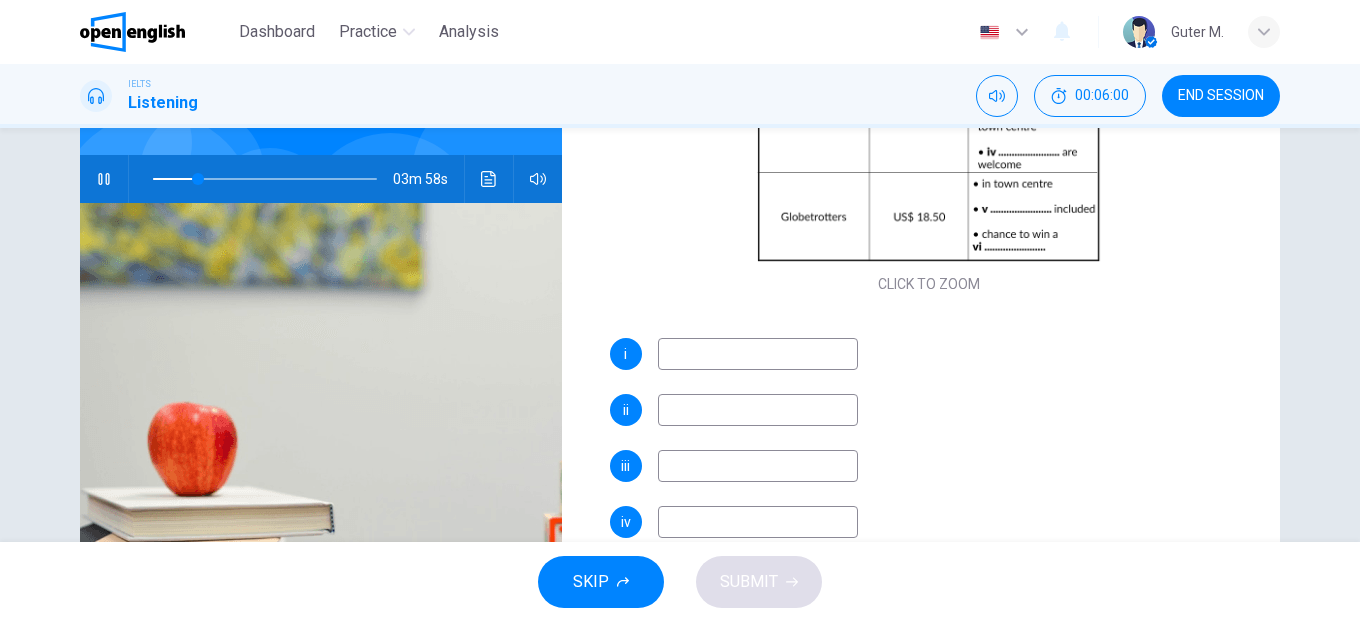 click 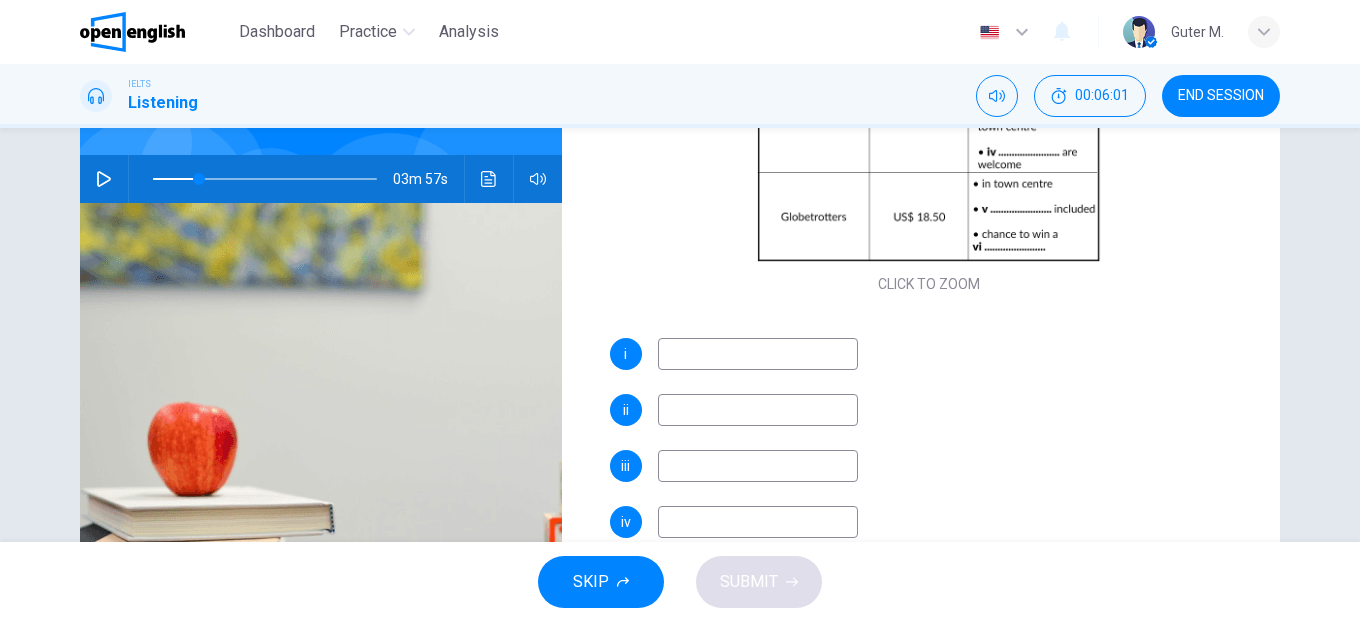 click at bounding box center [758, 354] 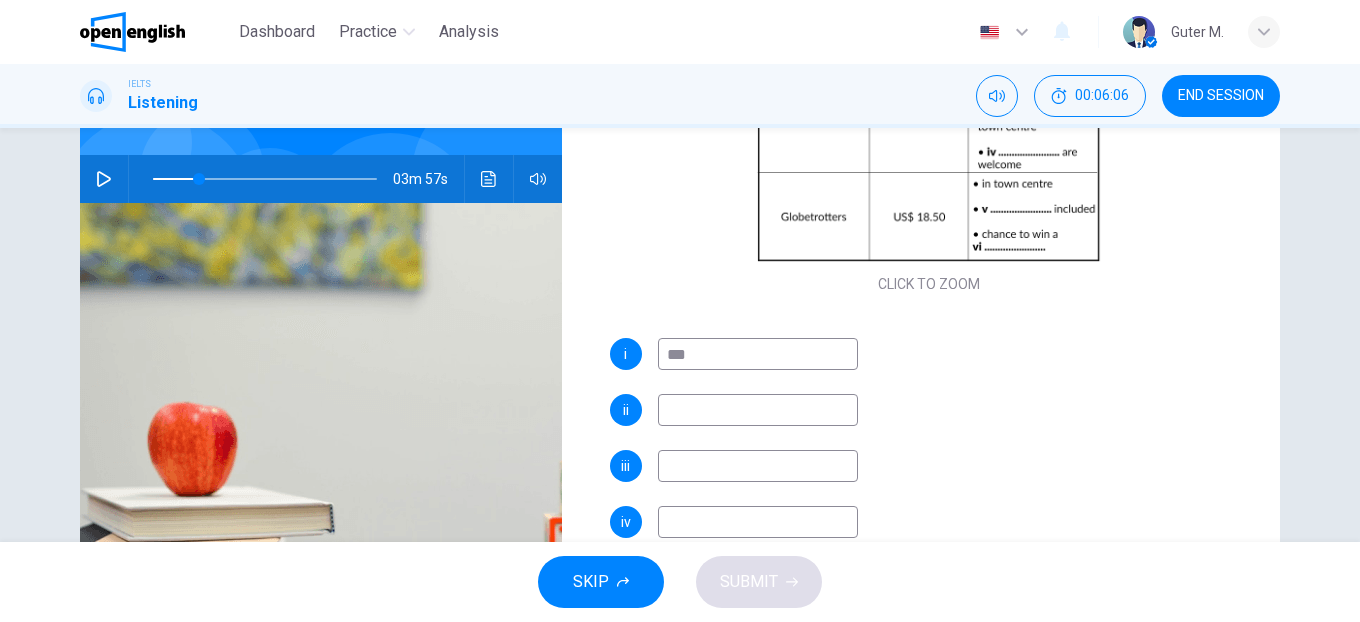 type on "****" 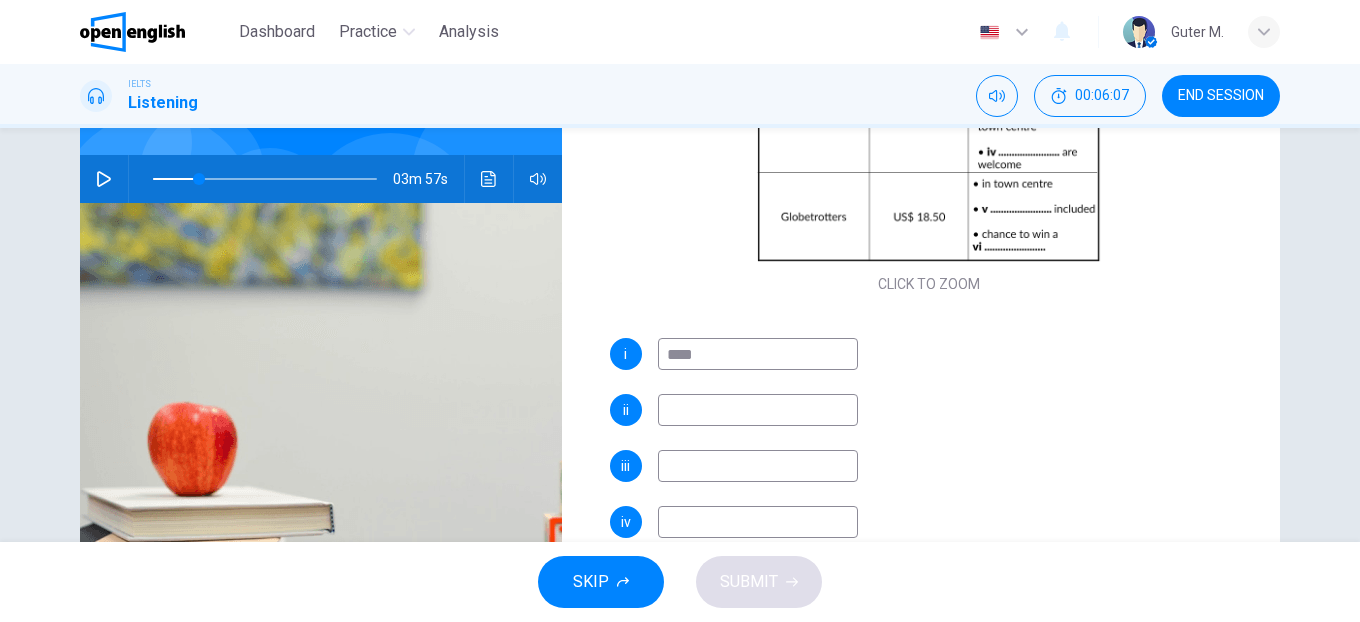 type on "**" 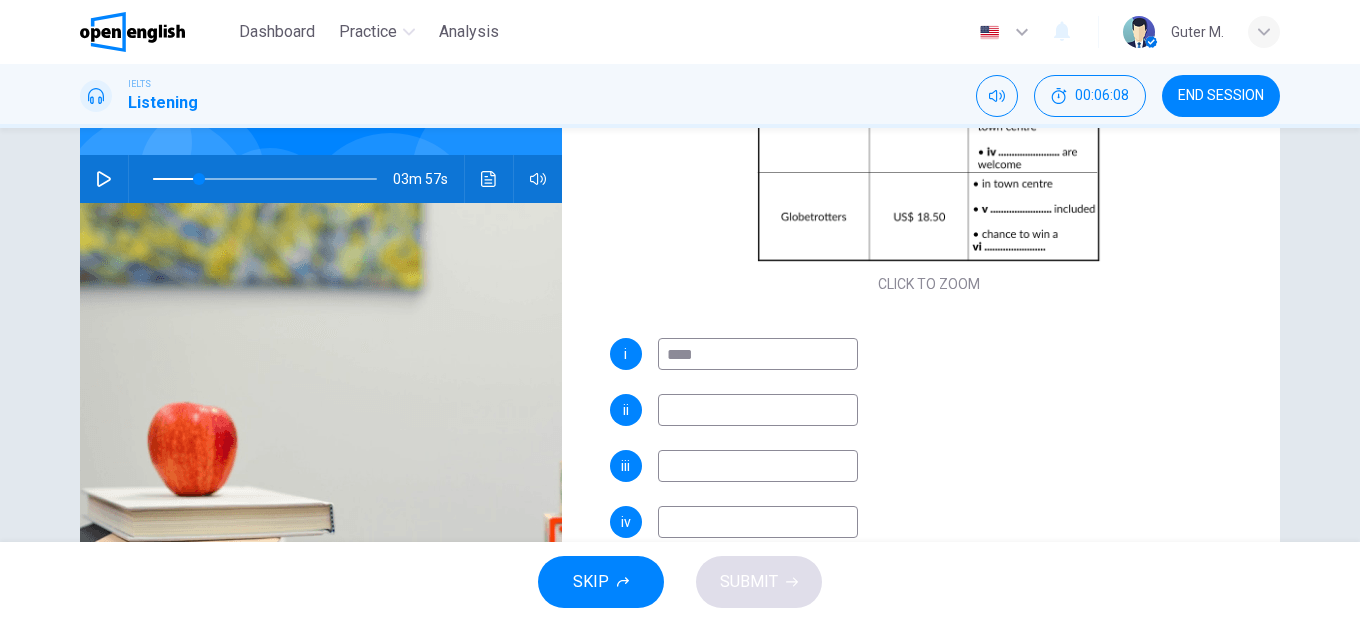 type on "****" 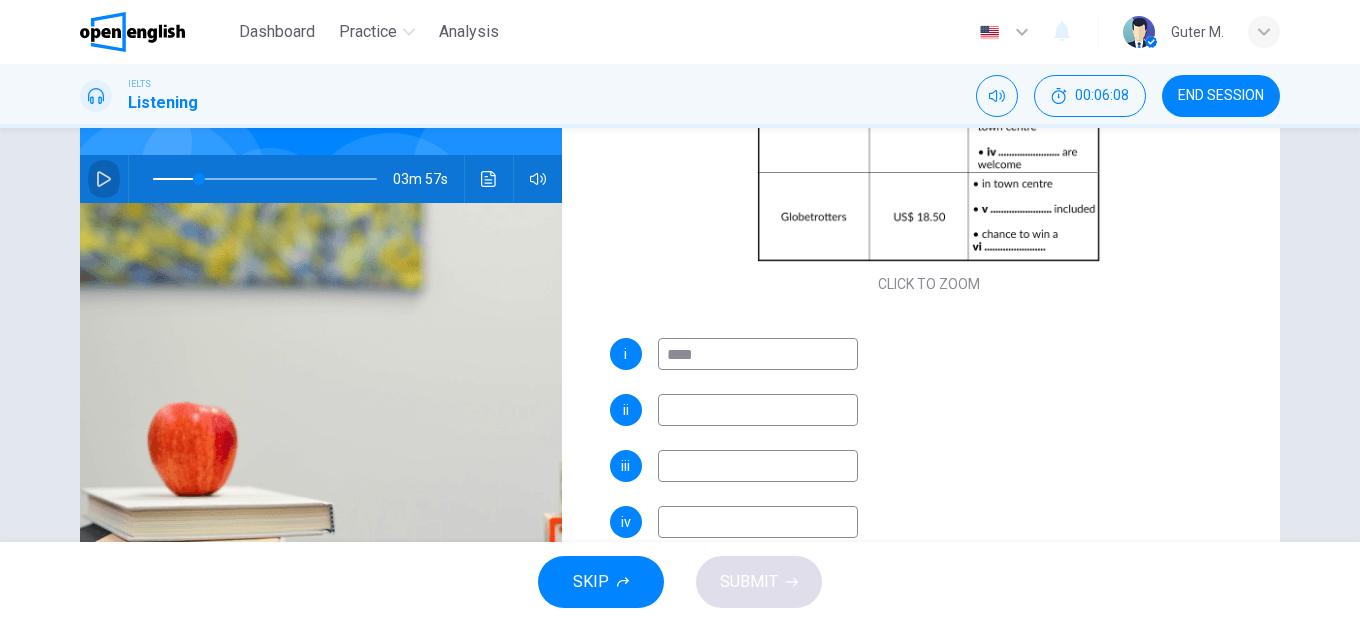 click at bounding box center [104, 179] 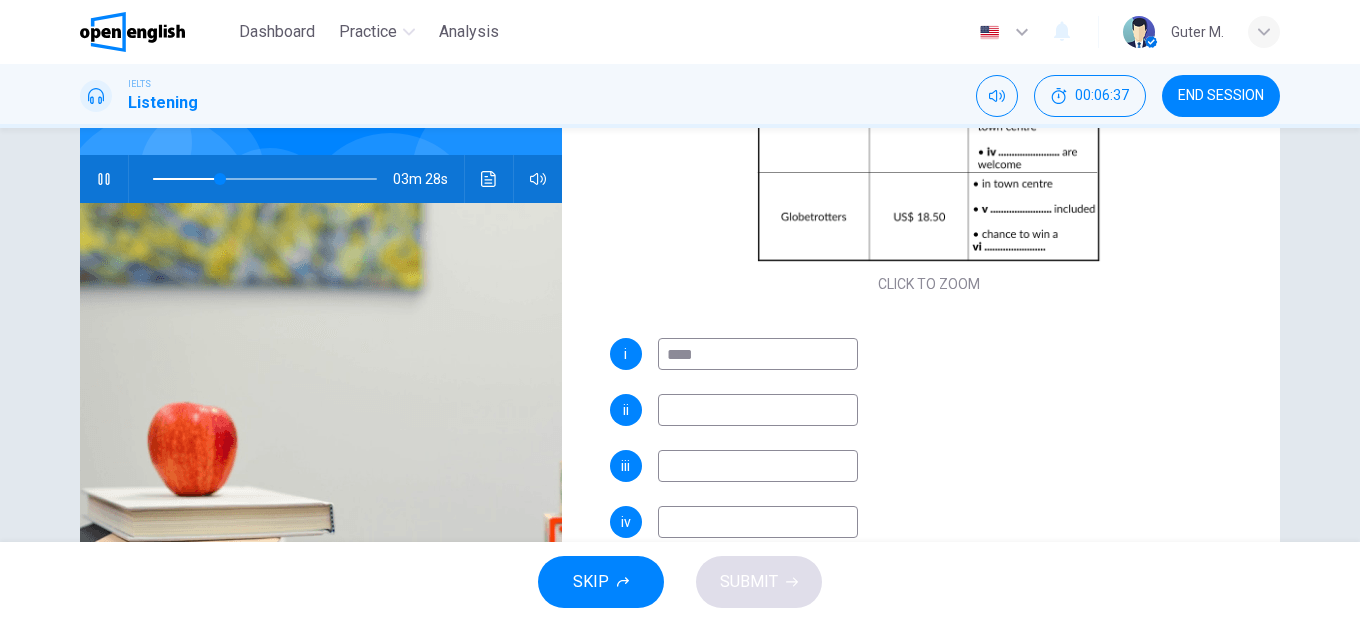 click 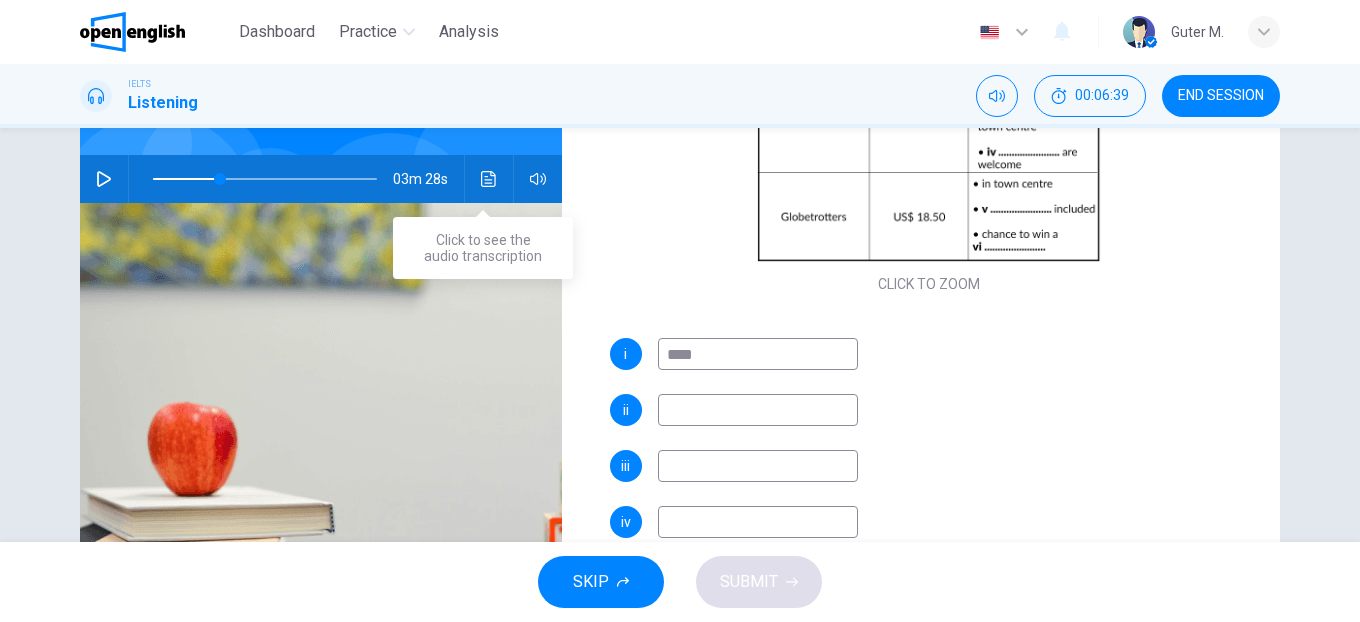 click 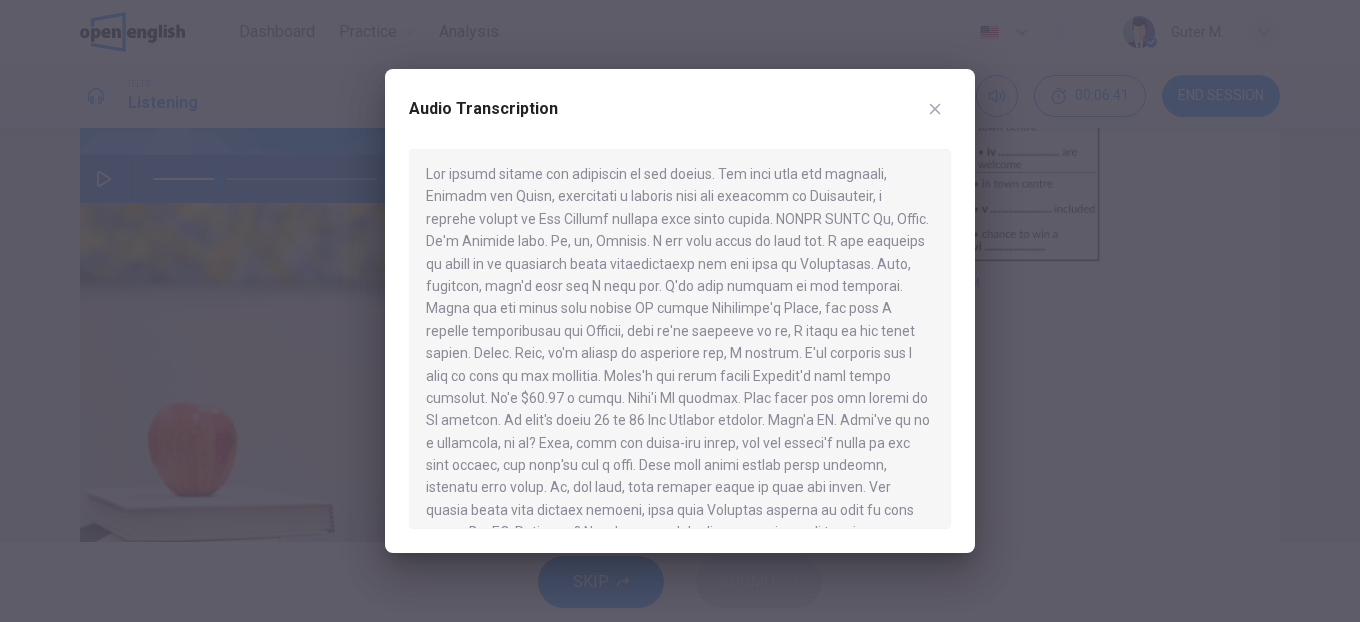 scroll, scrollTop: 4, scrollLeft: 0, axis: vertical 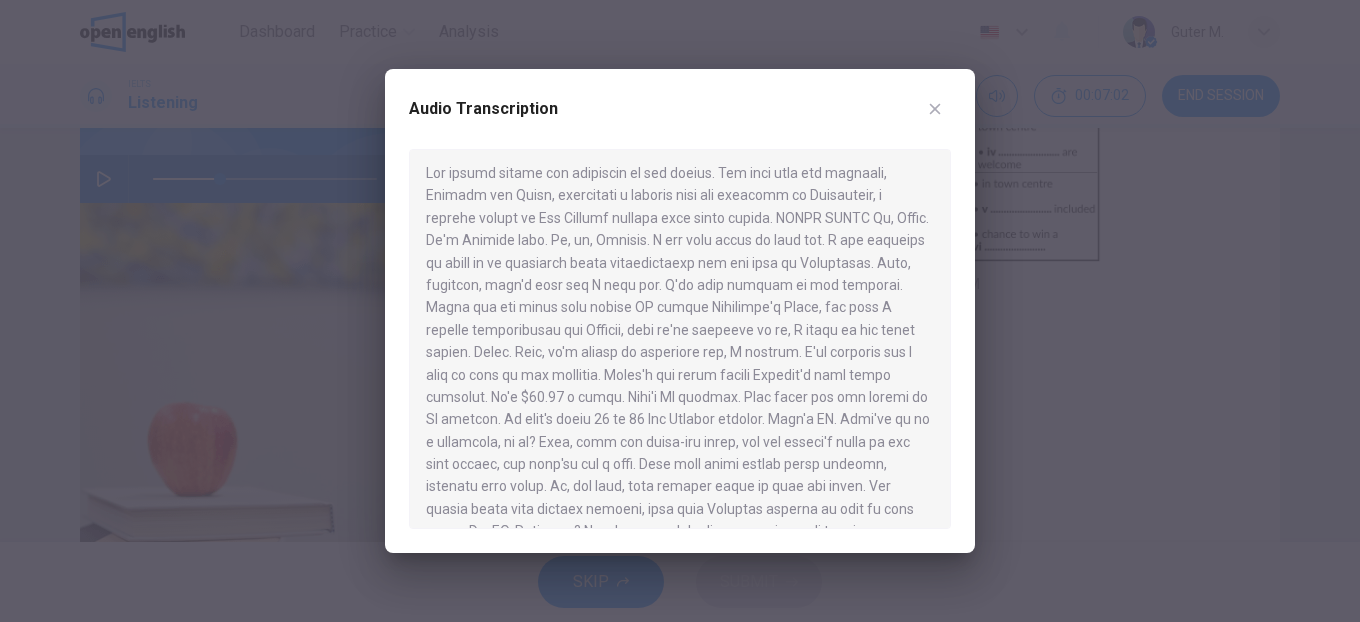 click 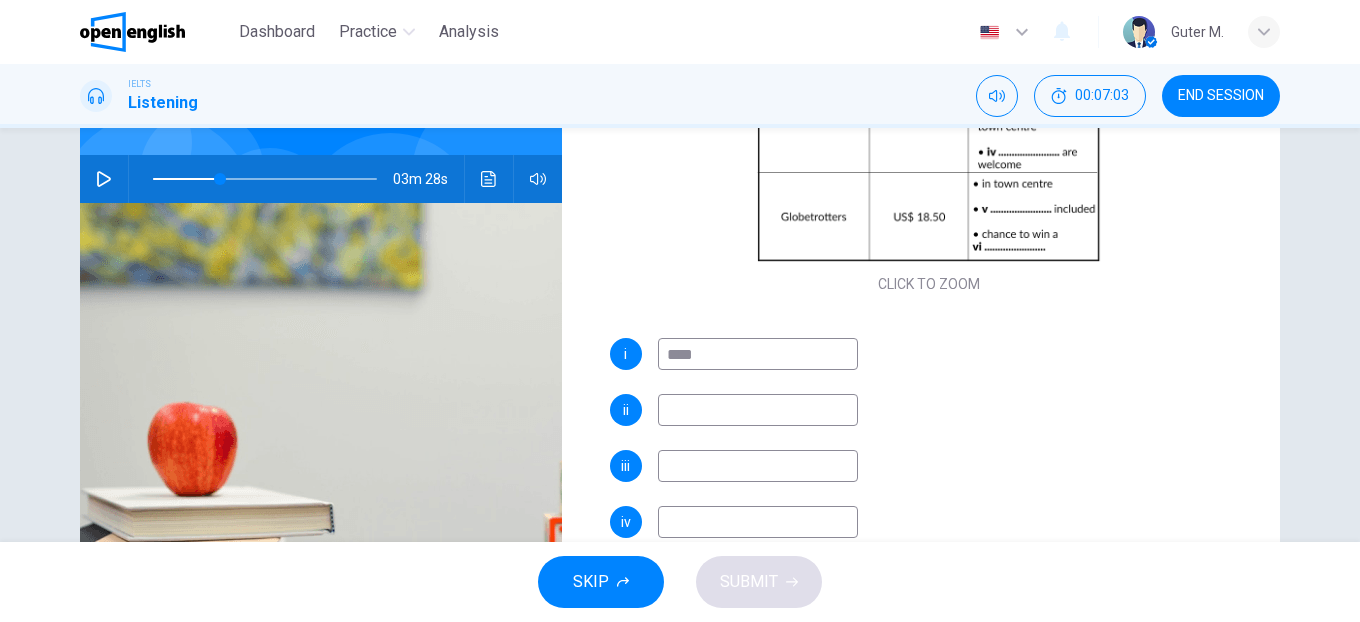 click at bounding box center (758, 410) 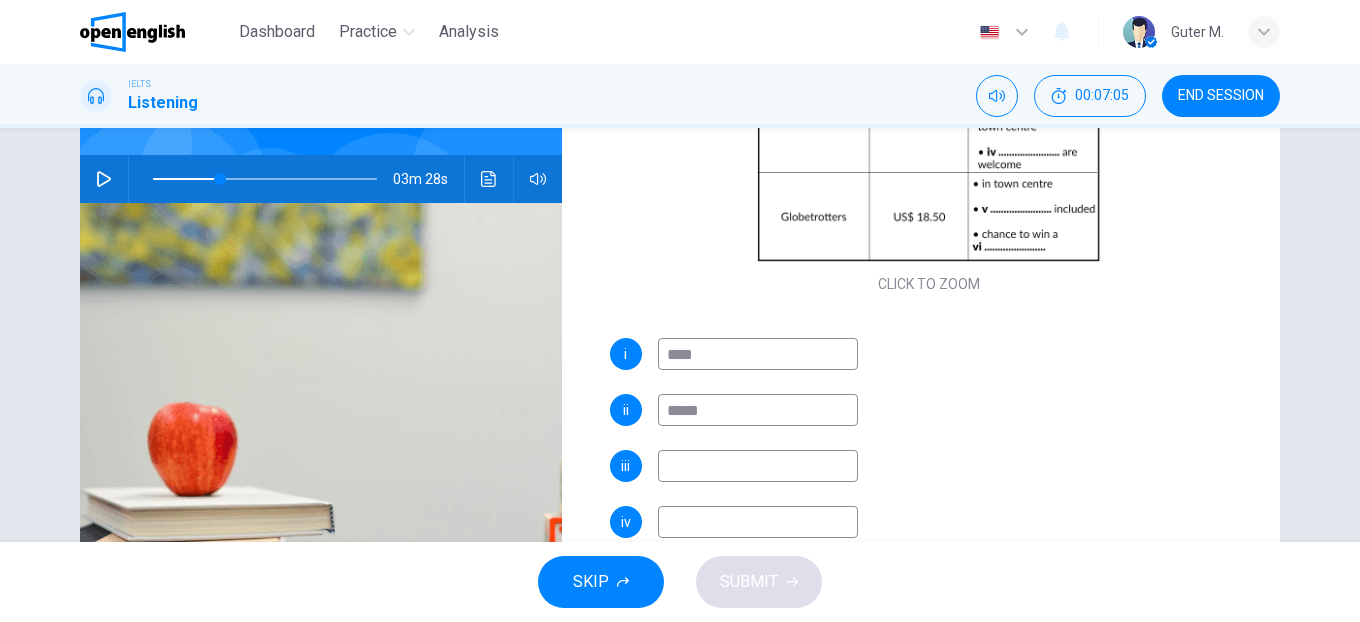 type on "*****" 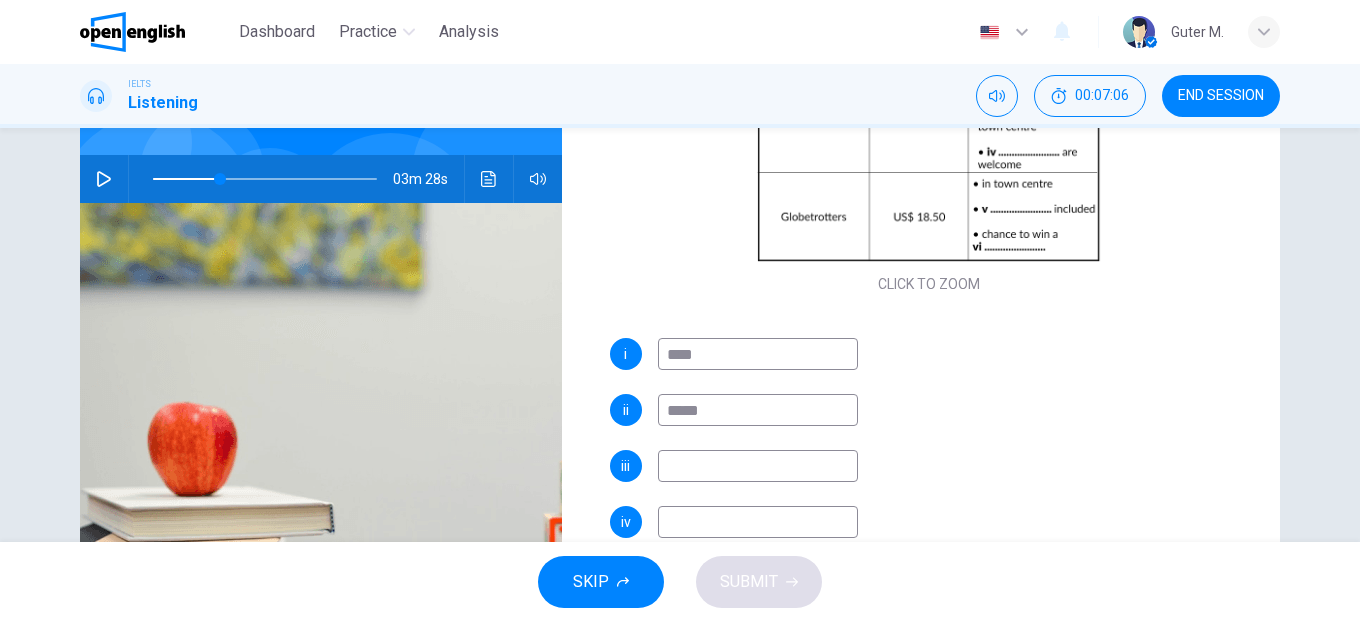 type on "*****" 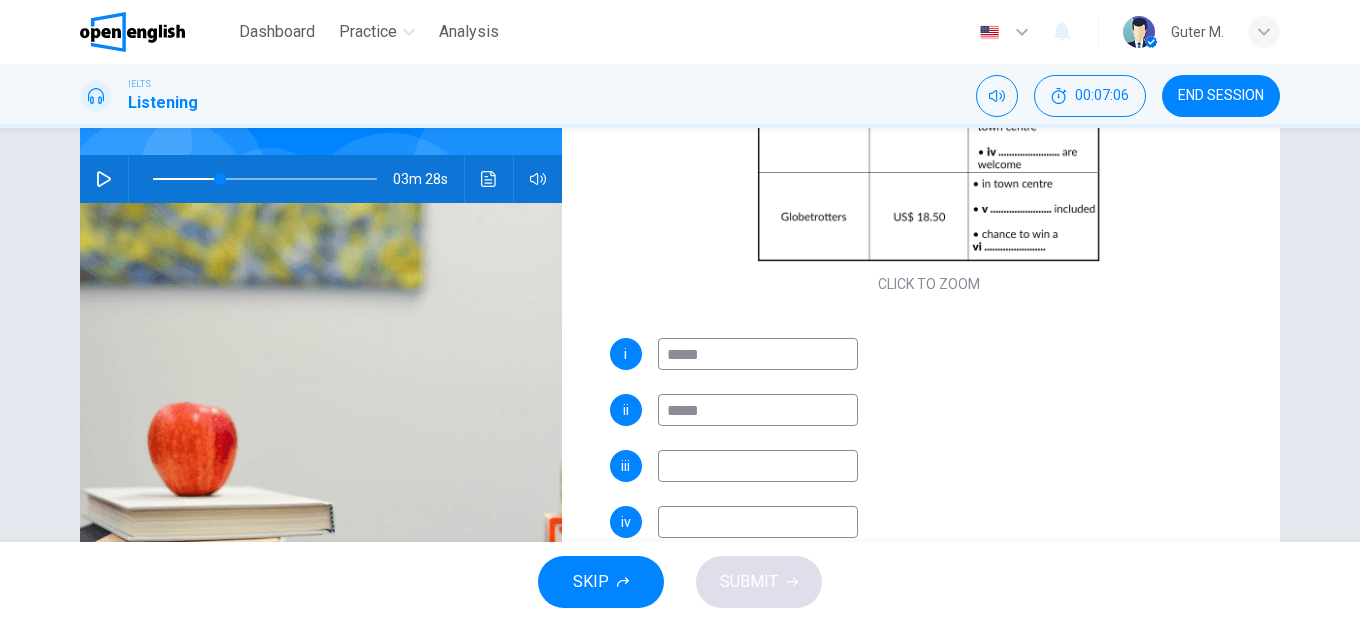 type on "**" 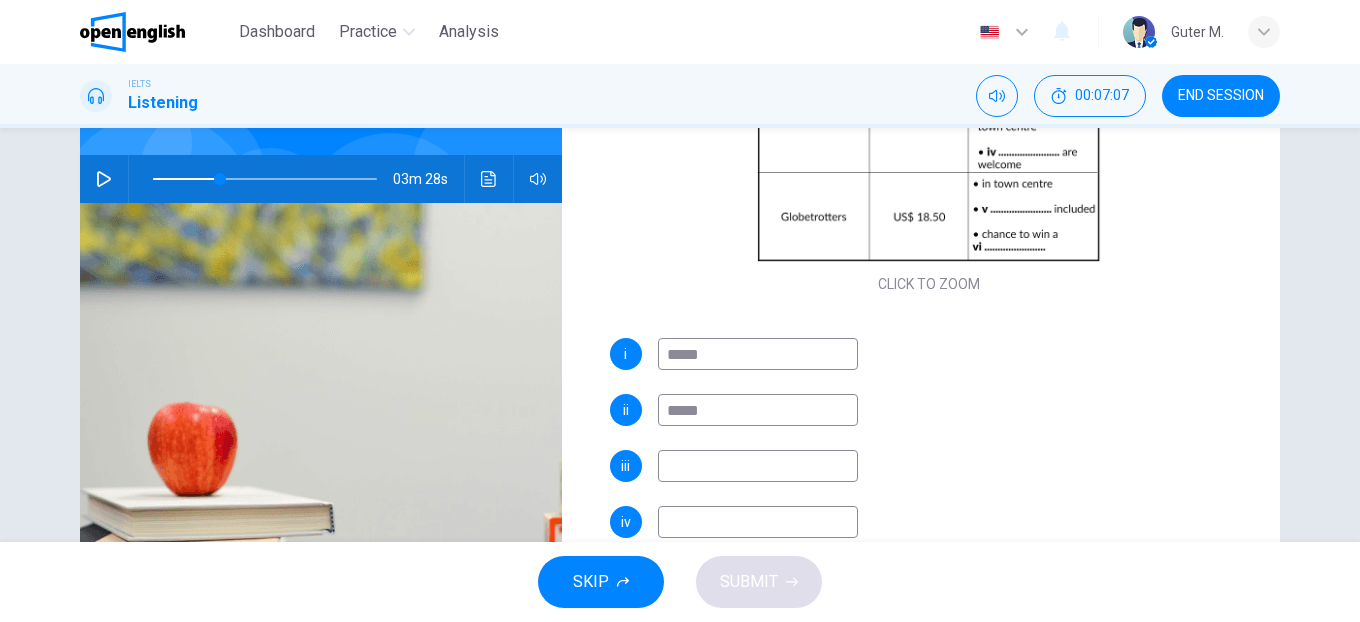 type on "*****" 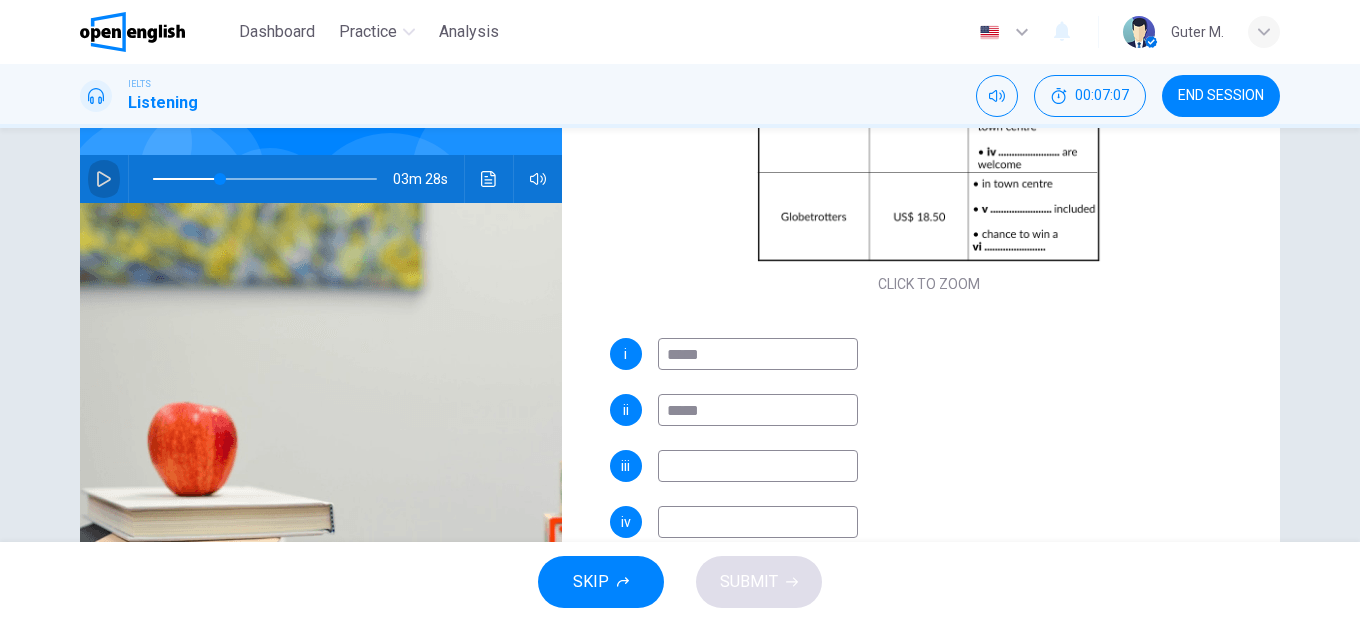 click 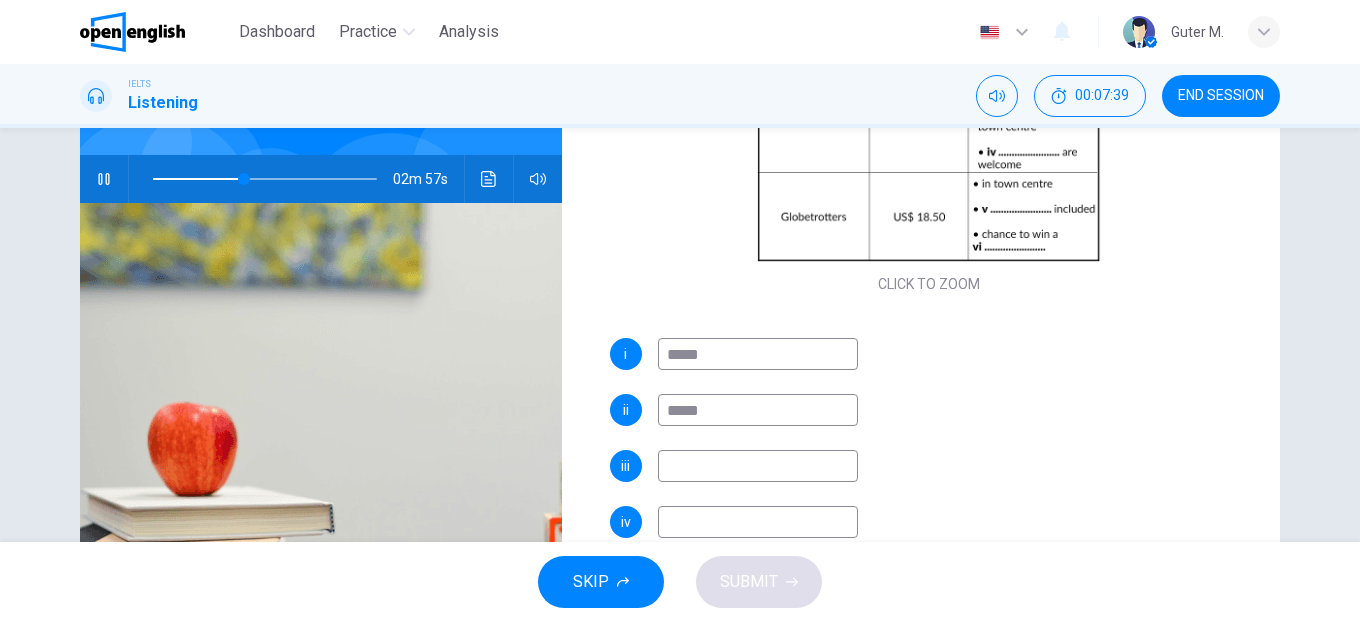 click 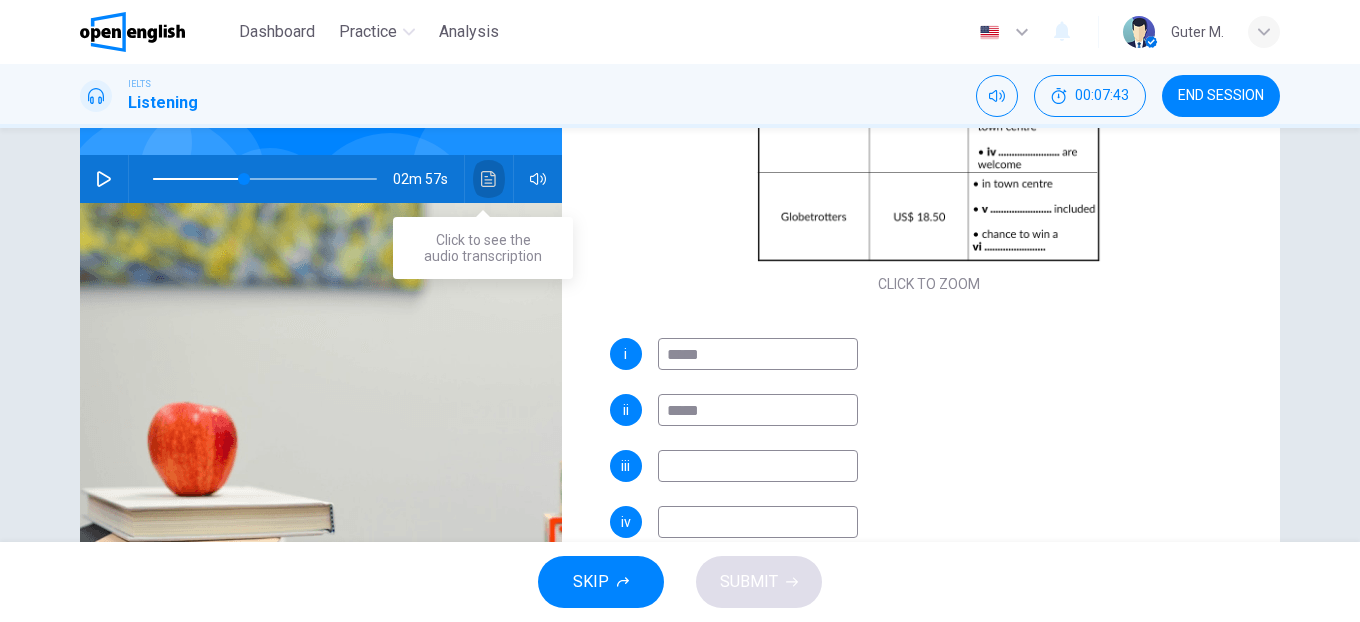 click 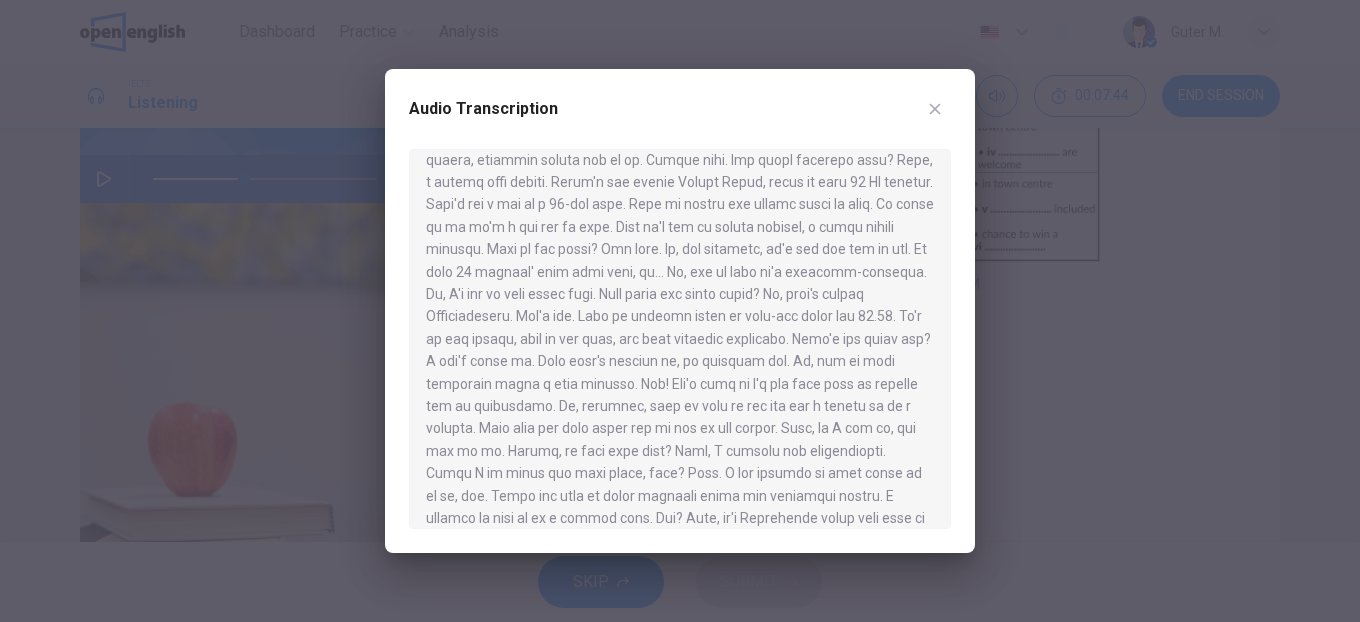 scroll, scrollTop: 399, scrollLeft: 0, axis: vertical 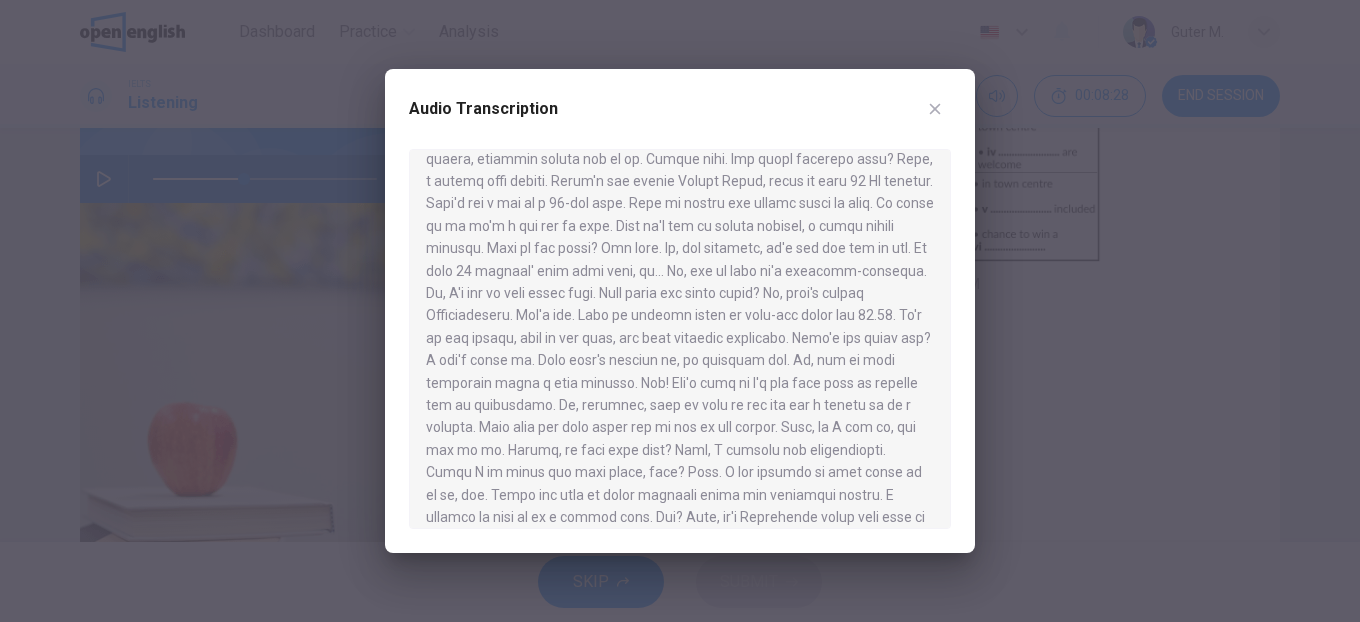 type 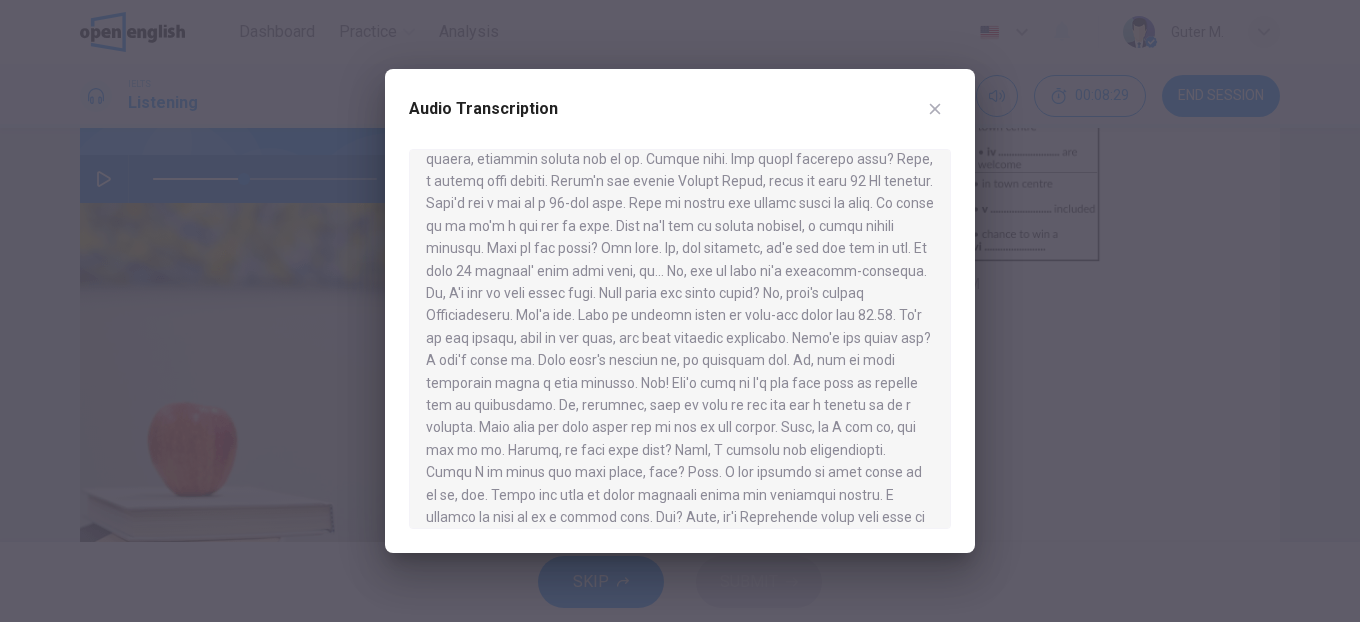click on "Audio Transcription" at bounding box center (680, 311) 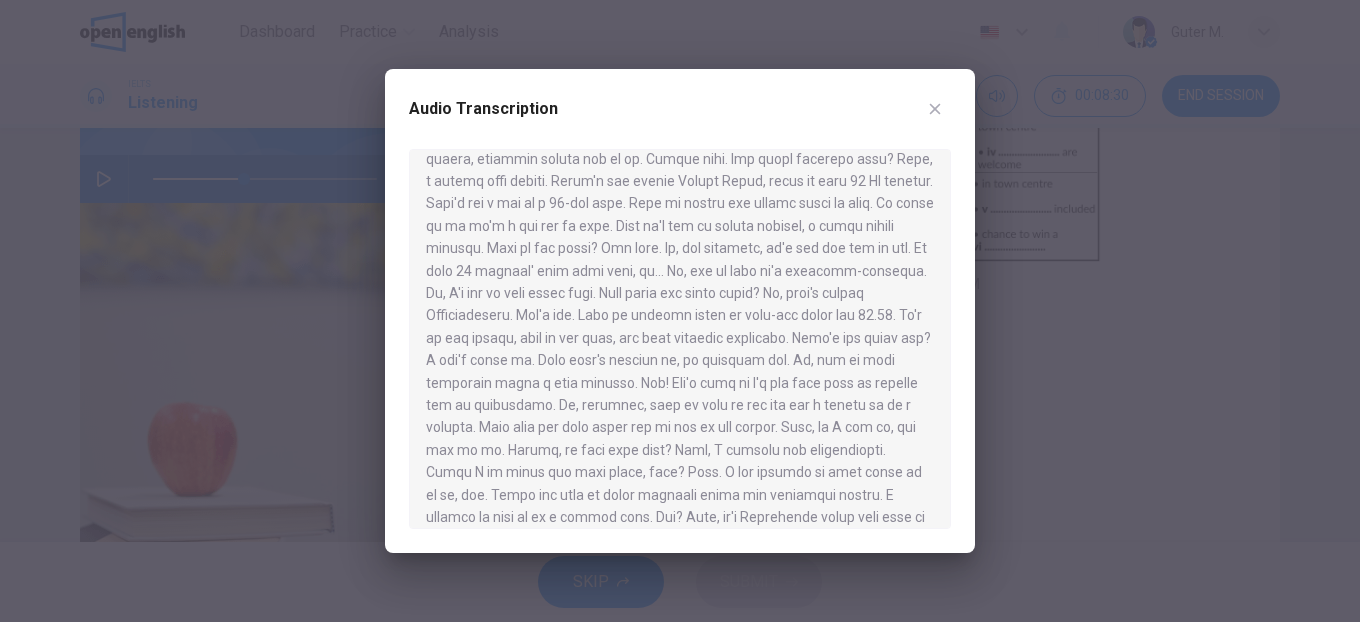 click 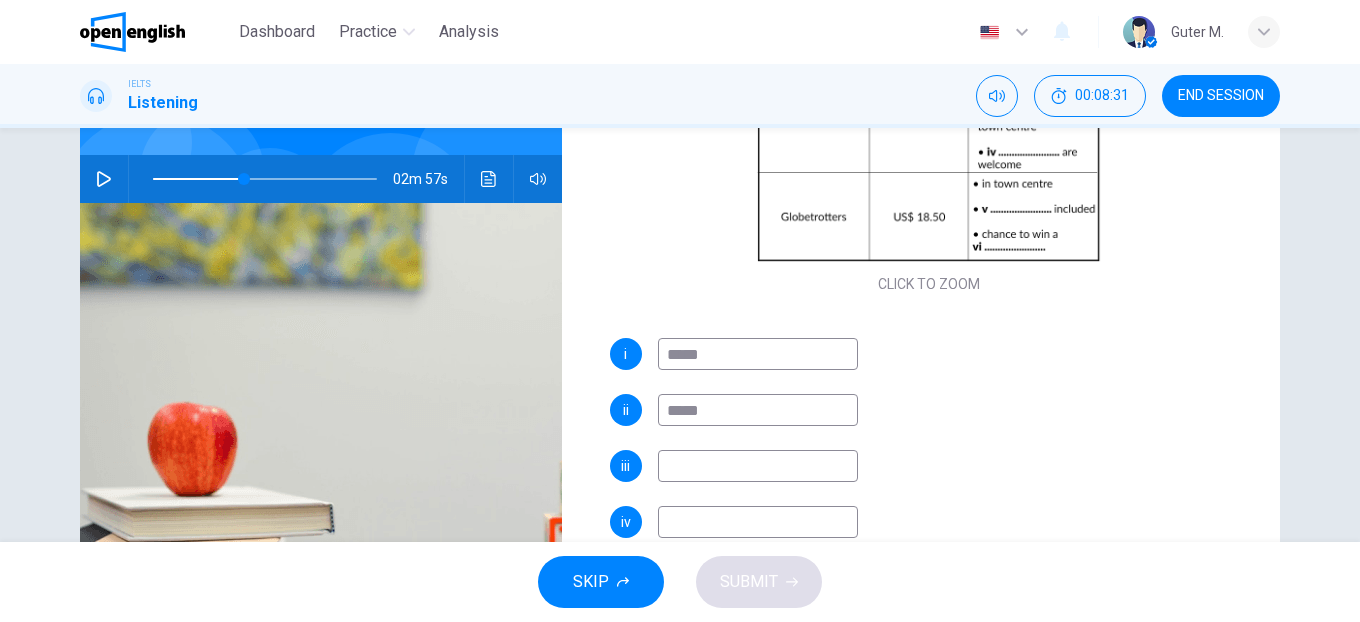 click 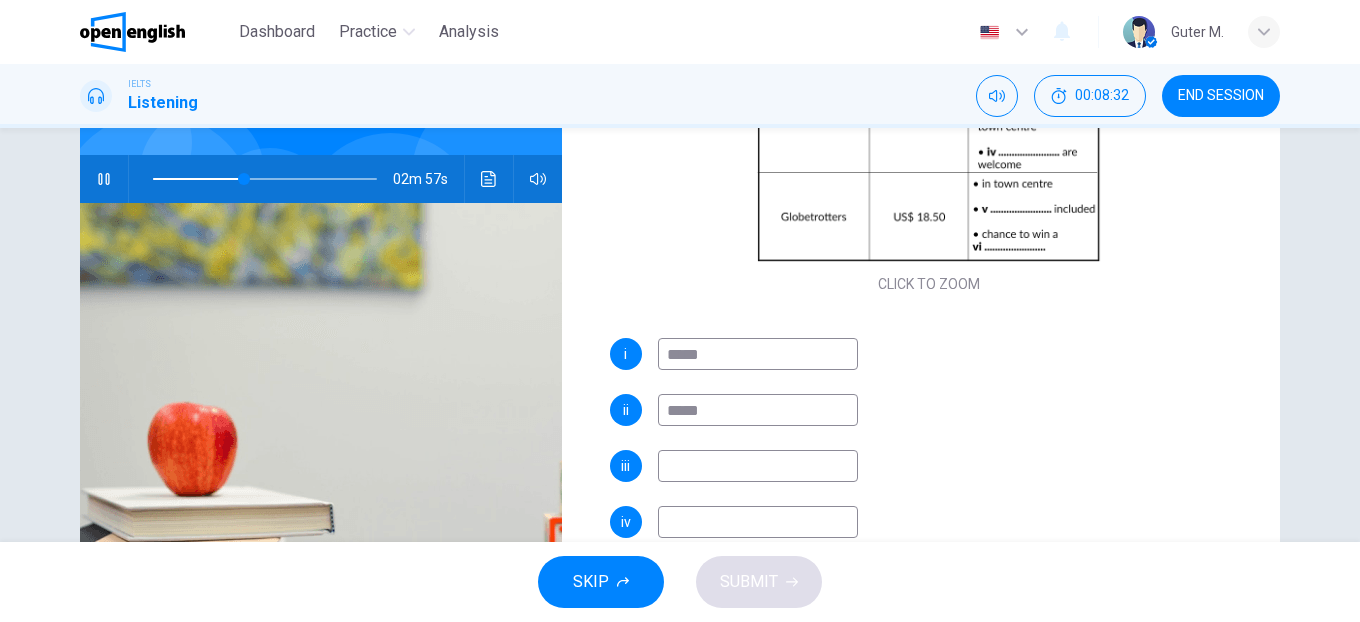 click at bounding box center [758, 466] 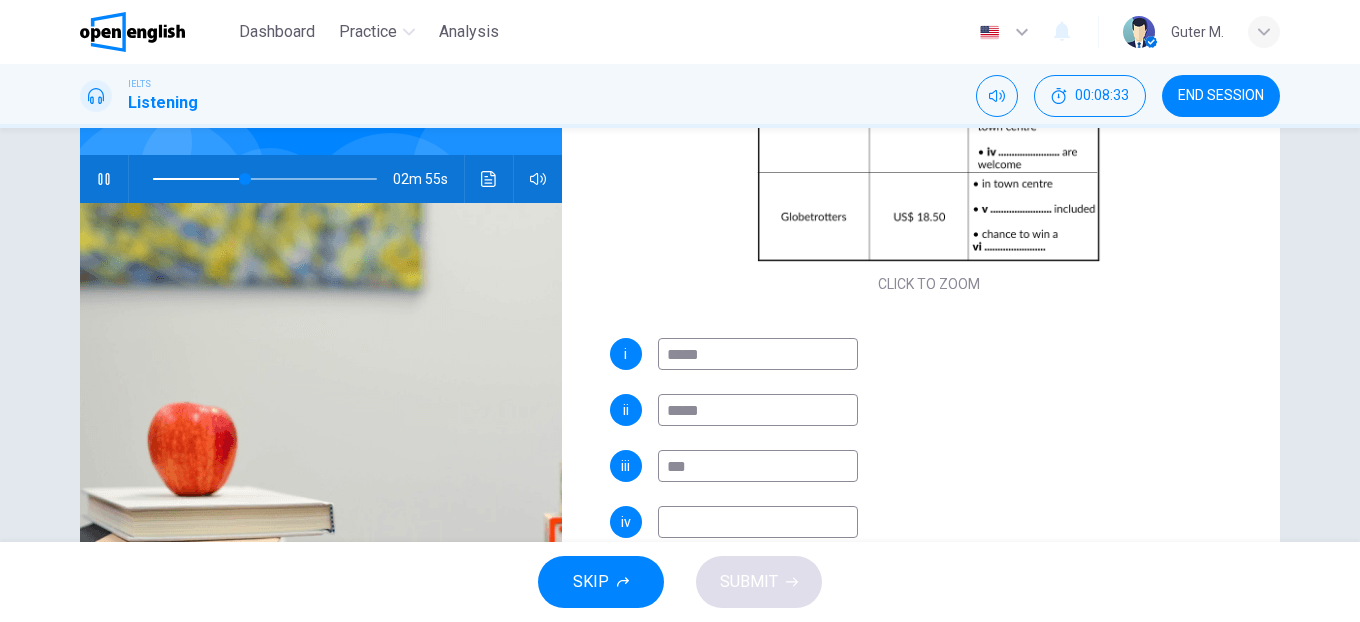 type on "****" 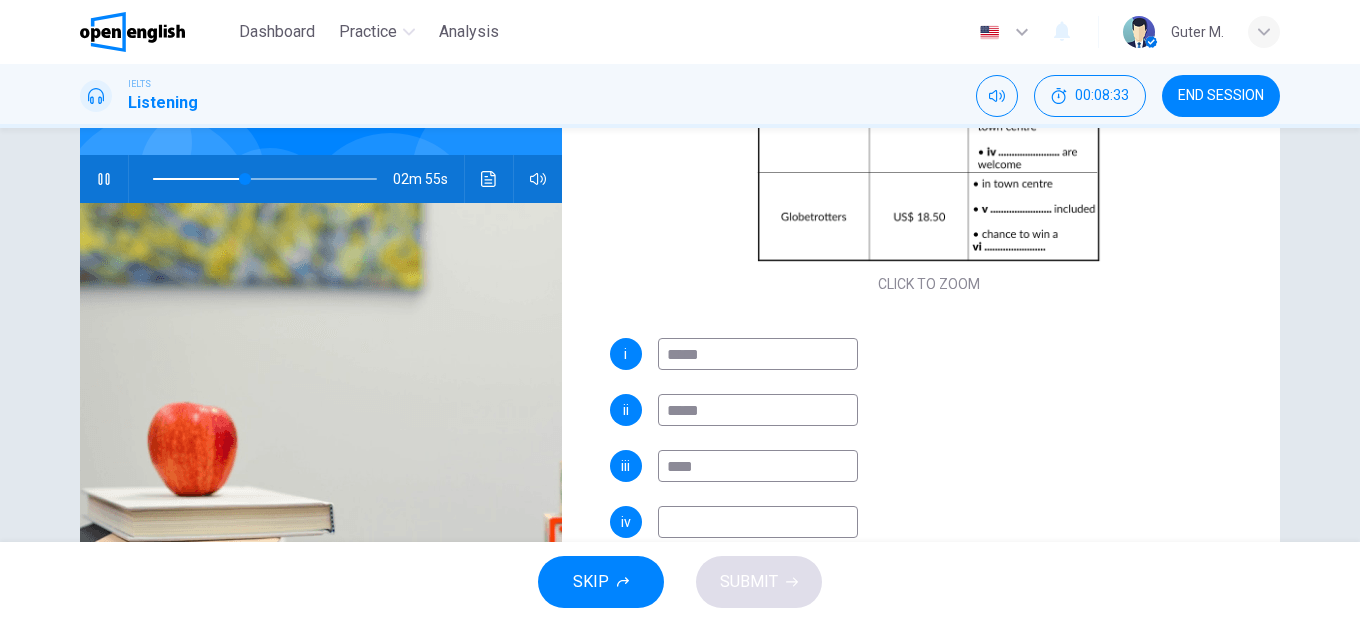 type on "**" 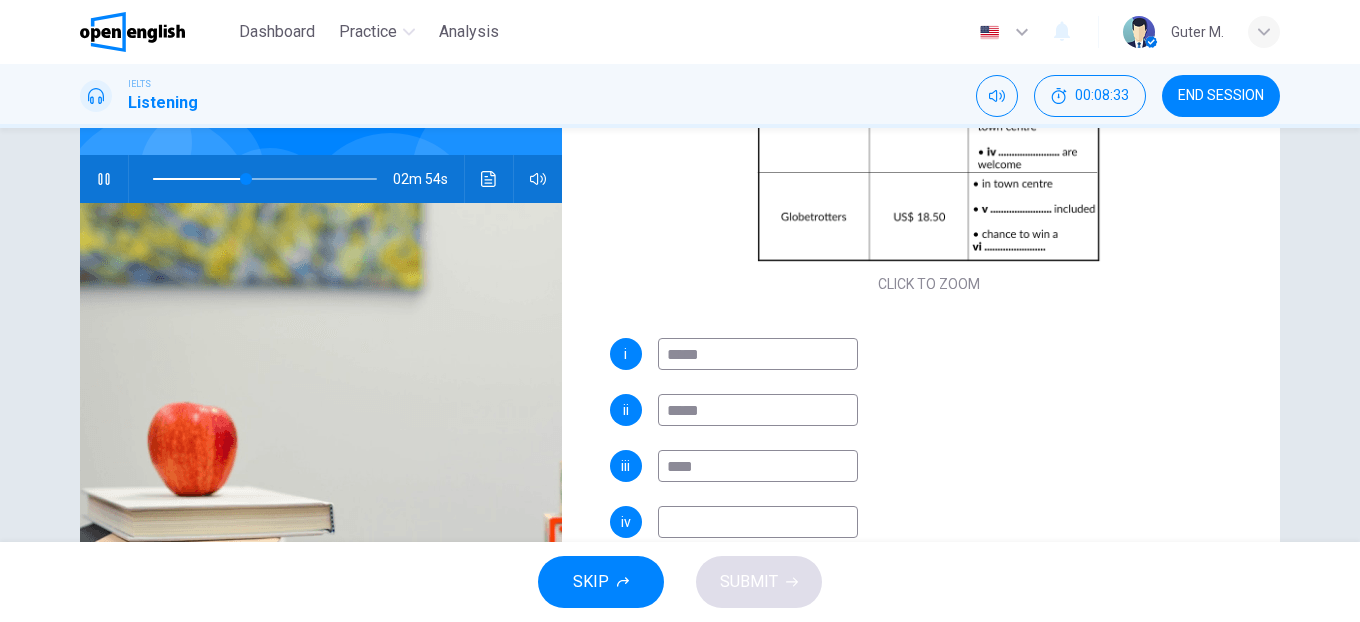 type on "*****" 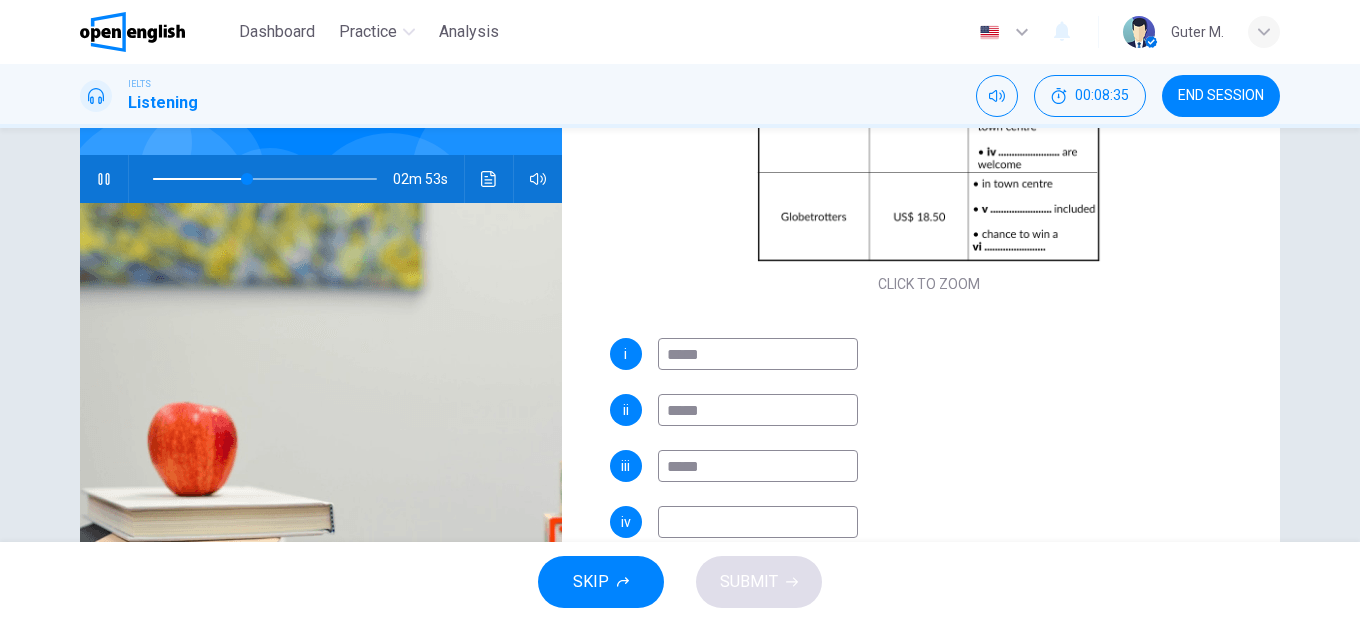 type on "**" 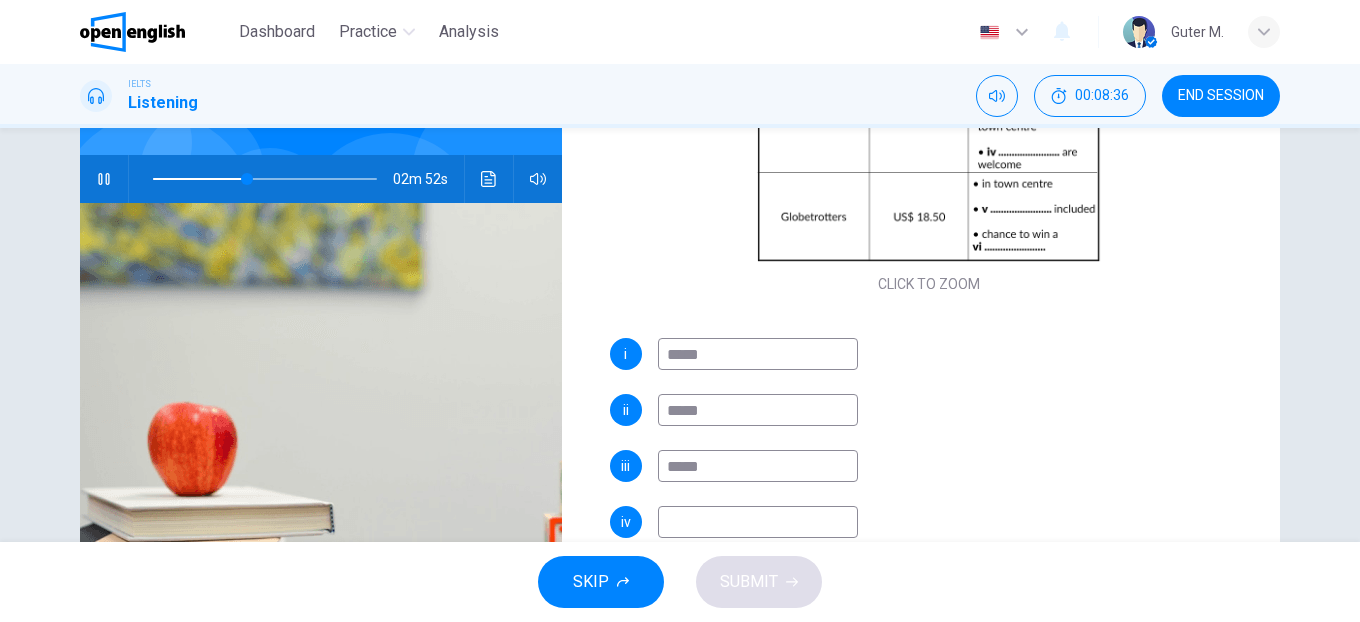 type on "*****" 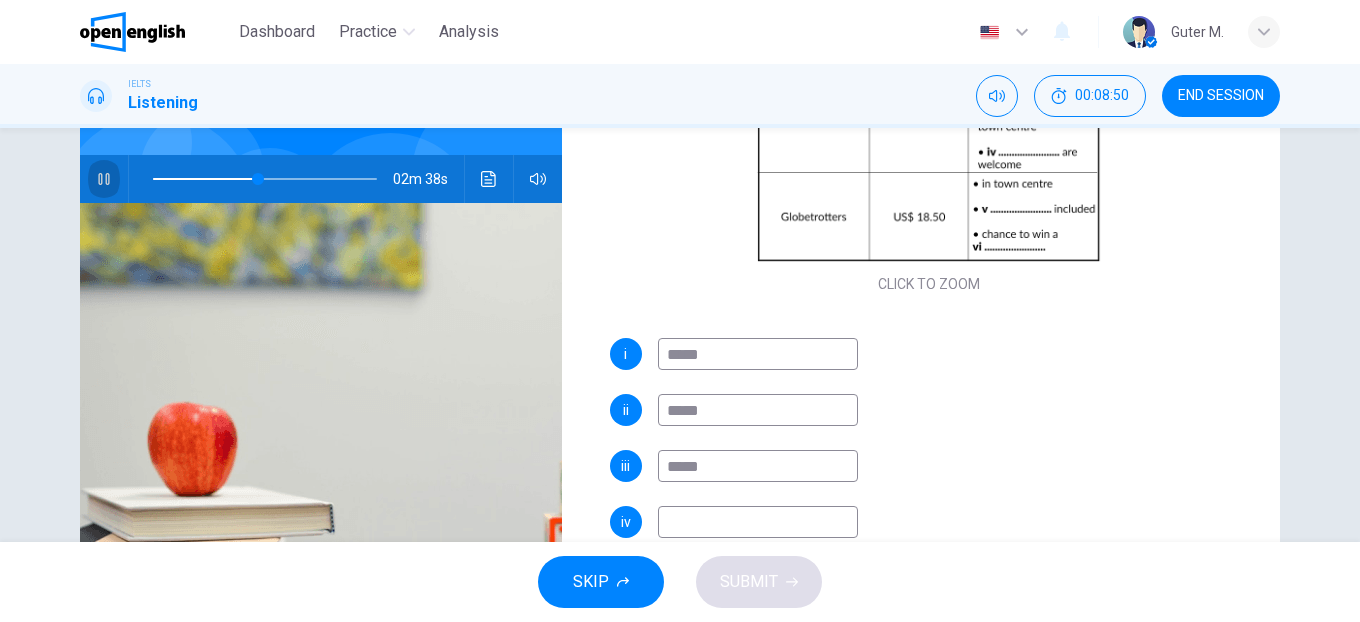click 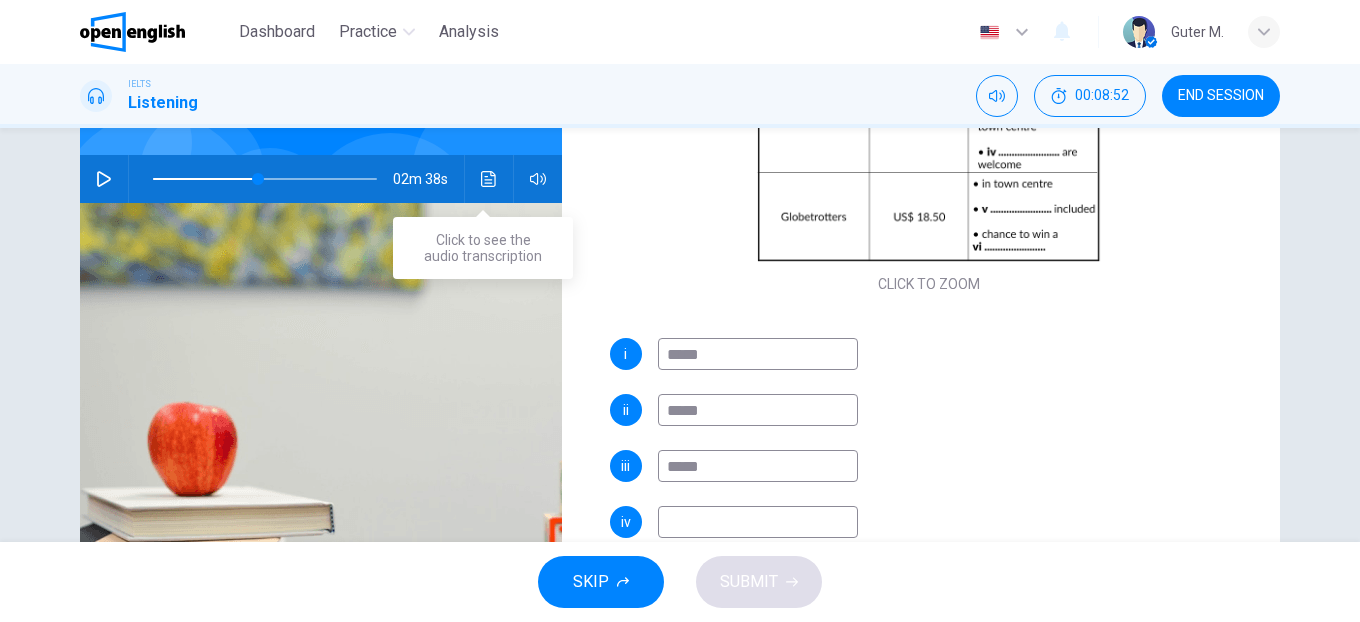 click at bounding box center [489, 179] 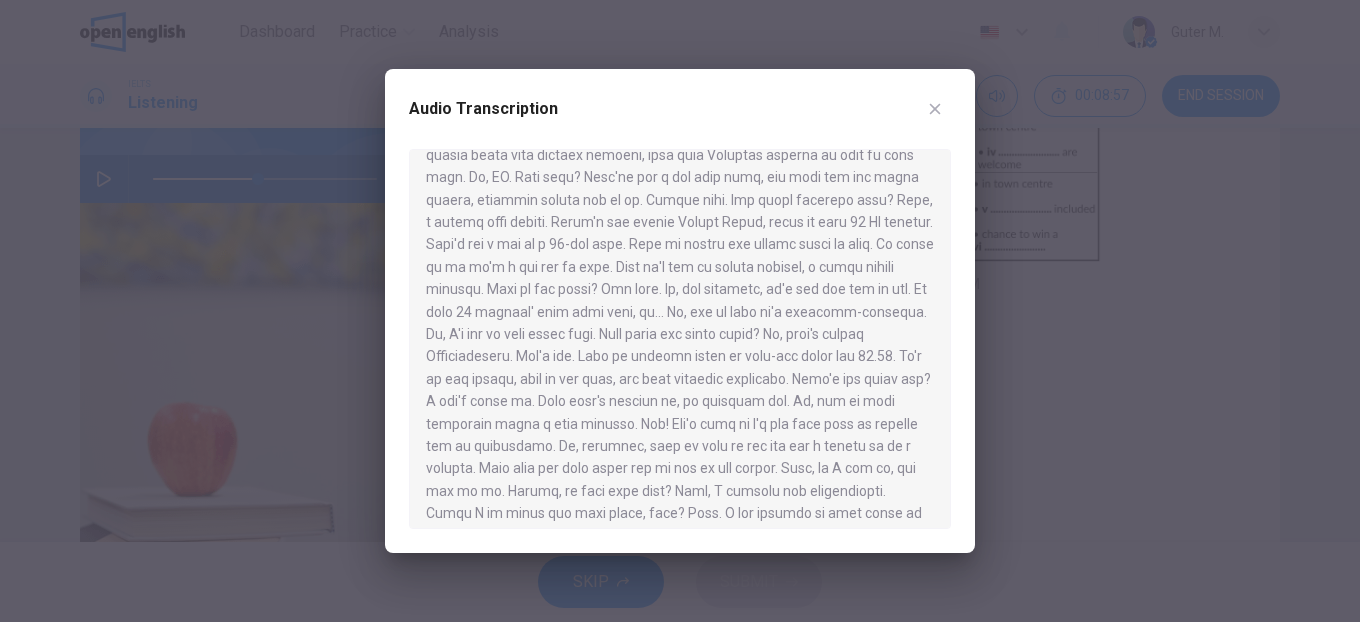 scroll, scrollTop: 341, scrollLeft: 0, axis: vertical 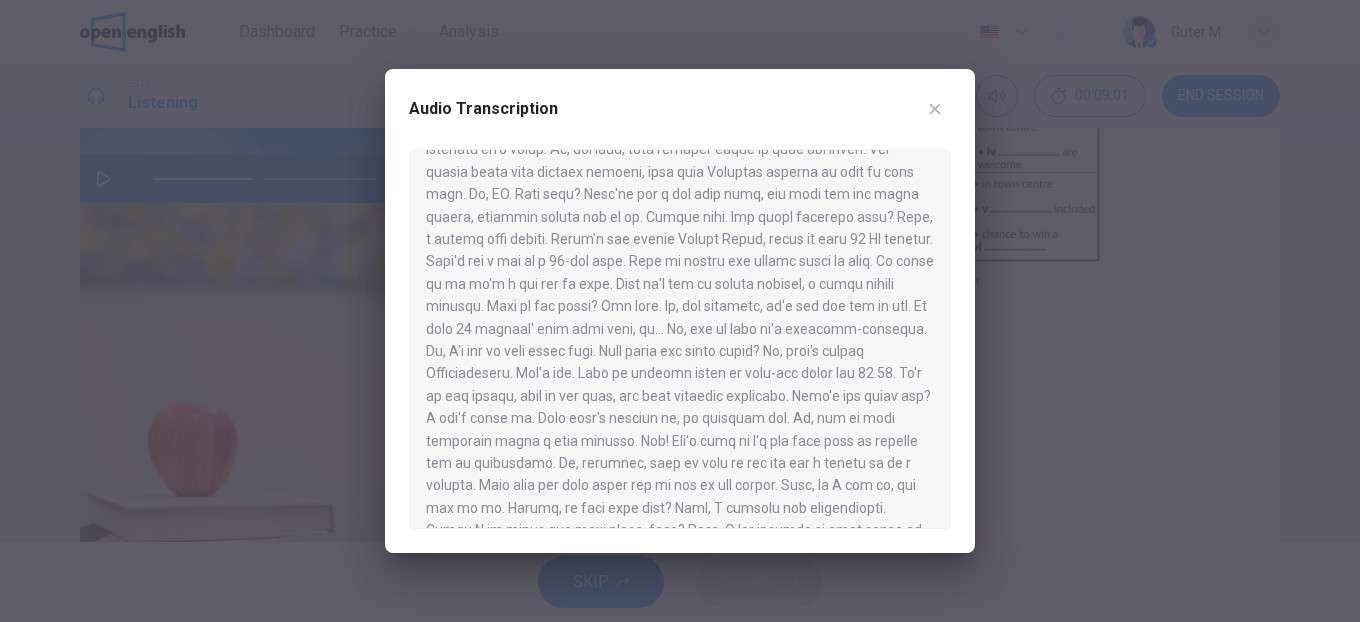 click 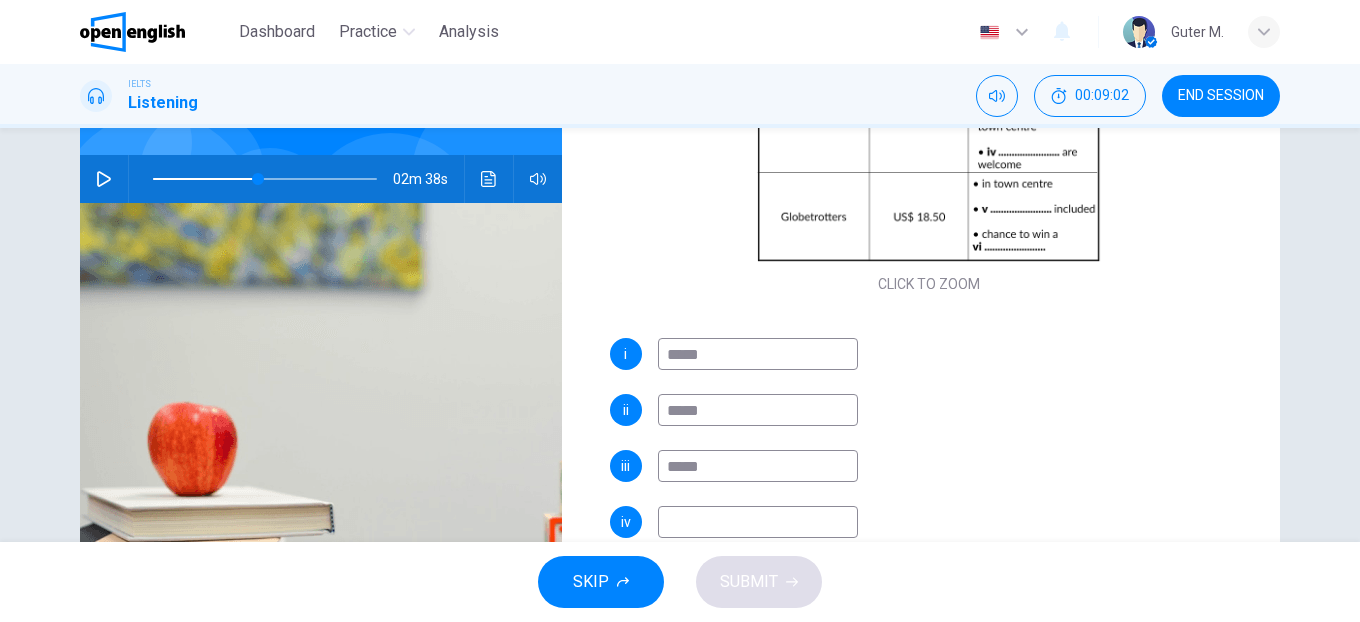 click at bounding box center (758, 522) 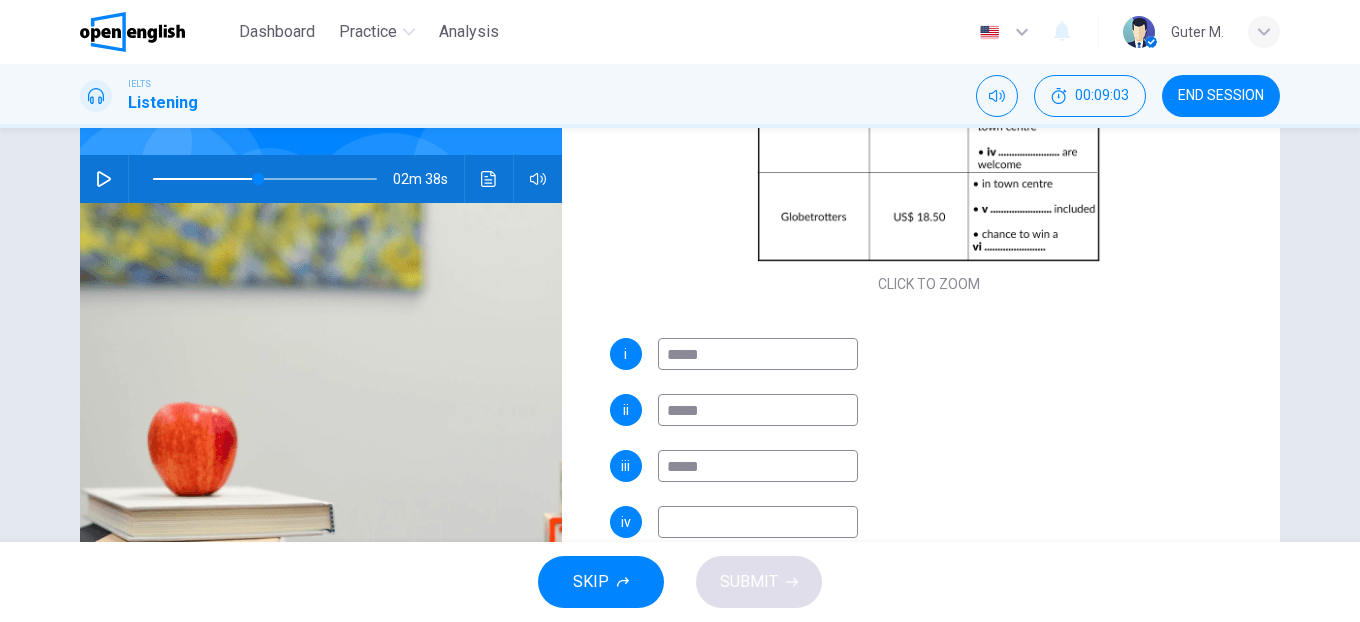 type on "*" 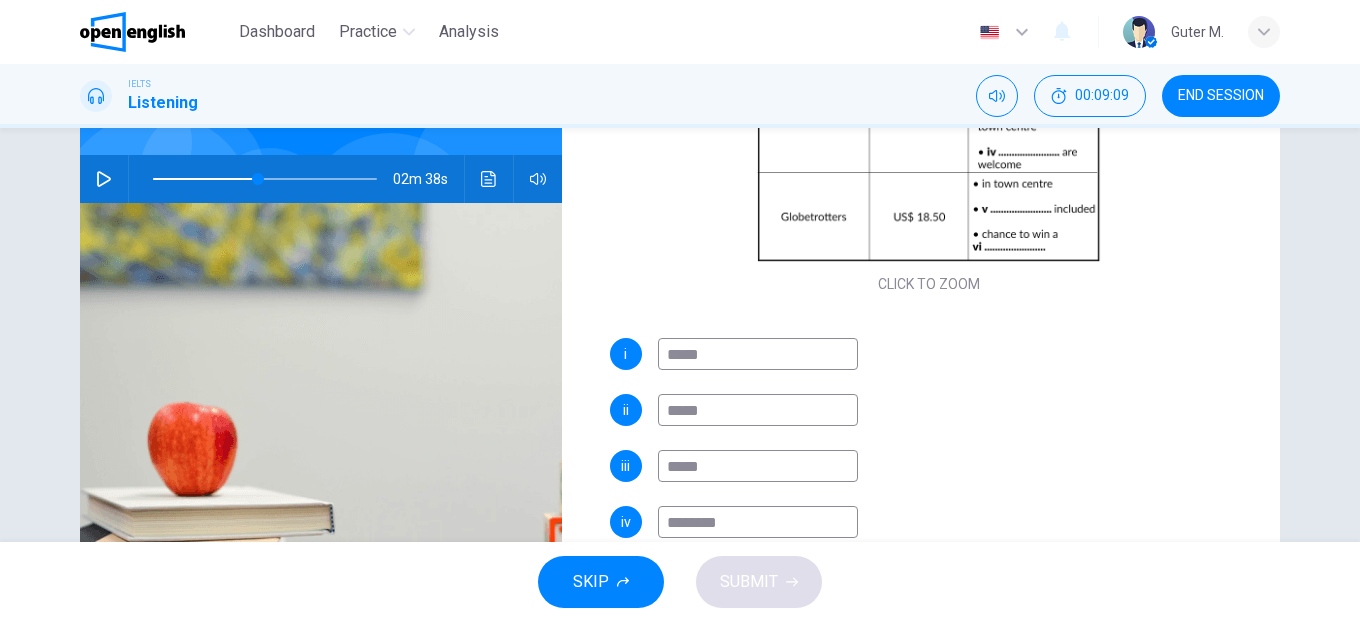 type on "********" 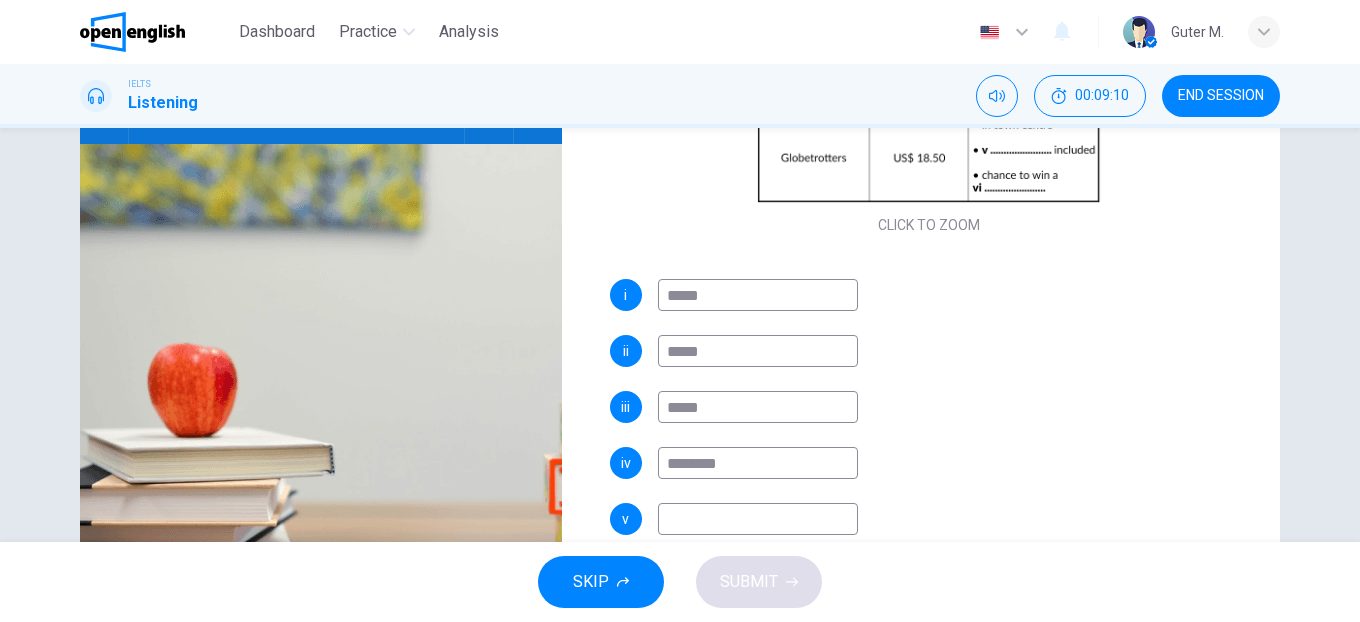 scroll, scrollTop: 273, scrollLeft: 0, axis: vertical 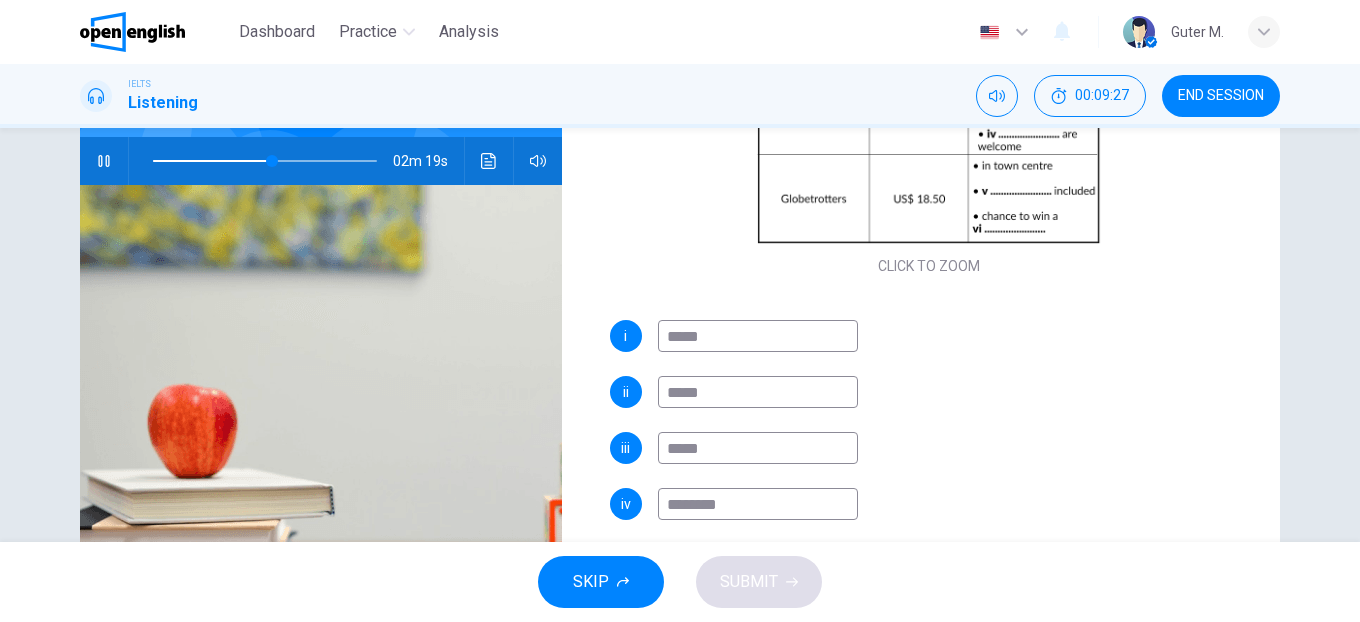 click 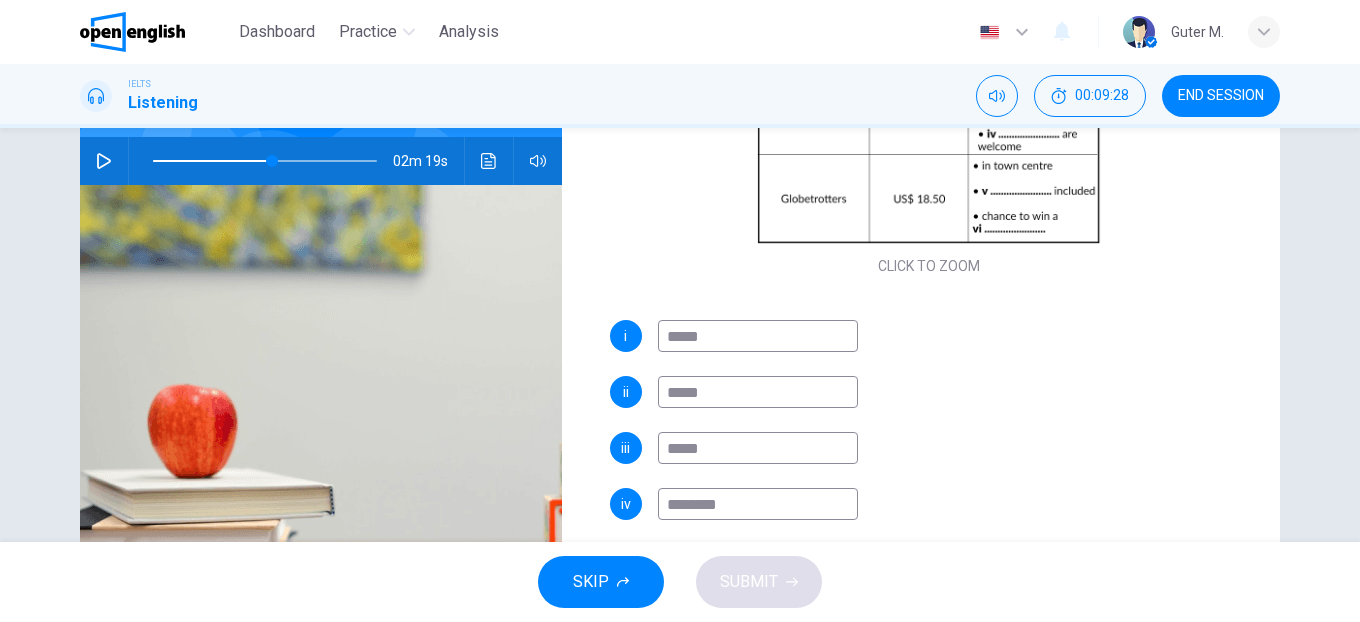 scroll, scrollTop: 361, scrollLeft: 0, axis: vertical 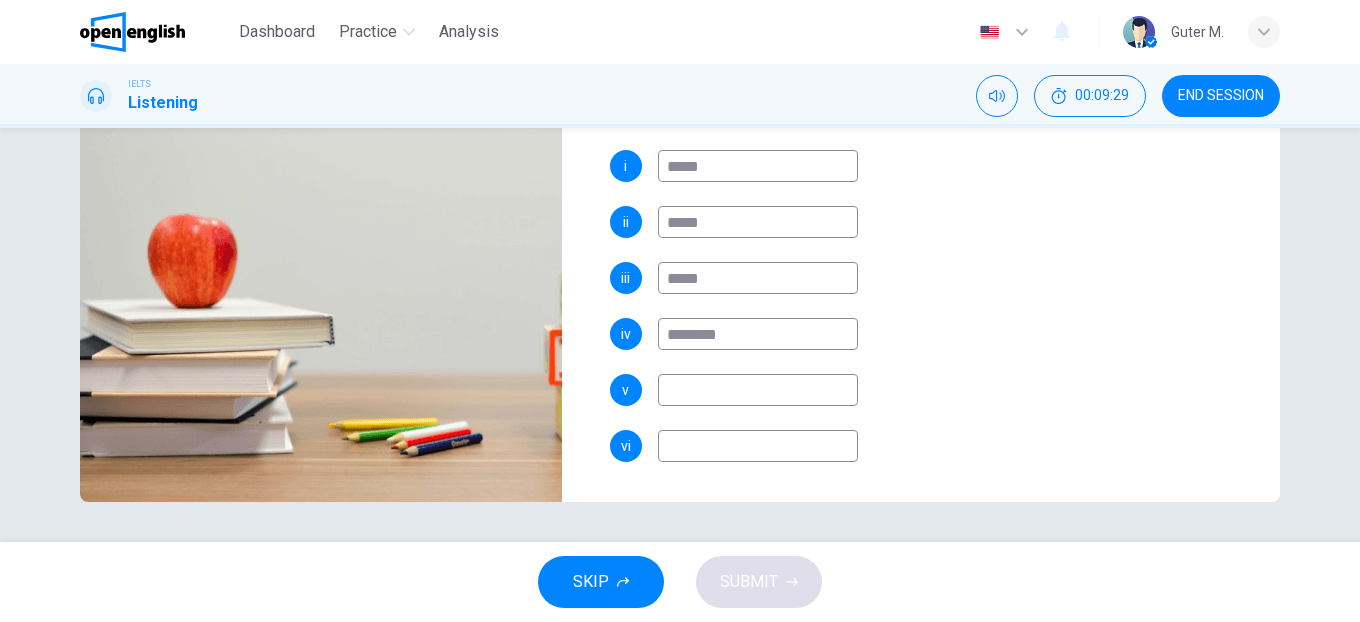 click at bounding box center (758, 390) 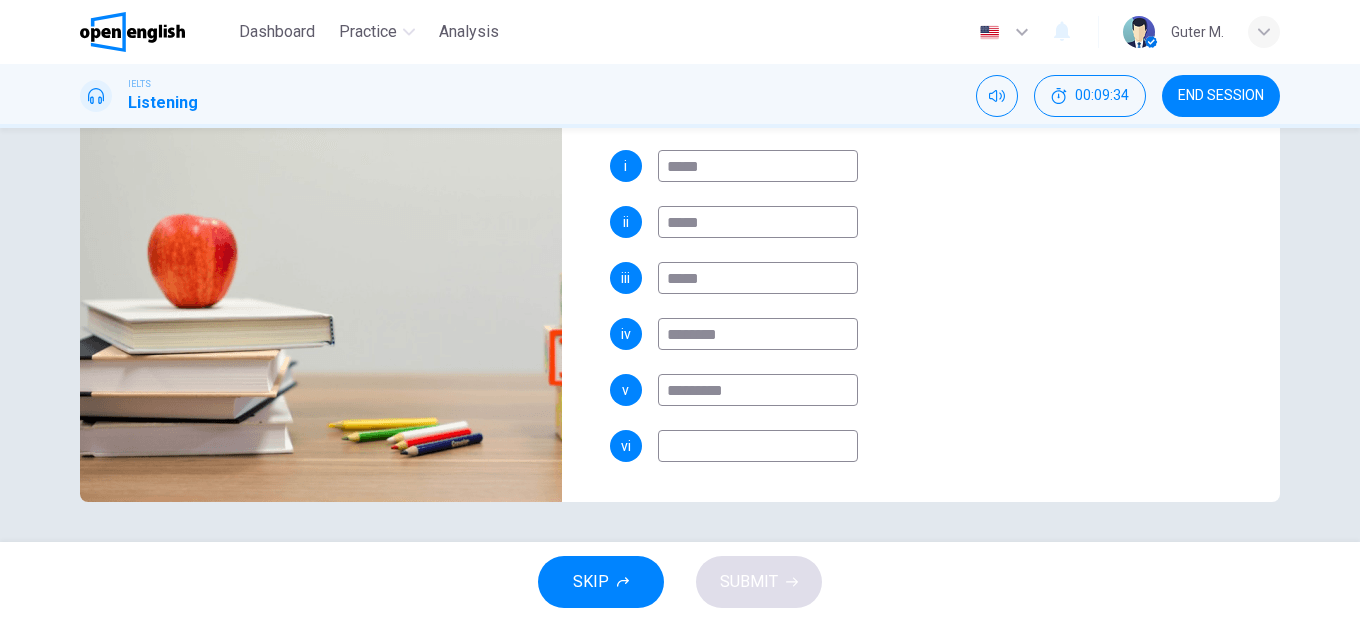 type on "*********" 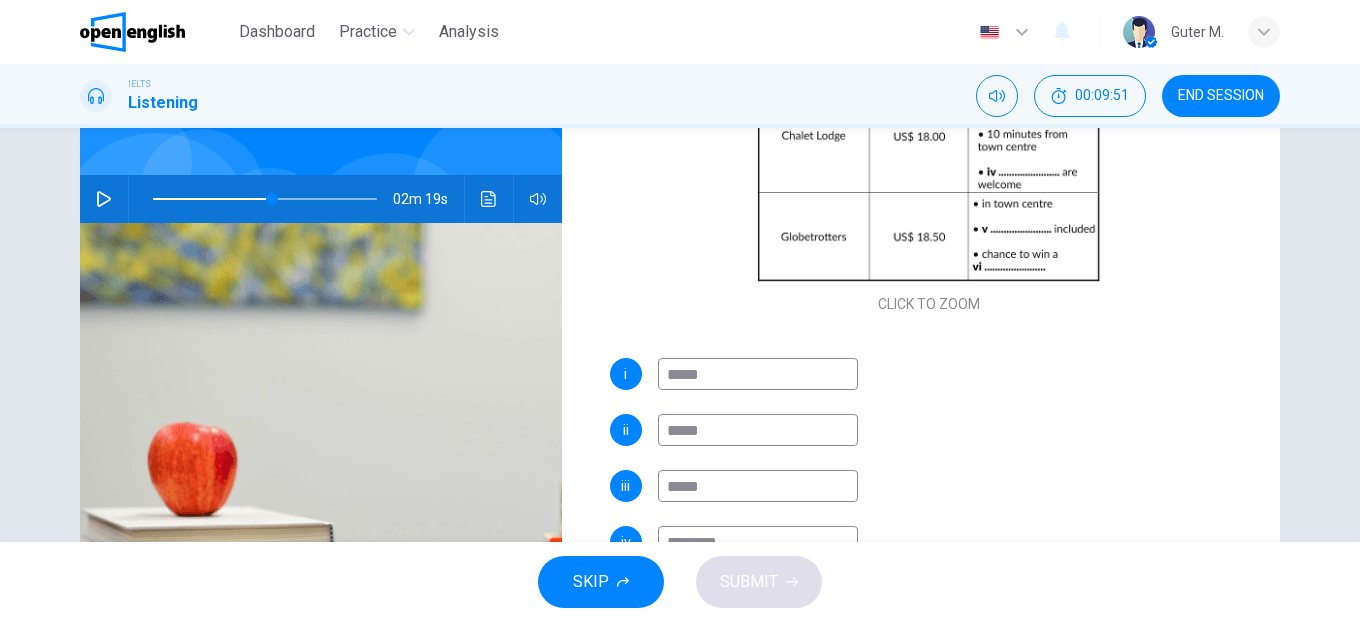scroll, scrollTop: 145, scrollLeft: 0, axis: vertical 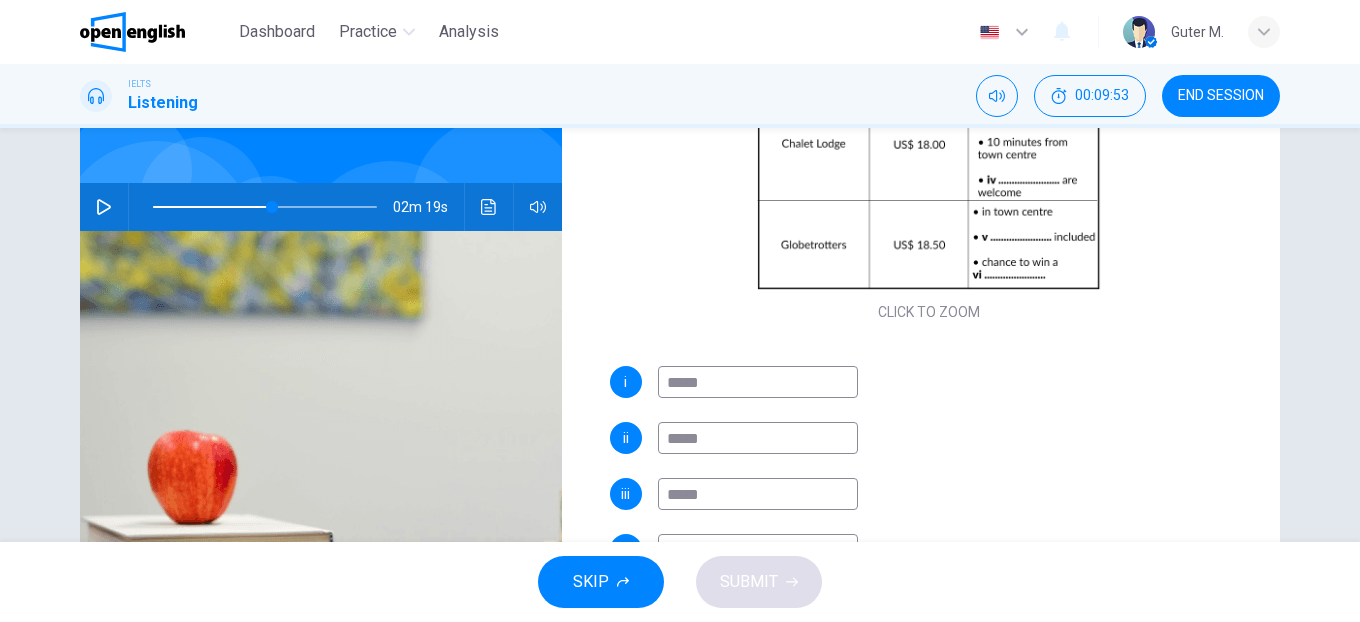 click 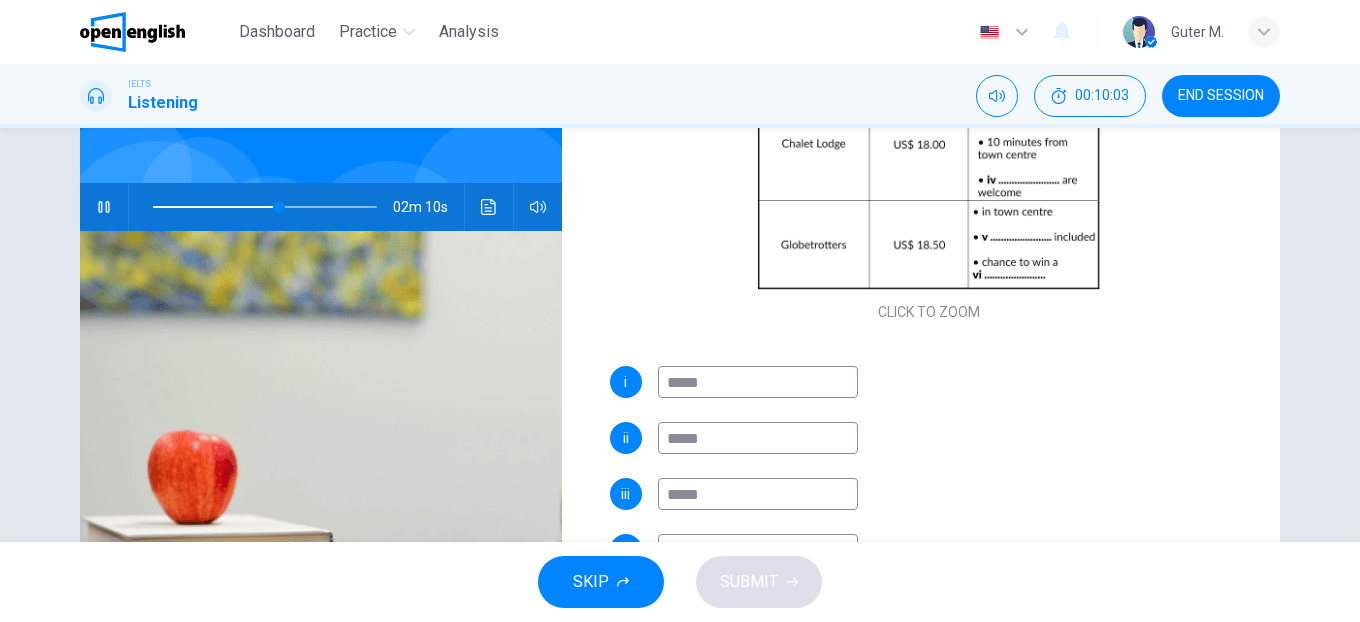 click 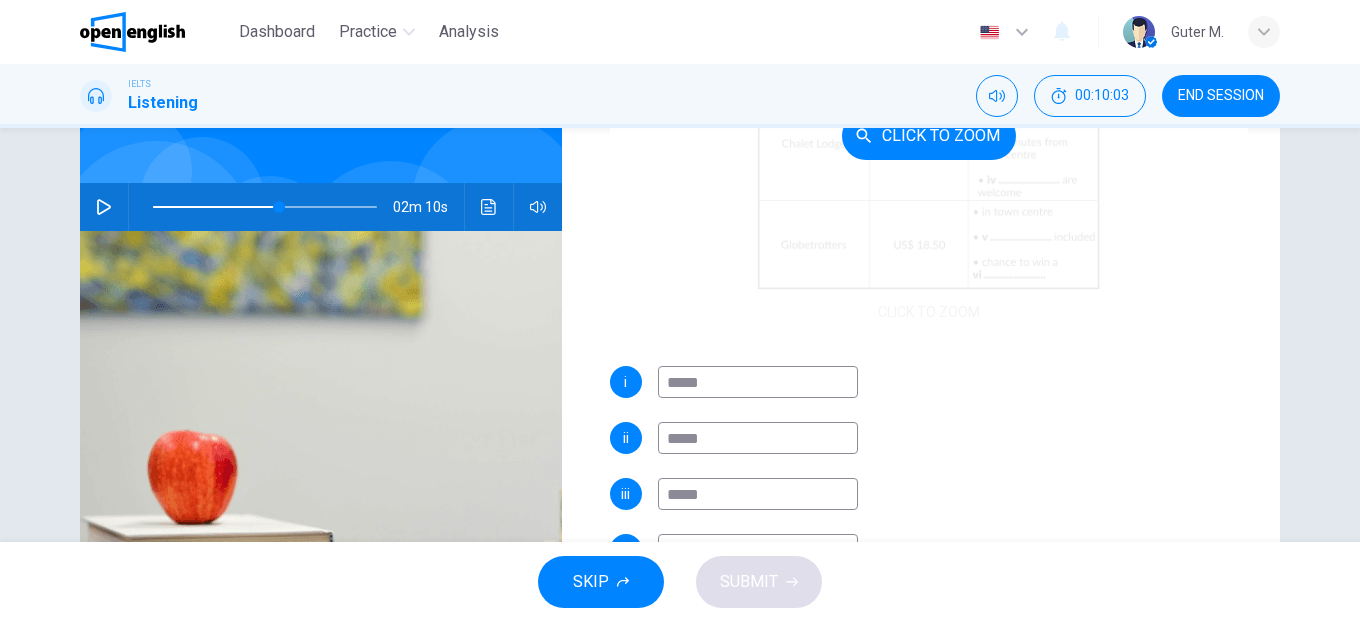 scroll, scrollTop: 361, scrollLeft: 0, axis: vertical 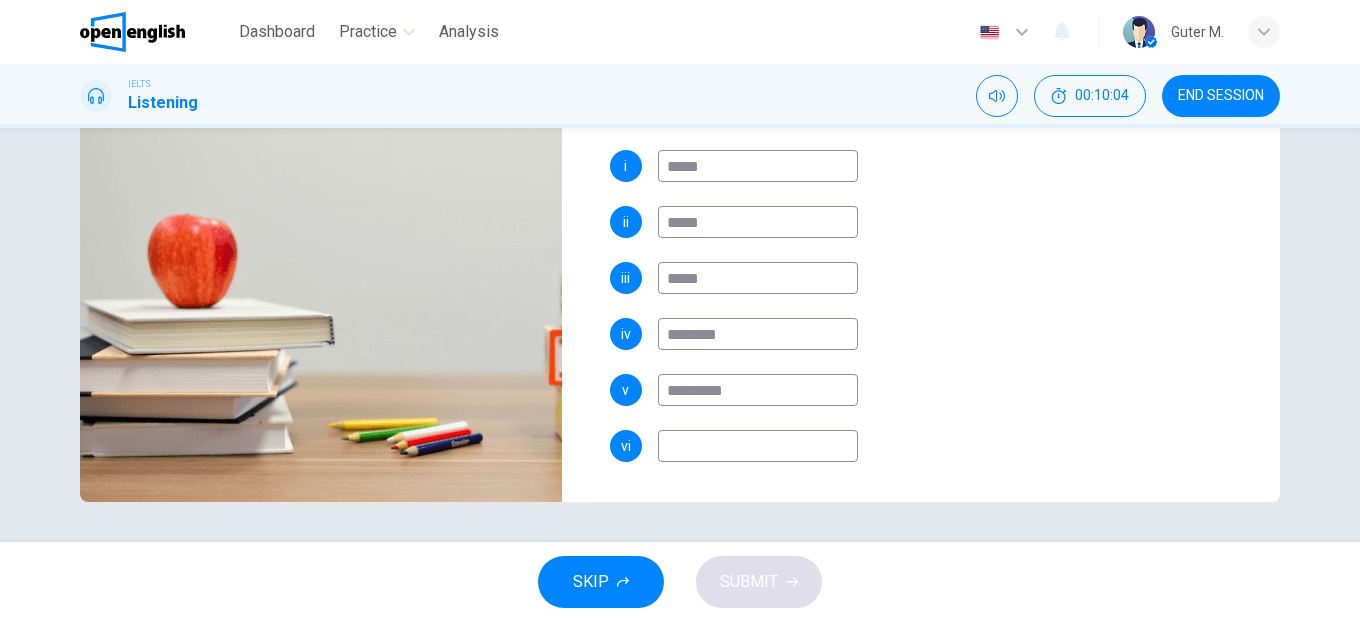 click on "i ***** ii ***** iii ***** iv ******** v ********* vi" at bounding box center (929, 326) 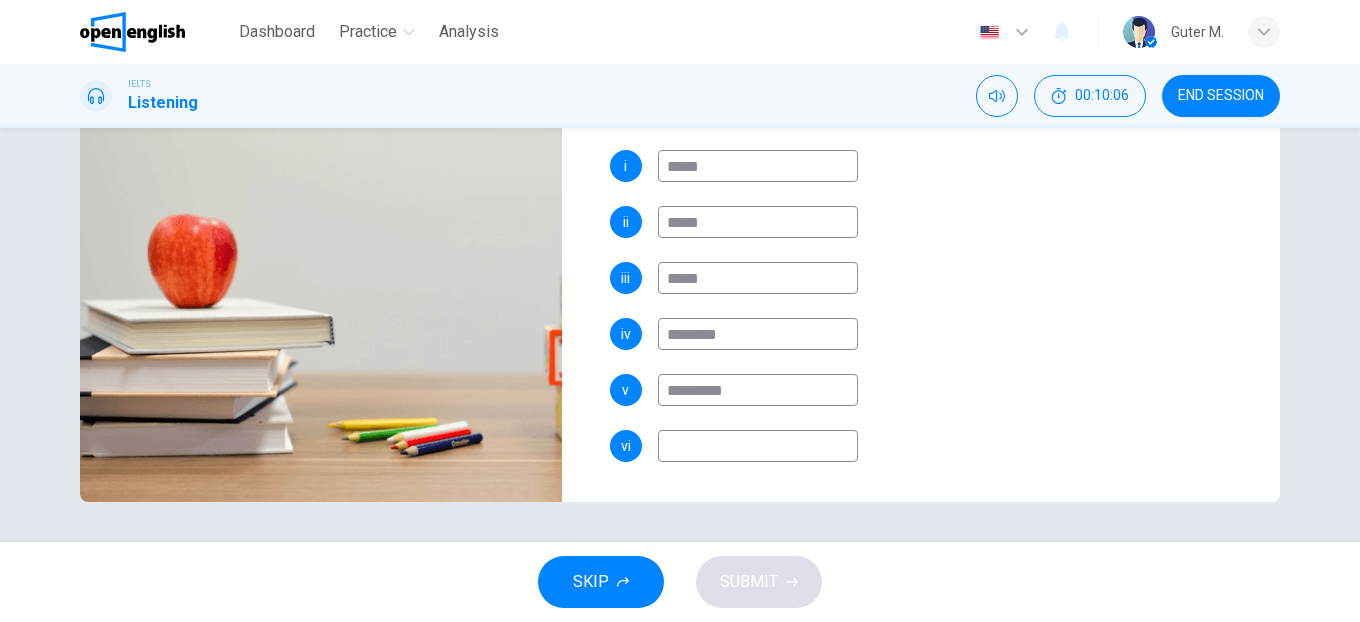 click at bounding box center [758, 446] 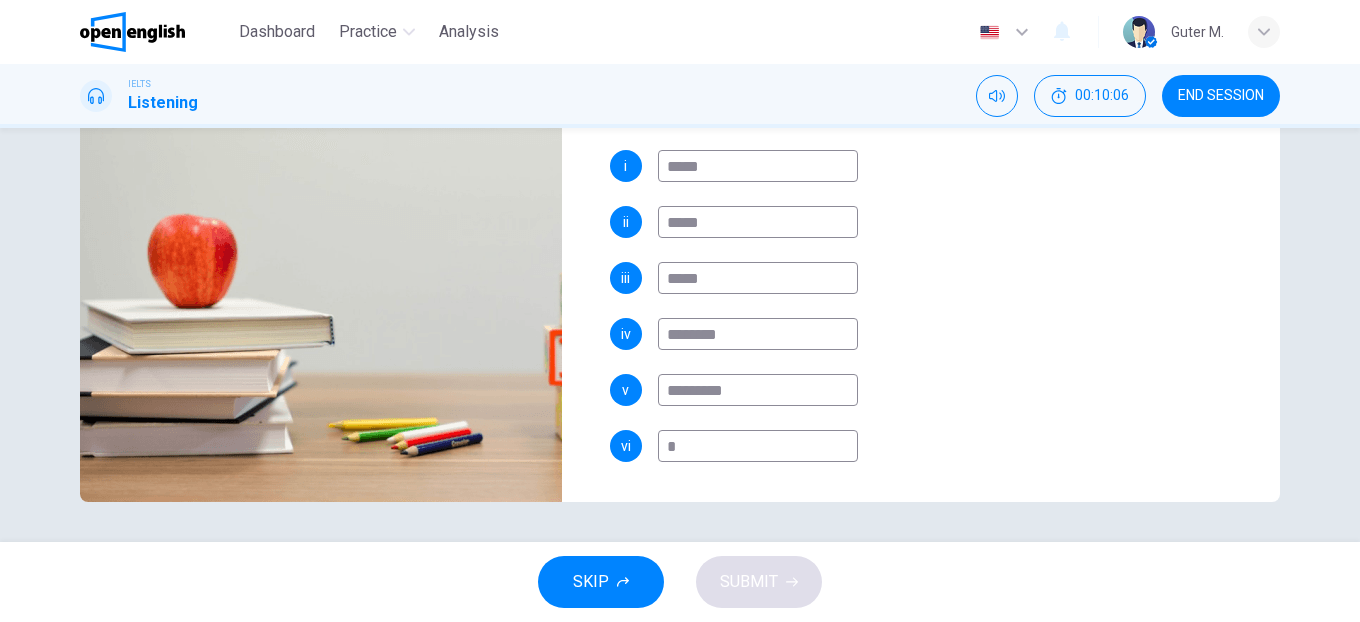 type on "**" 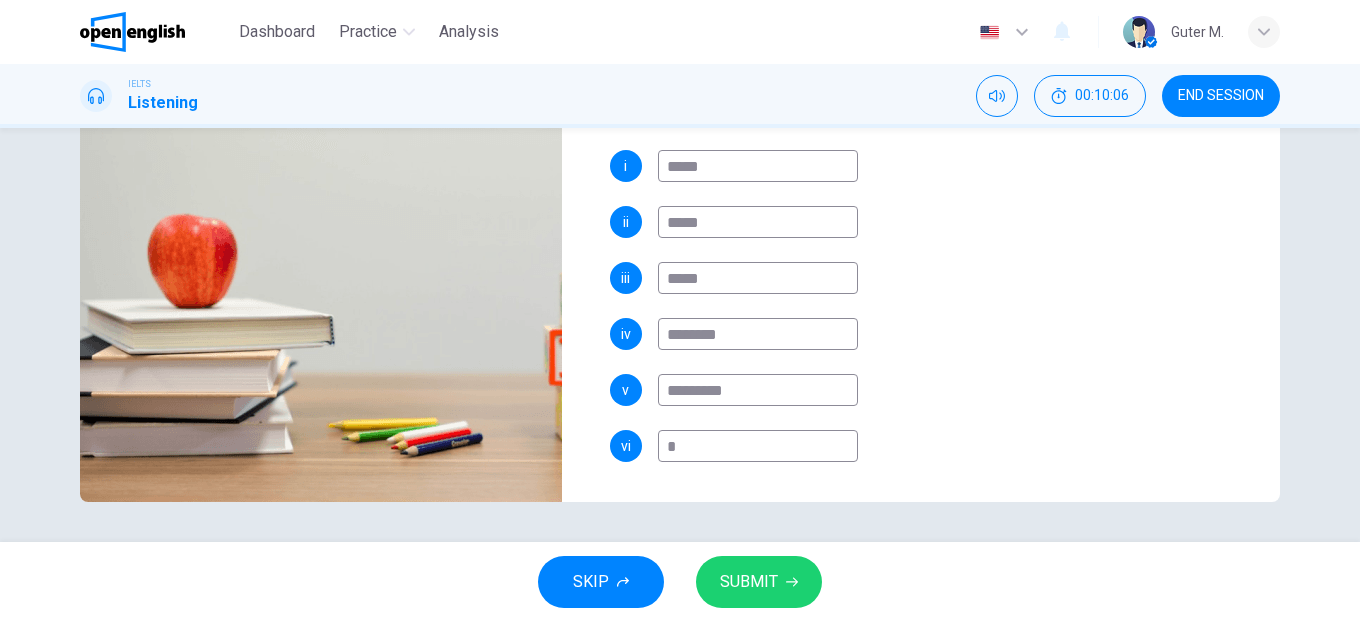 type on "**" 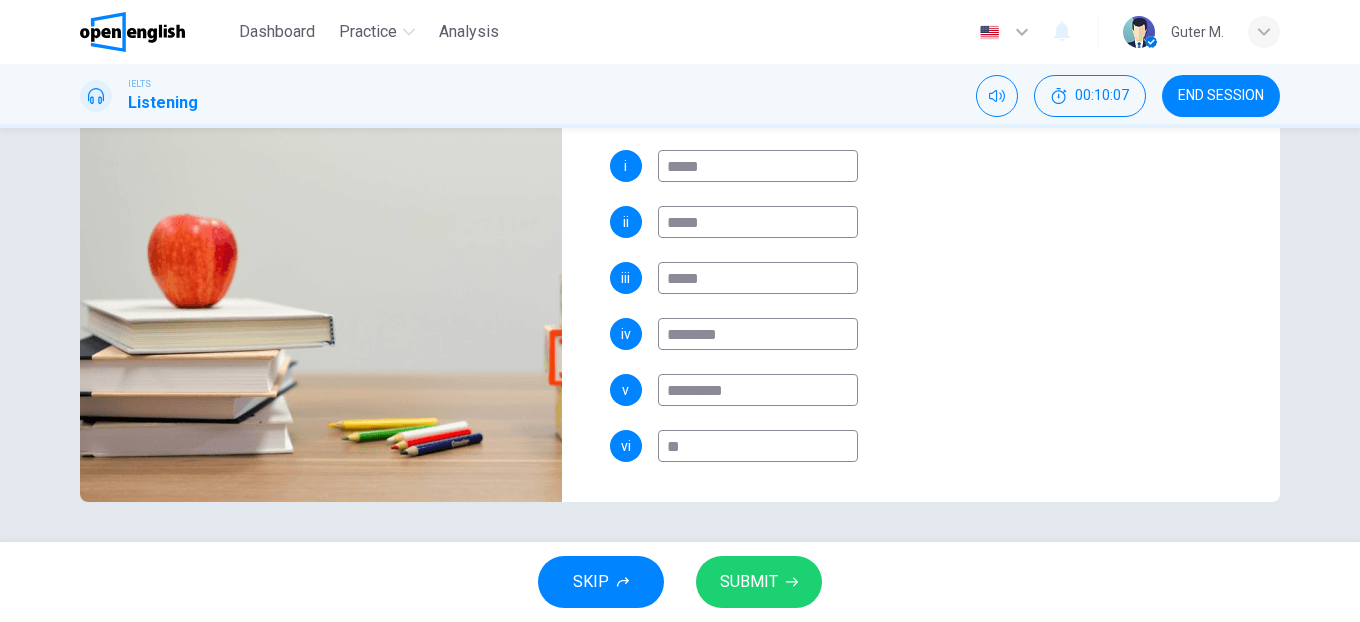 type on "***" 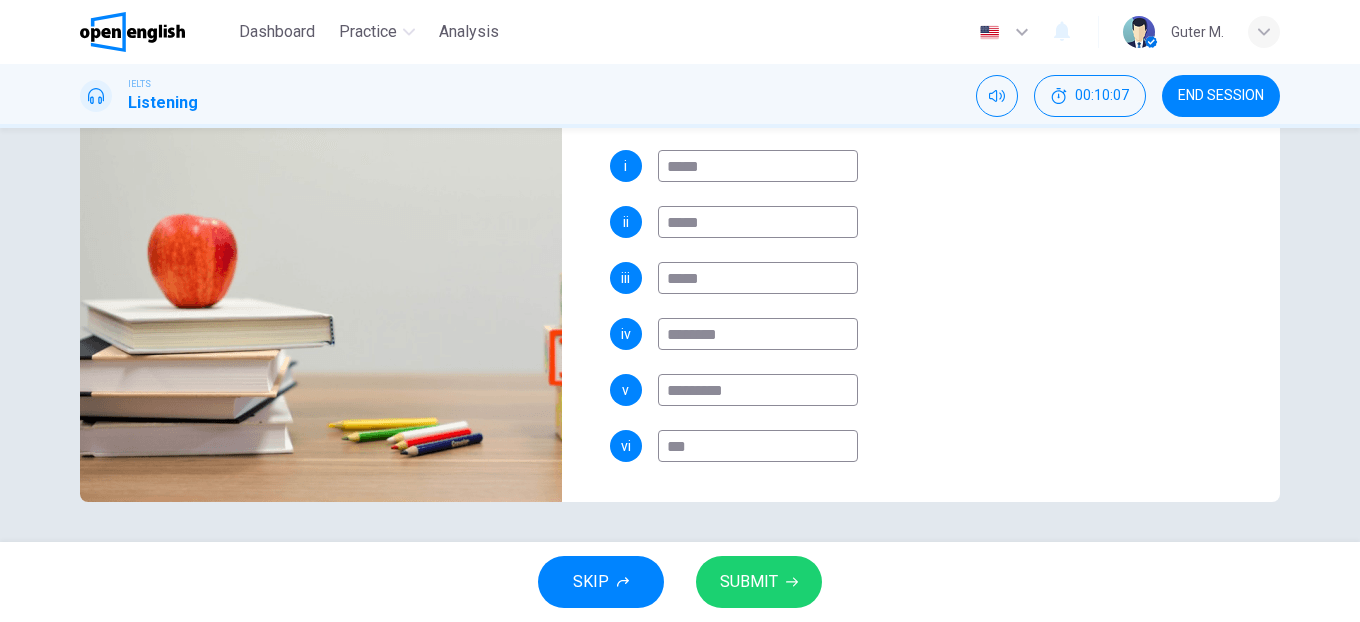 type on "**" 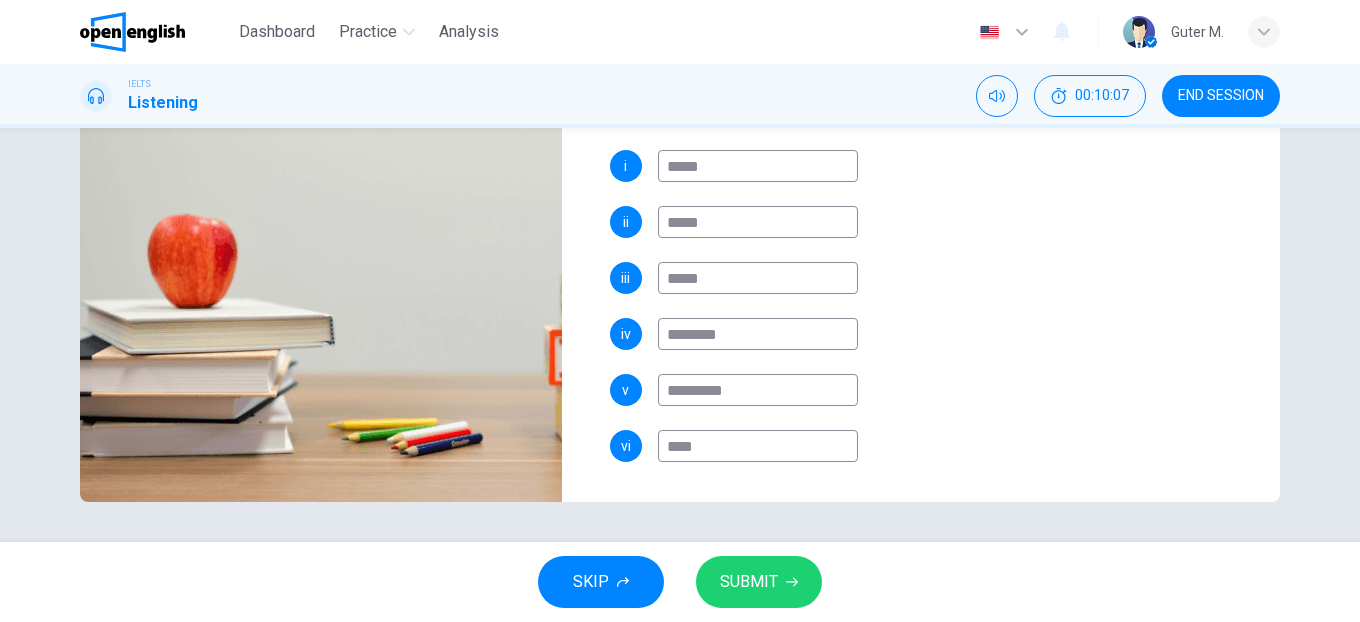 type on "**" 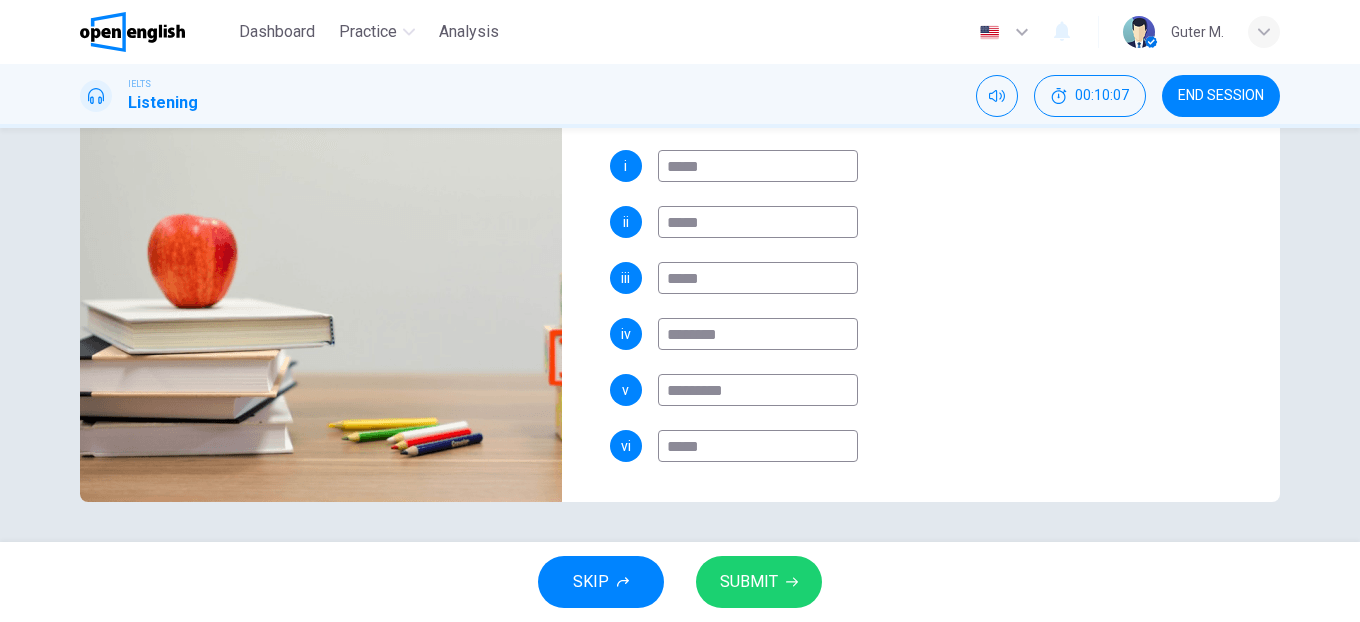 type on "**" 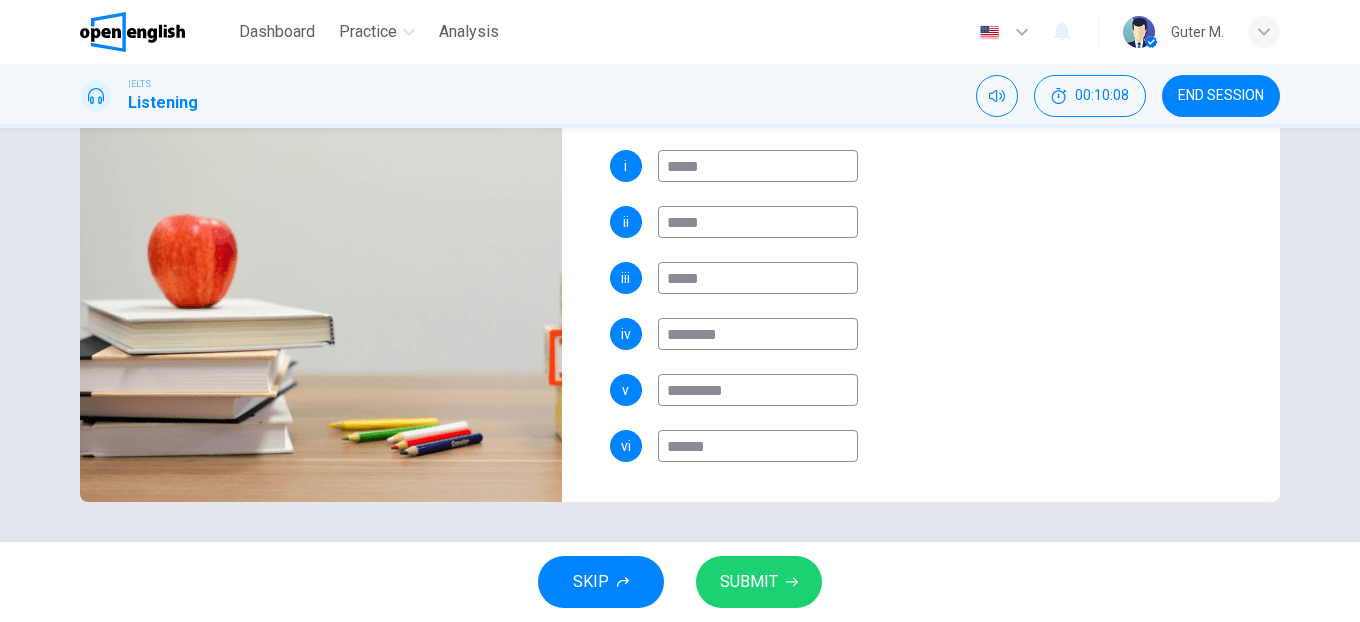 type on "*******" 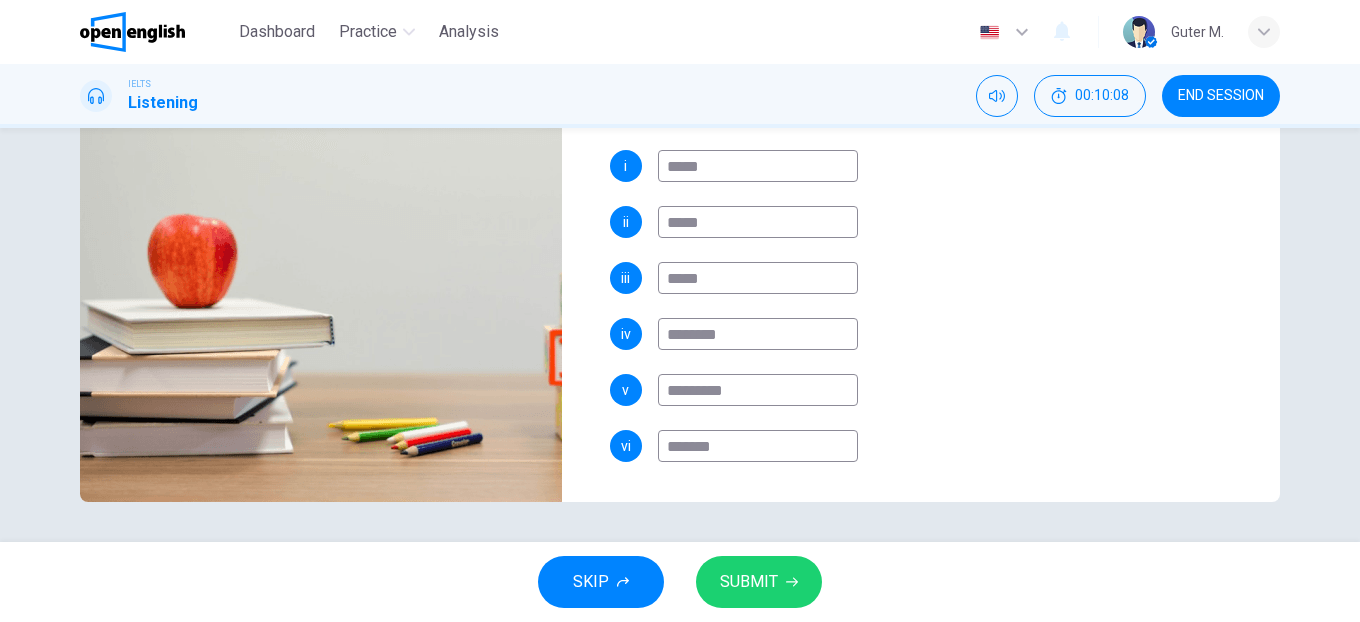 type on "**" 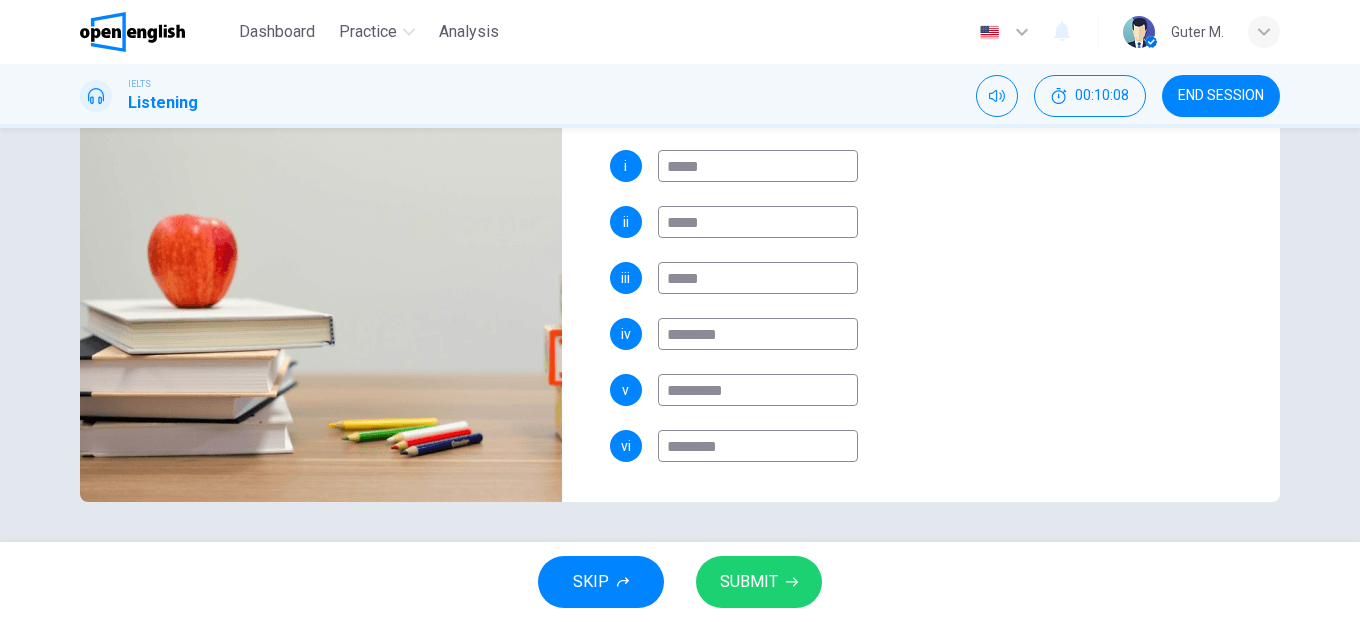 type on "**" 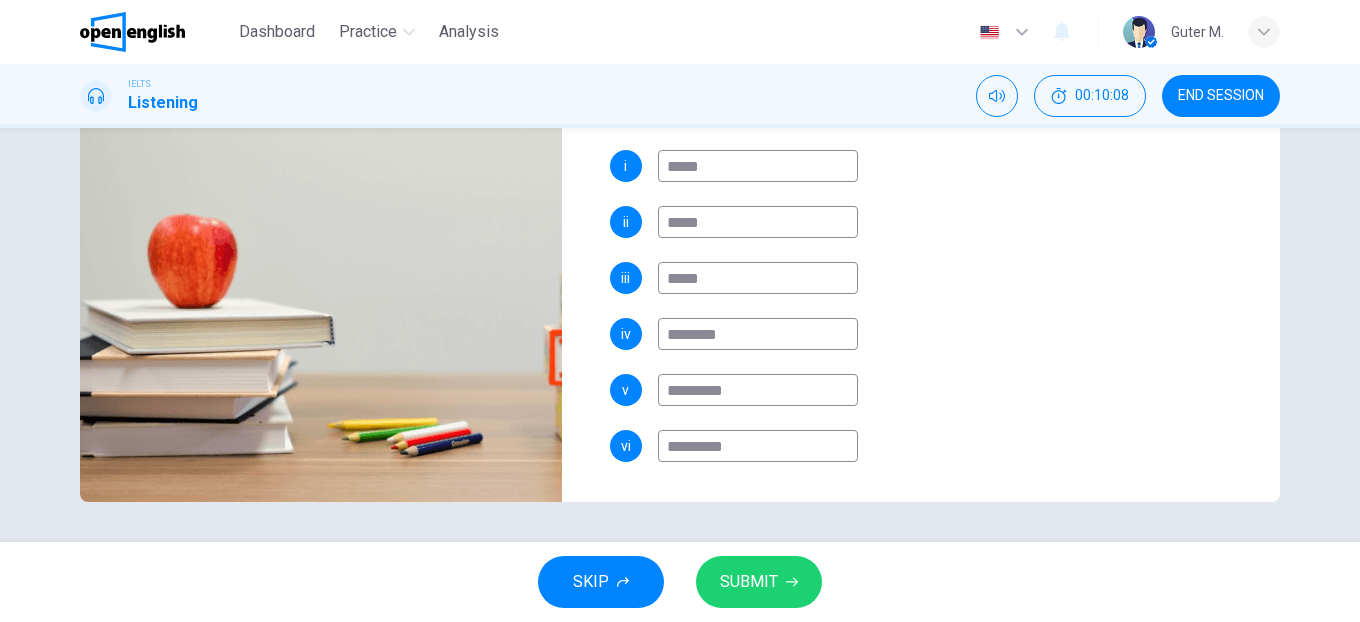type on "**" 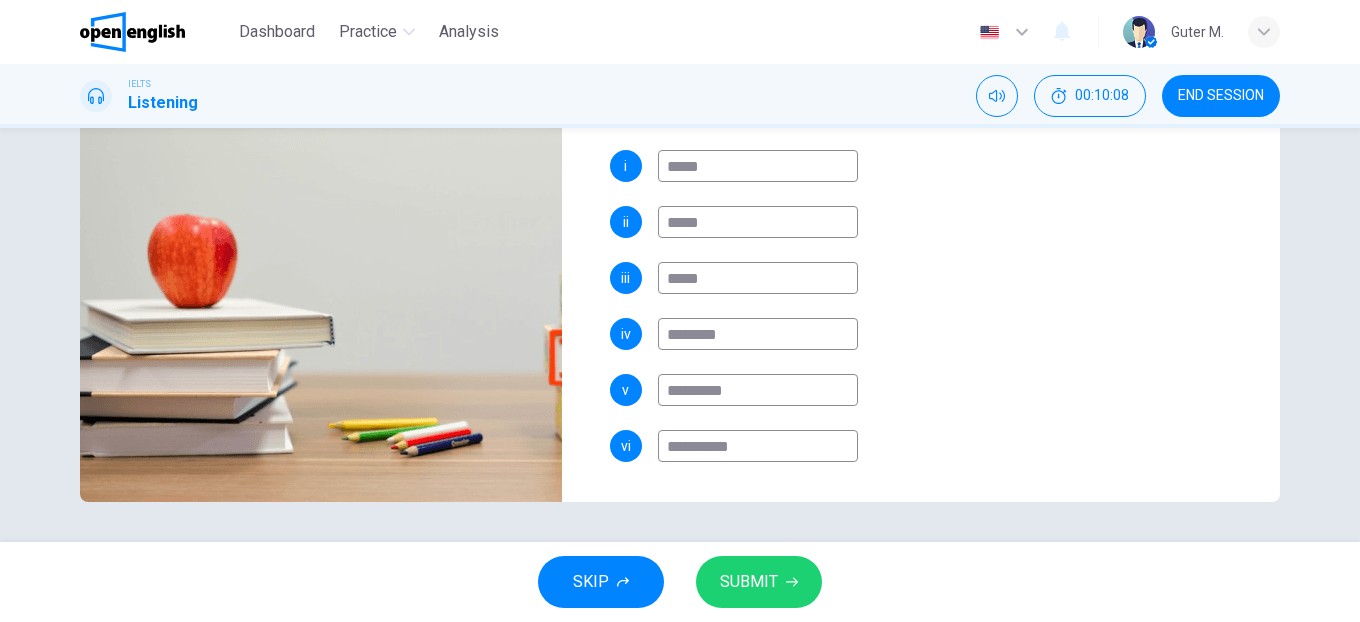 type on "**" 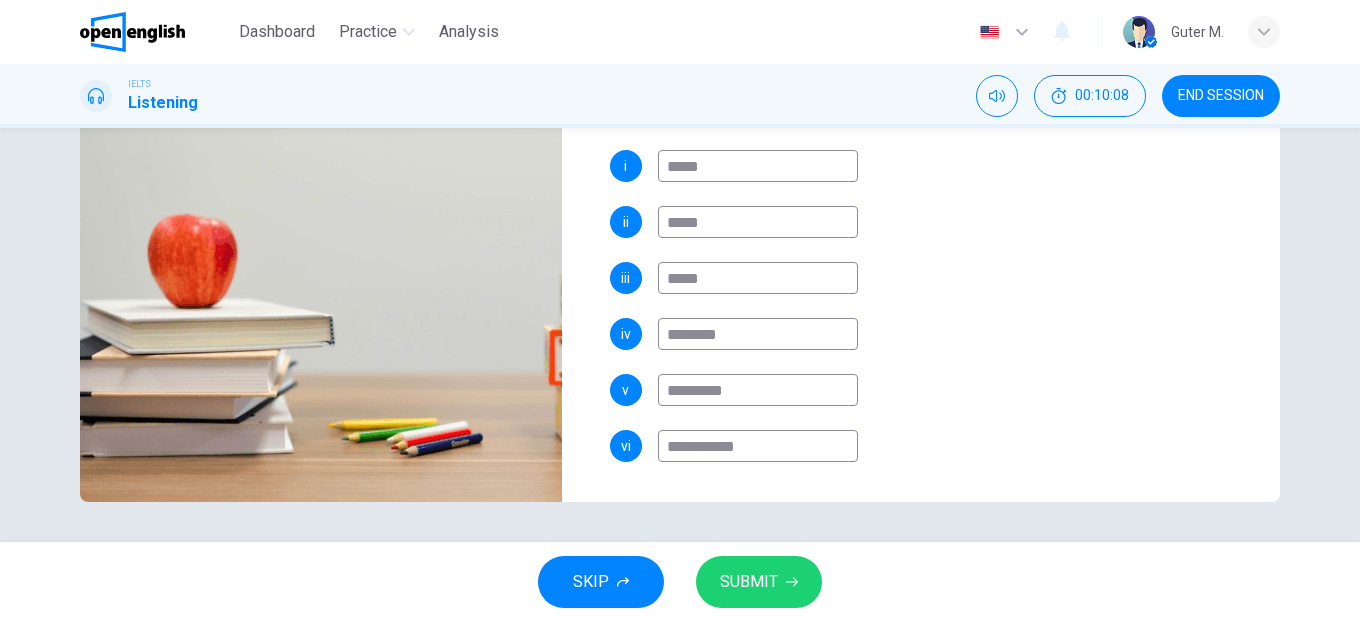type on "**********" 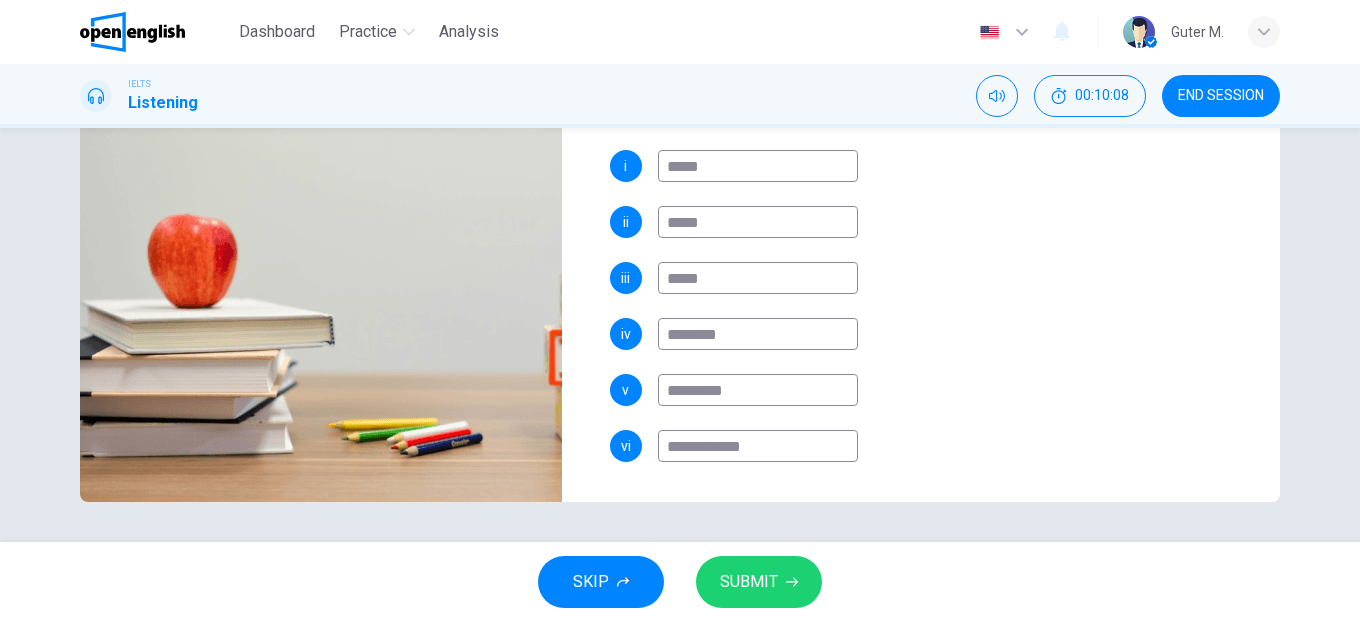 type on "**" 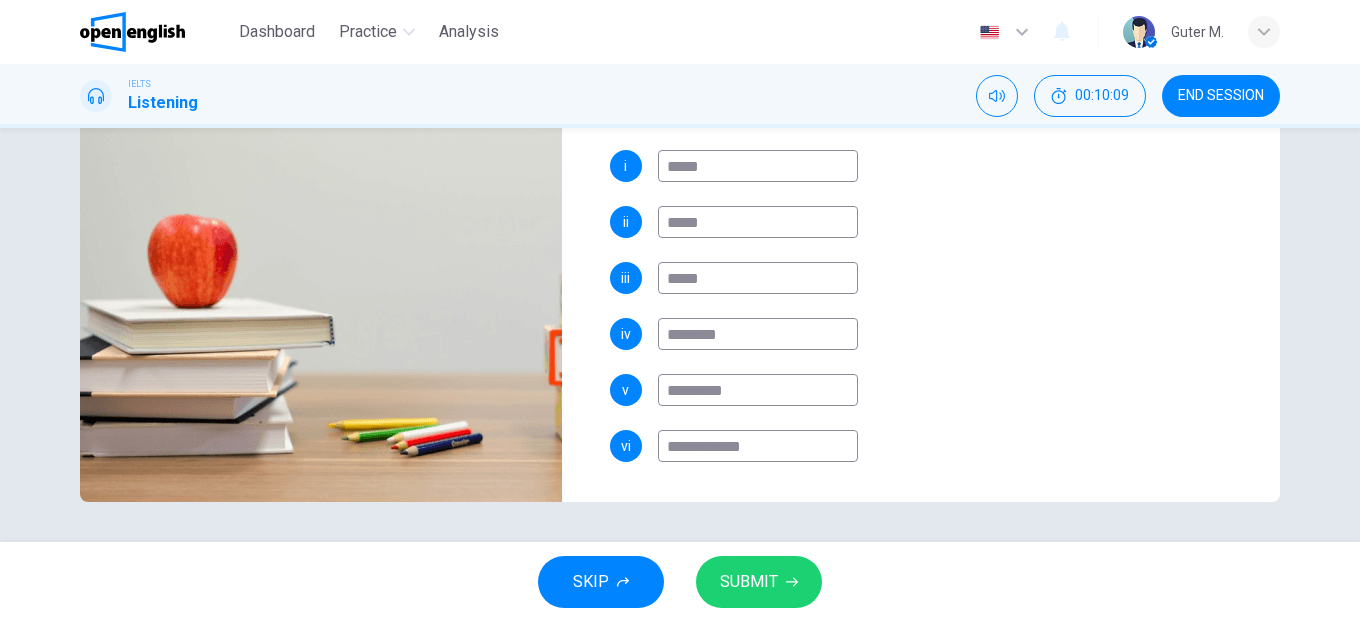 type on "**********" 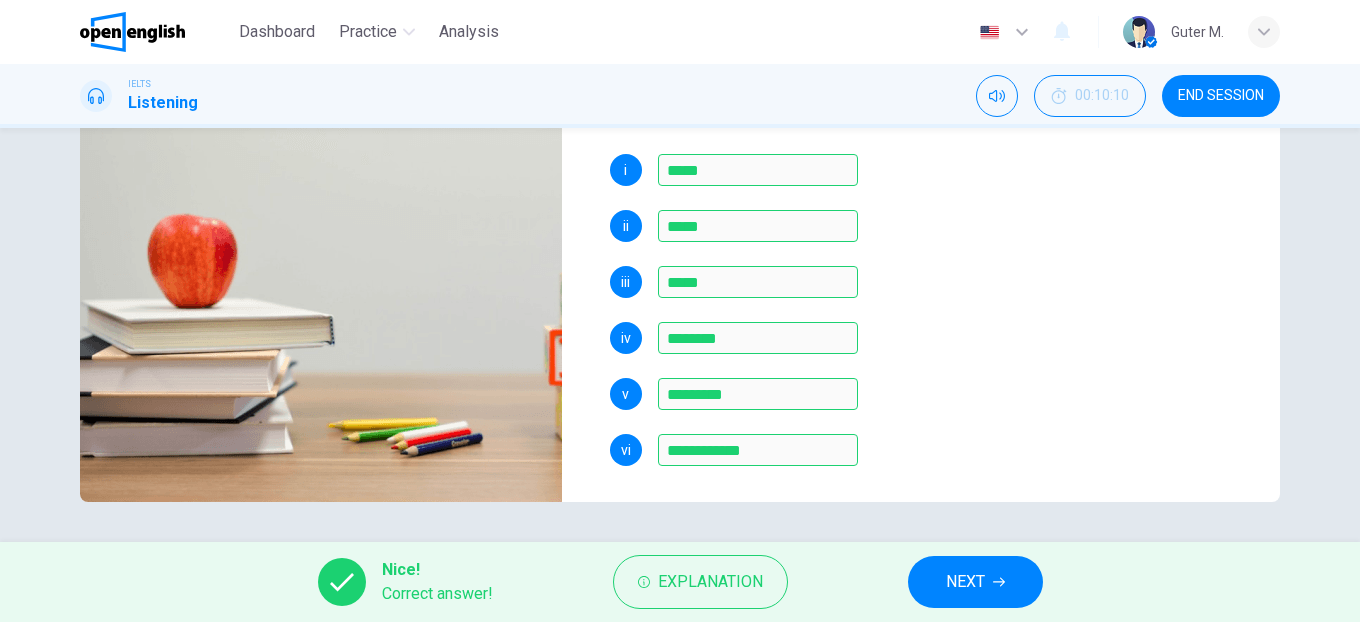 scroll, scrollTop: 278, scrollLeft: 0, axis: vertical 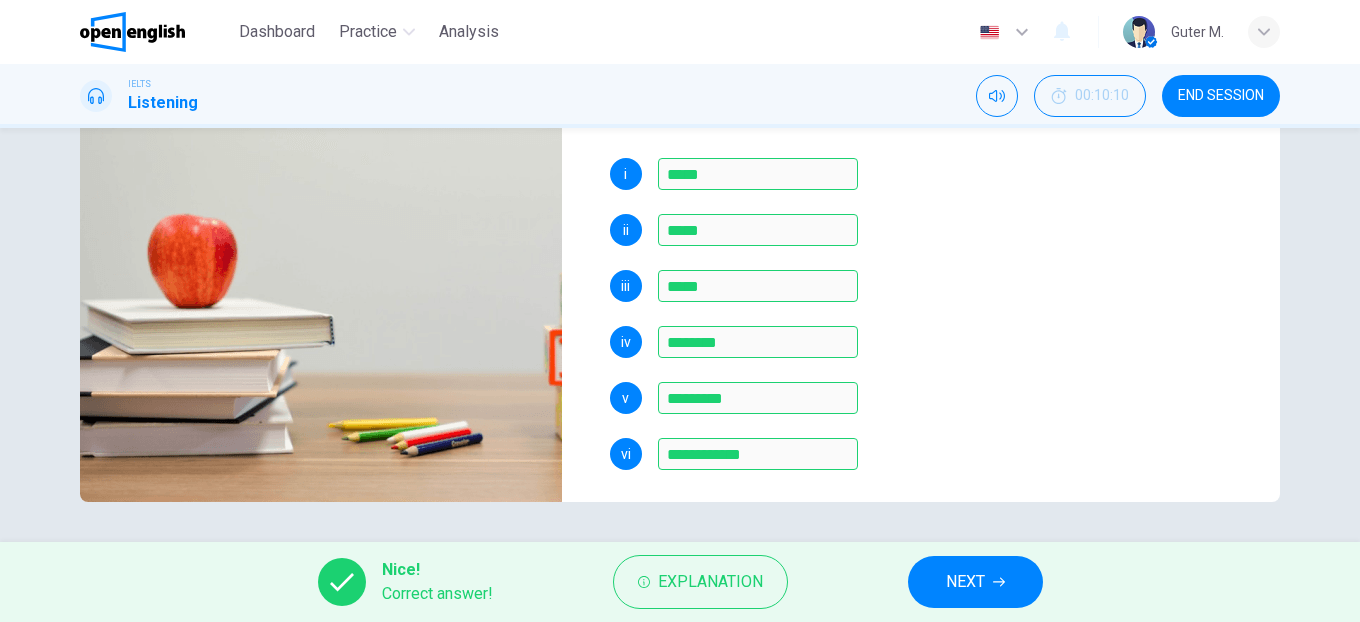 click on "NEXT" at bounding box center [975, 582] 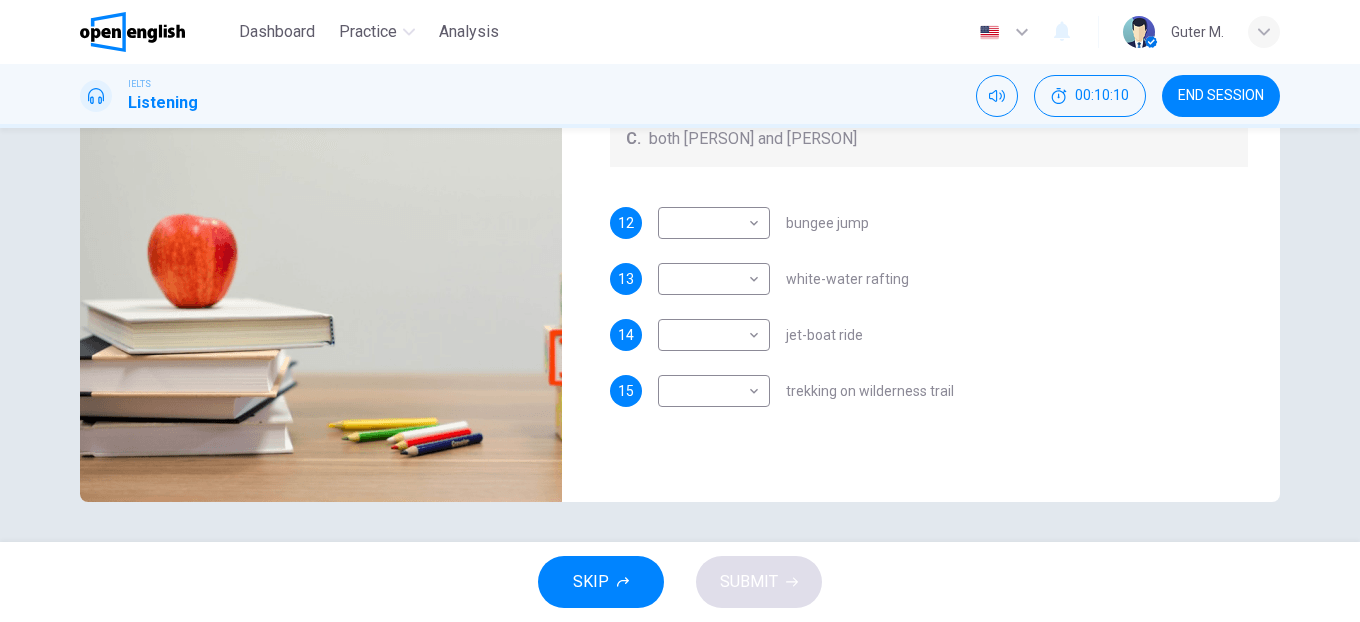 scroll, scrollTop: 0, scrollLeft: 0, axis: both 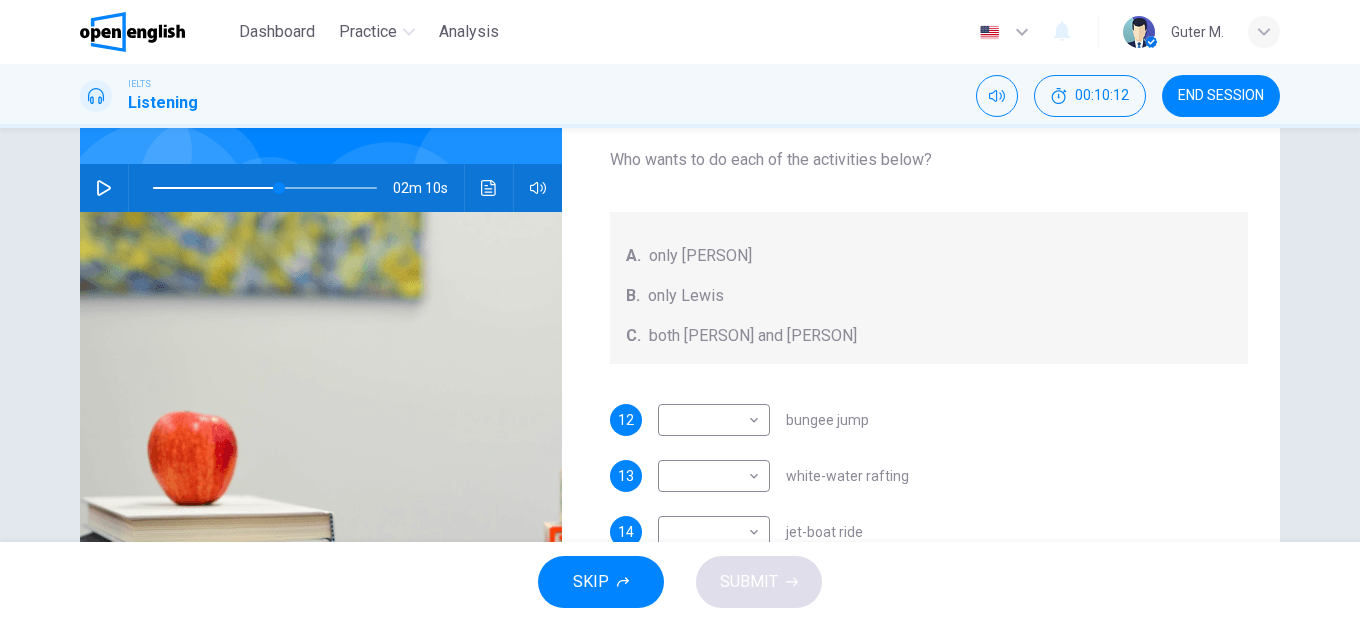 click 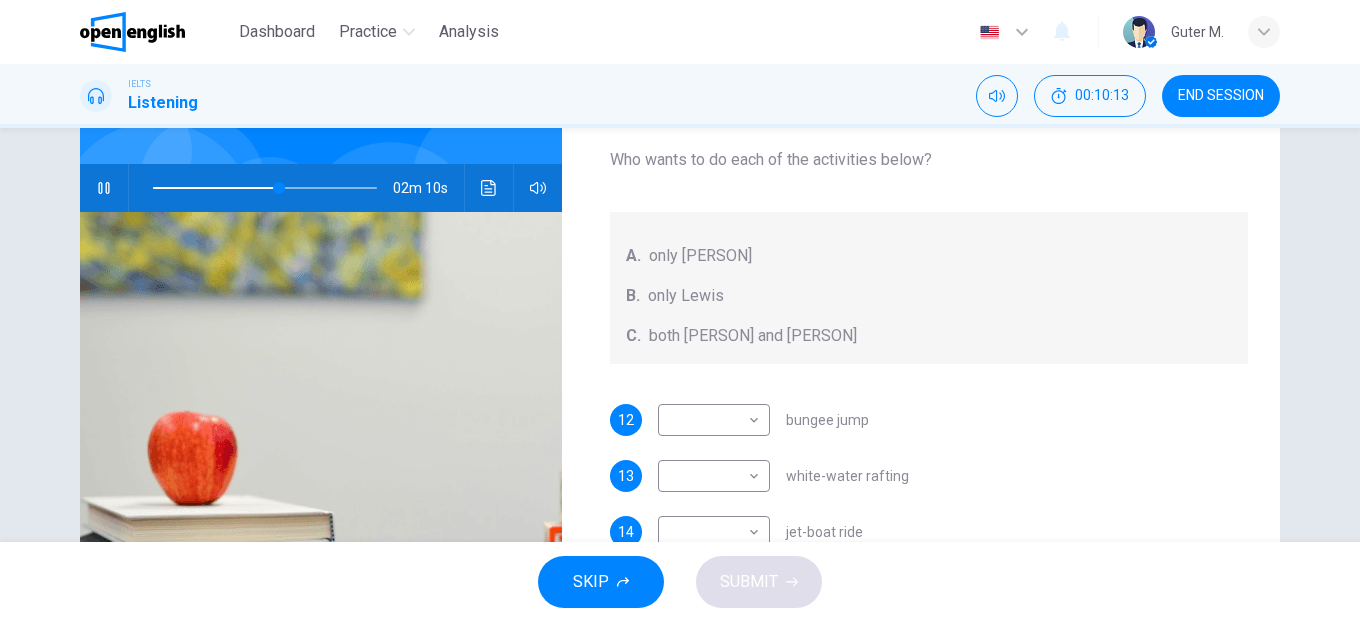 scroll, scrollTop: 204, scrollLeft: 0, axis: vertical 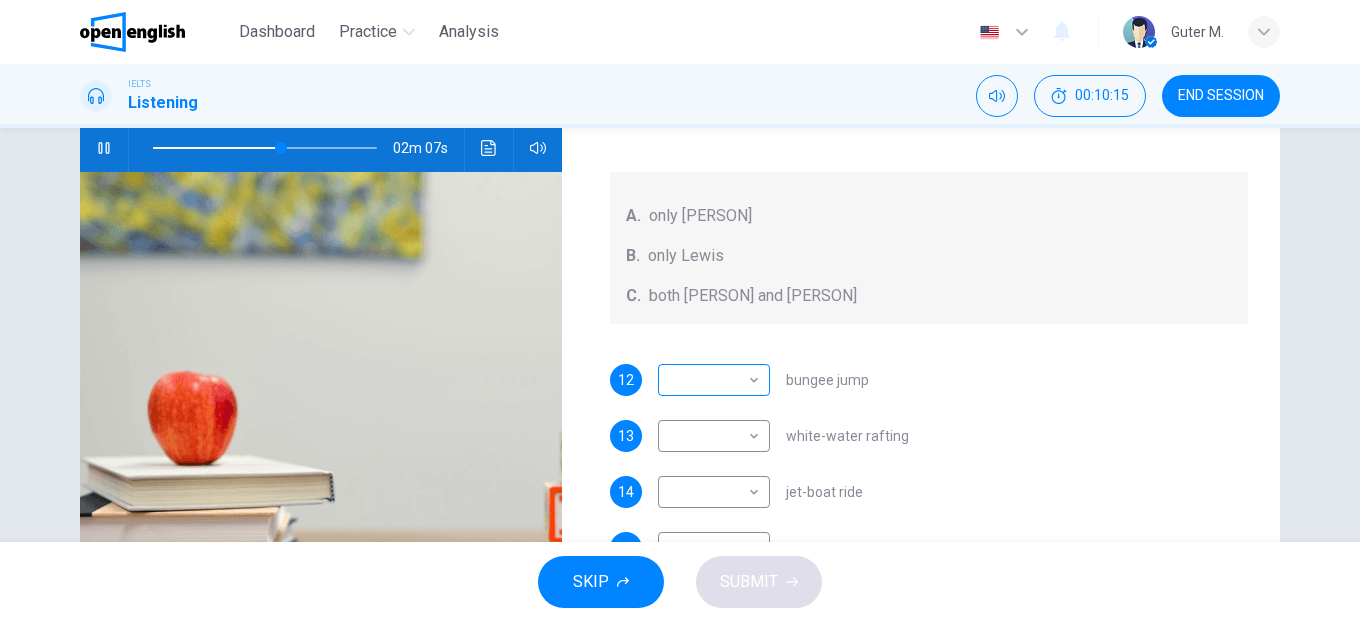 click on "This site uses cookies, as explained in our Privacy Policy. If you agree to the use of cookies, please click the Accept button and continue to browse our site. Privacy Policy Accept This site uses cookies, as explained in our Privacy Policy. If you agree to the use of cookies, please click the Accept button and continue to browse our site. Privacy Policy Accept Dashboard Practice Analysis English ** ​ Guter M. IELTS Listening 00:10:15 END SESSION Questions 12 - 15 Write the correct letter, A, B, or C next to the questions below.
Who wants to do each of the activities below? A. only Jacinta B. only Lewis C. both Jacinta and Lewis 12 ​ ​ bungee jump 13 ​ ​ white-water rafting 14 ​ ​ jet-boat ride 15 ​ ​ trekking on wilderness trail Holiday in Queenstown 02m 07s SKIP SUBMIT Open English - Online English Dashboard Practice Analysis Notifications 1 © Copyright 2025" at bounding box center [680, 311] 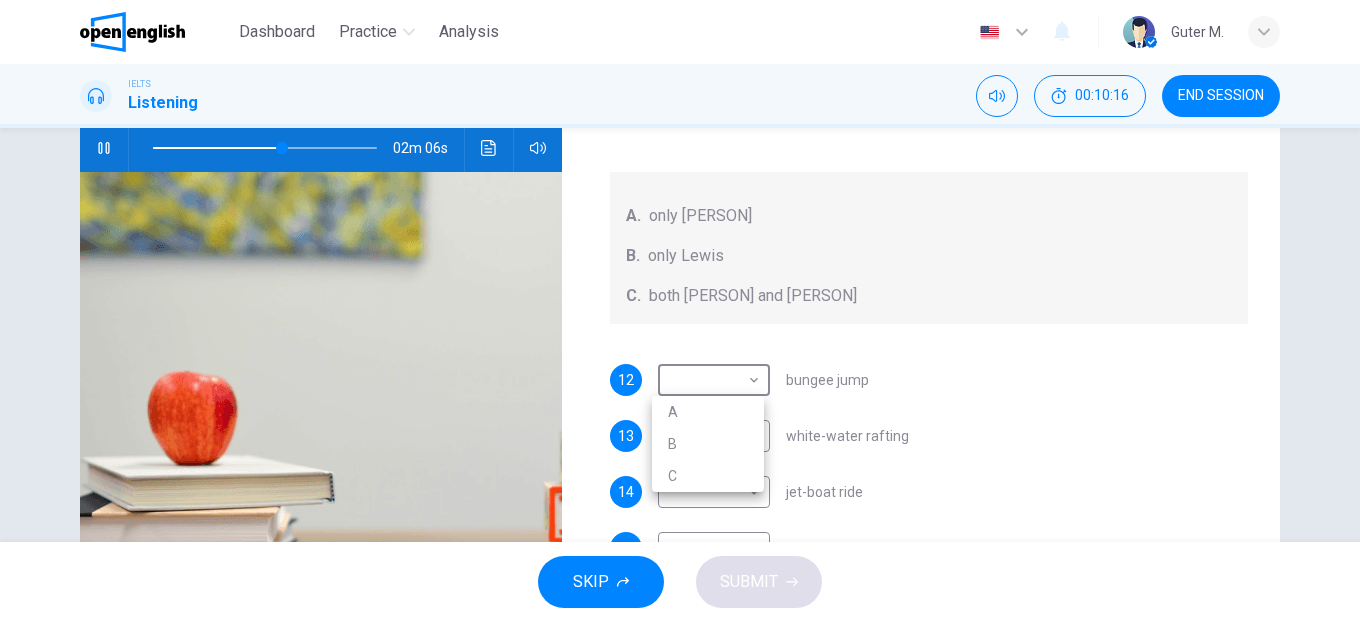 click at bounding box center (680, 311) 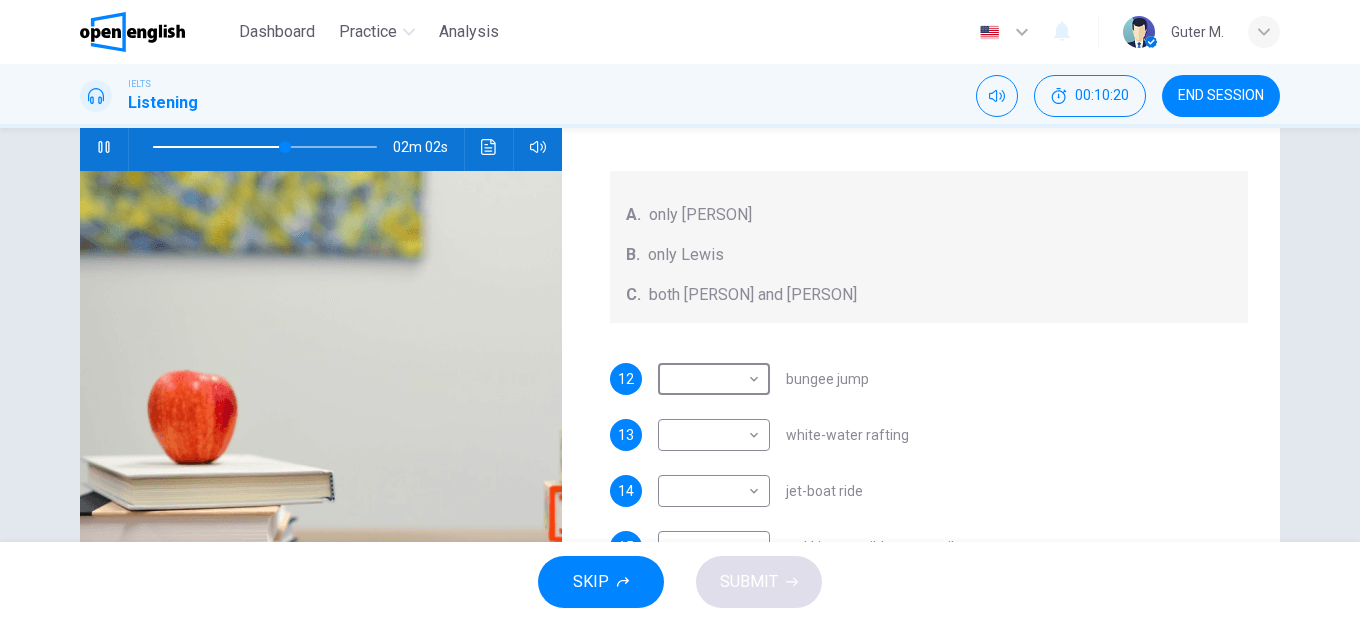scroll, scrollTop: 190, scrollLeft: 0, axis: vertical 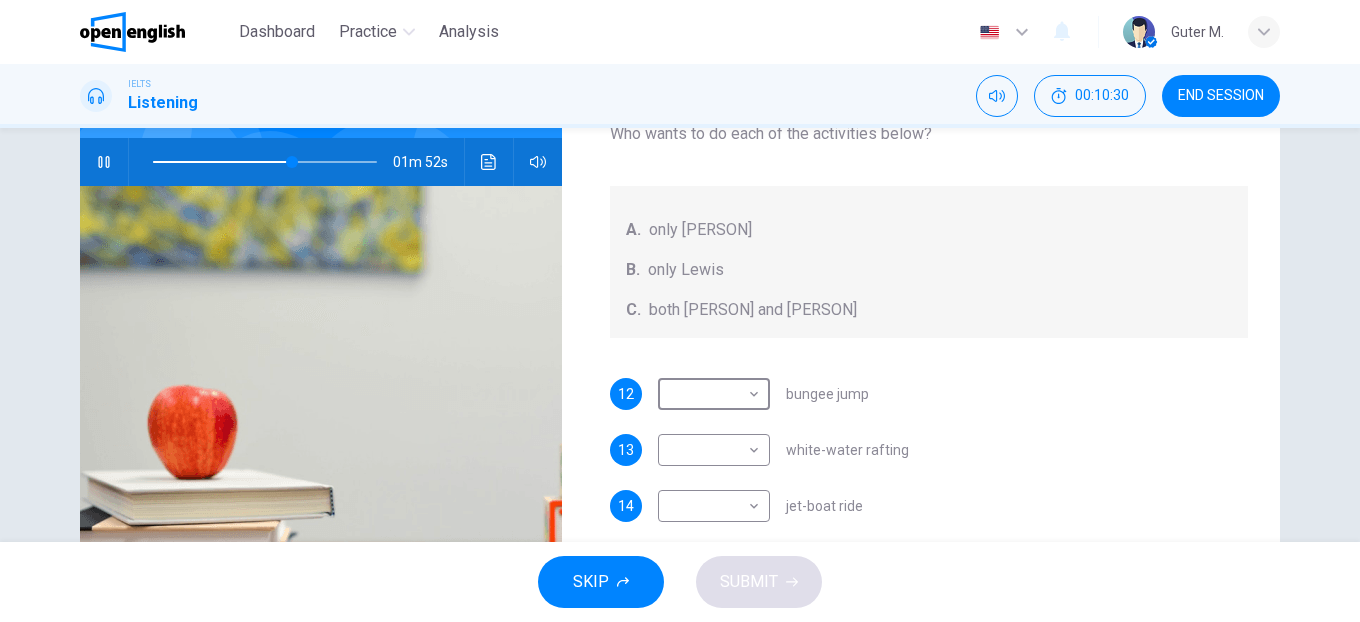 click 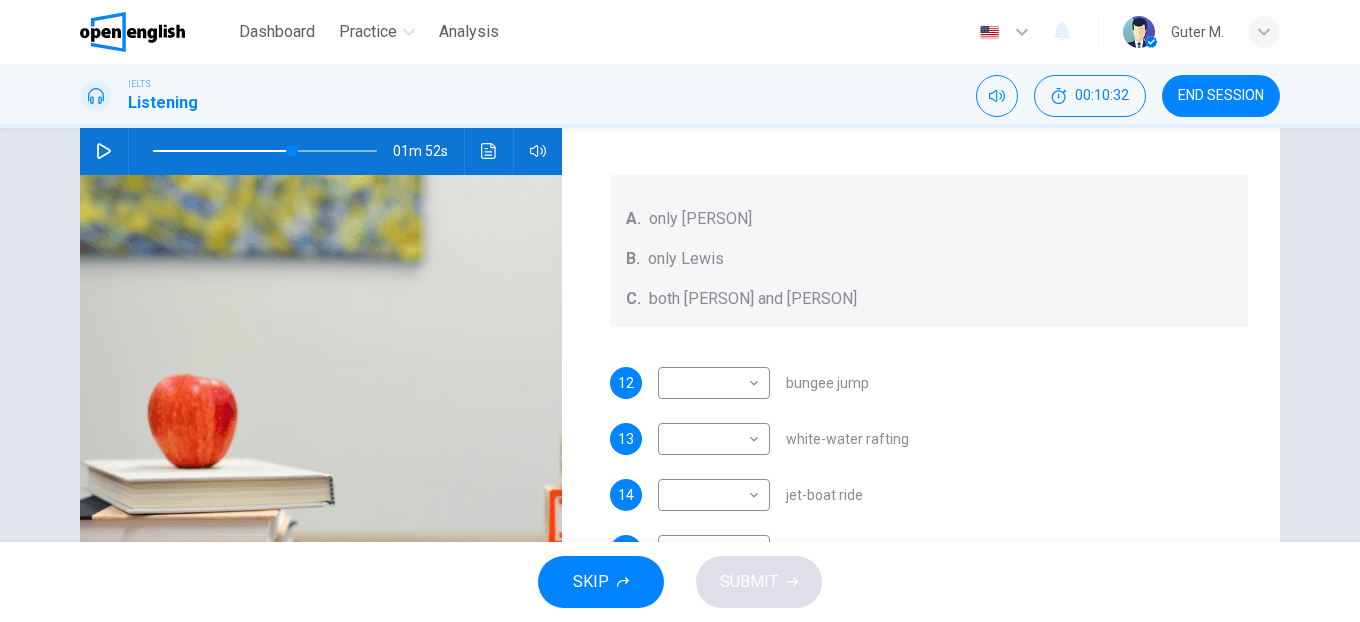 scroll, scrollTop: 200, scrollLeft: 0, axis: vertical 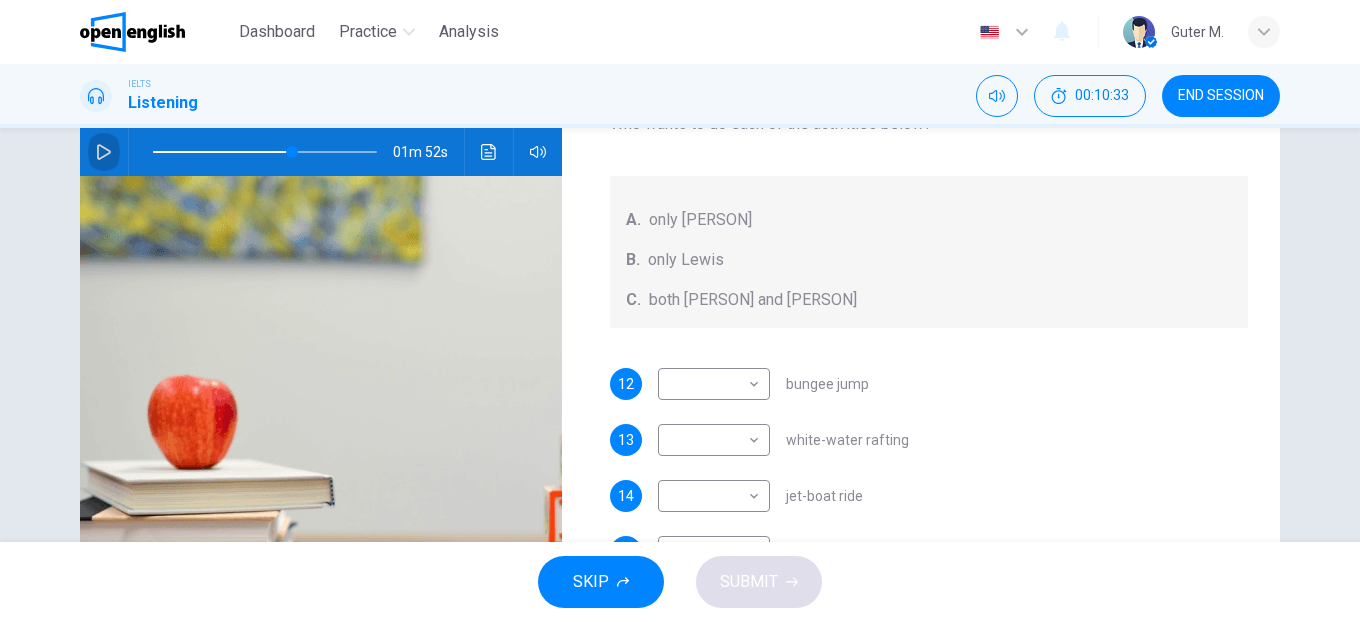 click 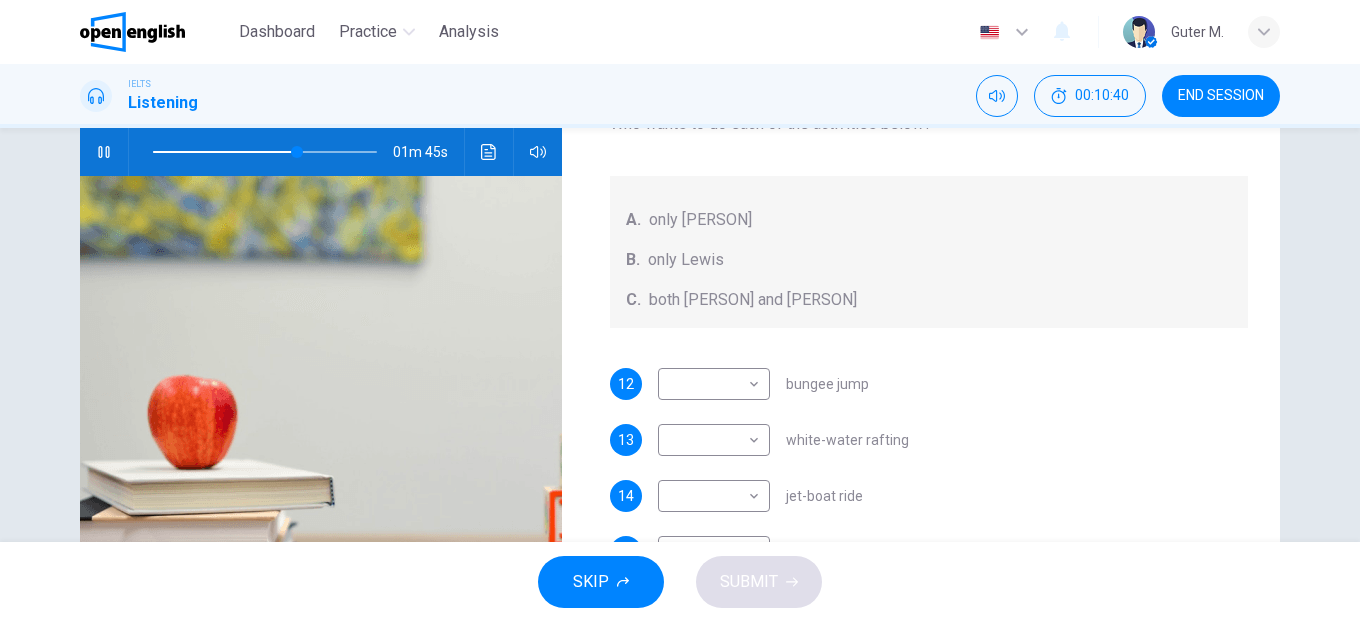 click on "B. only Lewis" at bounding box center (929, 260) 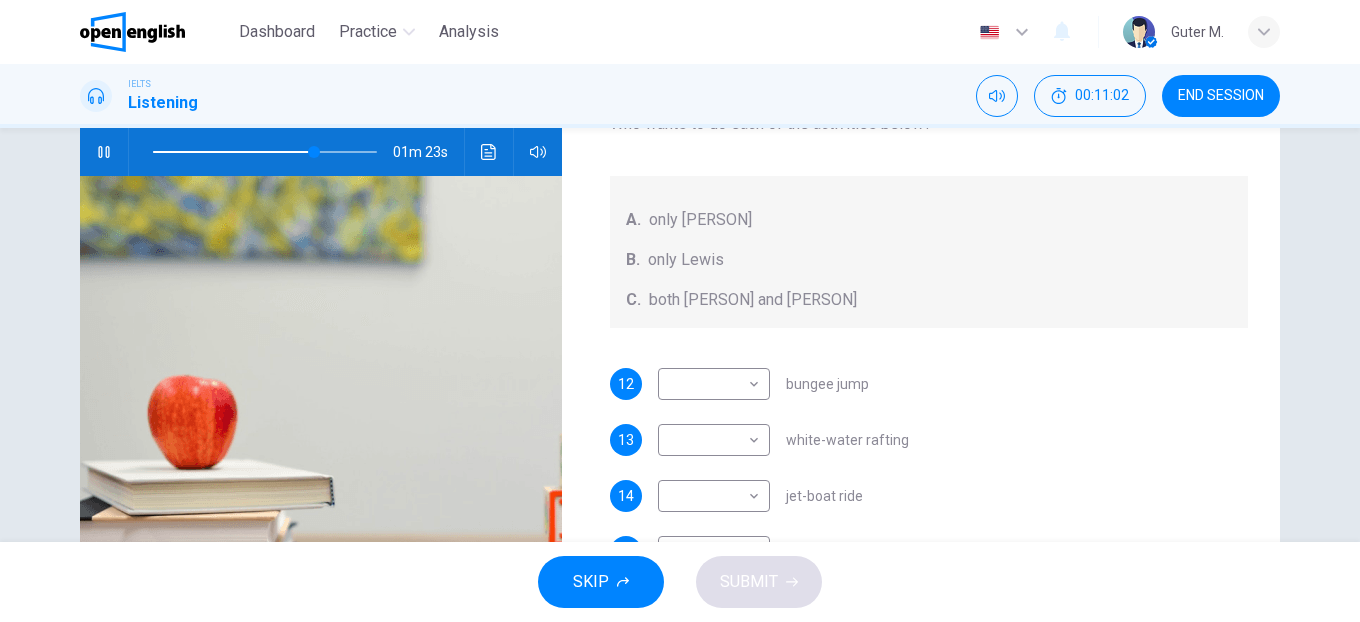 click 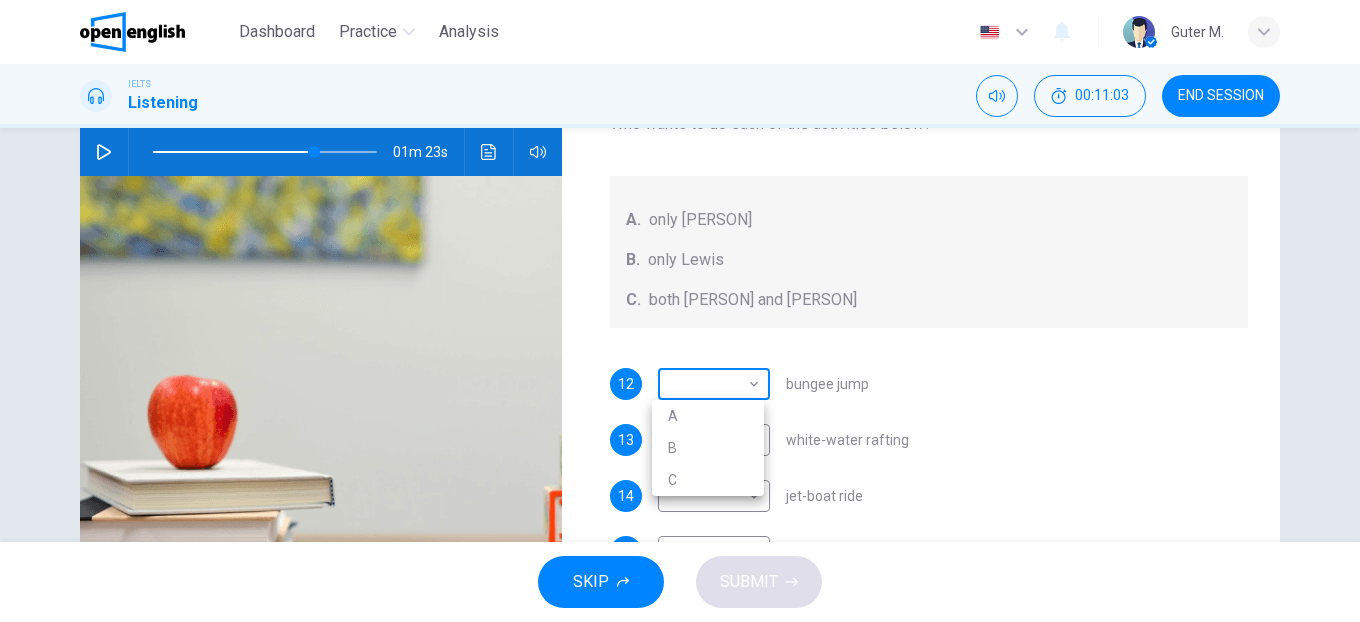 click on "Dashboard Practice Analysis English ** ​ Guter M. IELTS Listening 00:11:03 END SESSION Questions 12 - 15 Write the correct letter,  A ,  B , or  C  next to the questions below.
Who wants to do each of the activities below? A. only [PERSON] B. only [PERSON] C. both [PERSON] and [PERSON] 12 ​ ​ bungee jump 13 ​ ​ white-water rafting 14 ​ ​ jet-boat ride 15 ​ ​ trekking on wilderness trail Holiday in Queenstown 01m 23s SKIP SUBMIT Open English - Online English Dashboard Practice Analysis Notifications 1 © Copyright  2025 A B C" at bounding box center (680, 311) 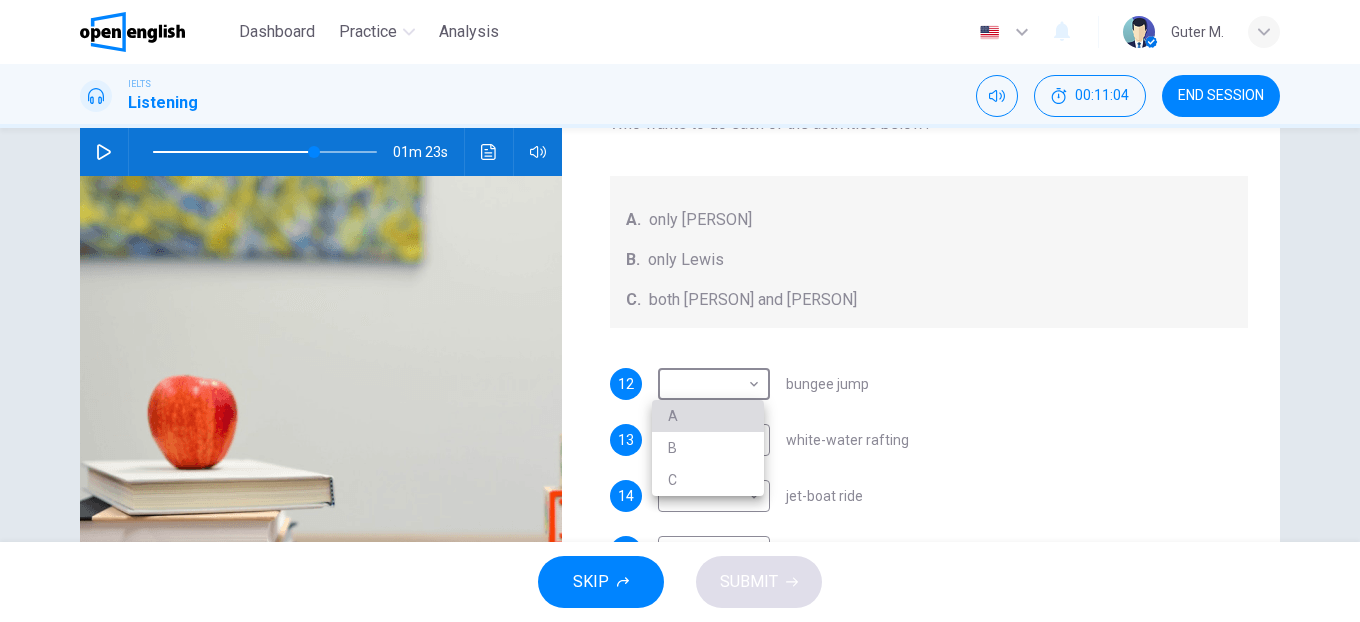 click on "A" at bounding box center [708, 416] 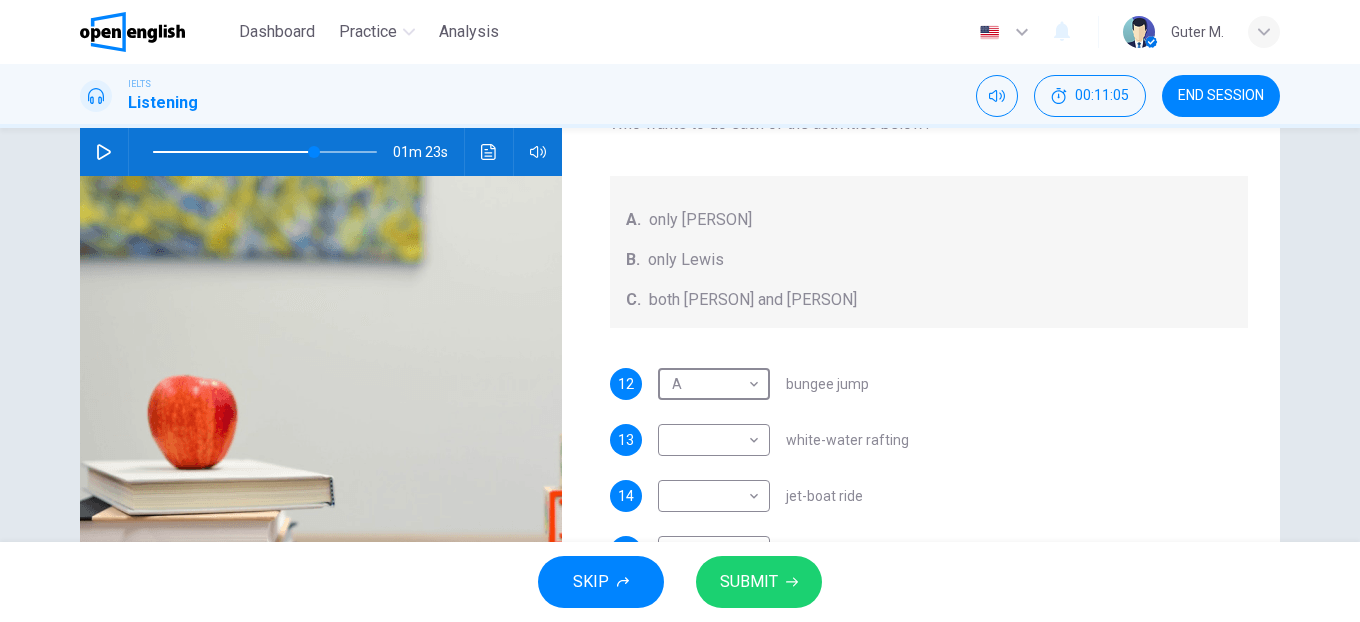 click 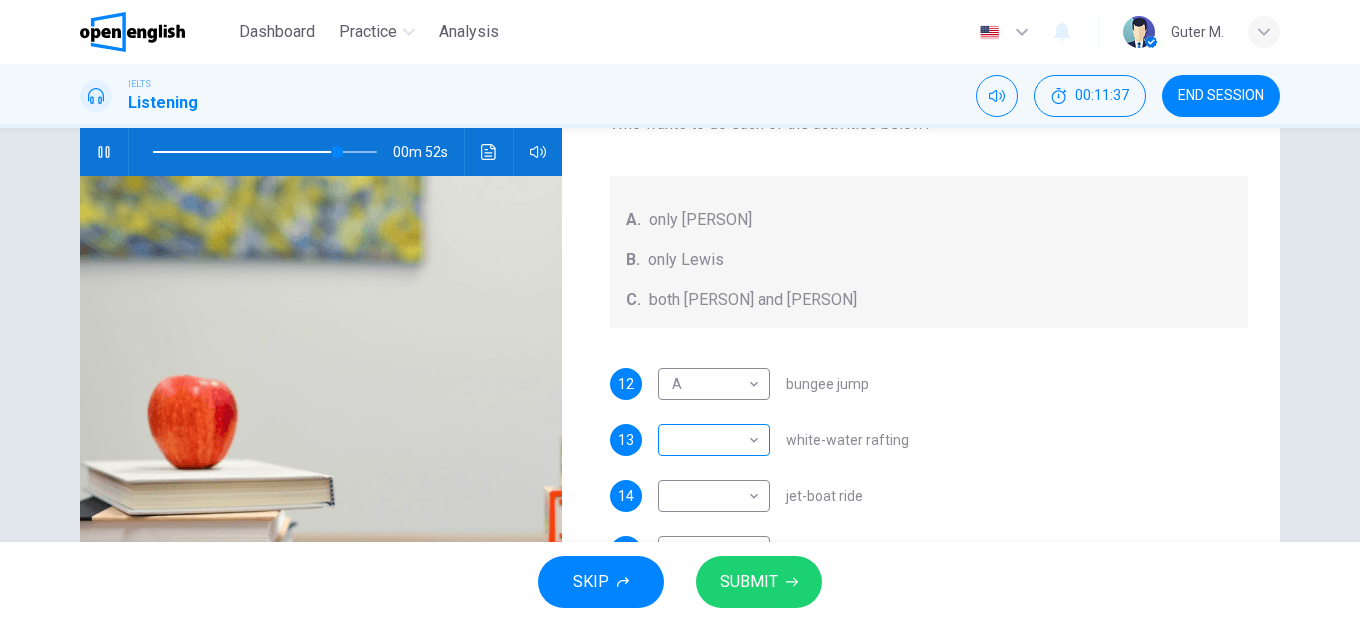 click on "Dashboard Practice Analysis English ** ​ Guter M. IELTS Listening 00:11:37 END SESSION Questions 12 - 15 Write the correct letter,  A ,  B , or  C  next to the questions below.
Who wants to do each of the activities below? A. only [PERSON] B. only [PERSON] C. both [PERSON] and [PERSON] 12 A * ​ bungee jump 13 ​ ​ white-water rafting 14 ​ ​ jet-boat ride 15 ​ ​ trekking on wilderness trail Holiday in Queenstown 00m 52s SKIP SUBMIT Open English - Online English Dashboard Practice Analysis Notifications 1 © Copyright  2025" at bounding box center [680, 311] 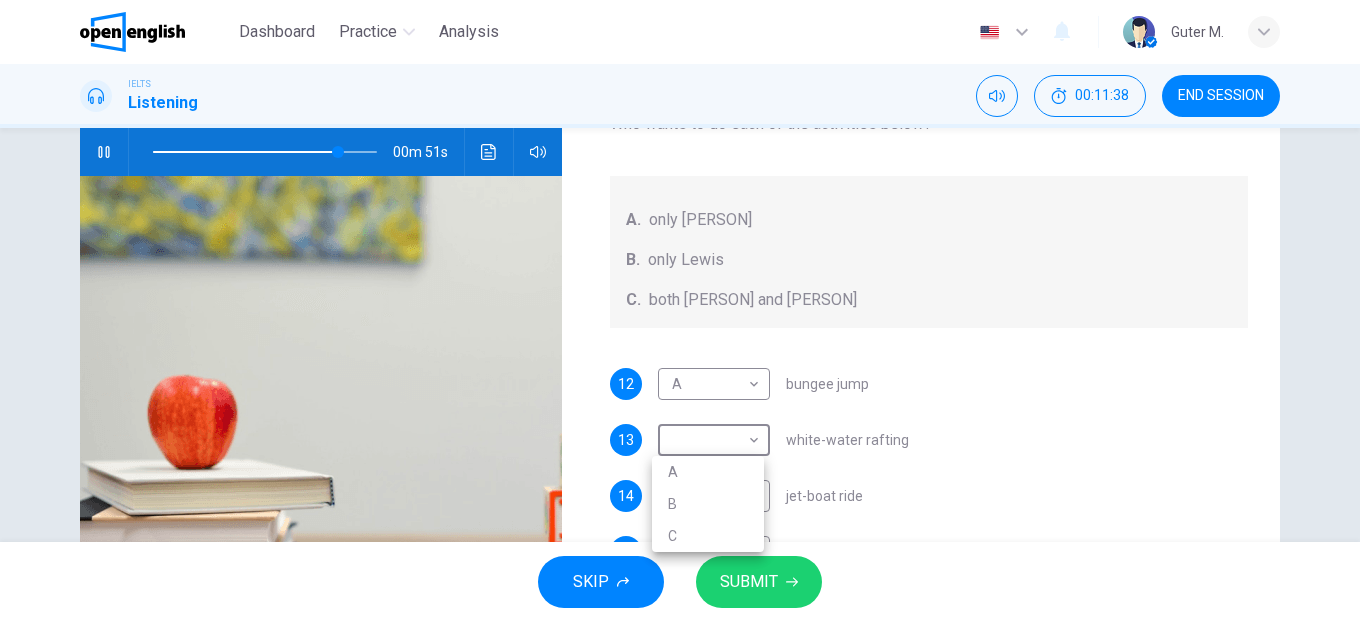 click on "C" at bounding box center (708, 536) 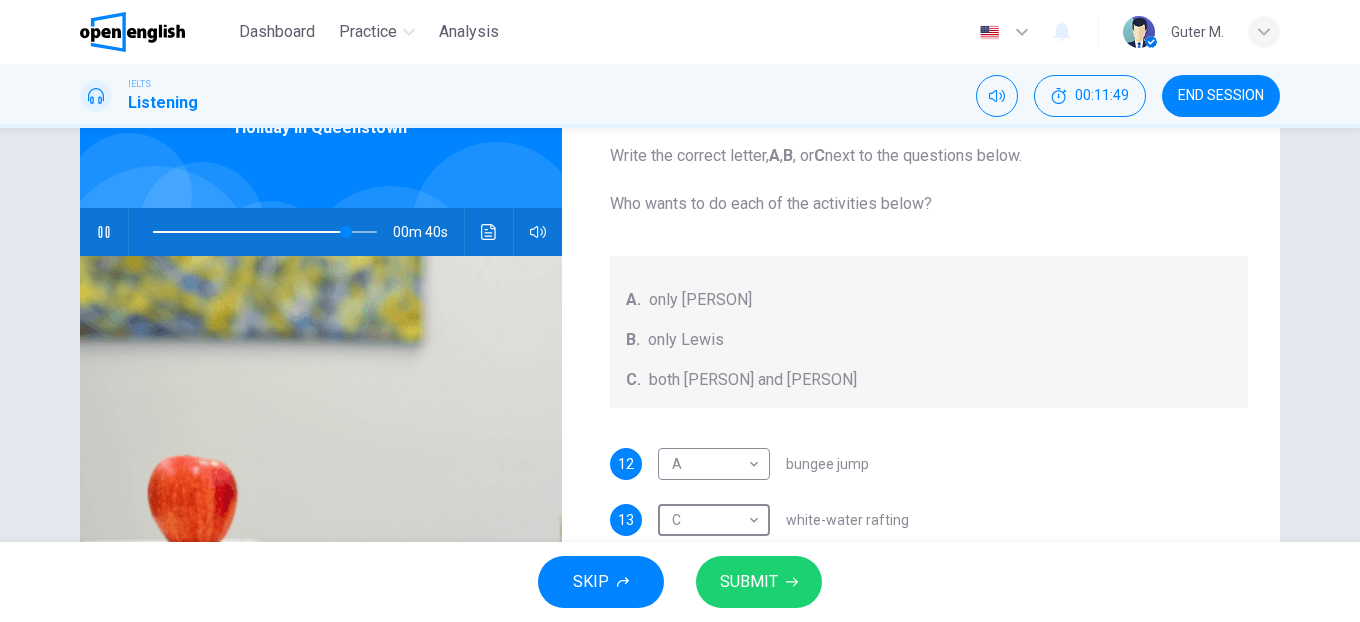 scroll, scrollTop: 76, scrollLeft: 0, axis: vertical 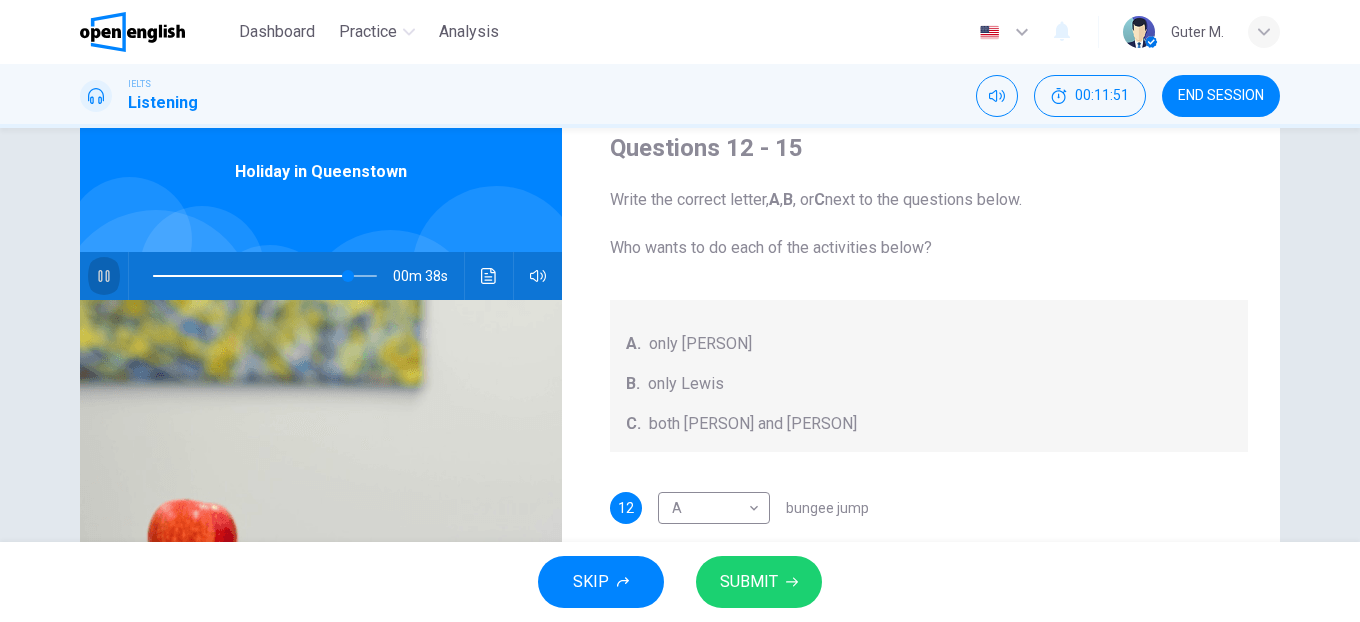 click 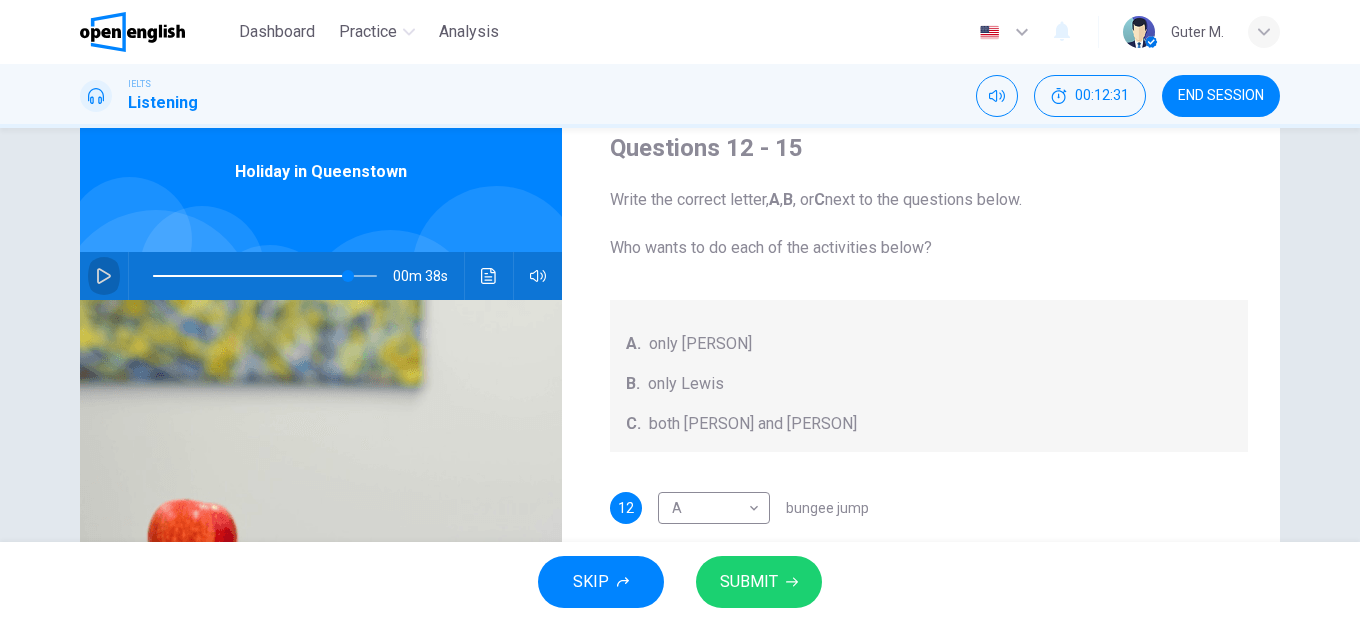 click 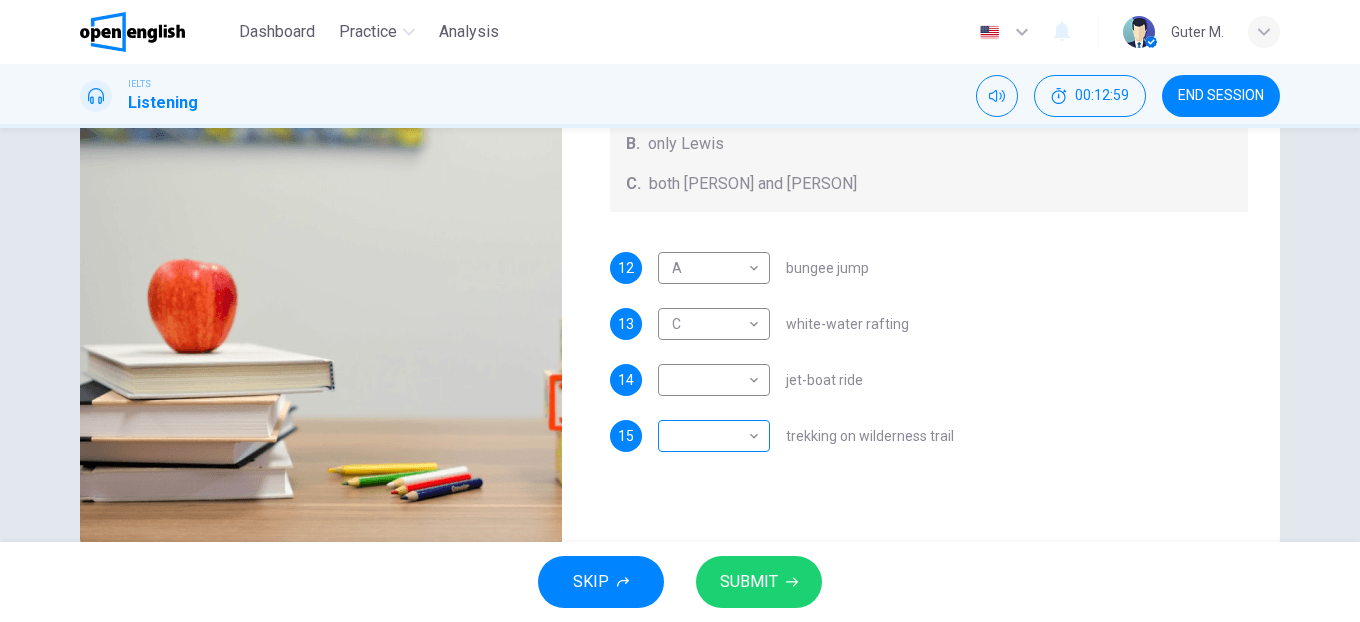scroll, scrollTop: 315, scrollLeft: 0, axis: vertical 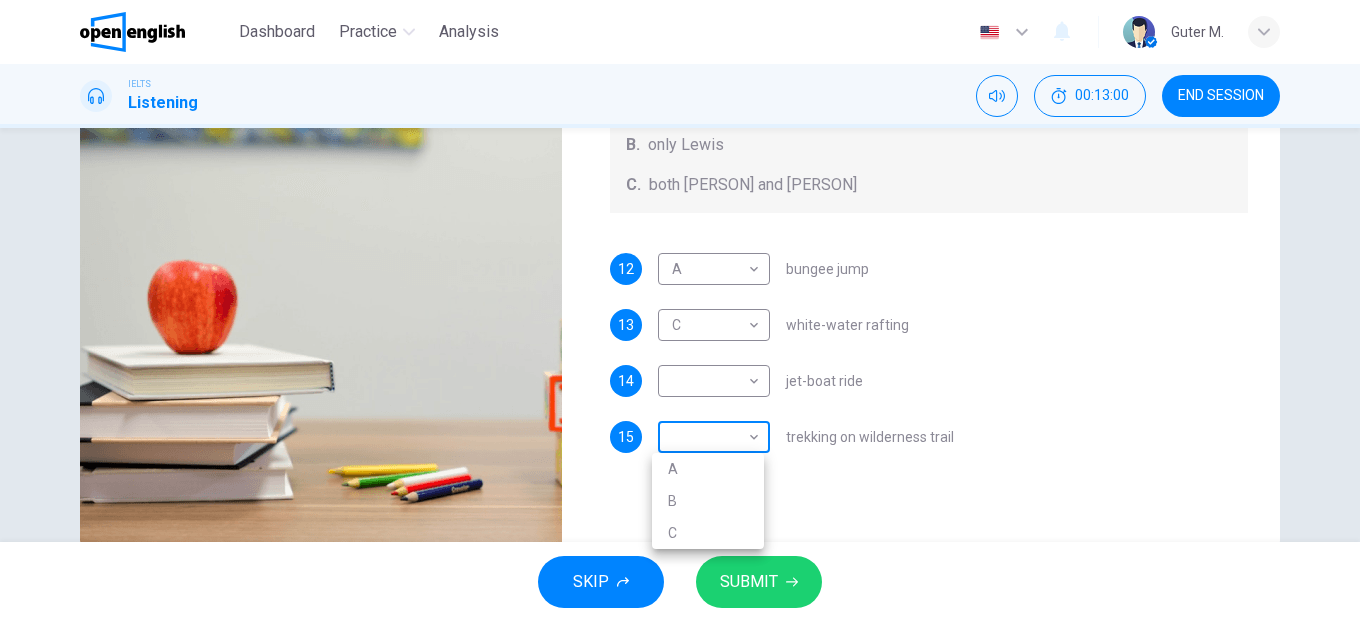 click on "This site uses cookies, as explained in our Privacy Policy. If you agree to the use of cookies, please click the Accept button and continue to browse our site. Privacy Policy Accept This site uses cookies, as explained in our Privacy Policy. If you agree to the use of cookies, please click the Accept button and continue to browse our site. Privacy Policy Accept Dashboard Practice Analysis English ** ​ Guter M. IELTS Listening 00:13:00 END SESSION Questions 12 - 15 Write the correct letter, A, B, or C next to the questions below.
Who wants to do each of the activities below? A. only Jacinta B. only Lewis C. both Jacinta and Lewis 12 A * ​ bungee jump 13 C * ​ white-water rafting 14 ​ ​ jet-boat ride 15 C * ​ trekking on wilderness trail Holiday in Queenstown 00m 10s SKIP SUBMIT Open English - Online English Dashboard Practice Analysis Notifications 1 © Copyright 2025 A B C" at bounding box center [680, 311] 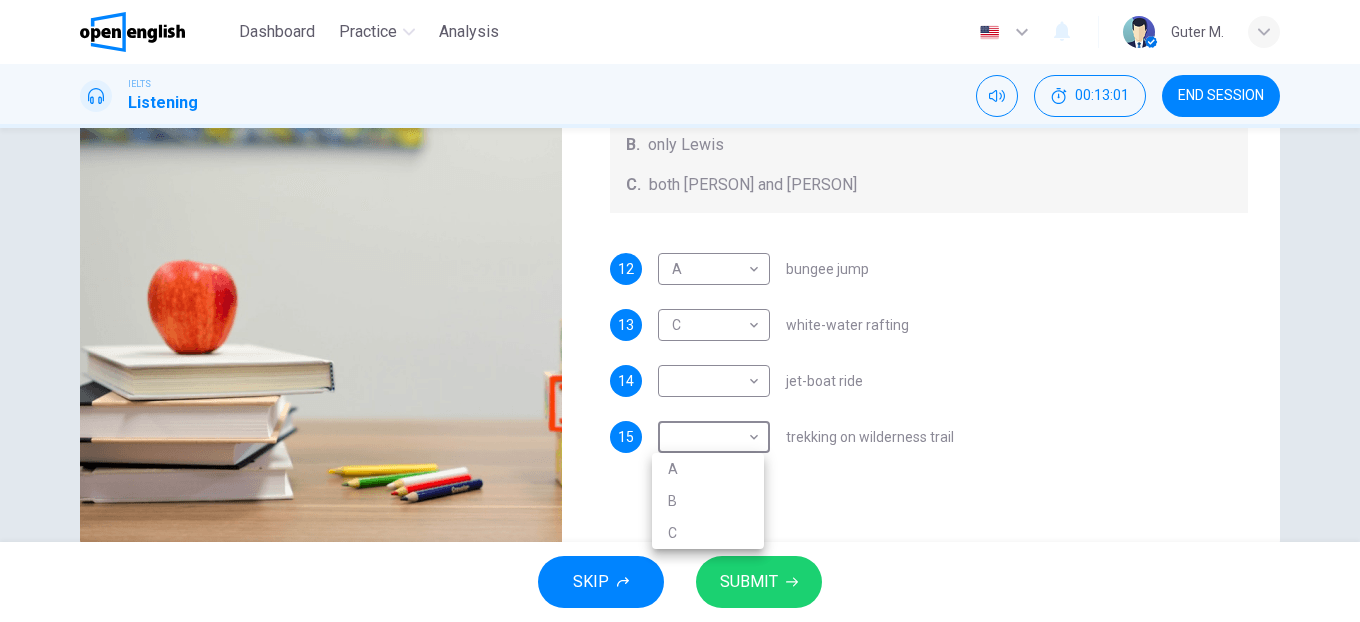 click on "C" at bounding box center (708, 533) 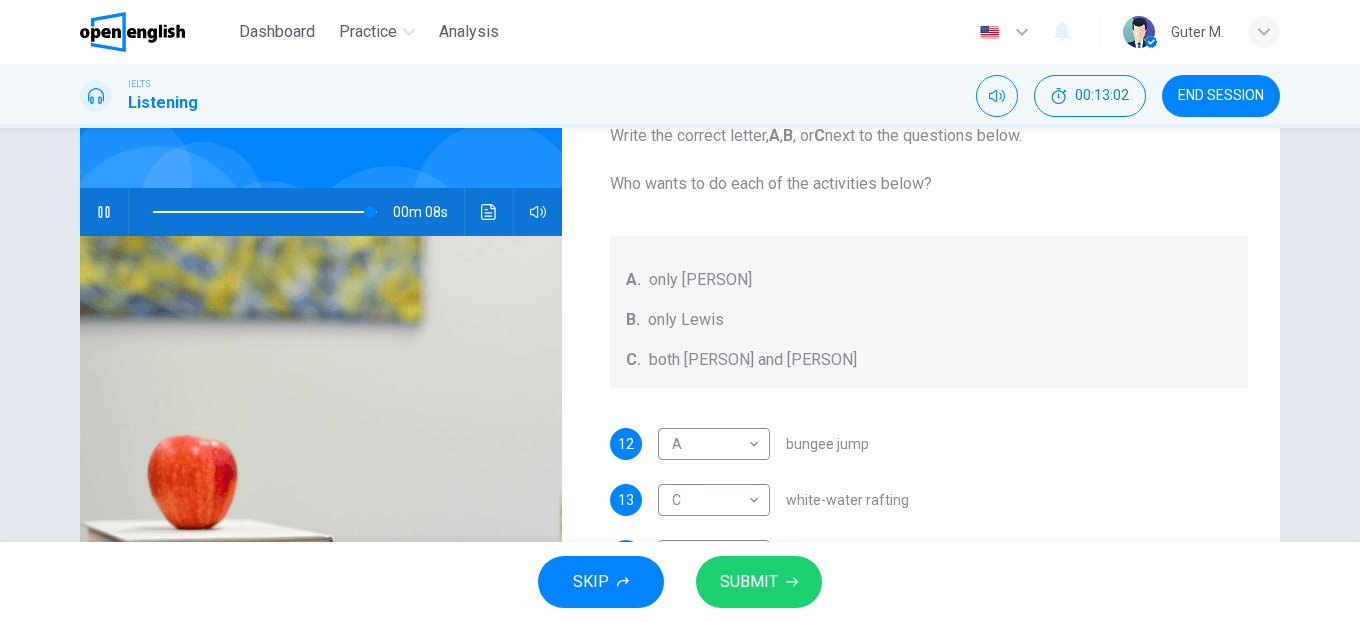 scroll, scrollTop: 136, scrollLeft: 0, axis: vertical 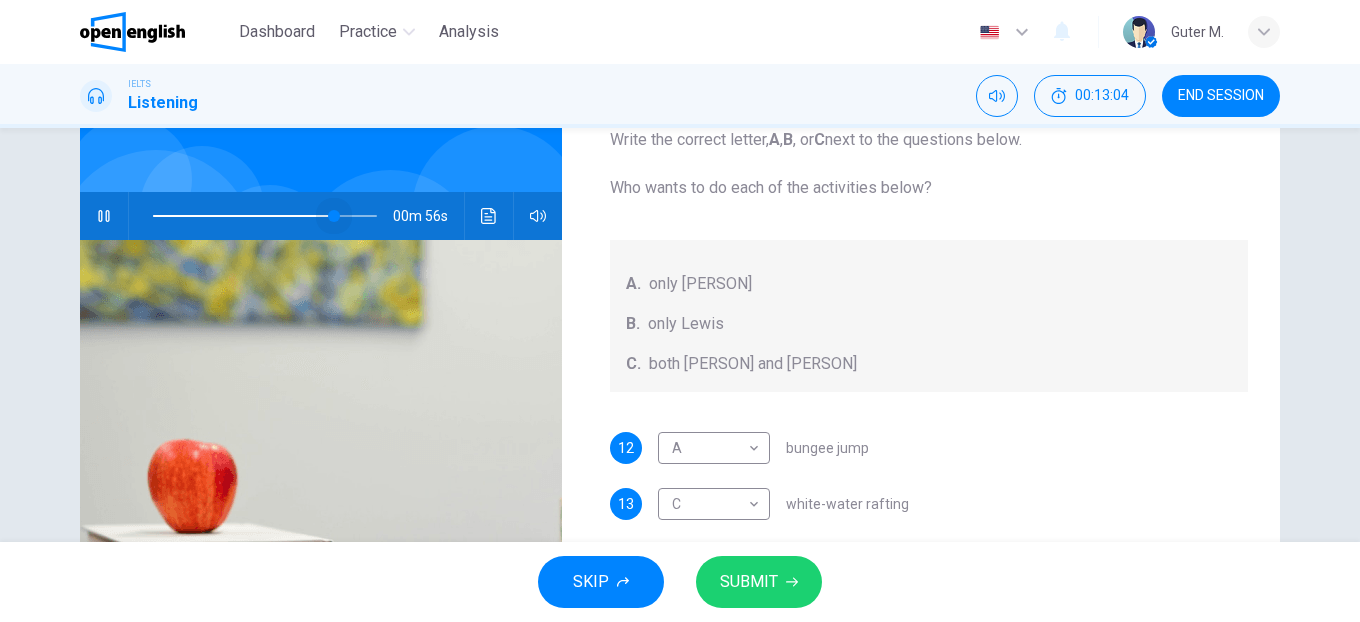 click at bounding box center (265, 216) 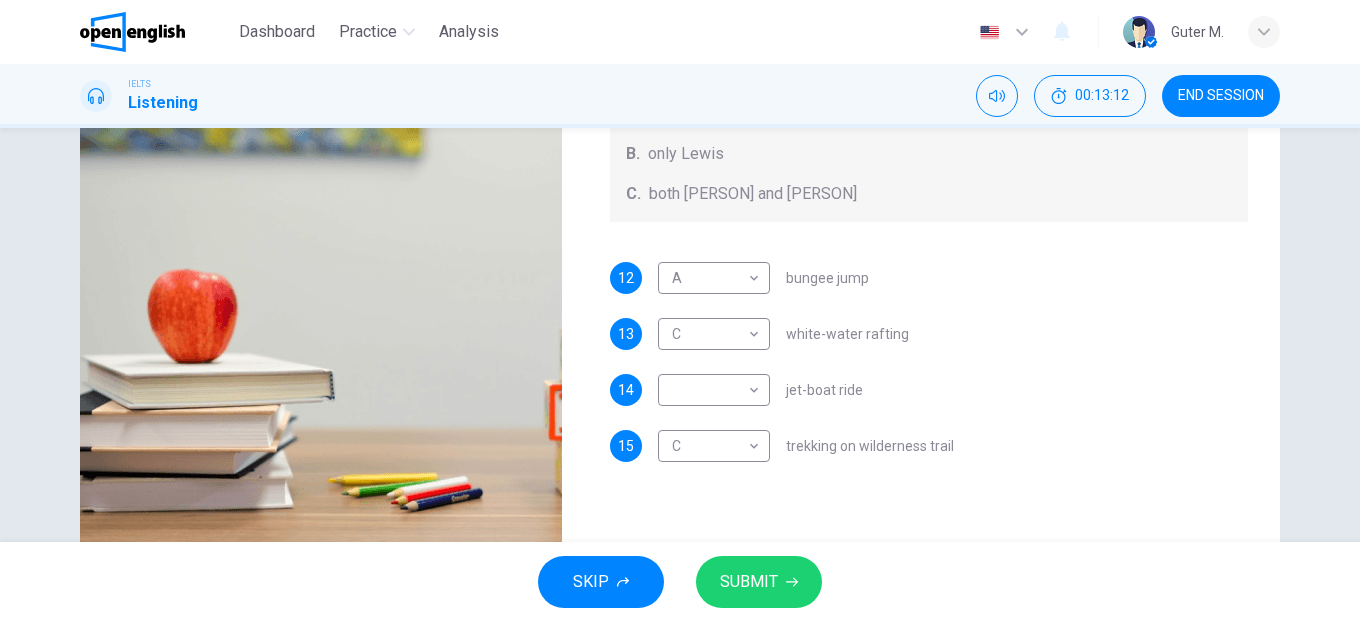 scroll, scrollTop: 328, scrollLeft: 0, axis: vertical 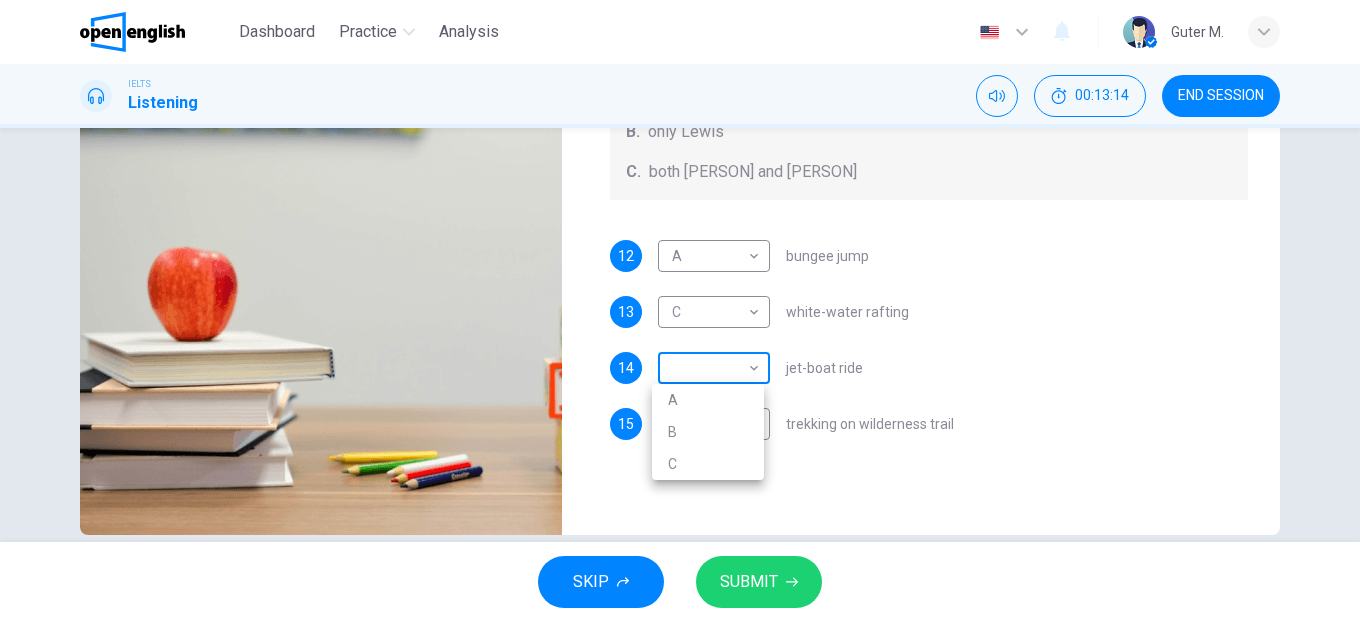click on "This site uses cookies, as explained in our Privacy Policy. If you agree to the use of cookies, please click the Accept button and continue to browse our site. Privacy Policy Accept This site uses cookies, as explained in our Privacy Policy. If you agree to the use of cookies, please click the Accept button and continue to browse our site. Privacy Policy Accept Dashboard Practice Analysis English ** ​ Guter M. IELTS Listening 00:13:14 END SESSION Questions 12 - 15 Write the correct letter, A, B, or C next to the questions below.
Who wants to do each of the activities below? A. only Jacinta B. only Lewis C. both Jacinta and Lewis 12 A * ​ bungee jump 13 C * ​ white-water rafting 14 ​ ​ jet-boat ride 15 C * ​ trekking on wilderness trail Holiday in Queenstown 00m 47s SKIP SUBMIT Open English - Online English Dashboard Practice Analysis Notifications 1 © Copyright 2025 A B C" at bounding box center (680, 311) 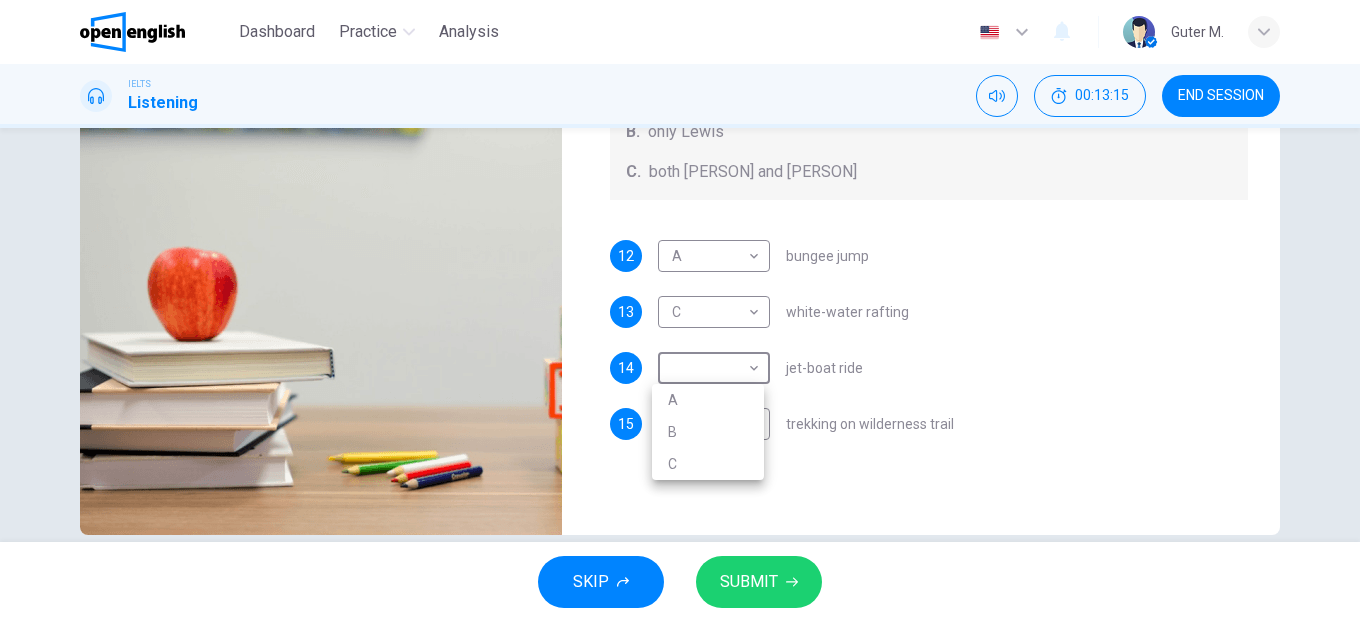 click at bounding box center [680, 311] 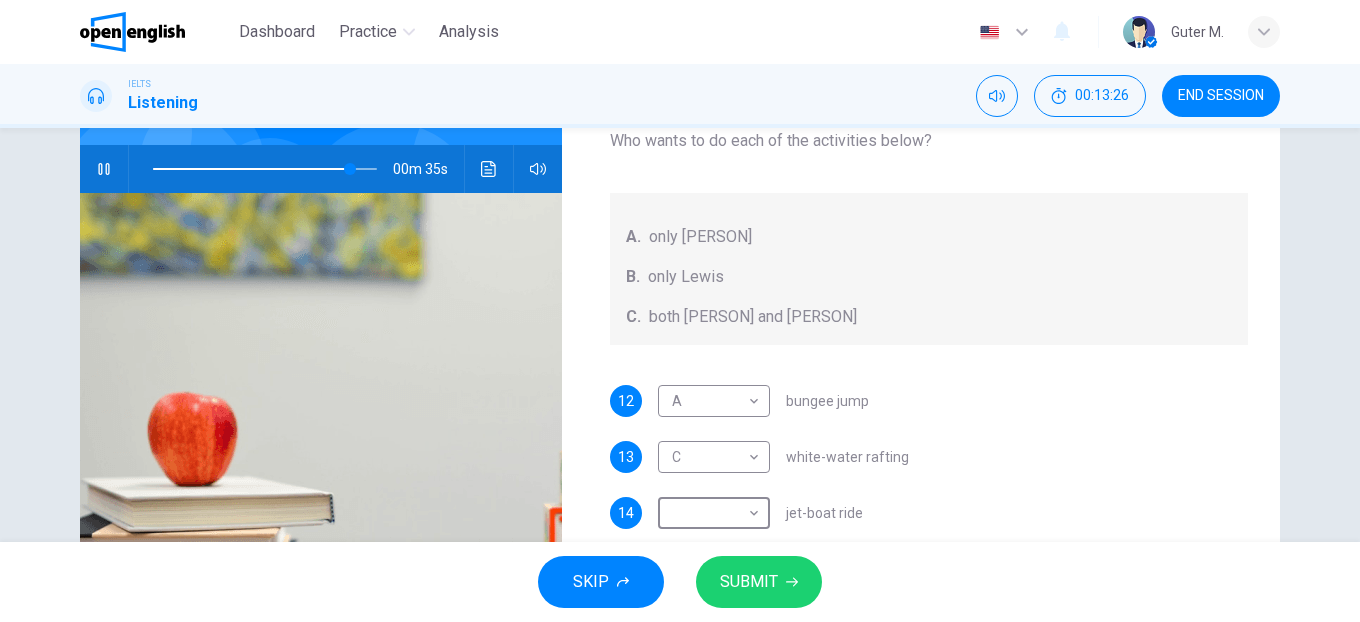 scroll, scrollTop: 57, scrollLeft: 0, axis: vertical 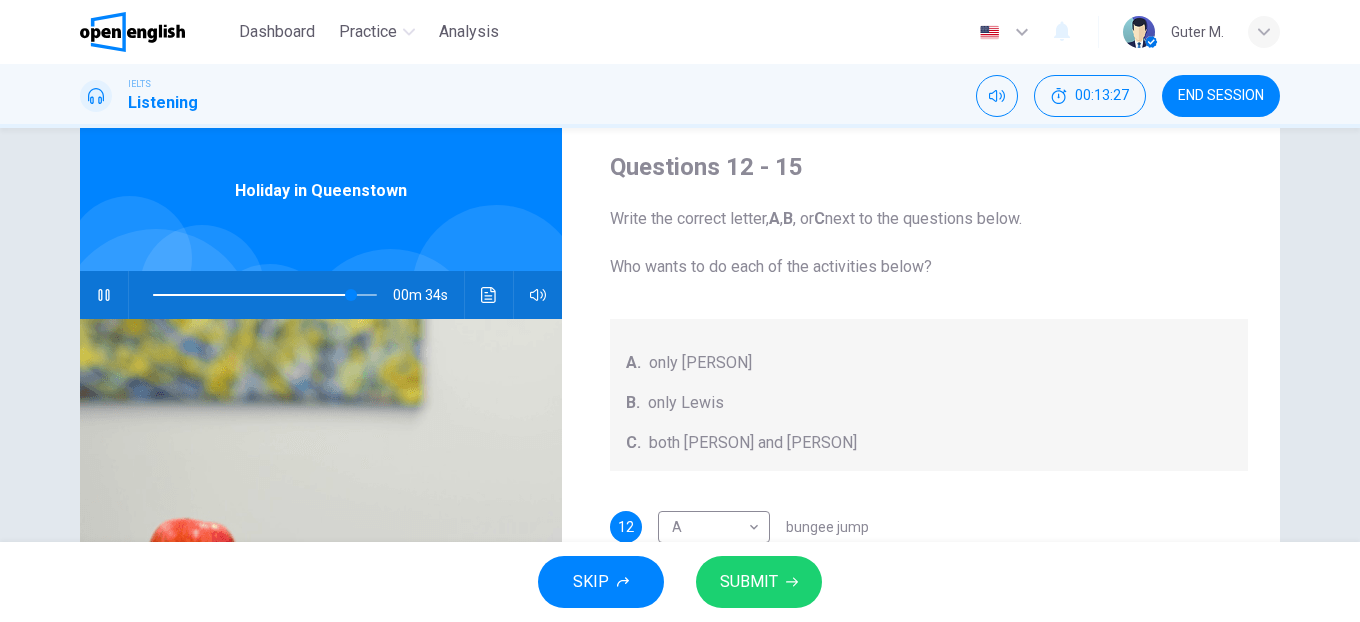click at bounding box center (104, 295) 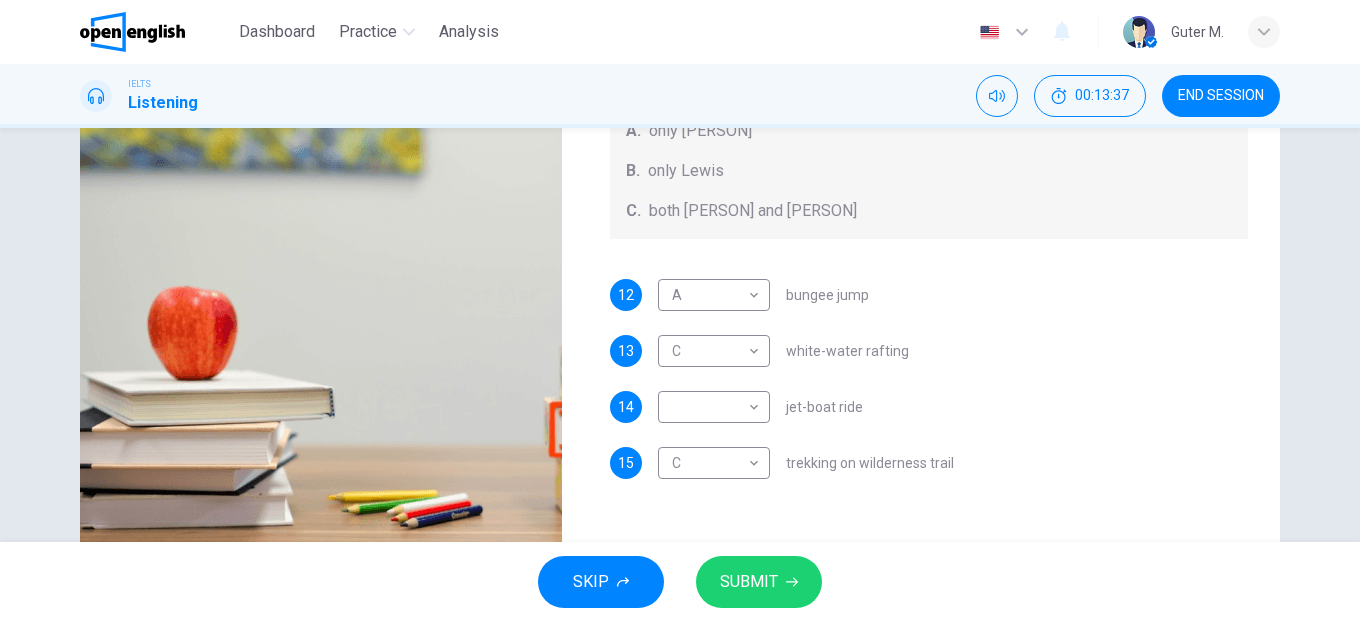 scroll, scrollTop: 295, scrollLeft: 0, axis: vertical 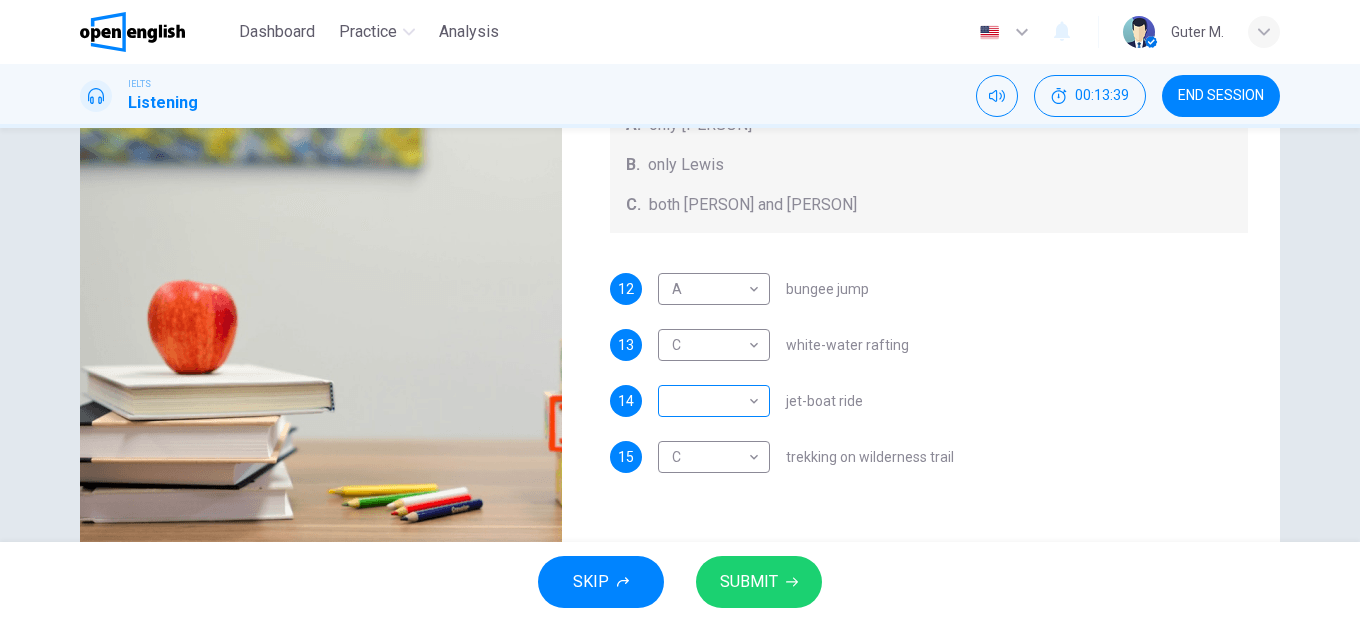 click on "This site uses cookies, as explained in our Privacy Policy. If you agree to the use of cookies, please click the Accept button and continue to browse our site. Privacy Policy Accept This site uses cookies, as explained in our Privacy Policy. If you agree to the use of cookies, please click the Accept button and continue to browse our site. Privacy Policy Accept Dashboard Practice Analysis English ** ​ Guter M. IELTS Listening 00:13:39 END SESSION Questions 12 - 15 Write the correct letter, A, B, or C next to the questions below.
Who wants to do each of the activities below? A. only Jacinta B. only Lewis C. both Jacinta and Lewis 12 A * ​ bungee jump 13 C * ​ white-water rafting 14 ​ ​ jet-boat ride 15 C * ​ trekking on wilderness trail Holiday in Queenstown 00m 33s SKIP SUBMIT Open English - Online English Dashboard Practice Analysis Notifications 1 © Copyright 2025" at bounding box center (680, 311) 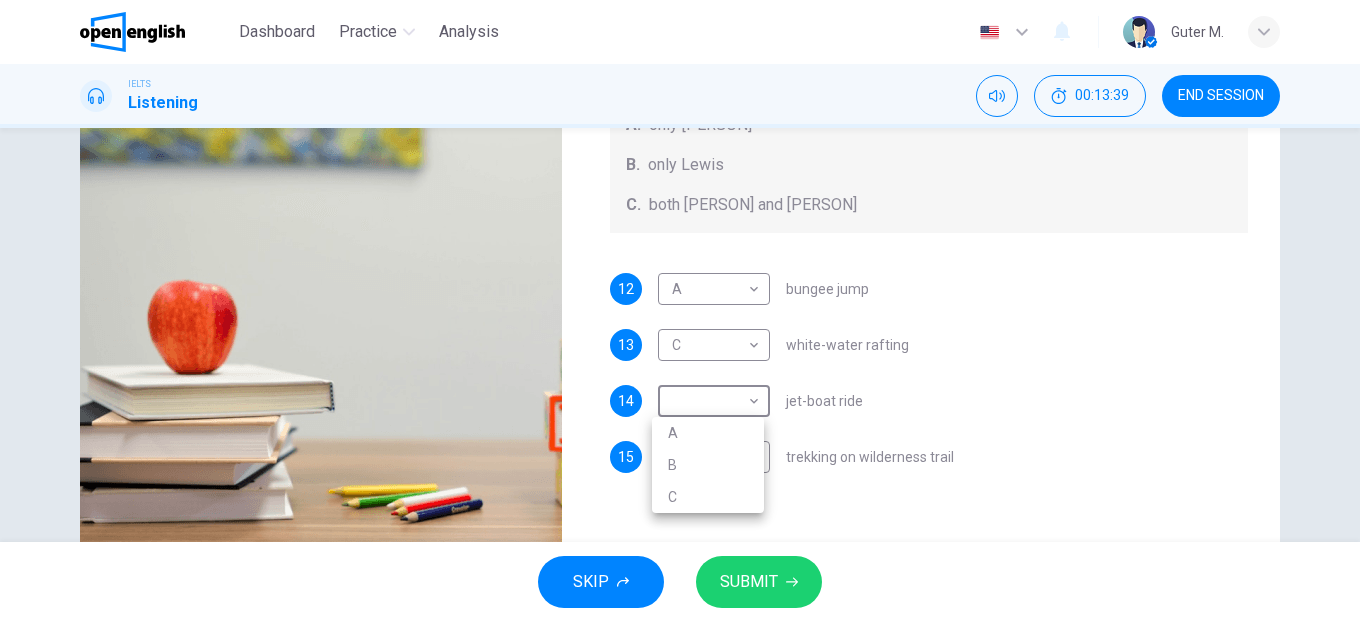click on "A" at bounding box center (708, 433) 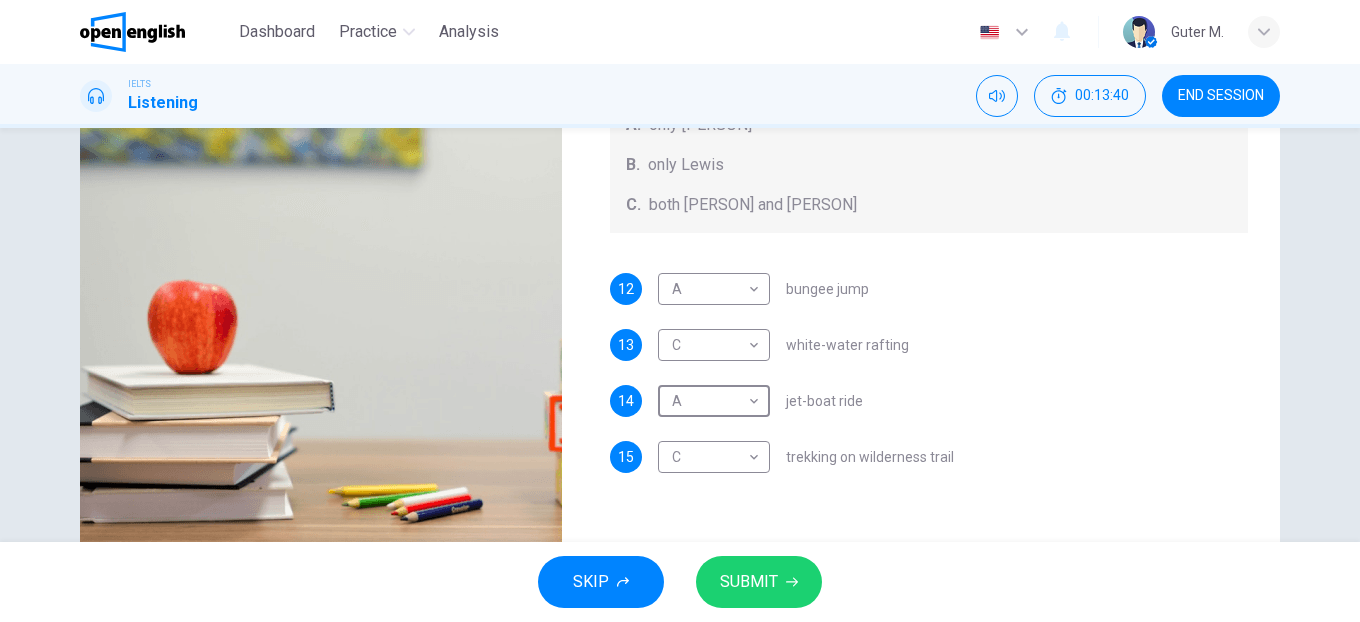 click on "SUBMIT" at bounding box center (749, 582) 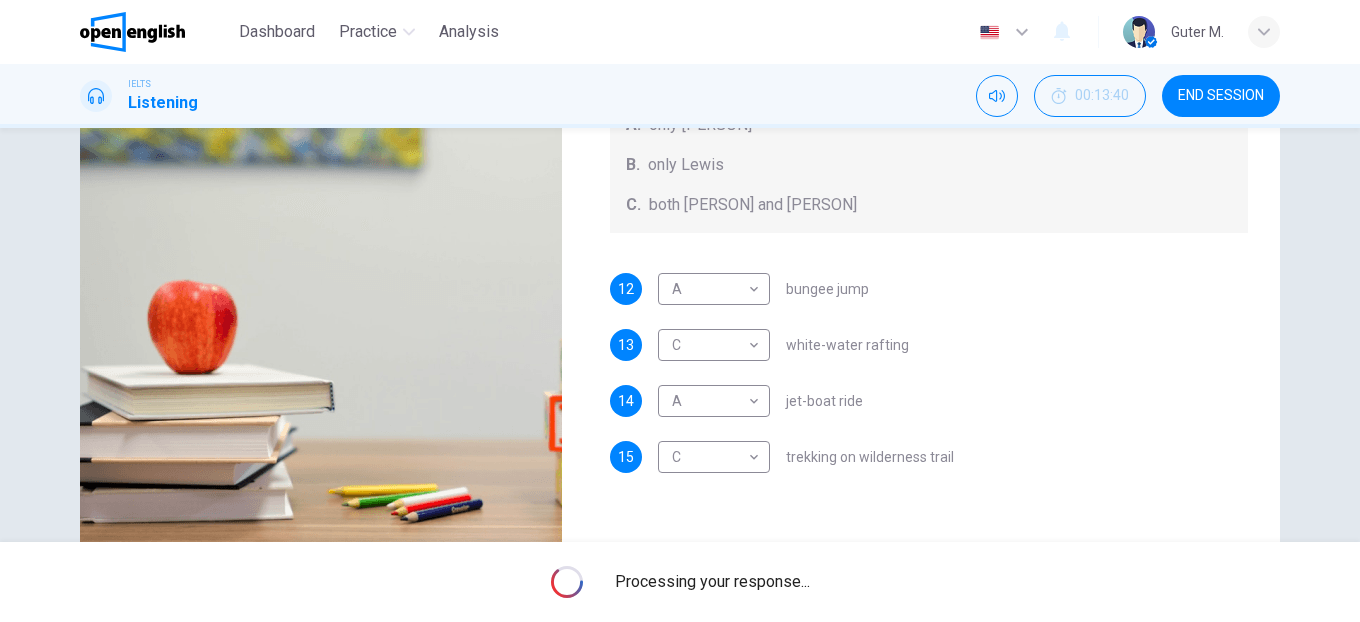 type on "**" 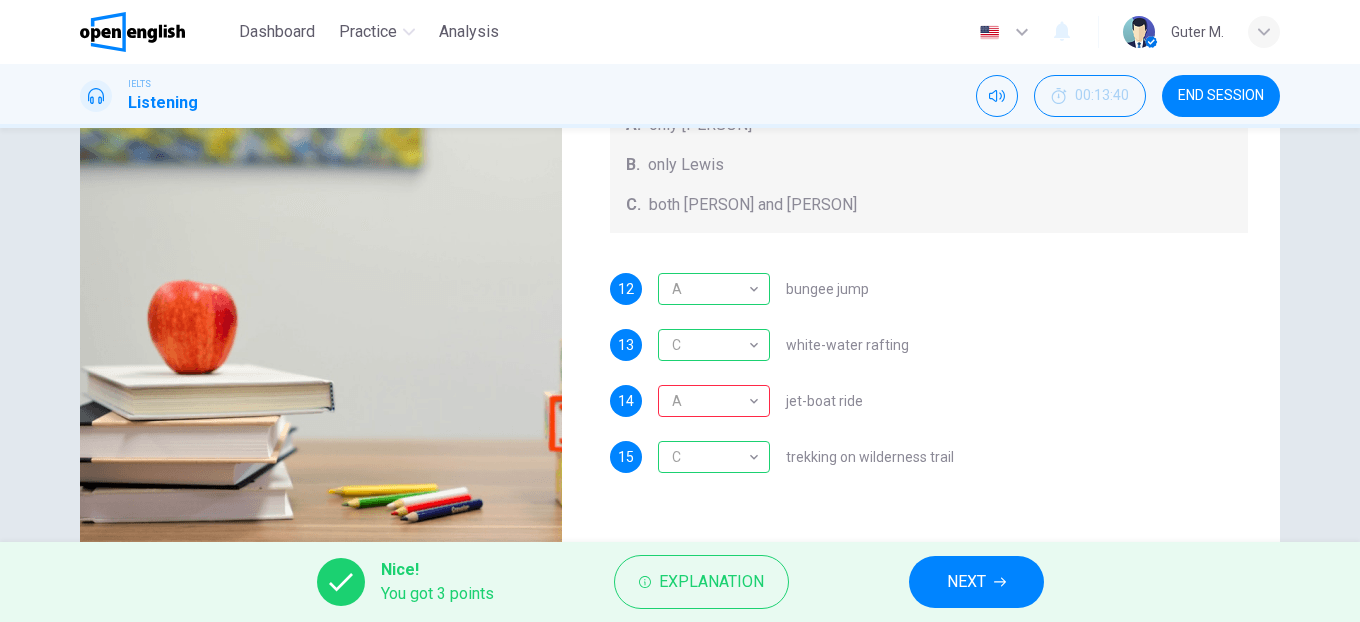 click on "NEXT" at bounding box center (966, 582) 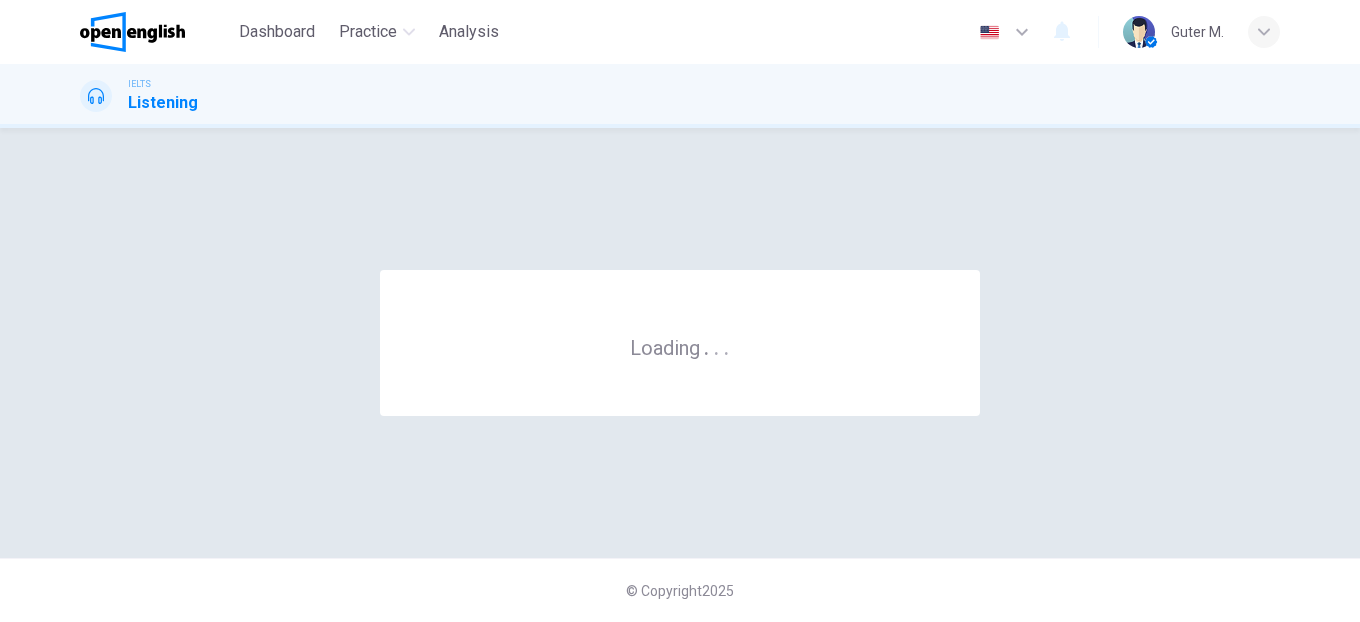 scroll, scrollTop: 0, scrollLeft: 0, axis: both 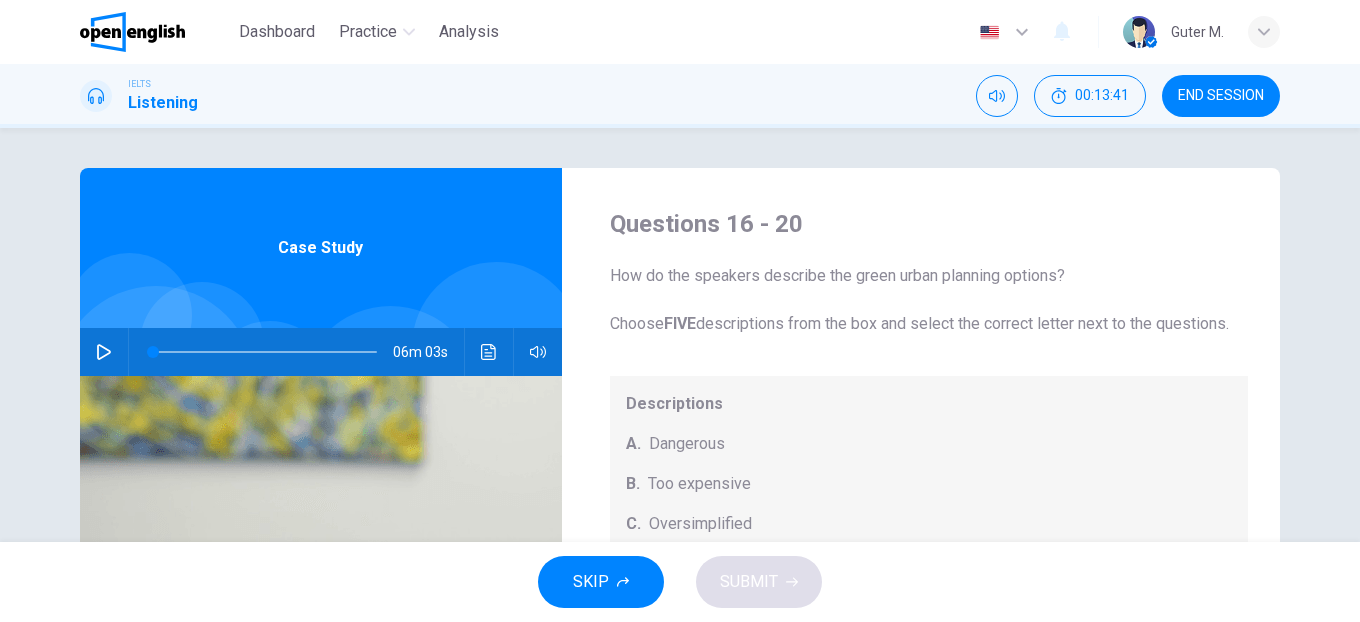 click 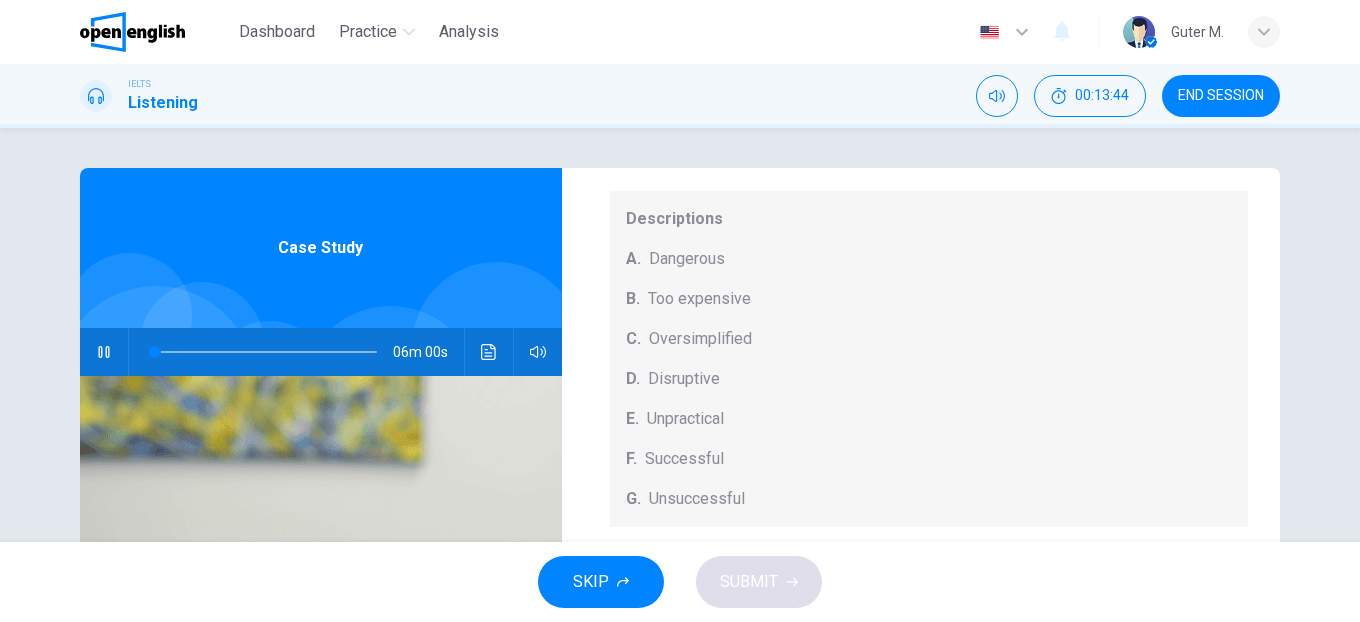 scroll, scrollTop: 209, scrollLeft: 0, axis: vertical 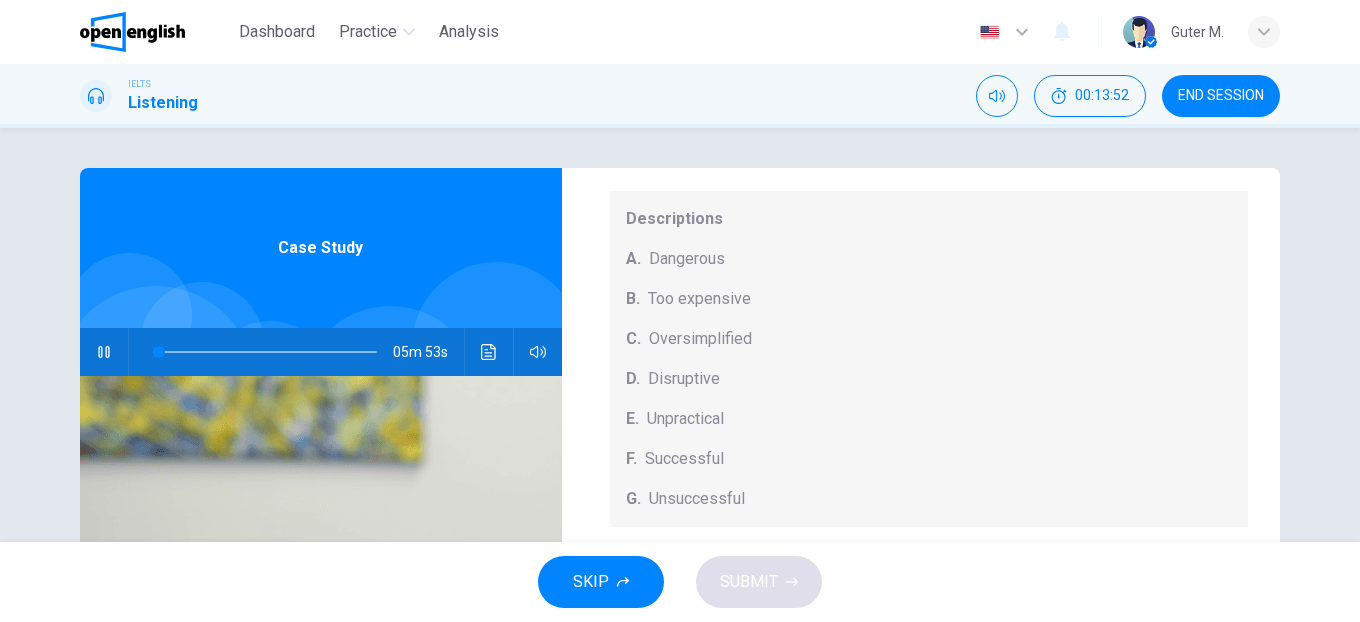type on "*" 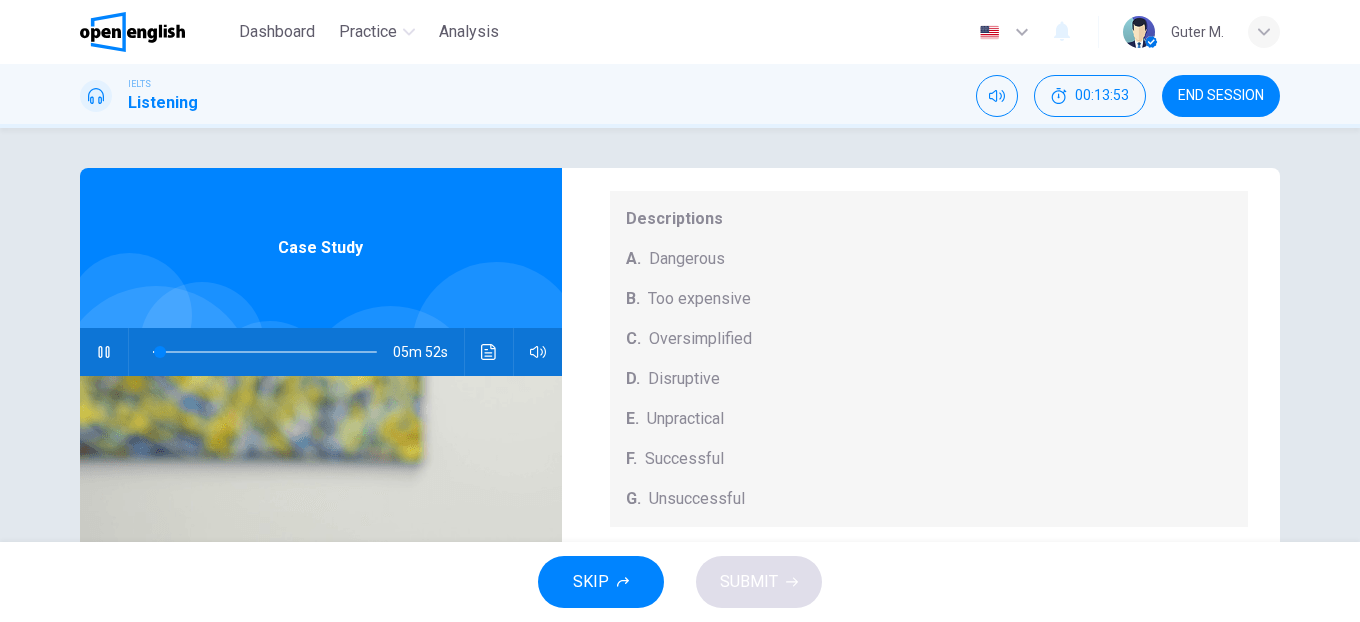 scroll, scrollTop: 209, scrollLeft: 0, axis: vertical 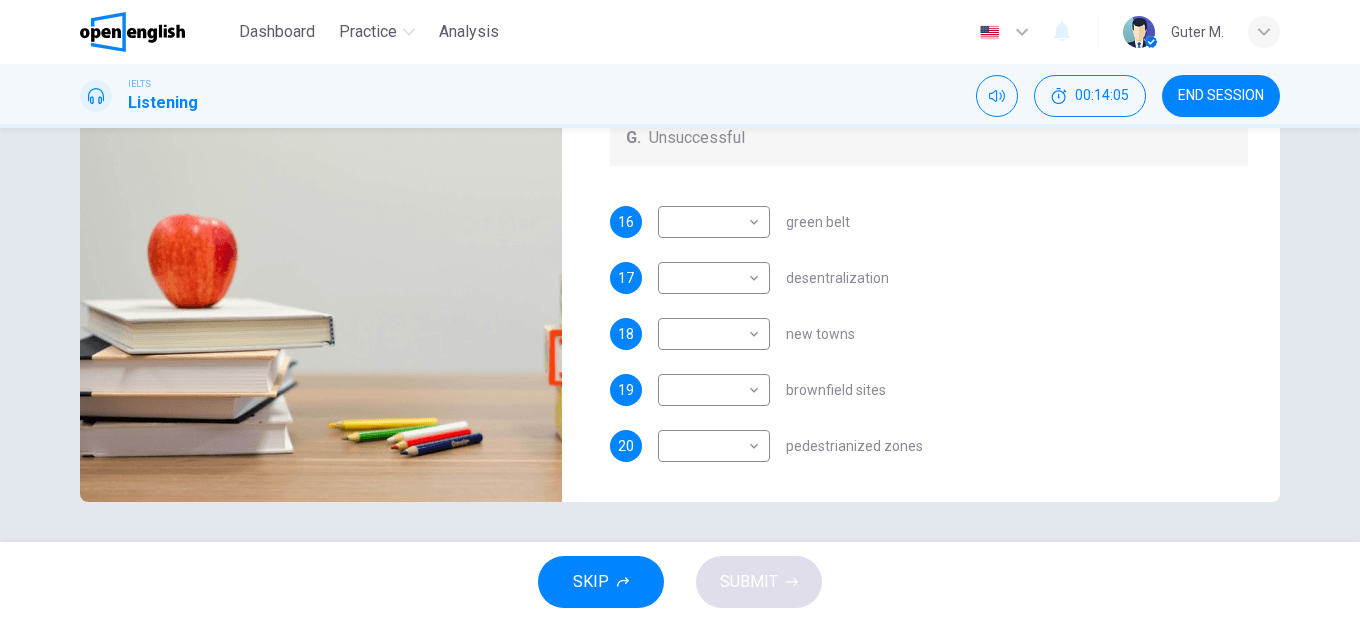click on "​ ​ green belt" at bounding box center [754, 222] 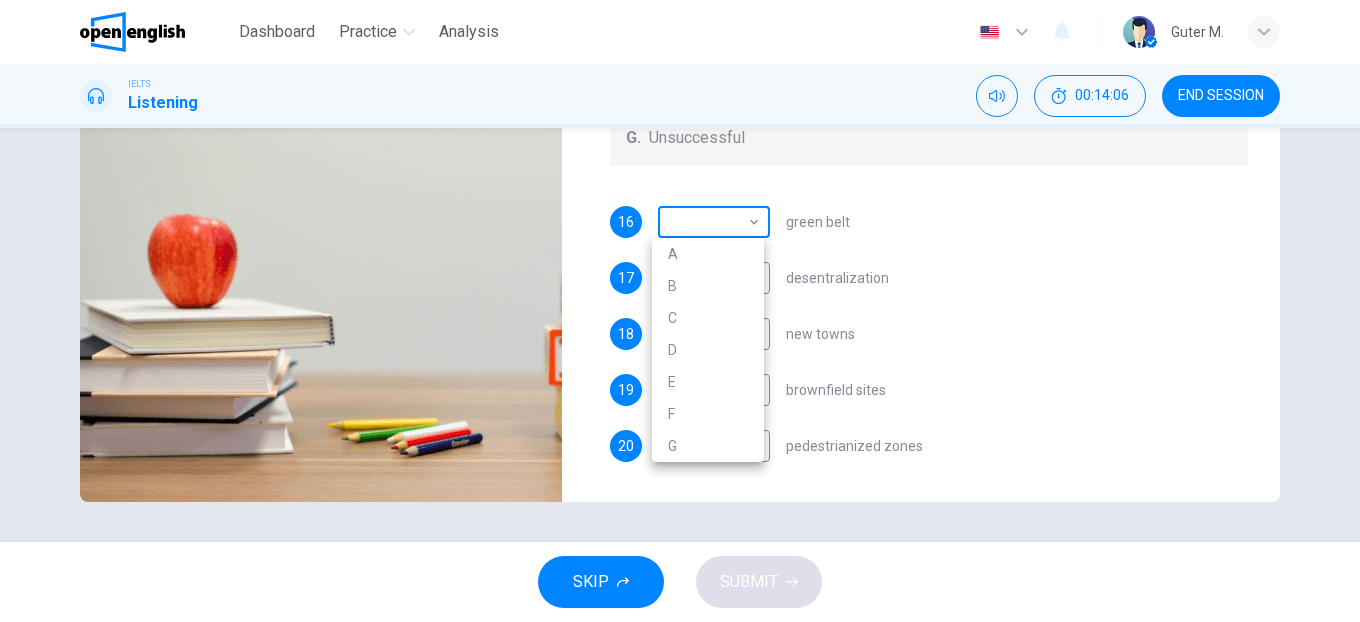 click on "Dashboard Practice Analysis English ** ​ Guter M. IELTS Listening 00:14:06 END SESSION Questions 16 - 20 How do the speakers describe the green urban planning options? Choose  FIVE  descriptions from the box and select the correct letter next to the questions. Descriptions A. Dangerous B. Too expensive C. Oversimplified  D. Disruptive E. Unpractical F. Successful G. Unsuccessful 16 ​ ​ green belt 17 ​ ​ desentralization 18 ​ ​ new towns 19 ​ ​ brownfield sites 20 ​ ​ pedestrianized zones Case Study 05m 39s SKIP SUBMIT Open English - Online English Dashboard Practice Analysis Notifications 1 © Copyright  2025 A B C D E F G" at bounding box center (680, 311) 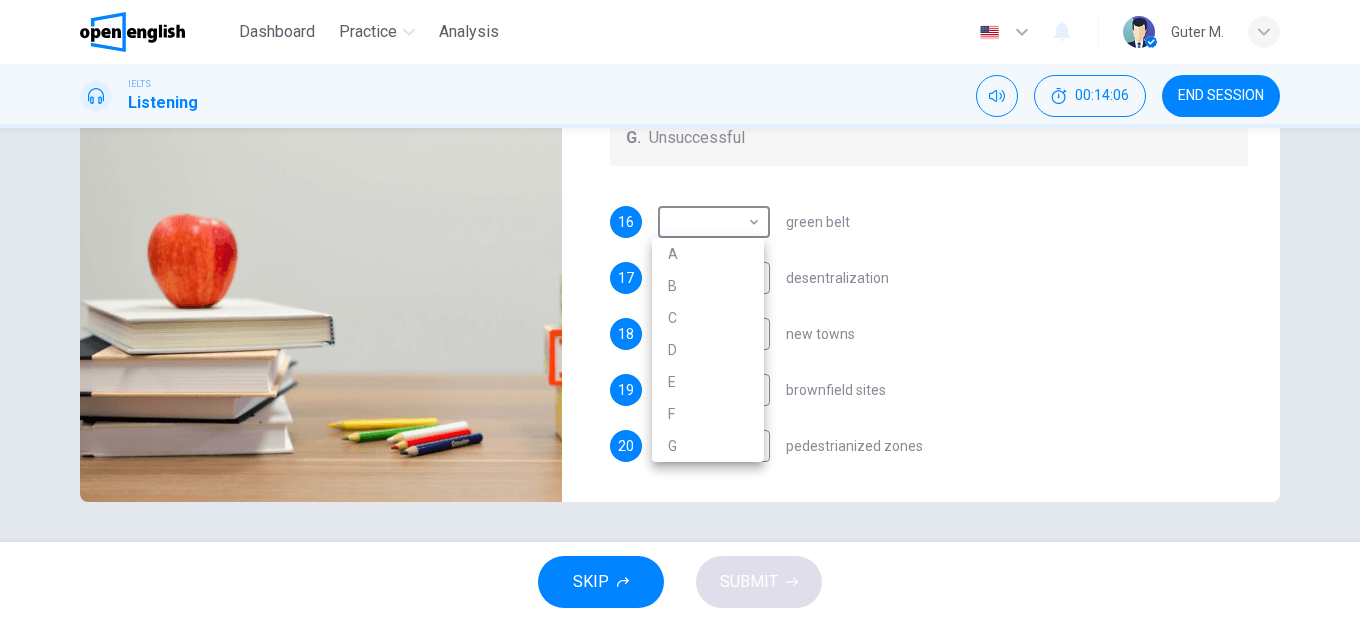 drag, startPoint x: 740, startPoint y: 214, endPoint x: 750, endPoint y: 220, distance: 11.661903 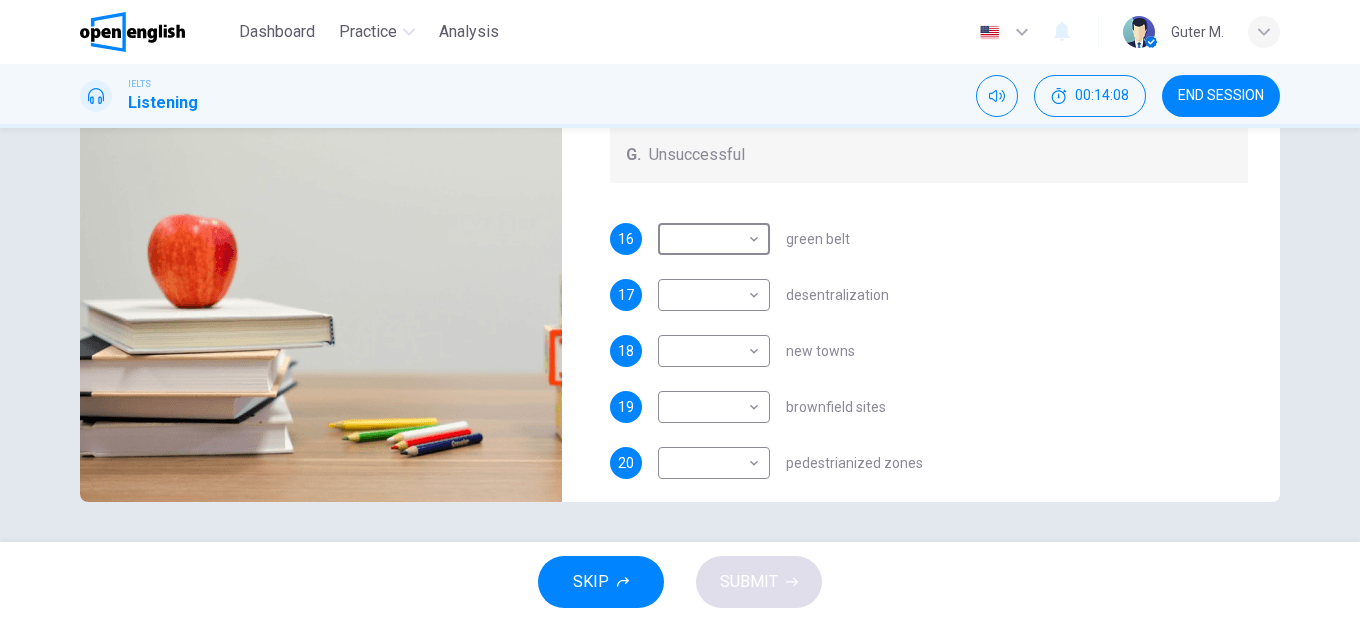 scroll, scrollTop: 181, scrollLeft: 0, axis: vertical 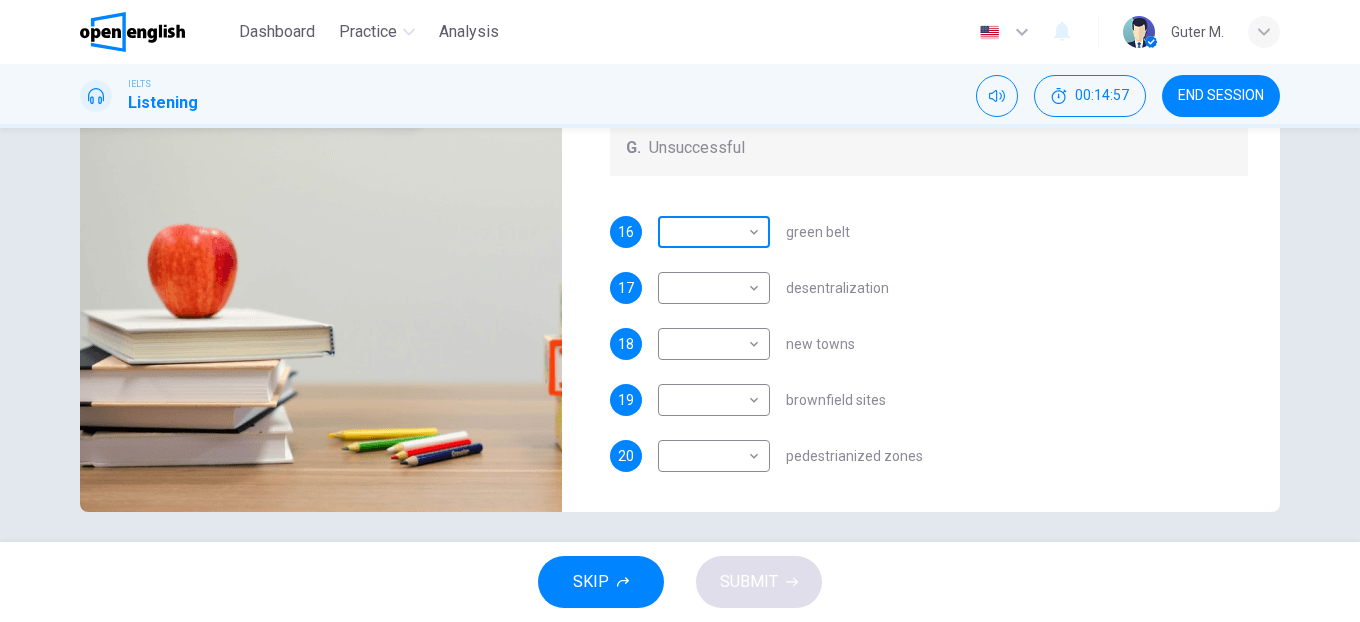 click on "This site uses cookies, as explained in our  Privacy Policy . If you agree to the use of cookies, please click the Accept button and continue to browse our site.   Privacy Policy Accept This site uses cookies, as explained in our  Privacy Policy . If you agree to the use of cookies, please click the Accept button and continue to browse our site.   Privacy Policy Accept Dashboard Practice Analysis English ** ​ Guter M. IELTS Listening 00:14:57 END SESSION Questions 16 - 20 How do the speakers describe the green urban planning options? Choose  FIVE  descriptions from the box and select the correct letter next to the questions. Descriptions A. Dangerous B. Too expensive C. Oversimplified  D. Disruptive E. Unpractical F. Successful G. Unsuccessful 16 ​ ​ green belt 17 ​ ​ desentralization 18 ​ ​ new towns 19 ​ ​ brownfield sites 20 ​ ​ pedestrianized zones Case Study 04m 47s SKIP SUBMIT Open English - Online English Dashboard Practice Analysis Notifications 1 © Copyright  2025" at bounding box center (680, 311) 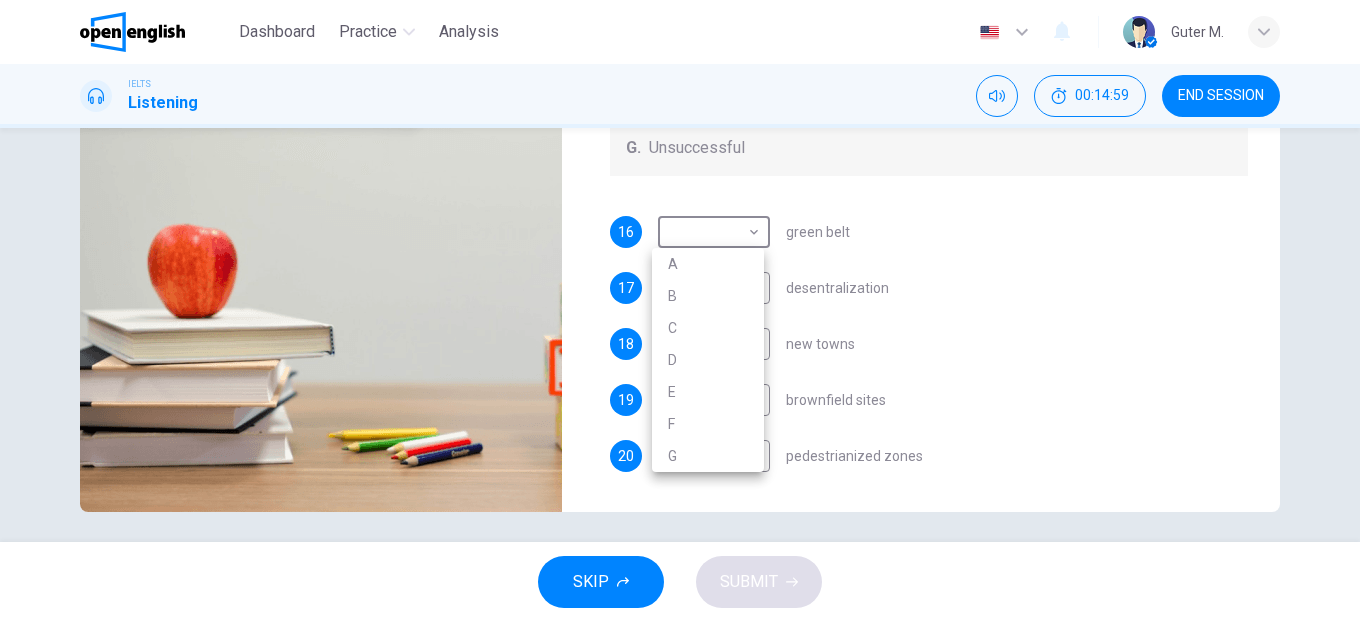 type on "**" 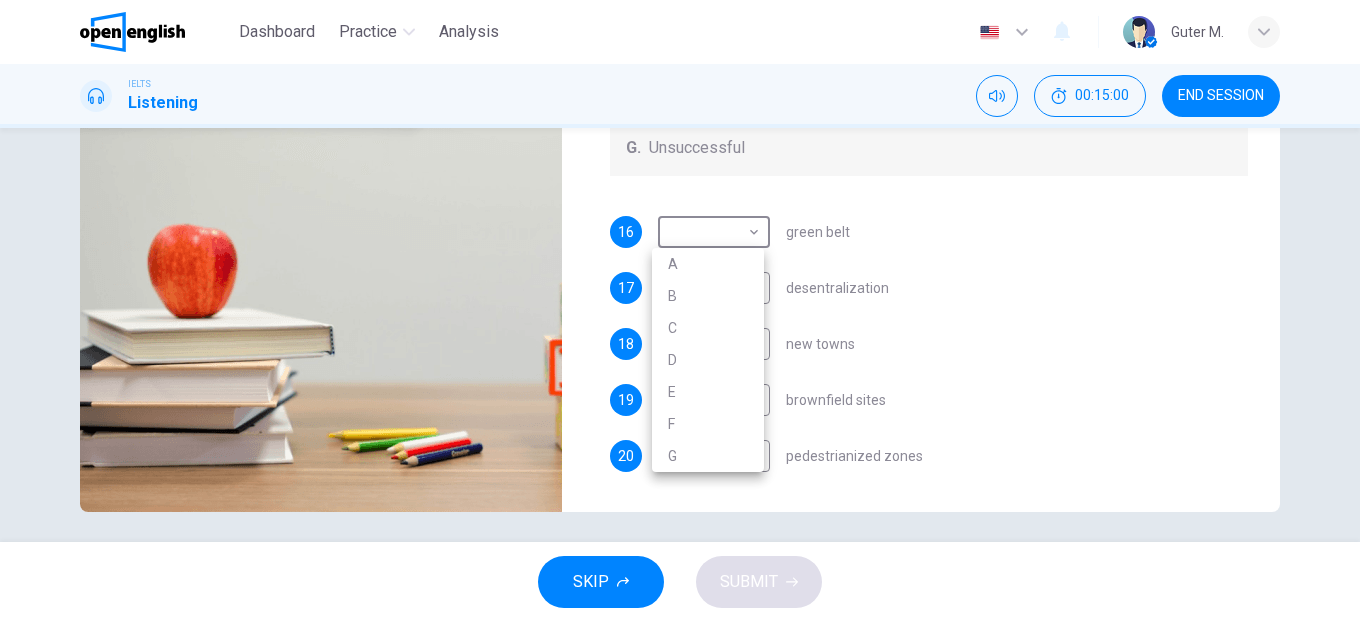 click on "C" at bounding box center (708, 328) 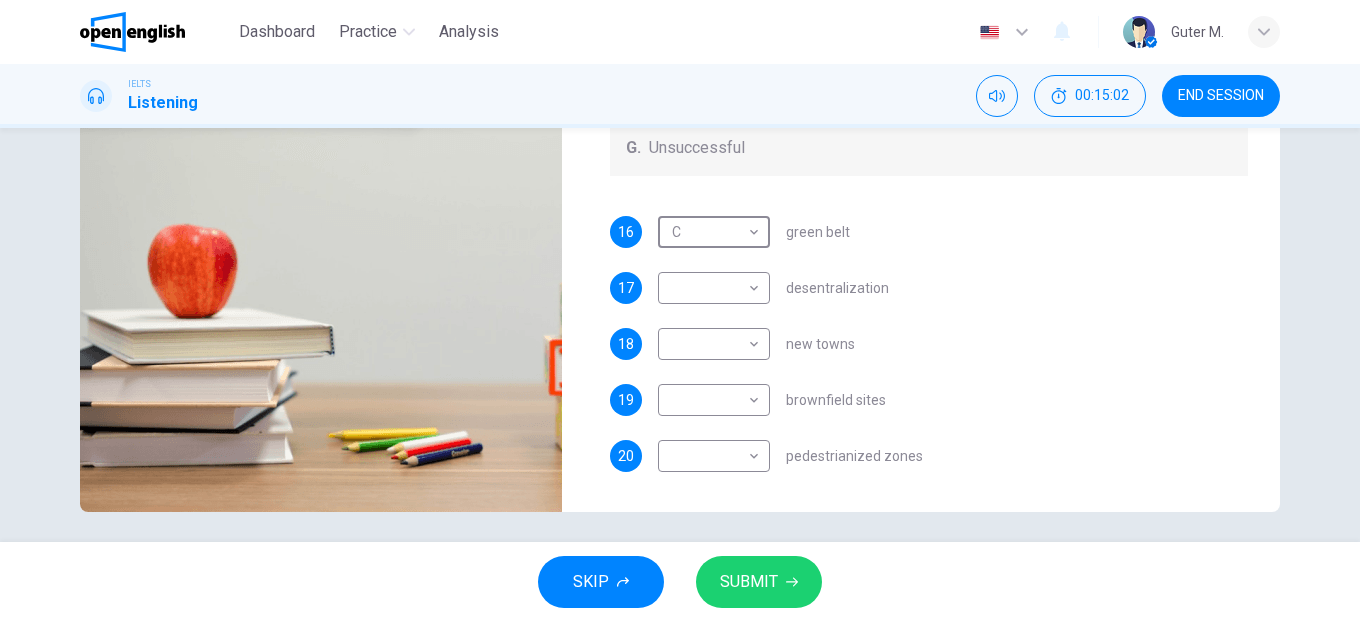 scroll, scrollTop: 196, scrollLeft: 0, axis: vertical 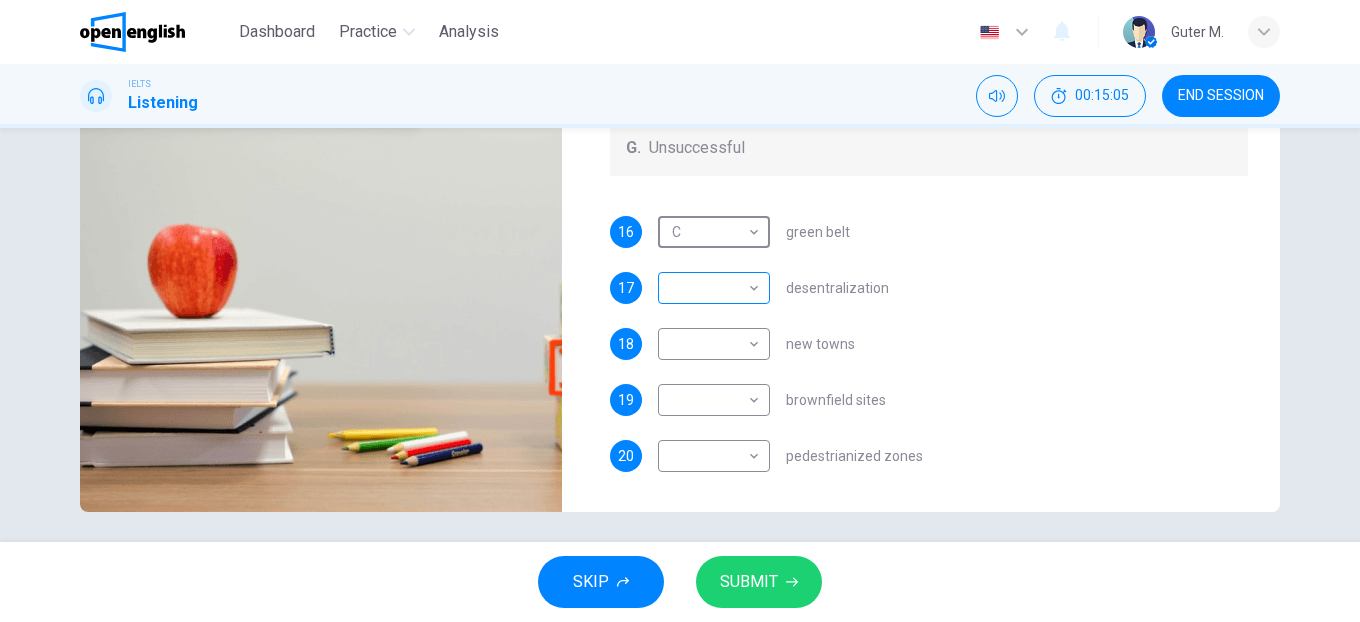 click on "This site uses cookies, as explained in our Privacy Policy. If you agree to the use of cookies, please click the Accept button and continue to browse our site. Privacy Policy Accept This site uses cookies, as explained in our Privacy Policy. If you agree to the use of cookies, please click the Accept button and continue to browse our site. Privacy Policy Accept Dashboard Practice Analysis English ** ​ Guter M. IELTS Listening 00:15:05 END SESSION Questions 16 - 20 How do the speakers describe the green urban planning options? Choose FIVE descriptions from the box and select the correct letter next to the questions. Descriptions A. Dangerous B. Too expensive C. Oversimplified D. Disruptive E. Unpractical F. Successful G. Unsuccessful 16 C * ​ green belt 17 ​ ​ desentralization 18 ​ ​ new towns 19 ​ ​ brownfield sites 20 ​ ​ pedestrianized zones Case Study 04m 39s SKIP SUBMIT Open English - Online English Dashboard Practice Analysis Notifications 1 © Copyright 2025" at bounding box center (680, 311) 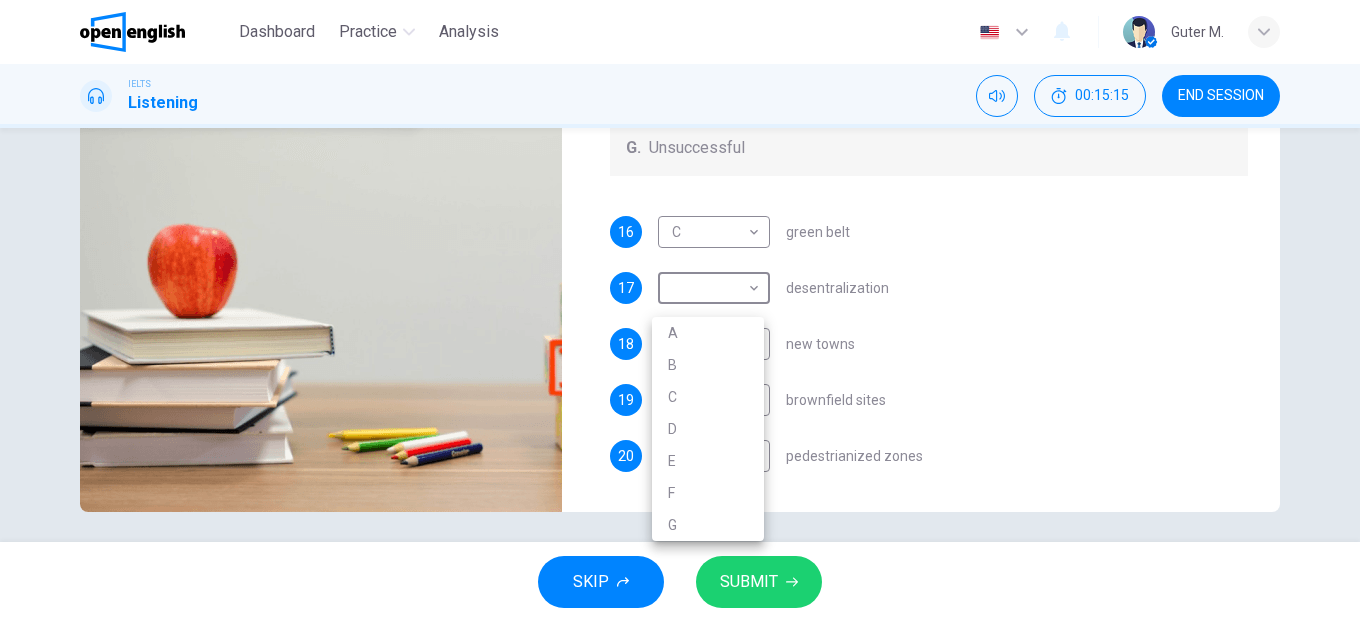 type on "**" 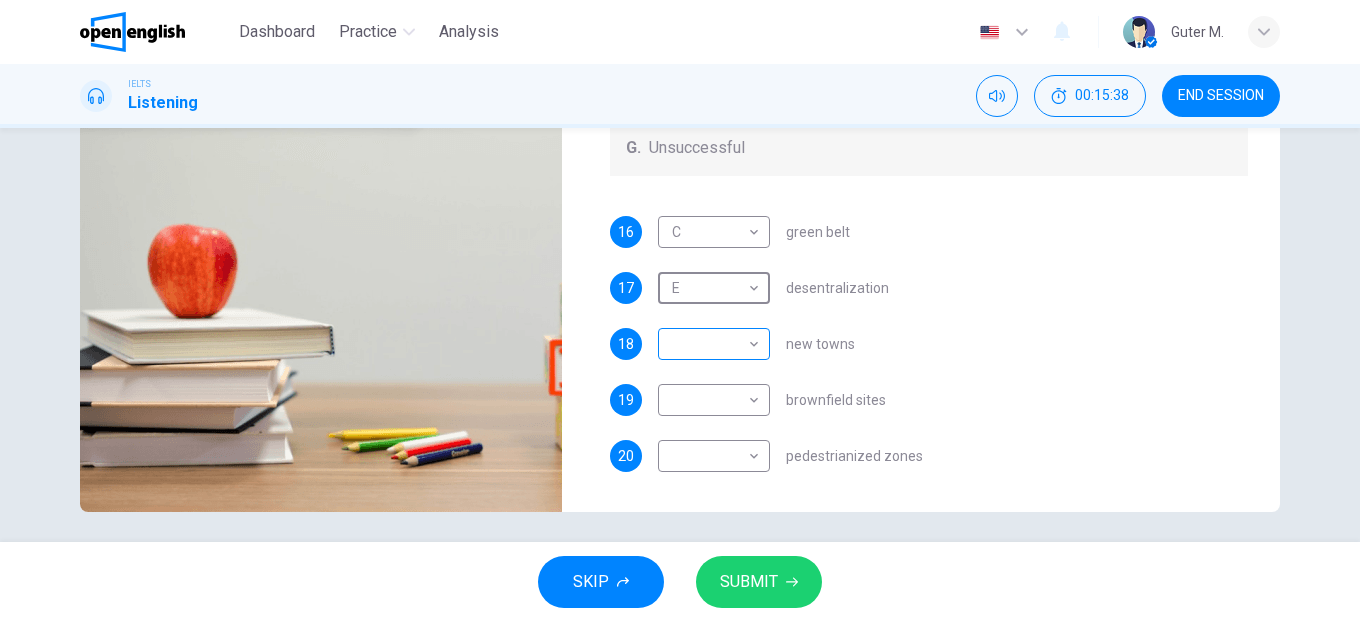 click on "This site uses cookies, as explained in our Privacy Policy. If you agree to the use of cookies, please click the Accept button and continue to browse our site. Privacy Policy Accept This site uses cookies, as explained in our Privacy Policy. If you agree to the use of cookies, please click the Accept button and continue to browse our site. Privacy Policy Accept Dashboard Practice Analysis English ** ​ Guter M. IELTS Listening 00:15:38 END SESSION Questions 16 - 20 How do the speakers describe the green urban planning options? Choose FIVE descriptions from the box and select the correct letter next to the questions. Descriptions A. Dangerous B. Too expensive C. Oversimplified D. Disruptive E. Unpractical F. Successful G. Unsuccessful 16 C * ​ green belt 17 E * ​ desentralization 18 ​ ​ new towns 19 ​ ​ brownfield sites 20 ​ ​ pedestrianized zones Case Study 04m 07s SKIP SUBMIT Open English - Online English Dashboard Practice Analysis Notifications 1 © Copyright 2025" at bounding box center [680, 311] 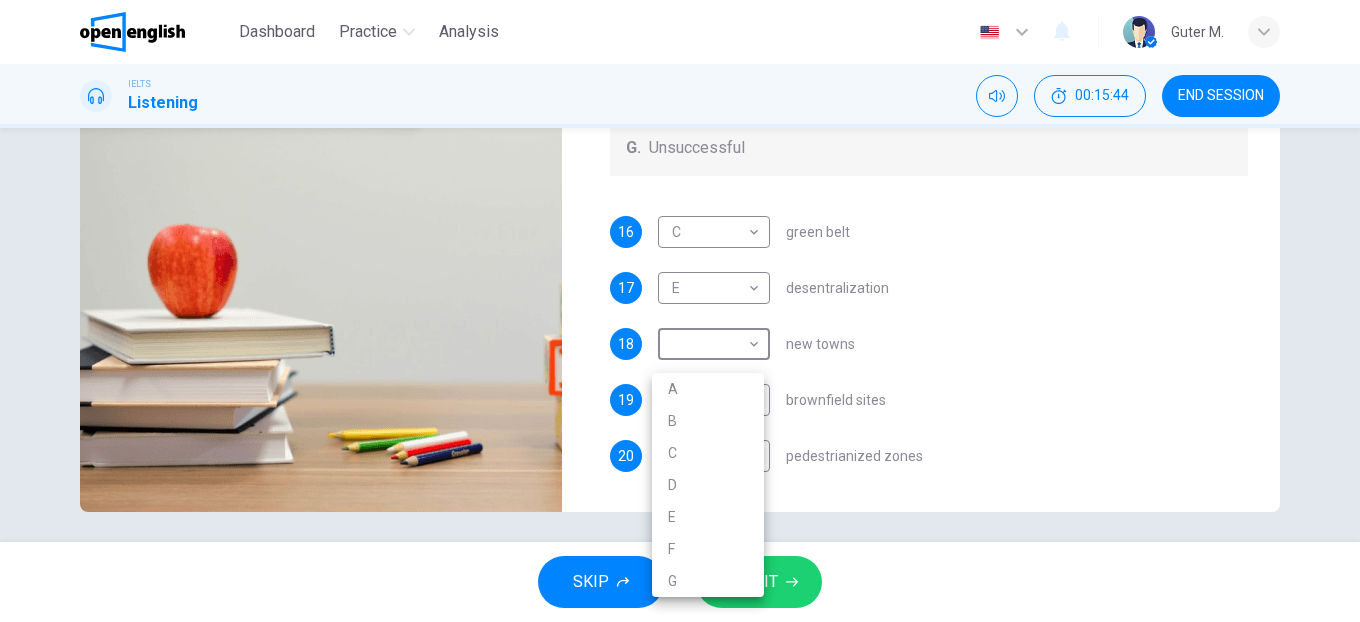 type on "**" 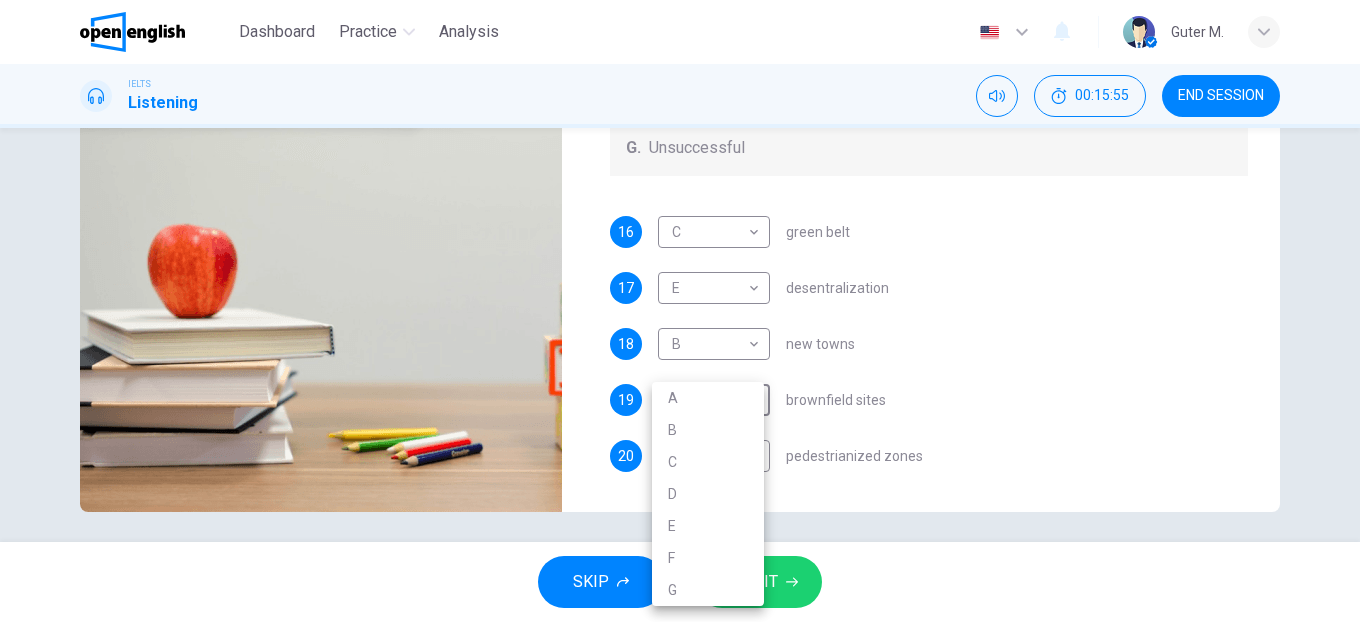 click on "This site uses cookies, as explained in our Privacy Policy. If you agree to the use of cookies, please click the Accept button and continue to browse our site. Privacy Policy Accept This site uses cookies, as explained in our Privacy Policy. If you agree to the use of cookies, please click the Accept button and continue to browse our site. Privacy Policy Accept Dashboard Practice Analysis English ** ​ Guter M. IELTS Listening 00:15:55 END SESSION Questions 16 - 20 How do the speakers describe the green urban planning options? Choose FIVE descriptions from the box and select the correct letter next to the questions. Descriptions A. Dangerous B. Too expensive C. Oversimplified D. Disruptive E. Unpractical F. Successful G. Unsuccessful 16 C * ​ green belt 17 E * ​ desentralization 18 B * ​ new towns 19 ​ ​ brownfield sites 20 ​ ​ pedestrianized zones Case Study 03m 49s SKIP SUBMIT Open English - Online English Dashboard Practice Analysis Notifications 1 © Copyright 2025 A B C D E F G" at bounding box center (680, 311) 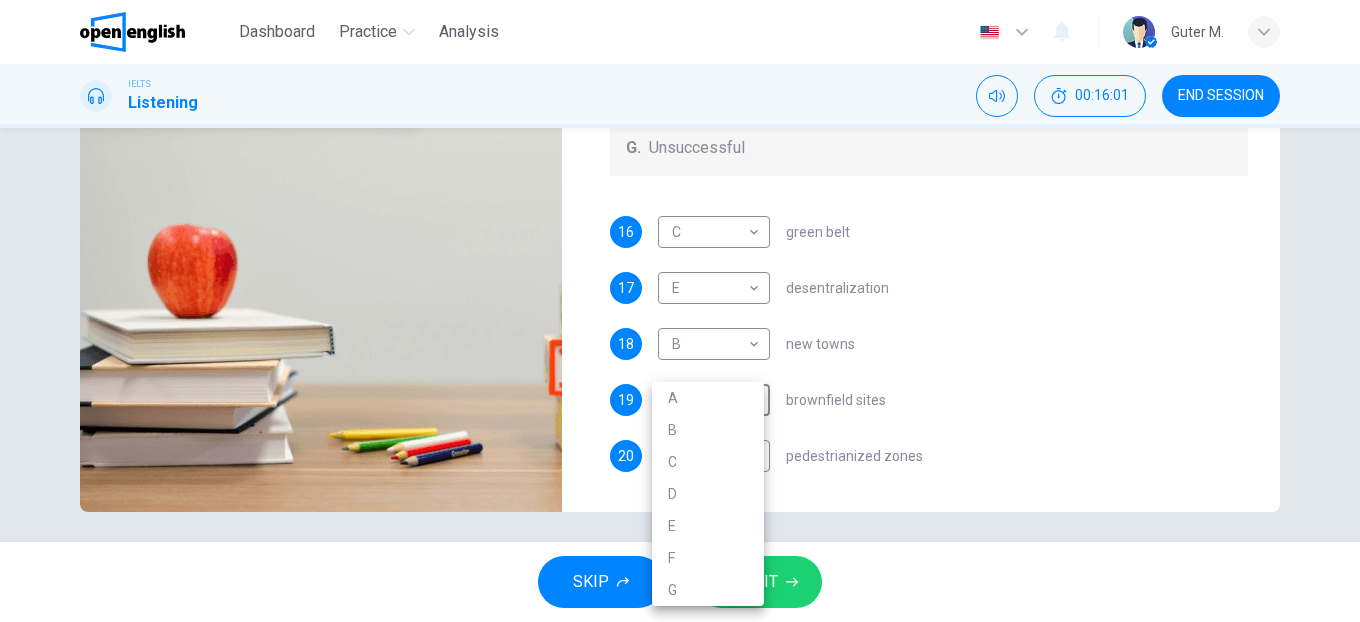 click at bounding box center (680, 311) 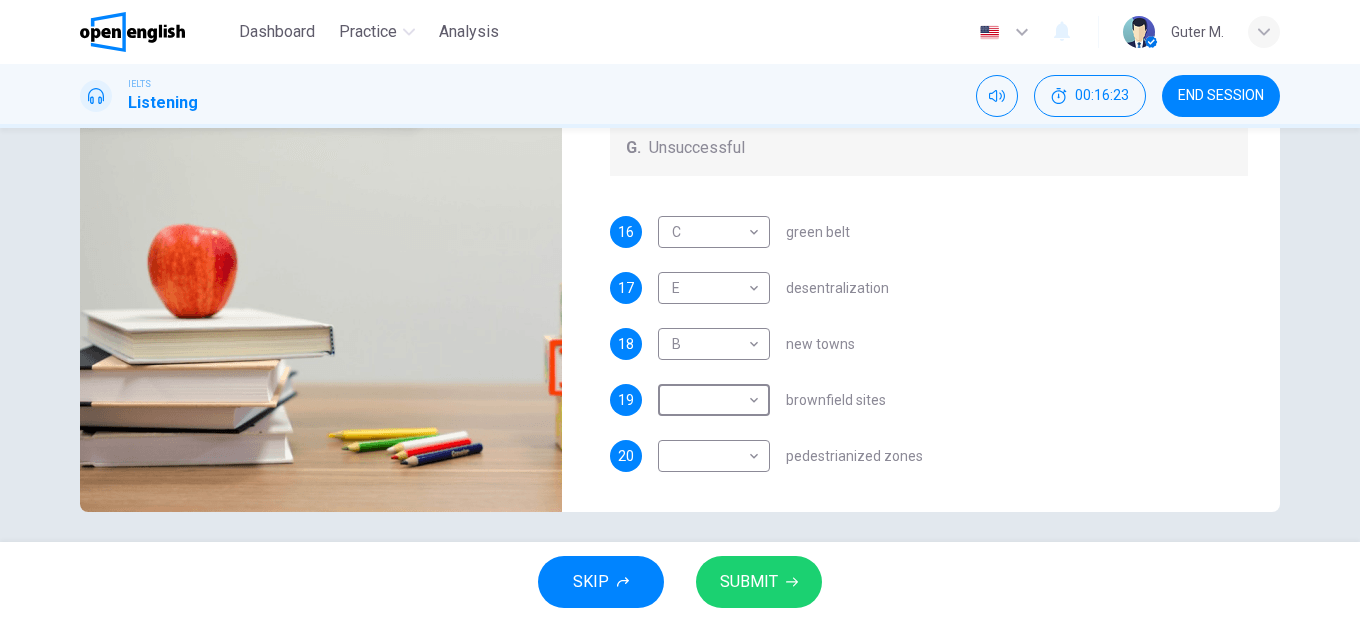 scroll, scrollTop: 0, scrollLeft: 0, axis: both 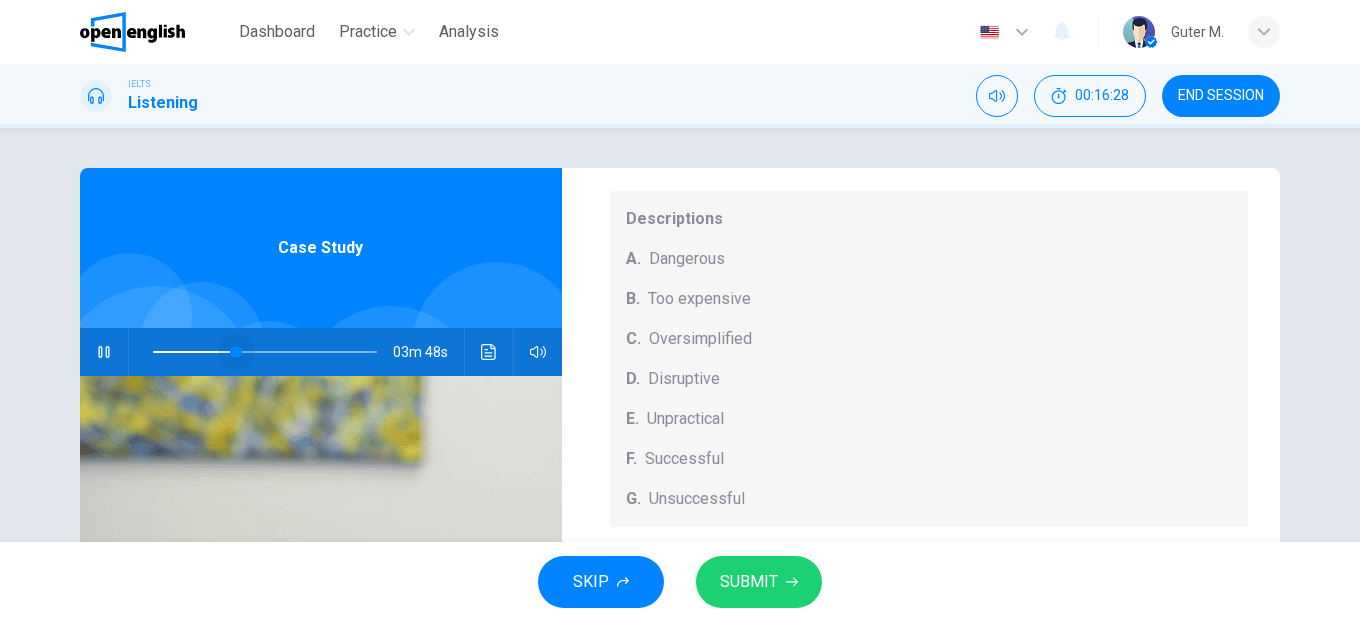 click at bounding box center (236, 352) 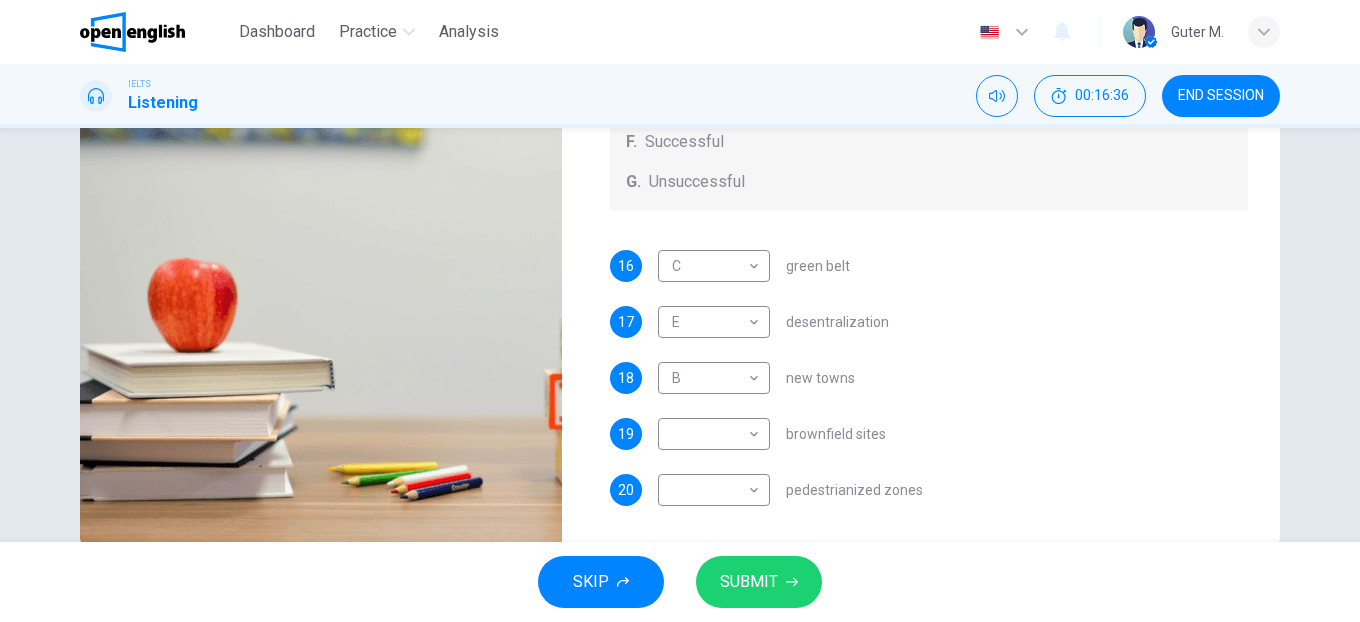 scroll, scrollTop: 316, scrollLeft: 0, axis: vertical 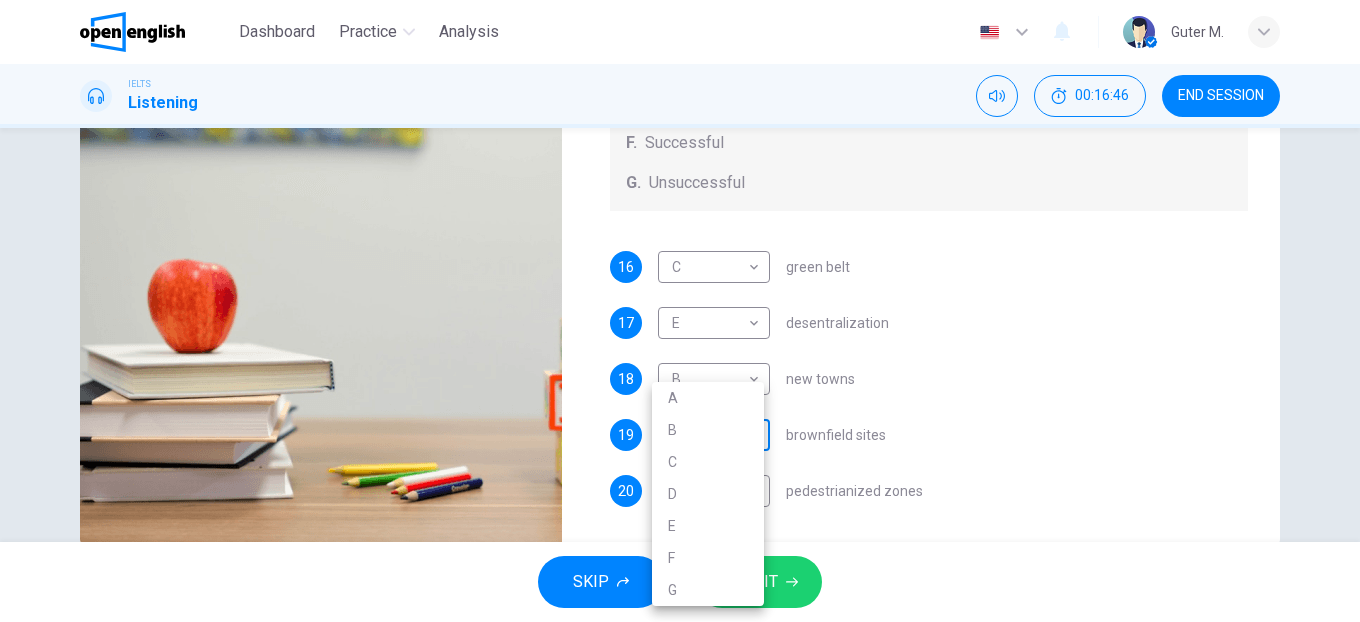 click on "Dashboard Practice Analysis English ** ​ Guter M. IELTS Listening 00:16:46 END SESSION Questions 16 - 20 How do the speakers describe the green urban planning options? Choose  FIVE  descriptions from the box and select the correct letter next to the questions. Descriptions A. Dangerous B. Too expensive C. Oversimplified  D. Disruptive E. Unpractical F. Successful G. Unsuccessful 16 C * ​ green belt 17 E * ​ desentralization 18 B * ​ new towns 19 ​ ​ brownfield sites 20 ​ ​ pedestrianized zones Case Study 03m 31s SKIP SUBMIT Open English - Online English Dashboard Practice Analysis Notifications 1 © Copyright  2025 A B C D E F G" at bounding box center (680, 311) 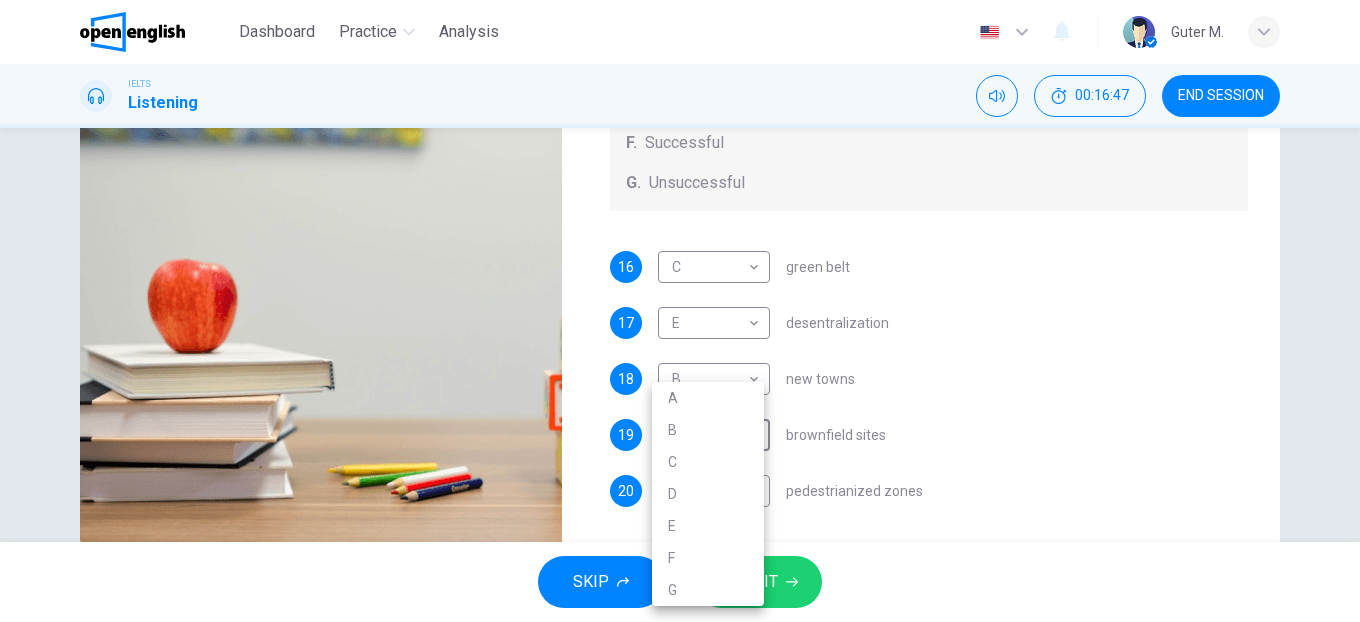 type on "**" 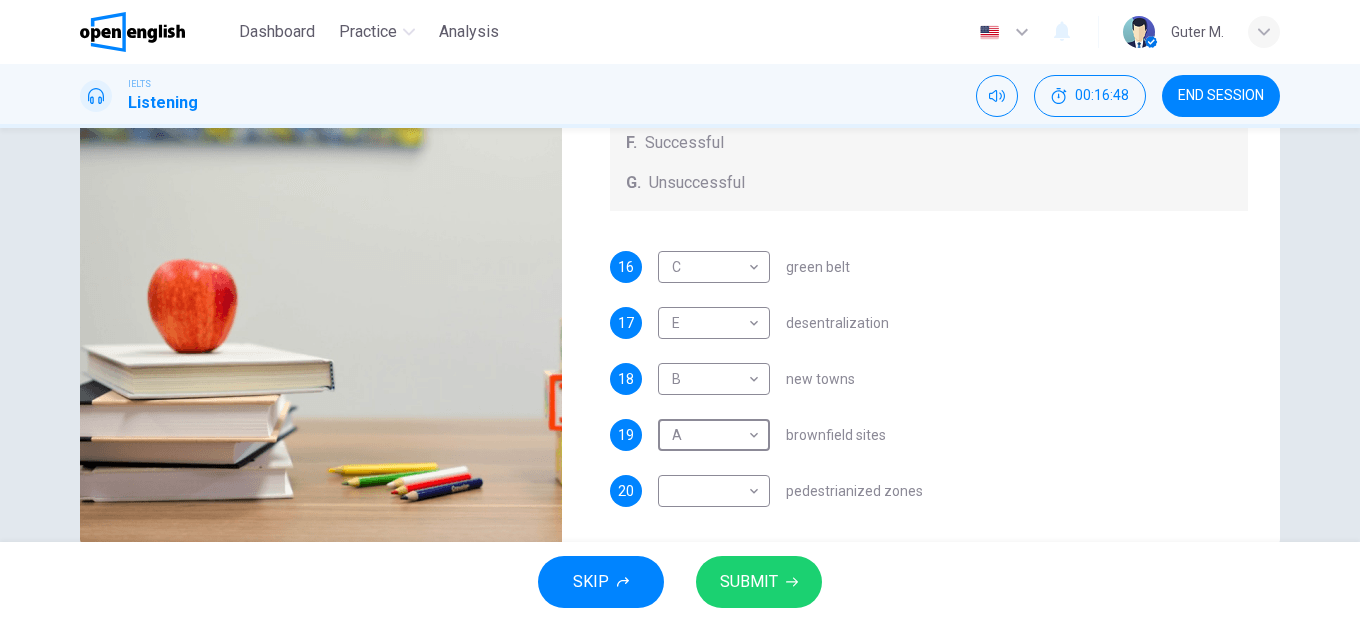 scroll, scrollTop: 360, scrollLeft: 0, axis: vertical 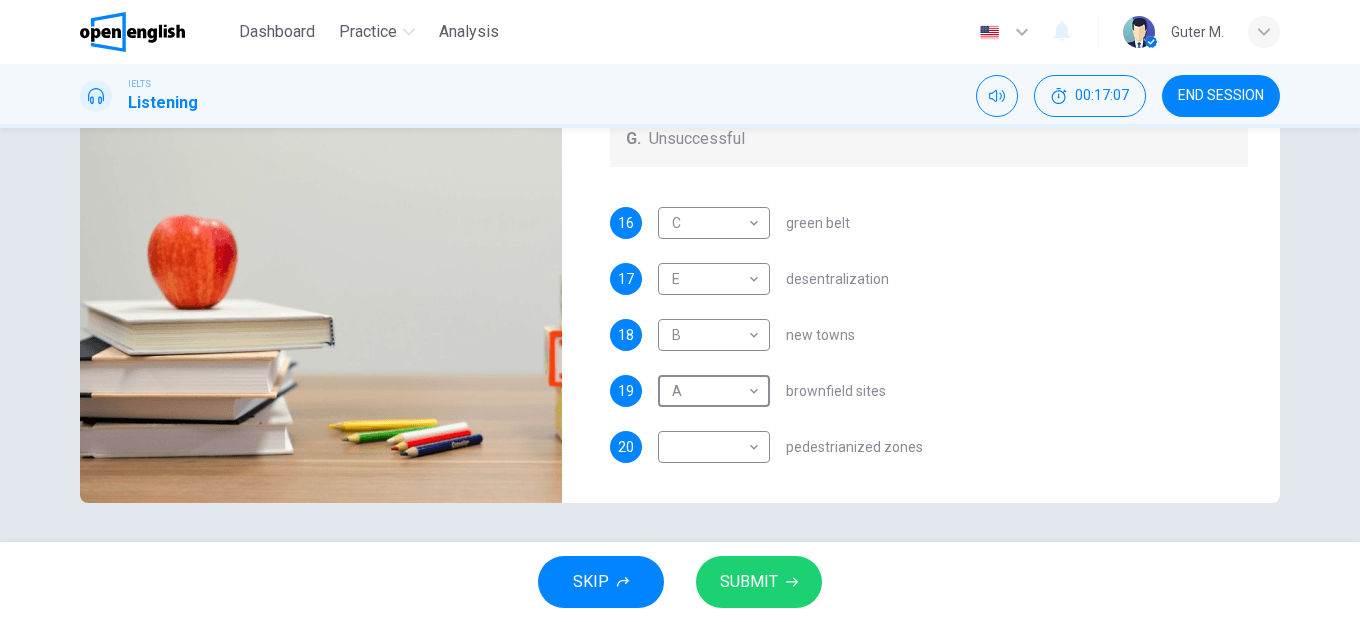 click on "​ ​ pedestrianized zones" at bounding box center (790, 447) 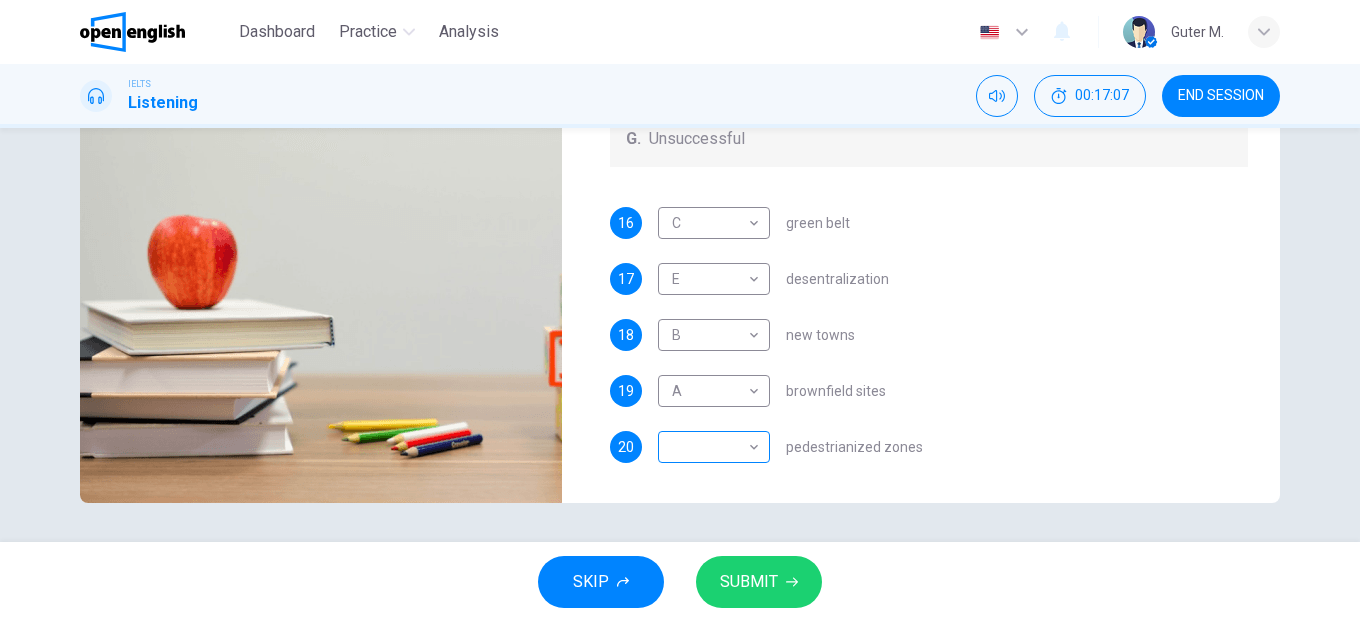 click on "This site uses cookies, as explained in our Privacy Policy. If you agree to the use of cookies, please click the Accept button and continue to browse our site. Privacy Policy Accept This site uses cookies, as explained in our Privacy Policy. If you agree to the use of cookies, please click the Accept button and continue to browse our site. Privacy Policy Accept Dashboard Practice Analysis English ** ​ Guter M. IELTS Listening 00:17:07 END SESSION Questions 16 - 20 How do the speakers describe the green urban planning options? Choose FIVE descriptions from the box and select the correct letter next to the questions. Descriptions A. Dangerous B. Too expensive C. Oversimplified D. Disruptive E. Unpractical F. Successful G. Unsuccessful 16 C * ​ green belt 17 E * ​ desentralization 18 B * ​ new towns 19 A * ​ brownfield sites 20 ​ ​ pedestrianized zones Case Study 03m 09s SKIP SUBMIT Open English - Online English Dashboard Practice Analysis Notifications 1 © Copyright 2025" at bounding box center (680, 311) 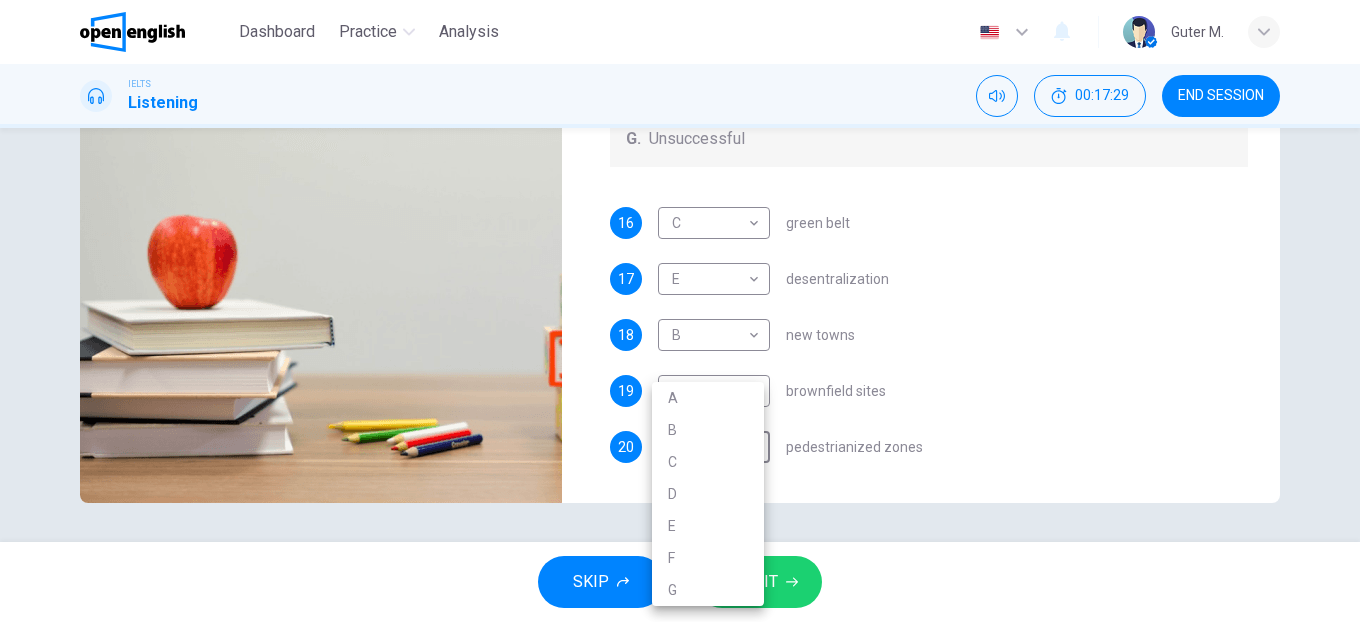 click at bounding box center [680, 311] 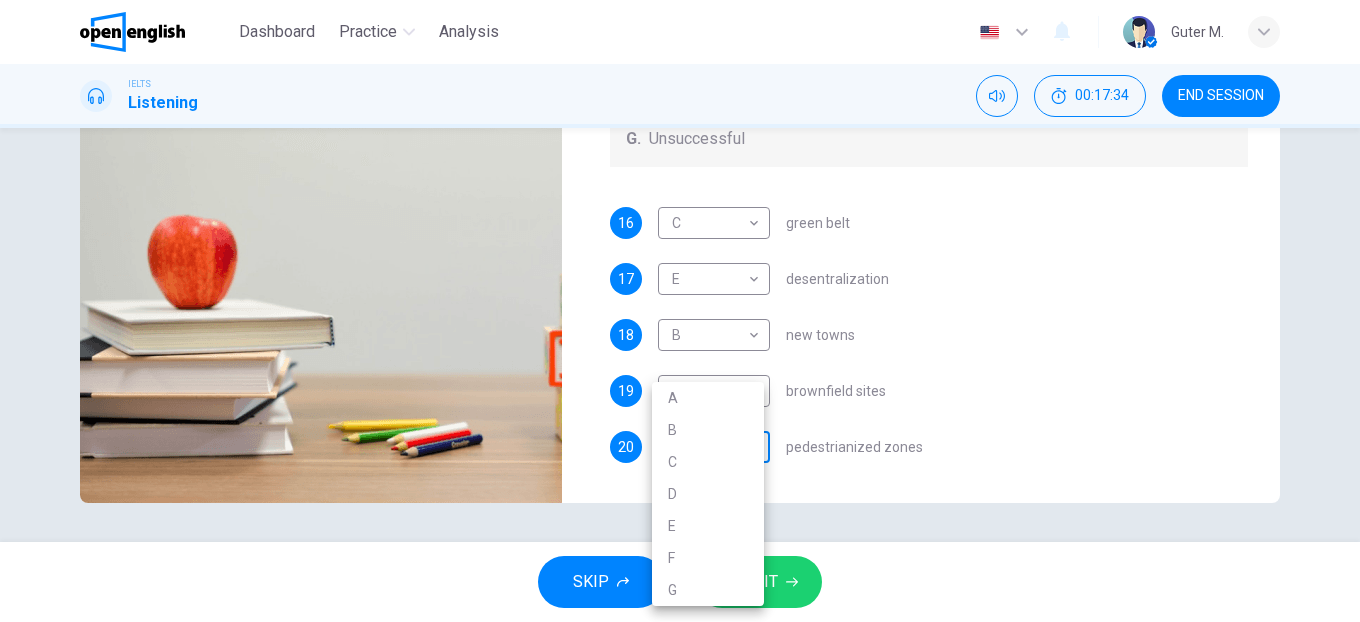click on "Dashboard Practice Analysis English ** ​ Guter M. IELTS Listening 00:17:34 END SESSION Questions 16 - 20 How do the speakers describe the green urban planning options? Choose  FIVE  descriptions from the box and select the correct letter next to the questions. Descriptions A. Dangerous B. Too expensive C. Oversimplified  D. Disruptive E. Unpractical F. Successful G. Unsuccessful 16 C * ​ green belt 17 E * ​ desentralization 18 B * ​ new towns 19 A * ​ brownfield sites 20 ​ ​ pedestrianized zones Case Study 02m 43s SKIP SUBMIT Open English - Online English Dashboard Practice Analysis Notifications 1 © Copyright  2025 A B C D E F G" at bounding box center (680, 311) 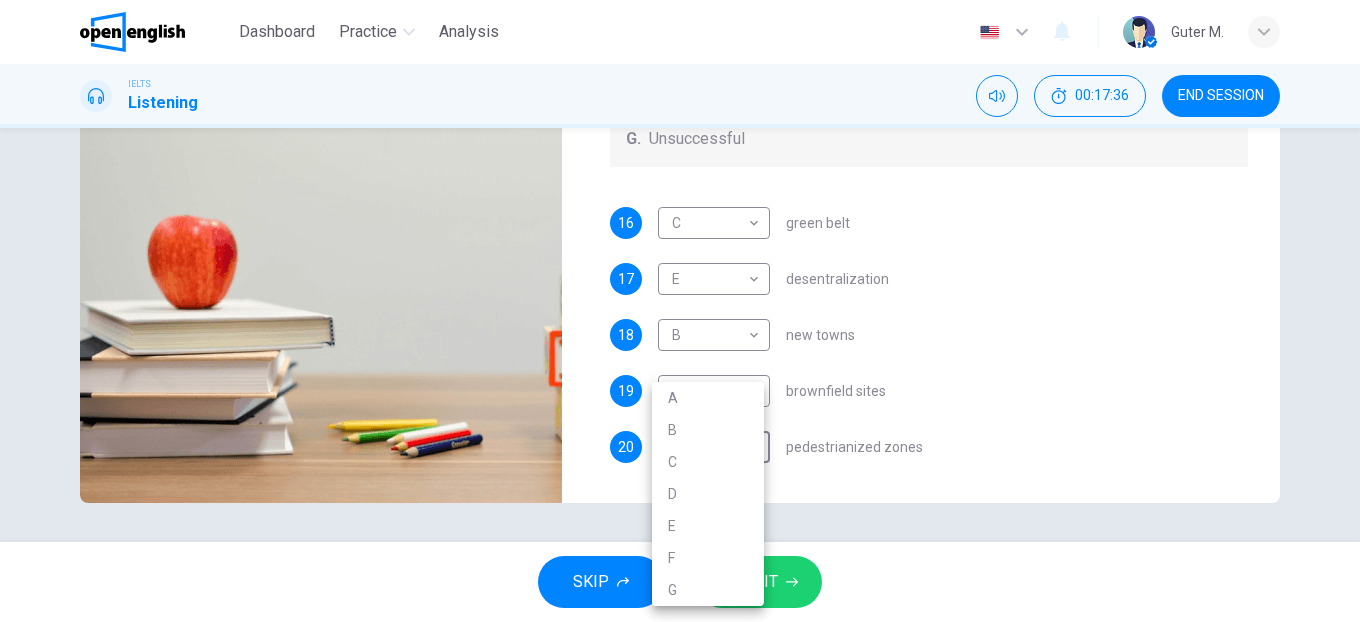 type on "**" 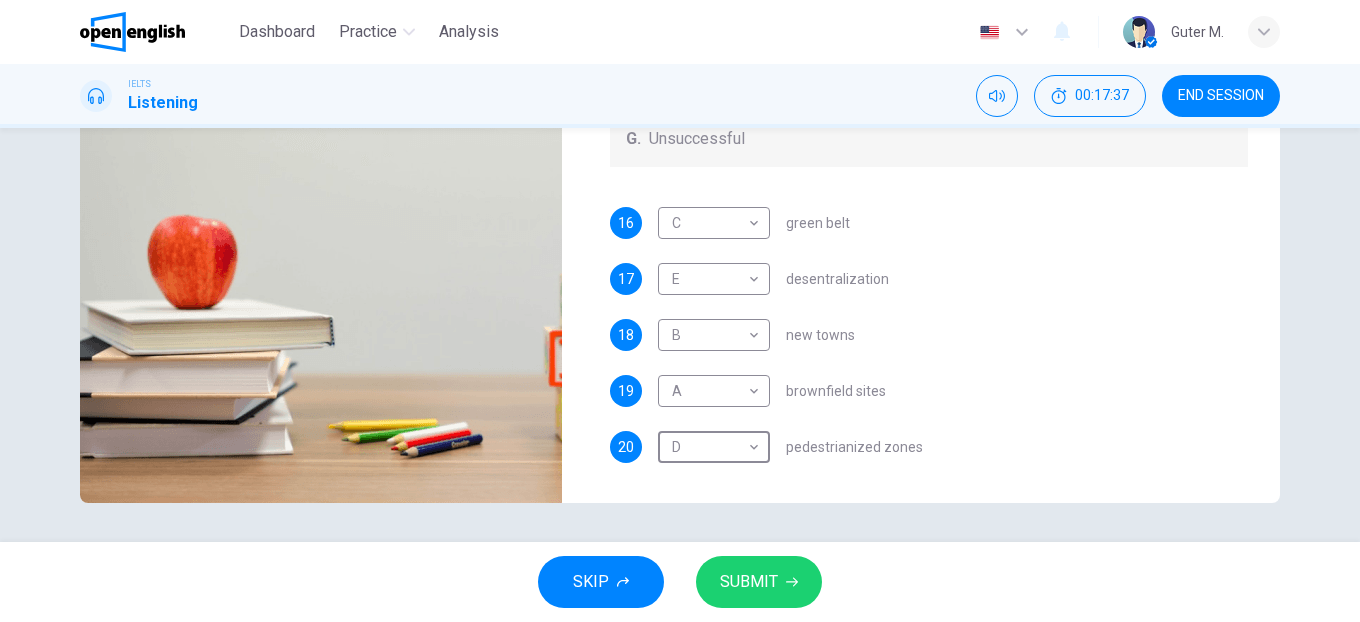click on "20 D * ​ pedestrianized zones" at bounding box center [929, 447] 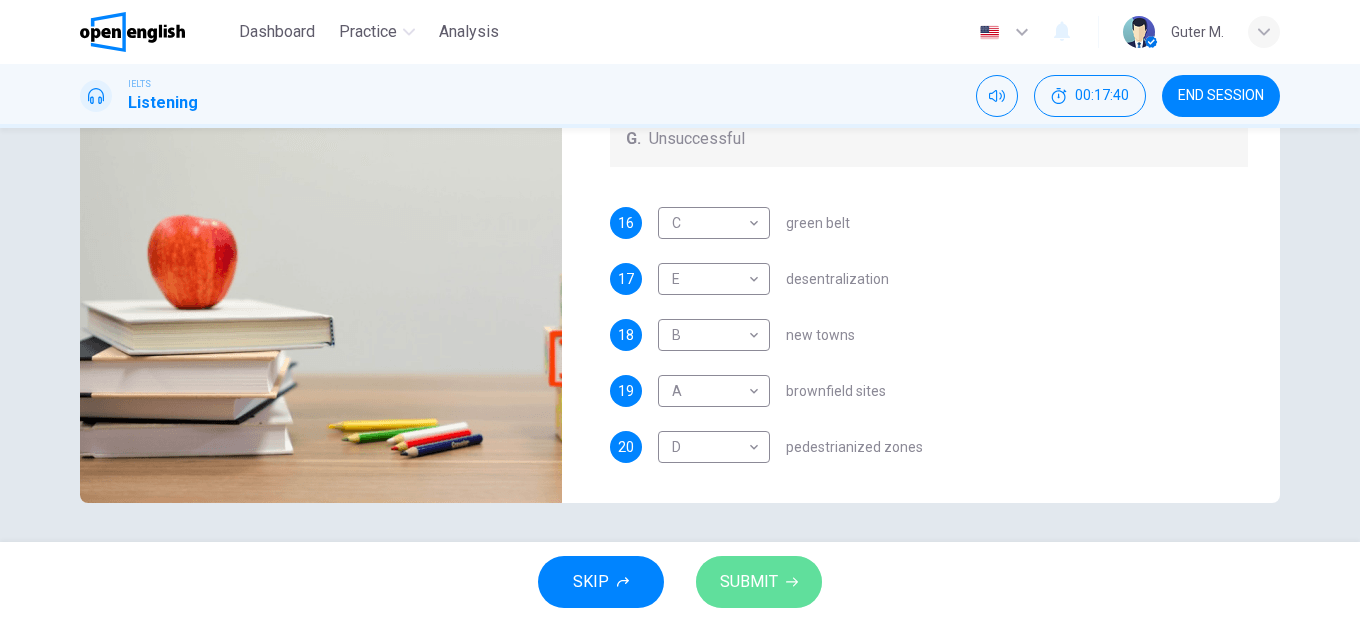 click on "SUBMIT" at bounding box center [759, 582] 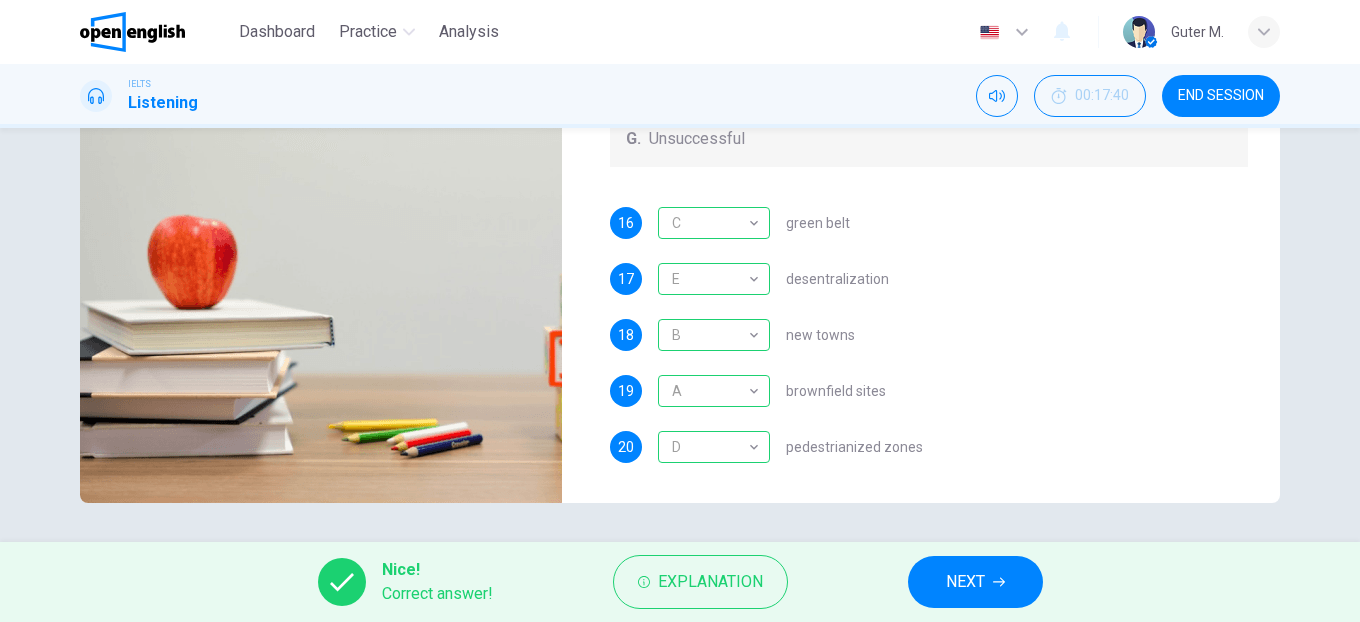 click on "NEXT" at bounding box center (965, 582) 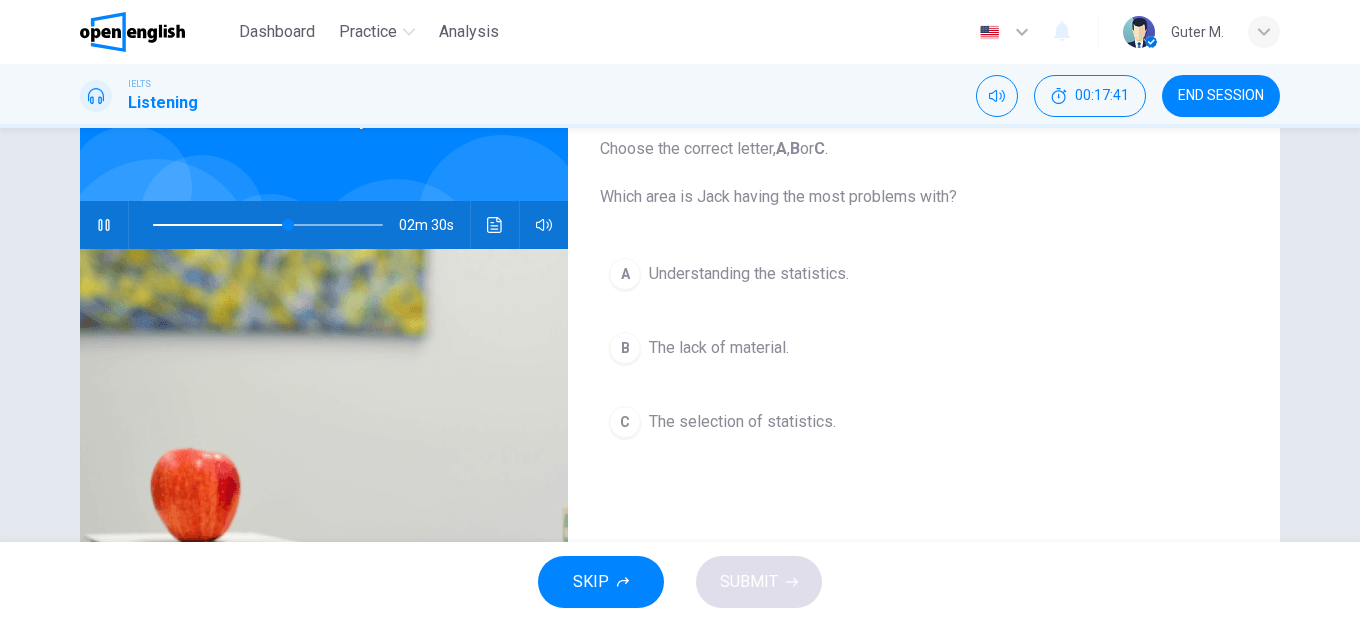 scroll, scrollTop: 102, scrollLeft: 0, axis: vertical 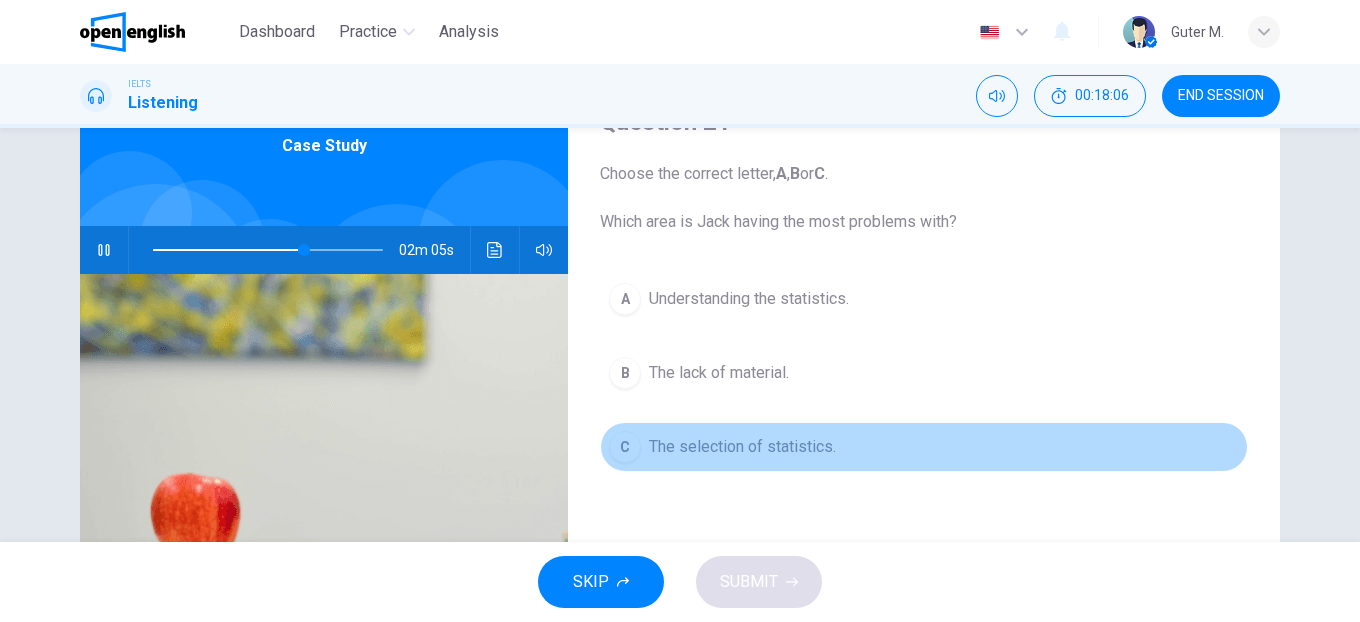 click on "C" at bounding box center (625, 447) 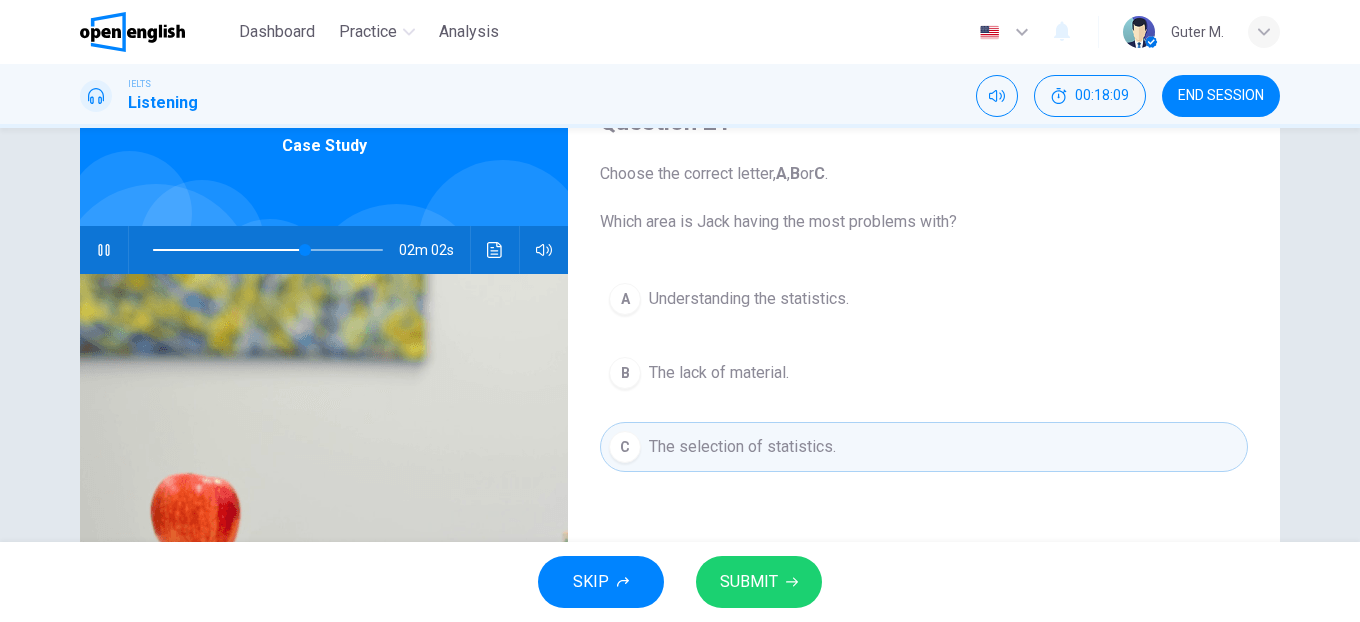 click on "SUBMIT" at bounding box center (749, 582) 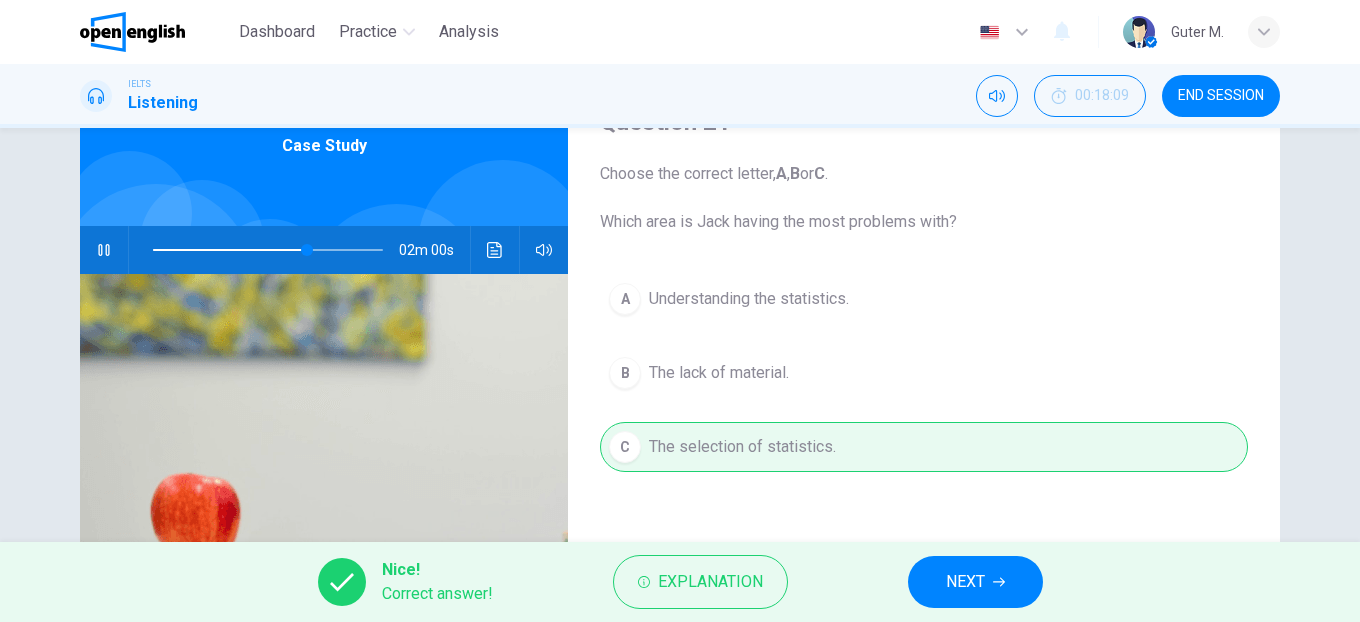 click on "NEXT" at bounding box center [965, 582] 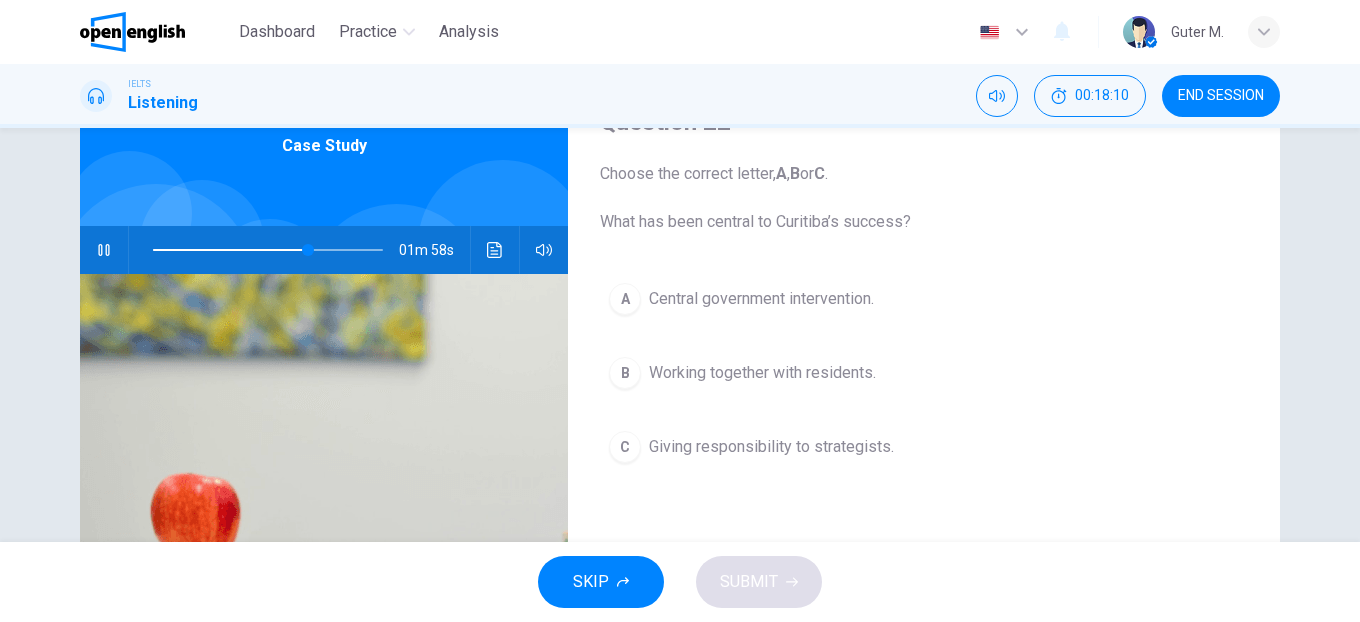 click 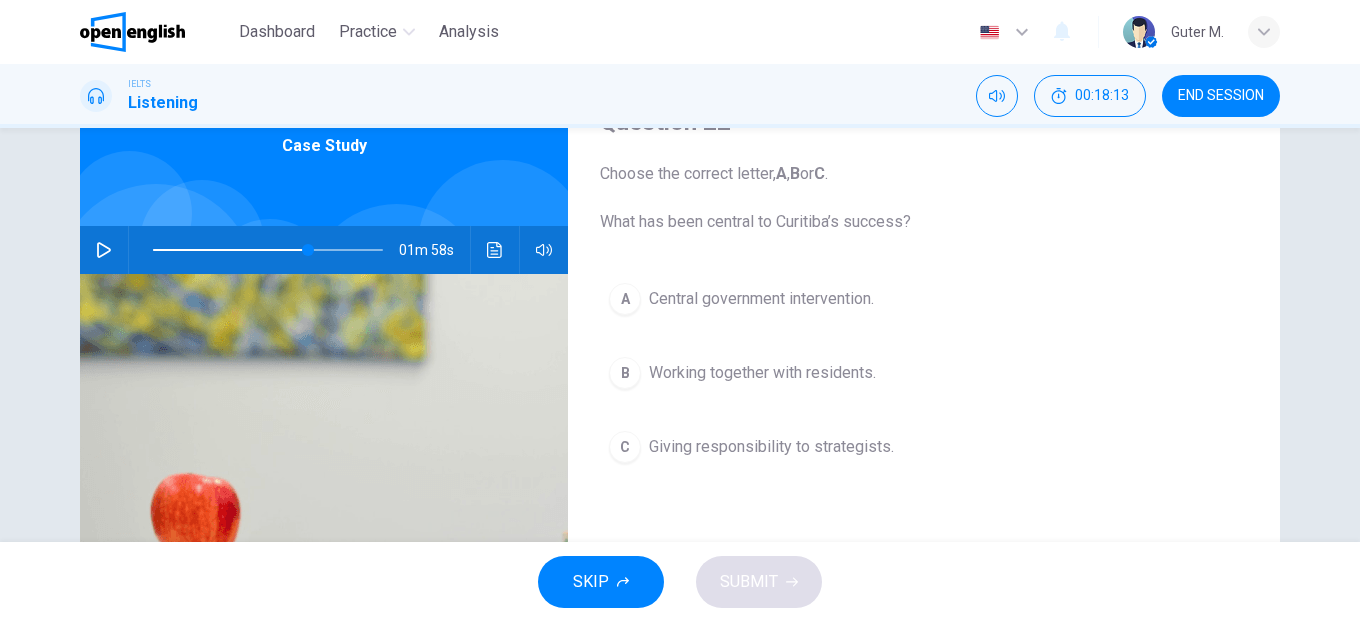 click 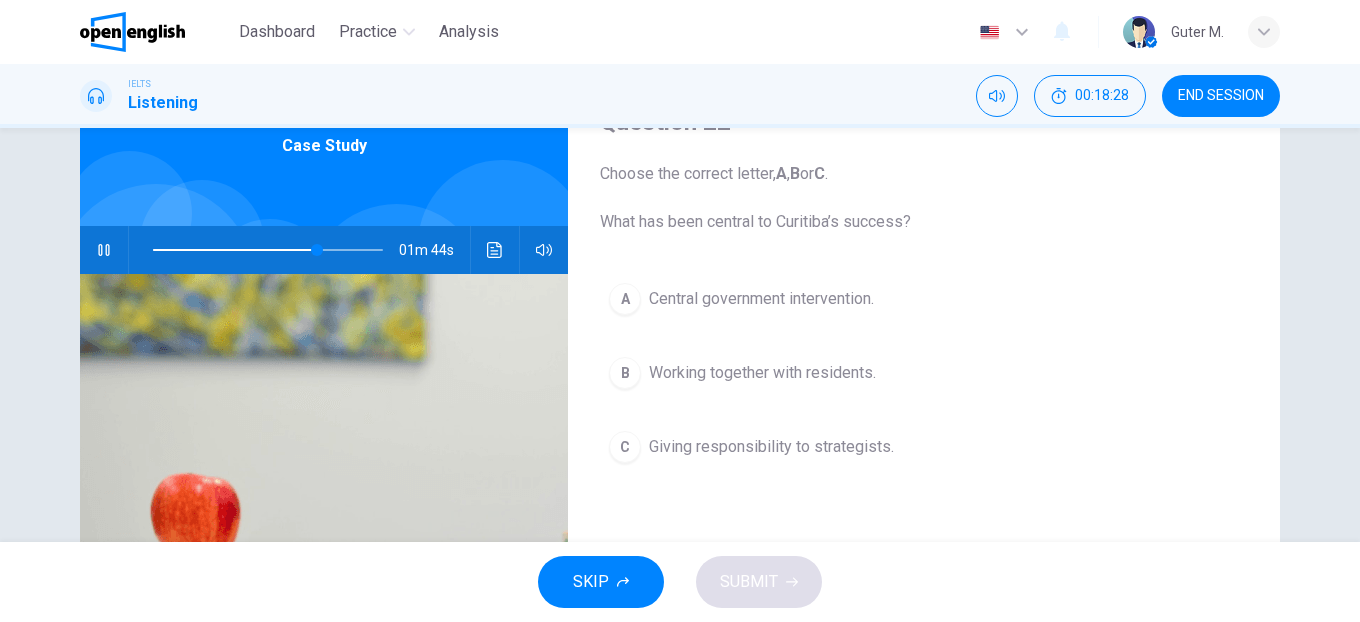 click on "B Working together with residents." at bounding box center (924, 373) 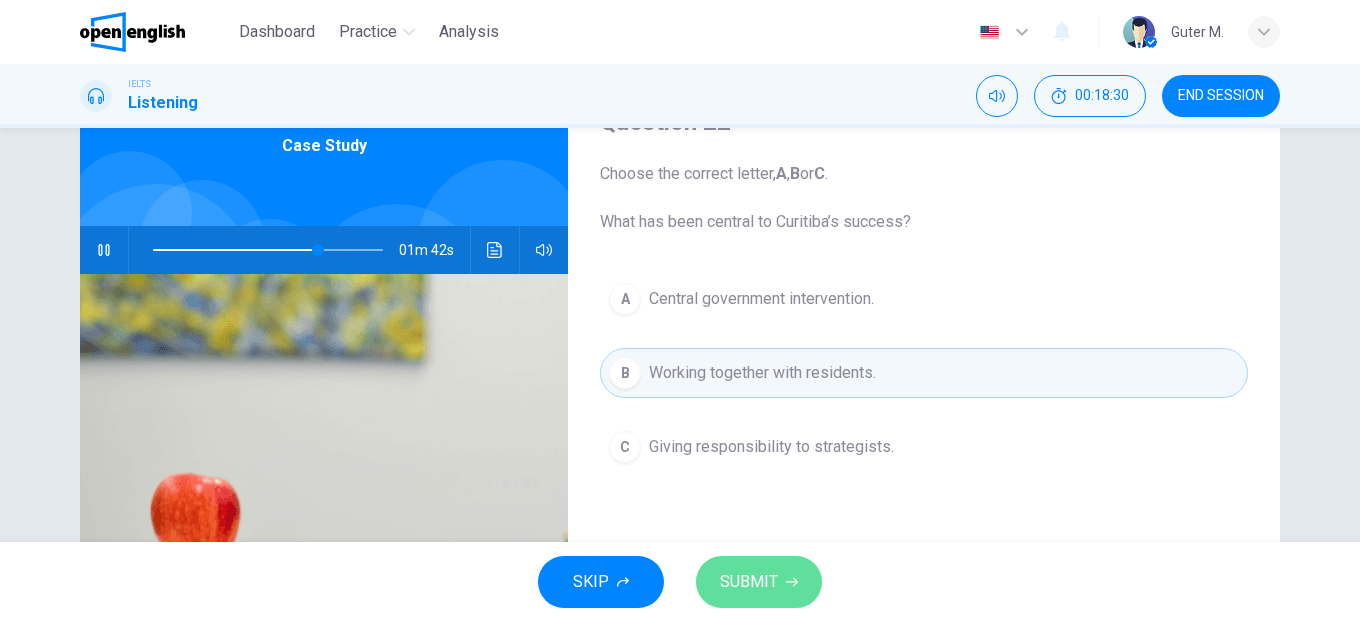 click 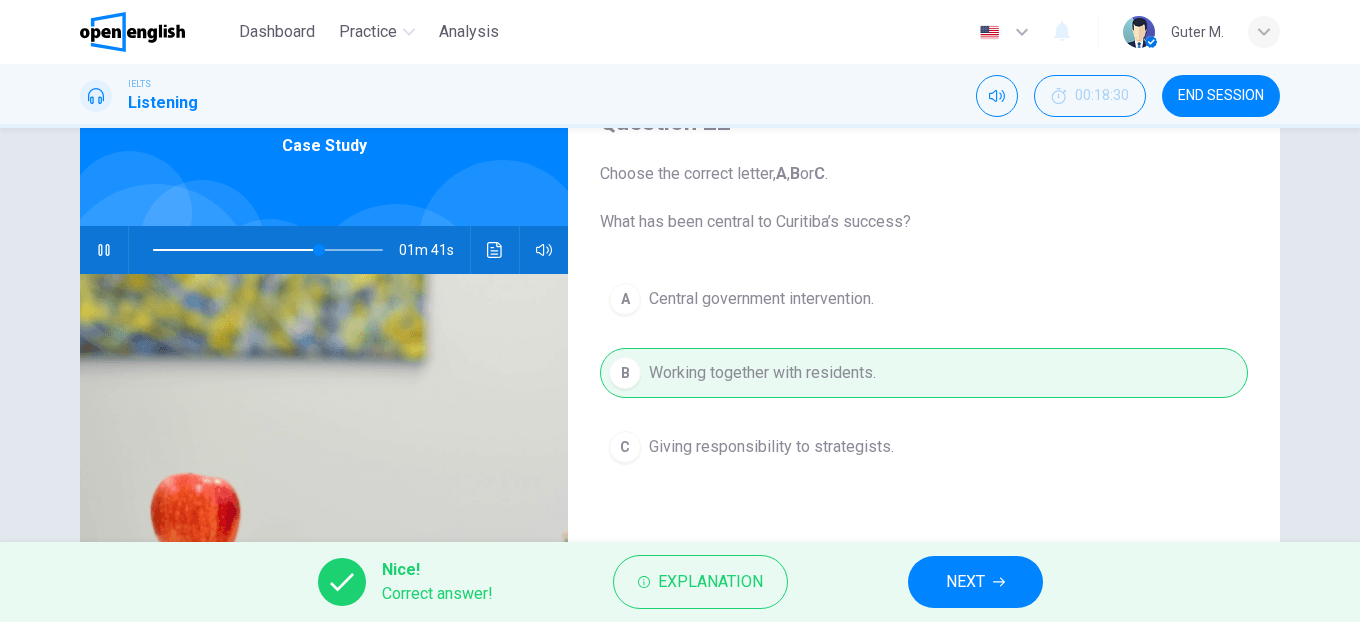 click on "NEXT" at bounding box center [965, 582] 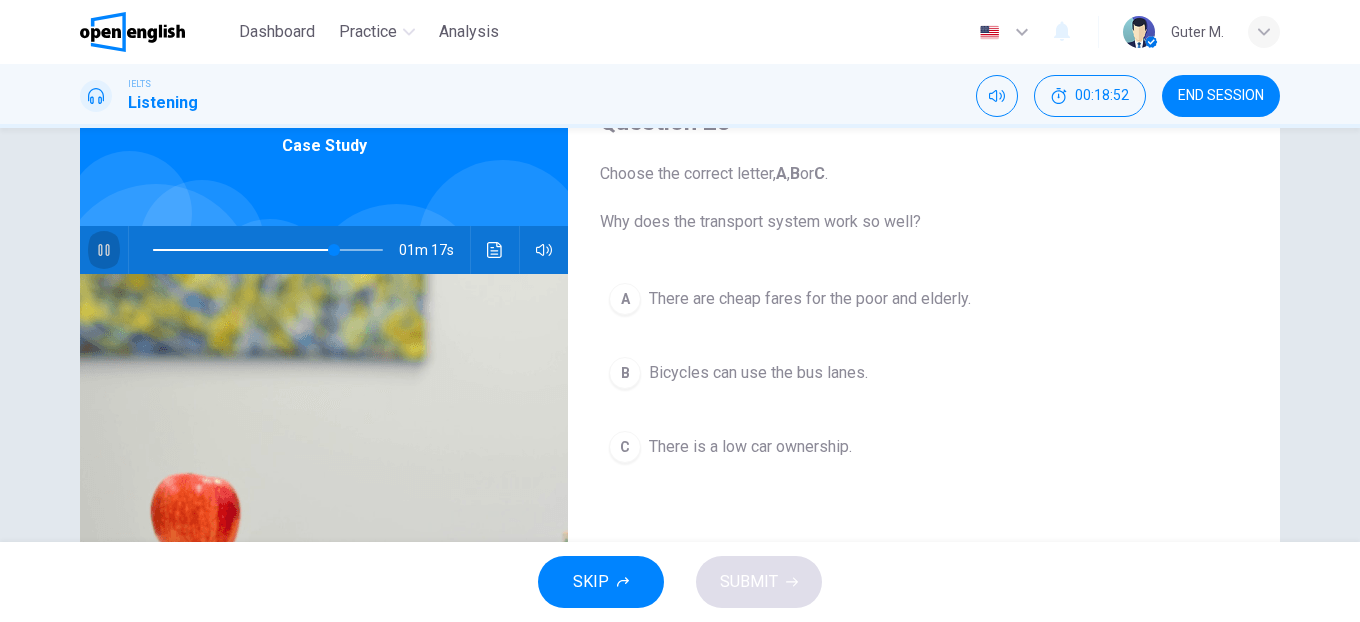 click 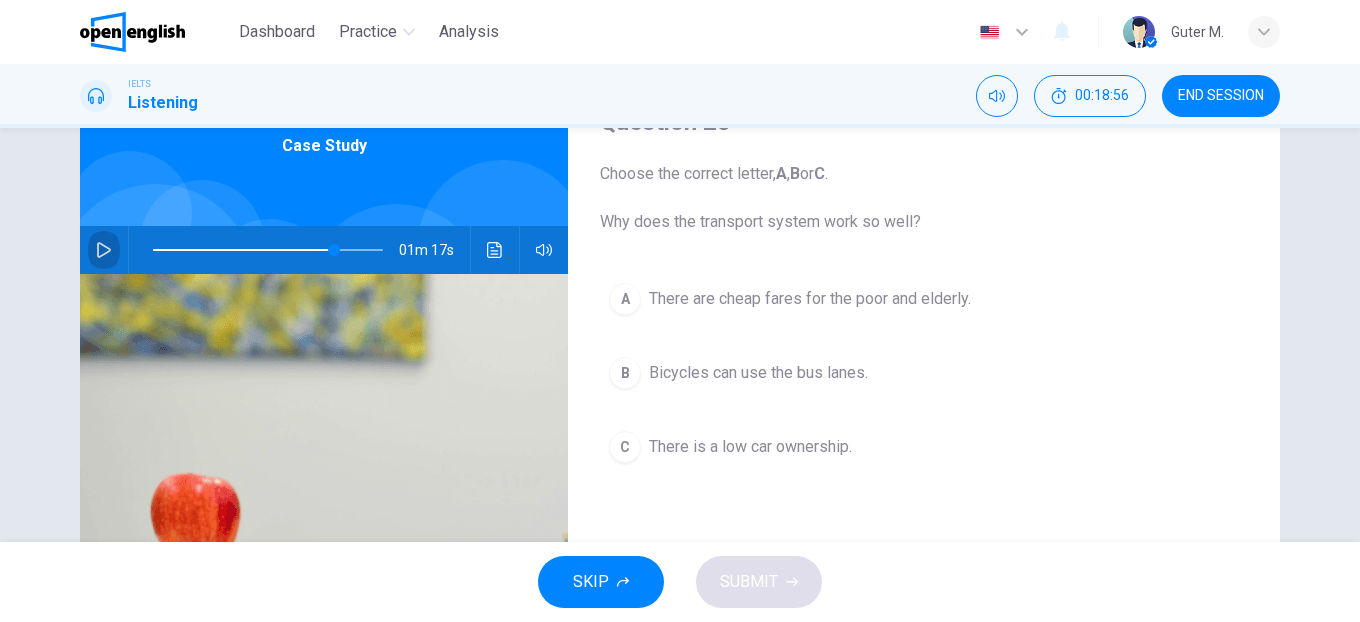 click 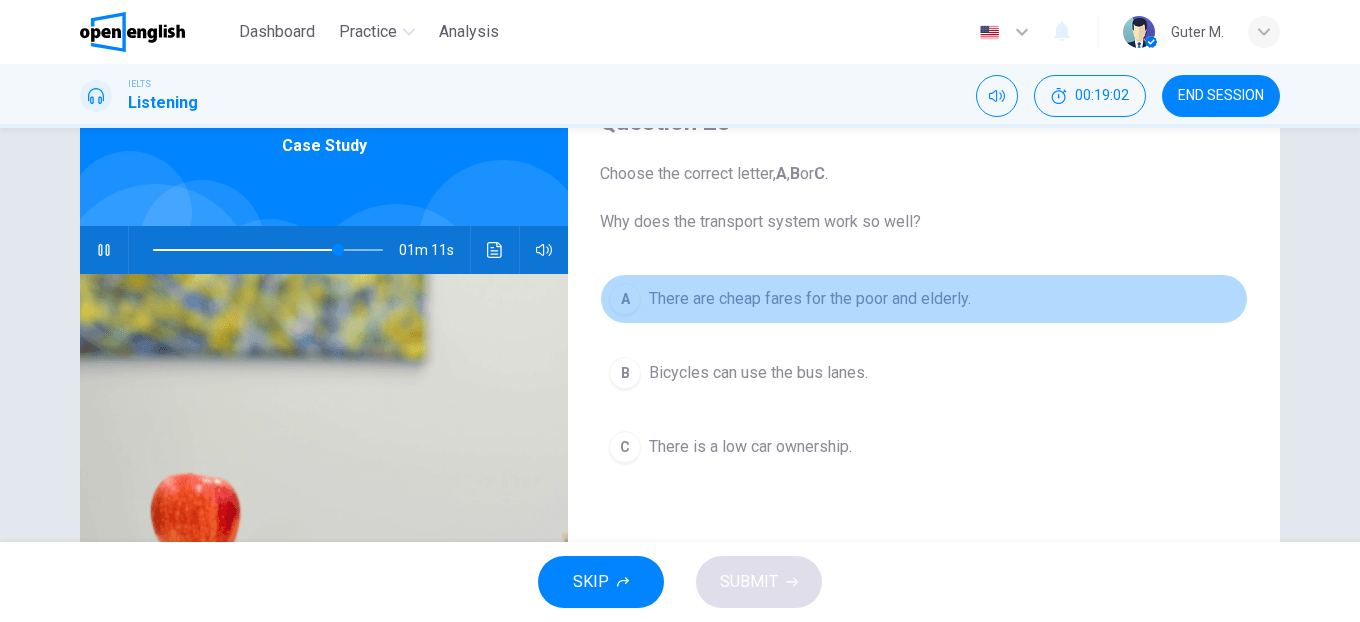 click on "A There are cheap fares for the poor and elderly." at bounding box center [924, 299] 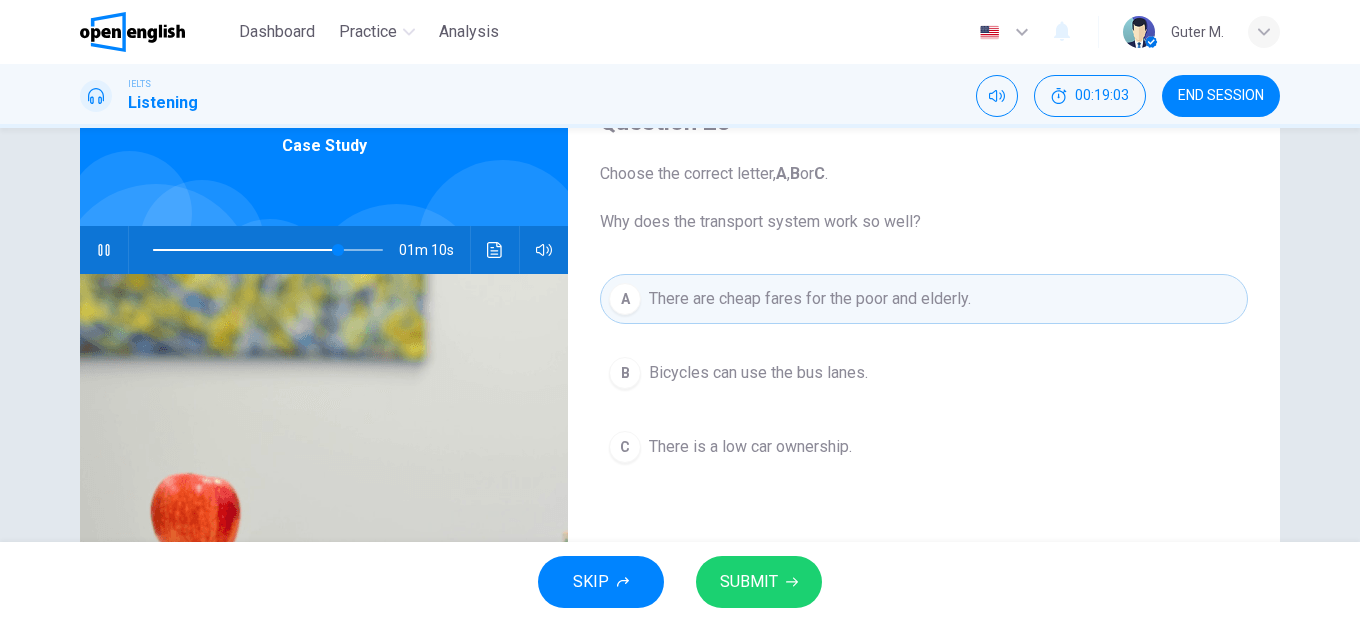 click on "SUBMIT" at bounding box center (749, 582) 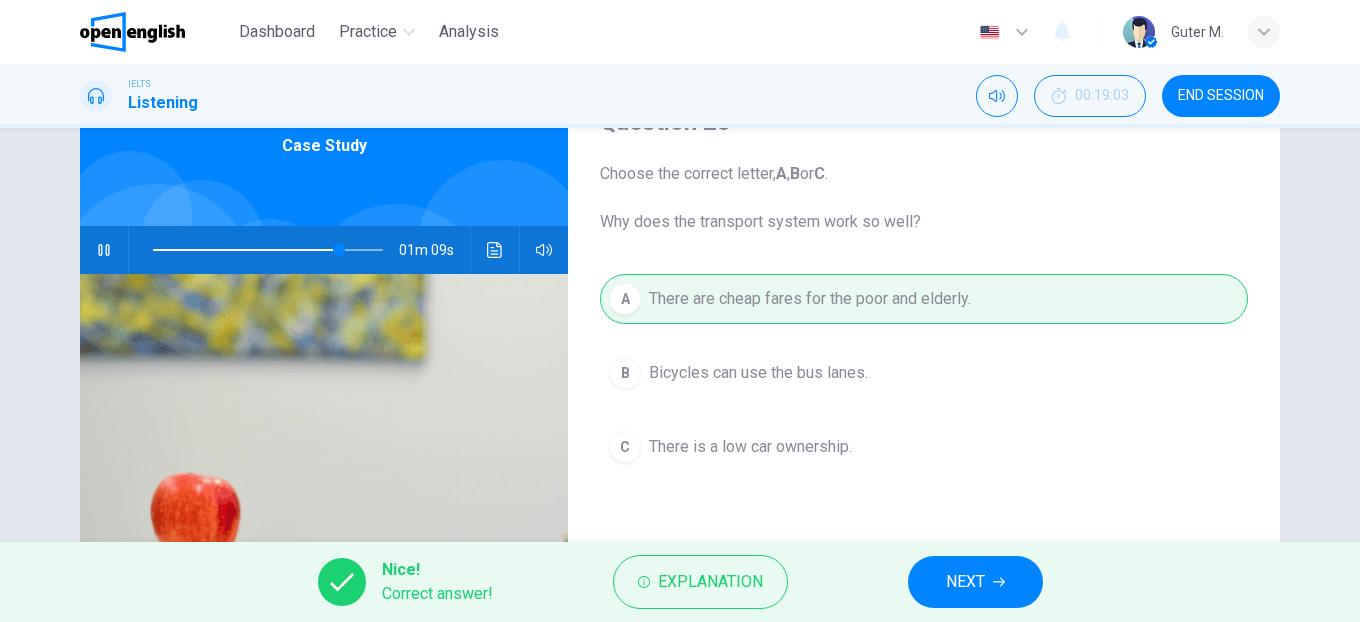 click on "NEXT" at bounding box center [975, 582] 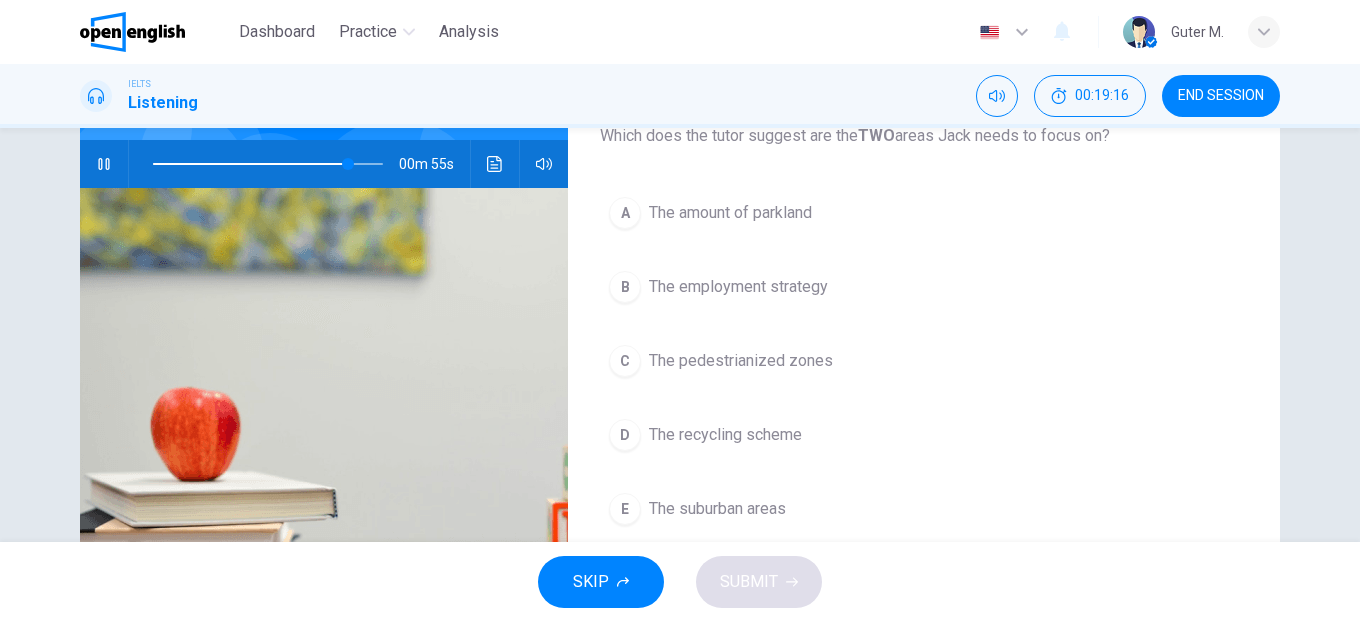 scroll, scrollTop: 184, scrollLeft: 0, axis: vertical 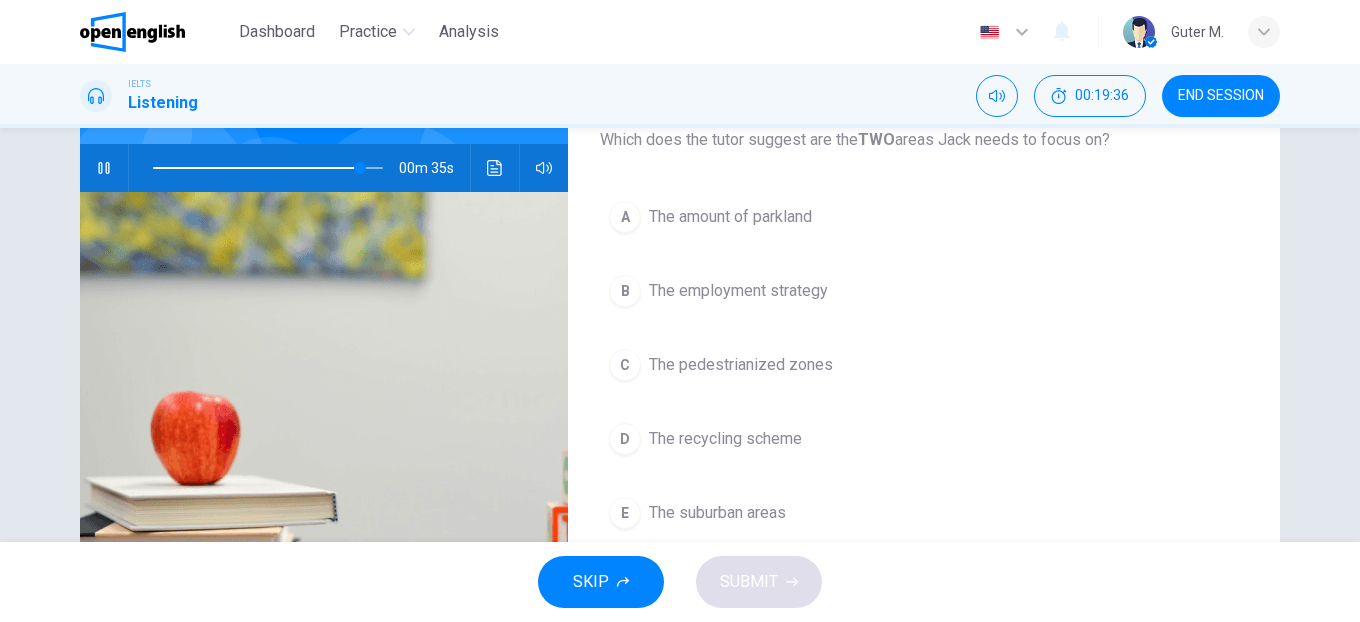 click on "A" at bounding box center (625, 217) 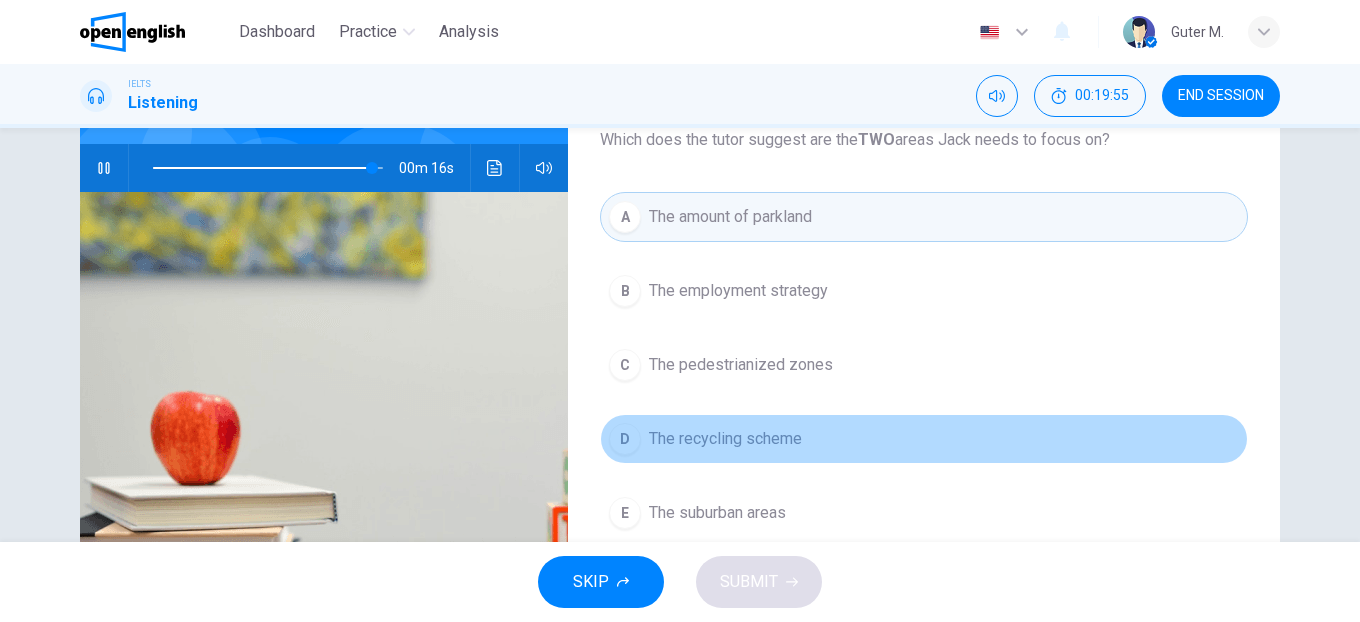 click on "D" at bounding box center [625, 439] 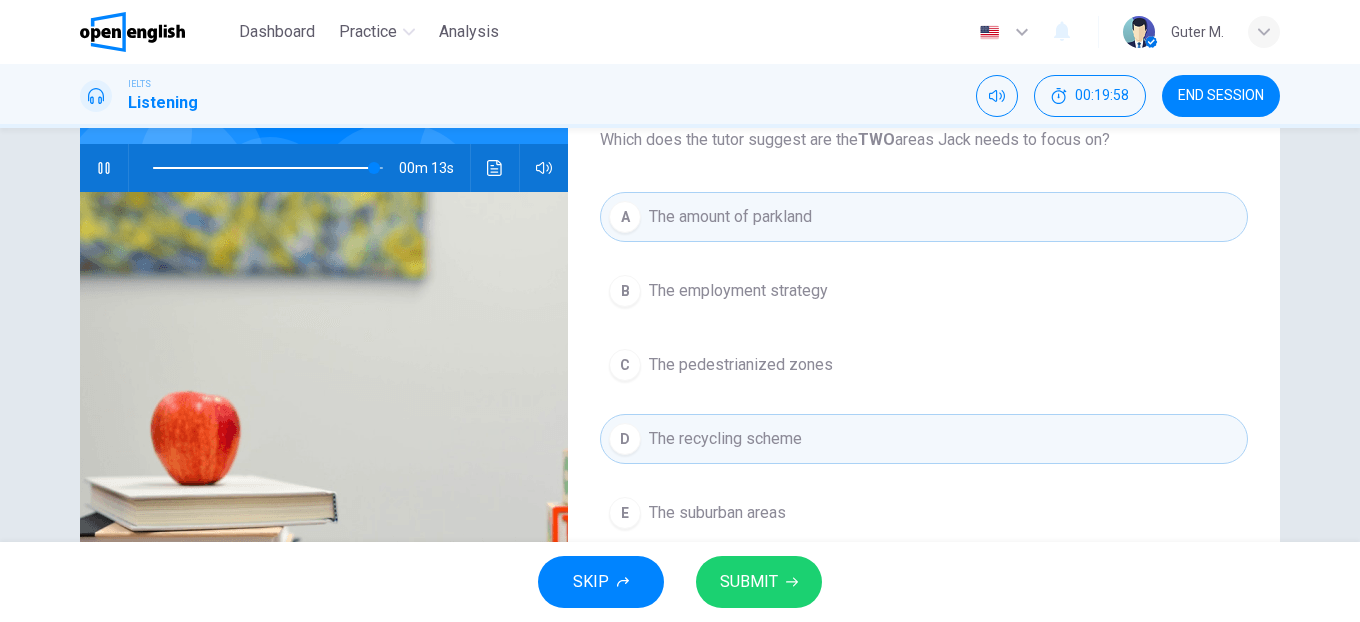 click on "SUBMIT" at bounding box center (749, 582) 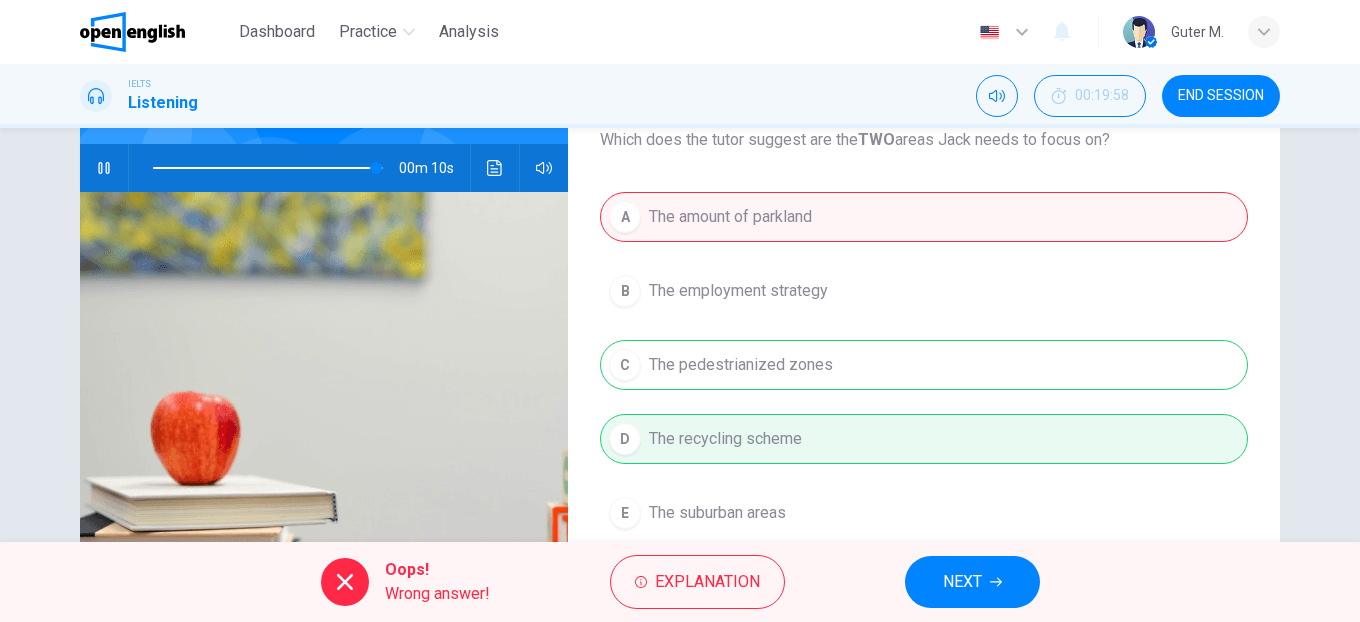 click on "A The amount of parkland B The employment strategy C The pedestrianized zones D The recycling scheme E The suburban areas" at bounding box center [924, 385] 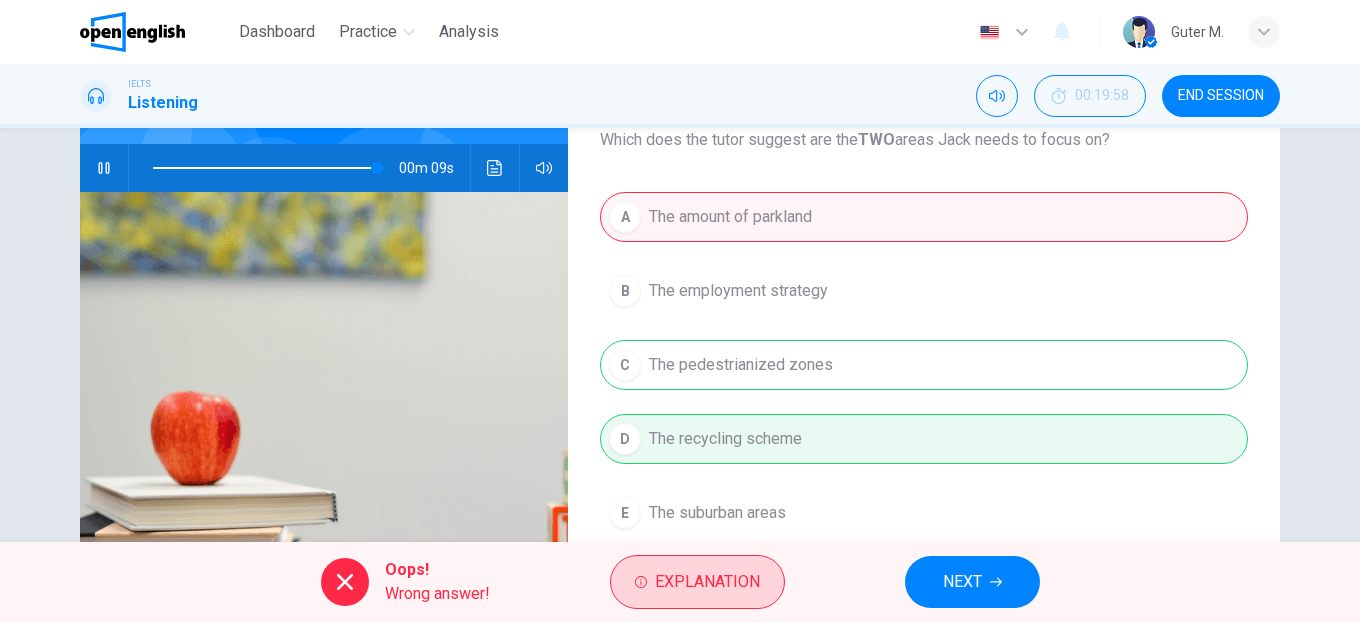 click on "Explanation" at bounding box center (707, 582) 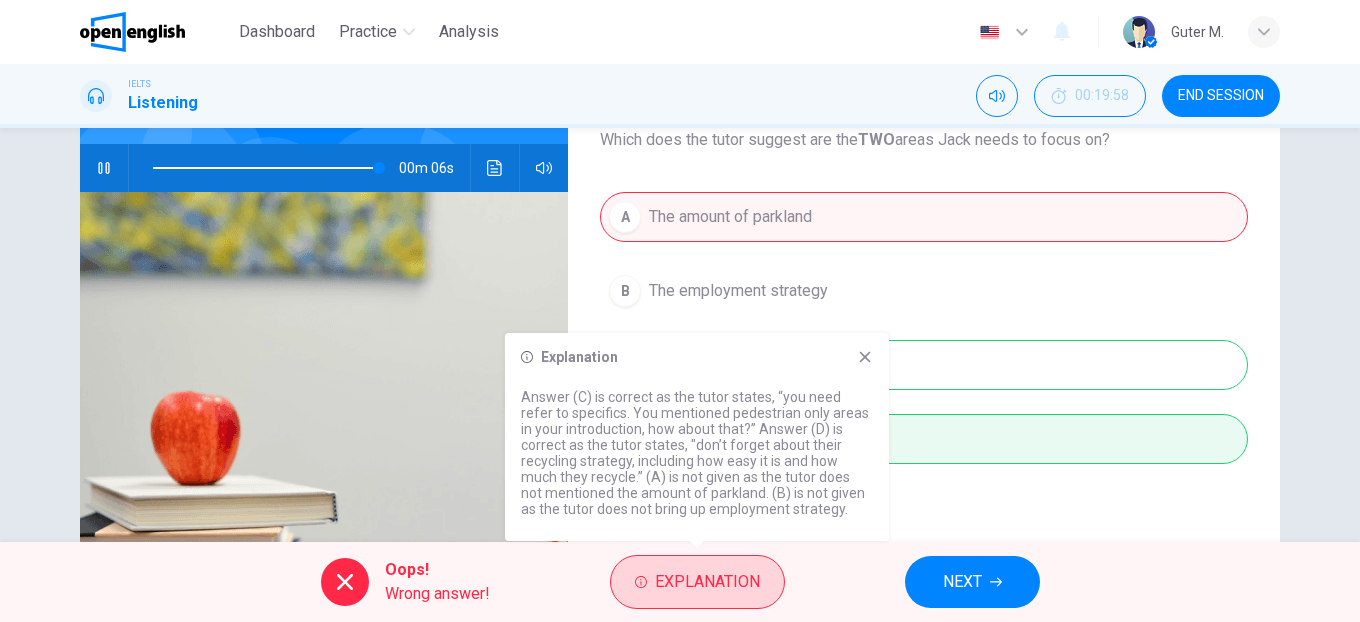 click on "Explanation" at bounding box center [707, 582] 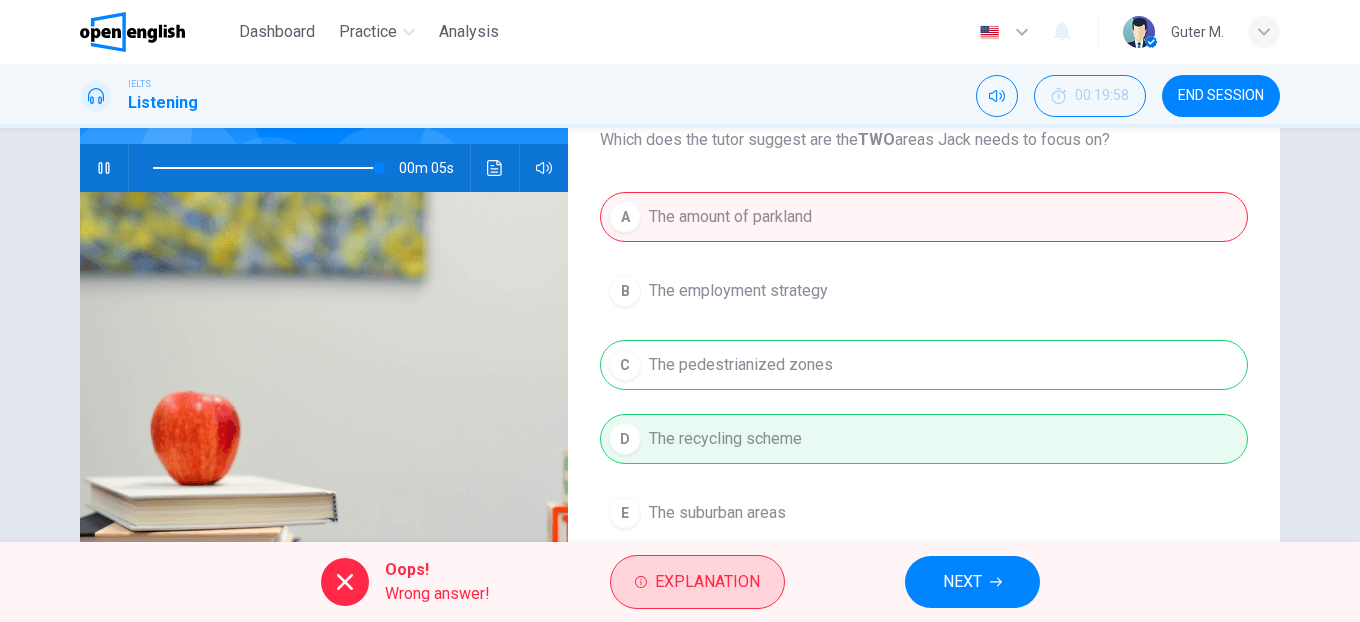 click on "Explanation" at bounding box center (707, 582) 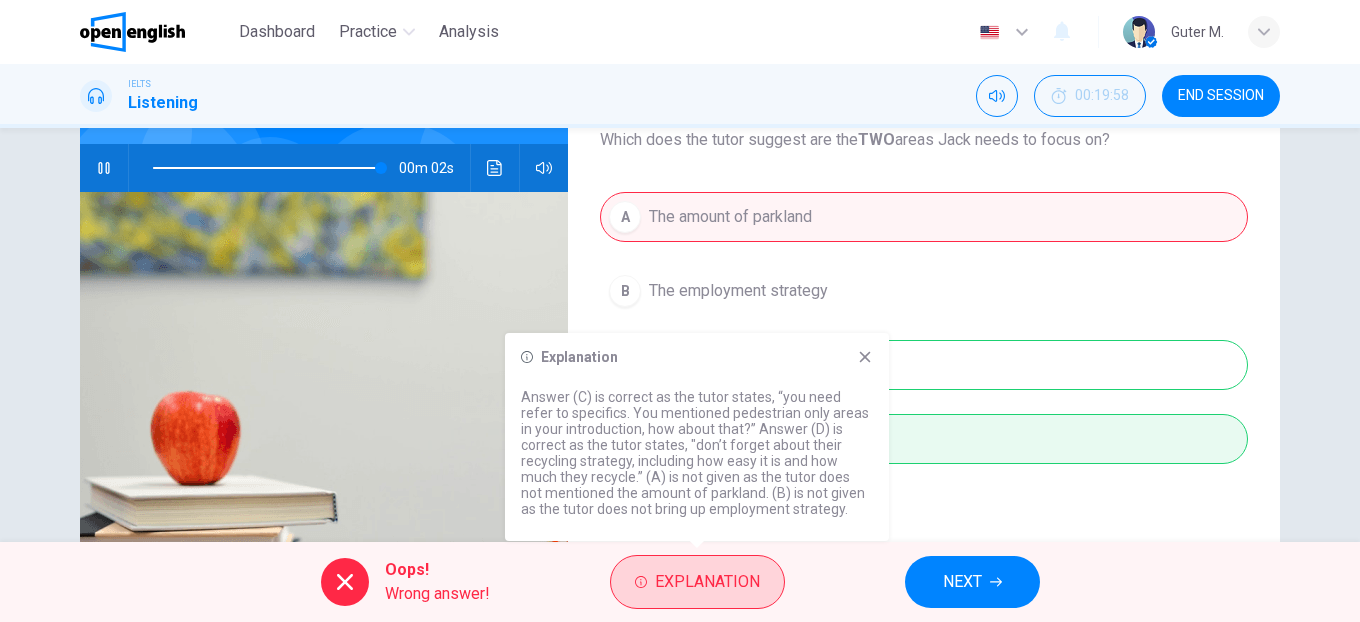 type on "***" 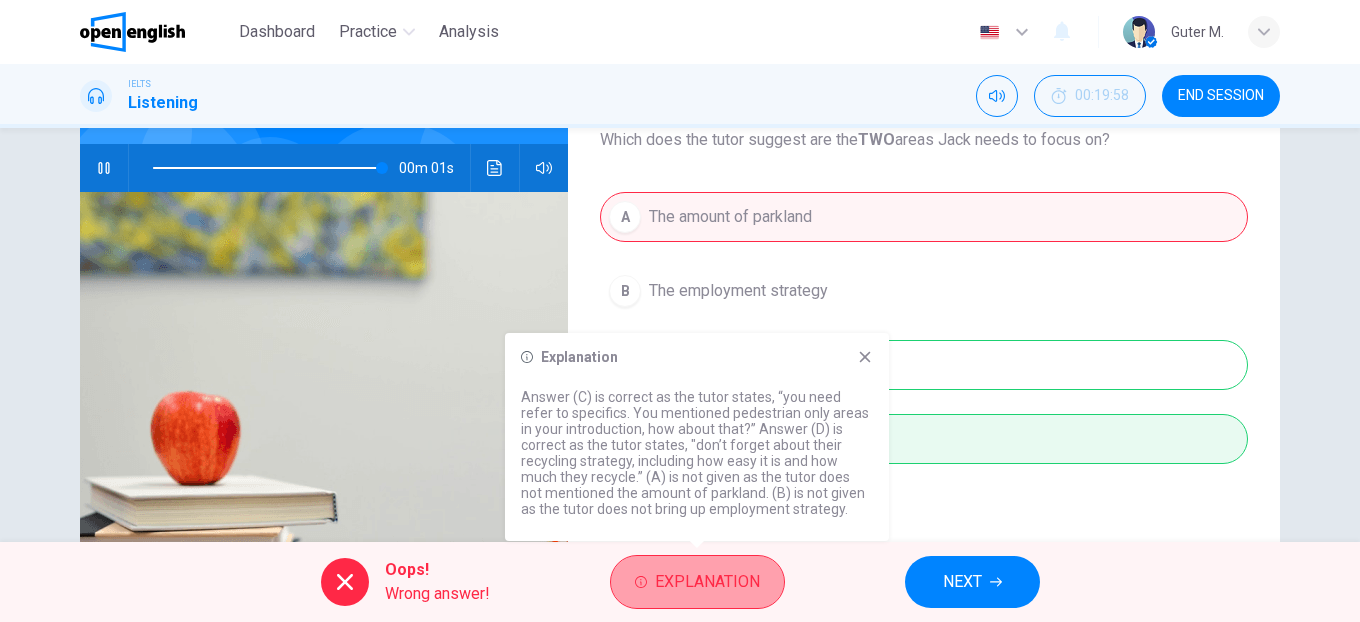 click on "Explanation" at bounding box center (707, 582) 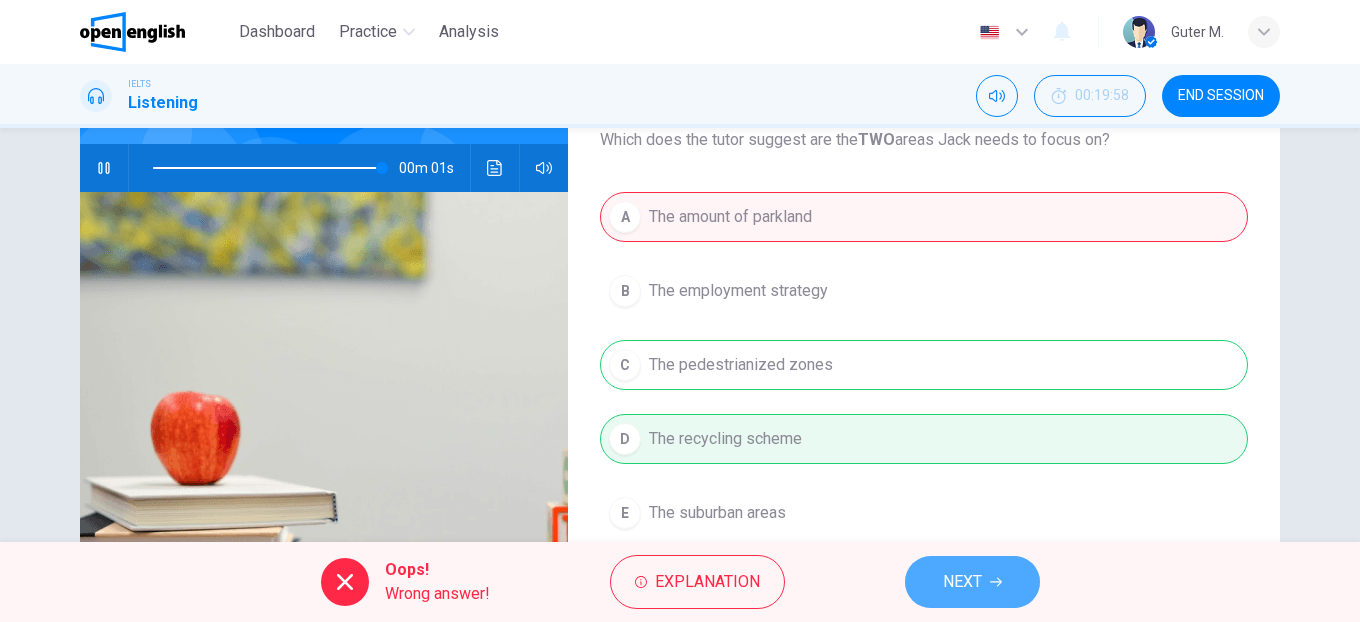 click on "NEXT" at bounding box center [972, 582] 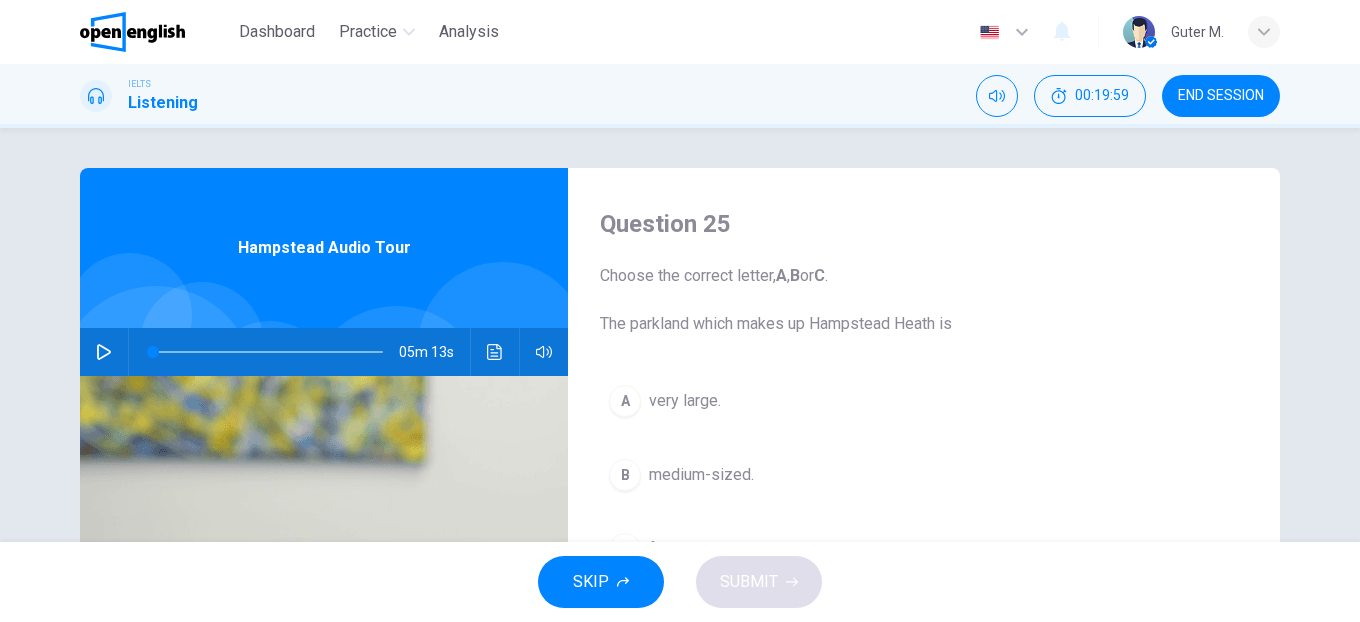 click 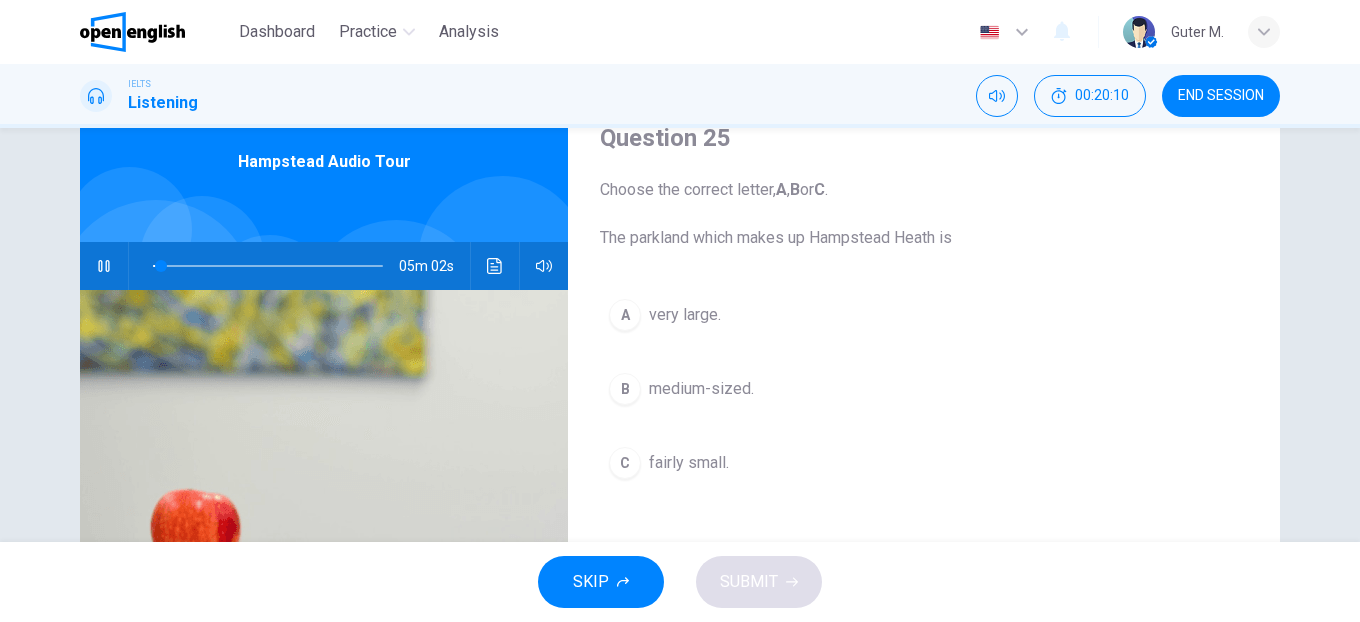 scroll, scrollTop: 52, scrollLeft: 0, axis: vertical 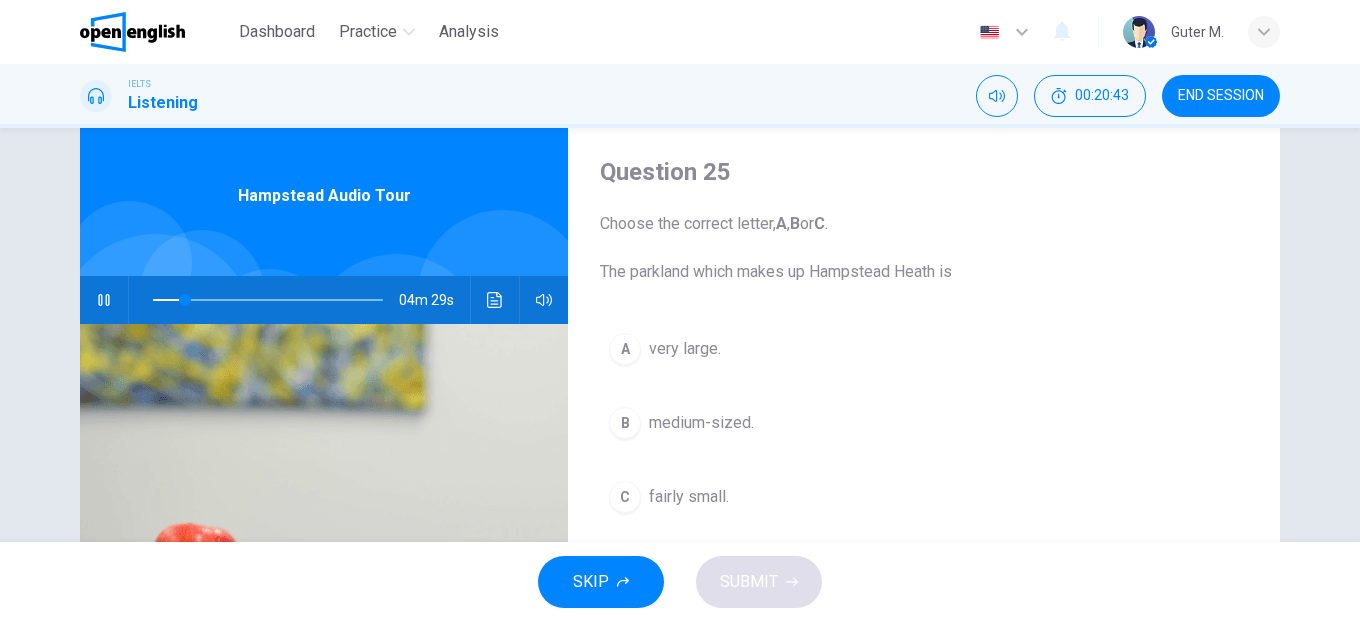 click on "A" at bounding box center [625, 349] 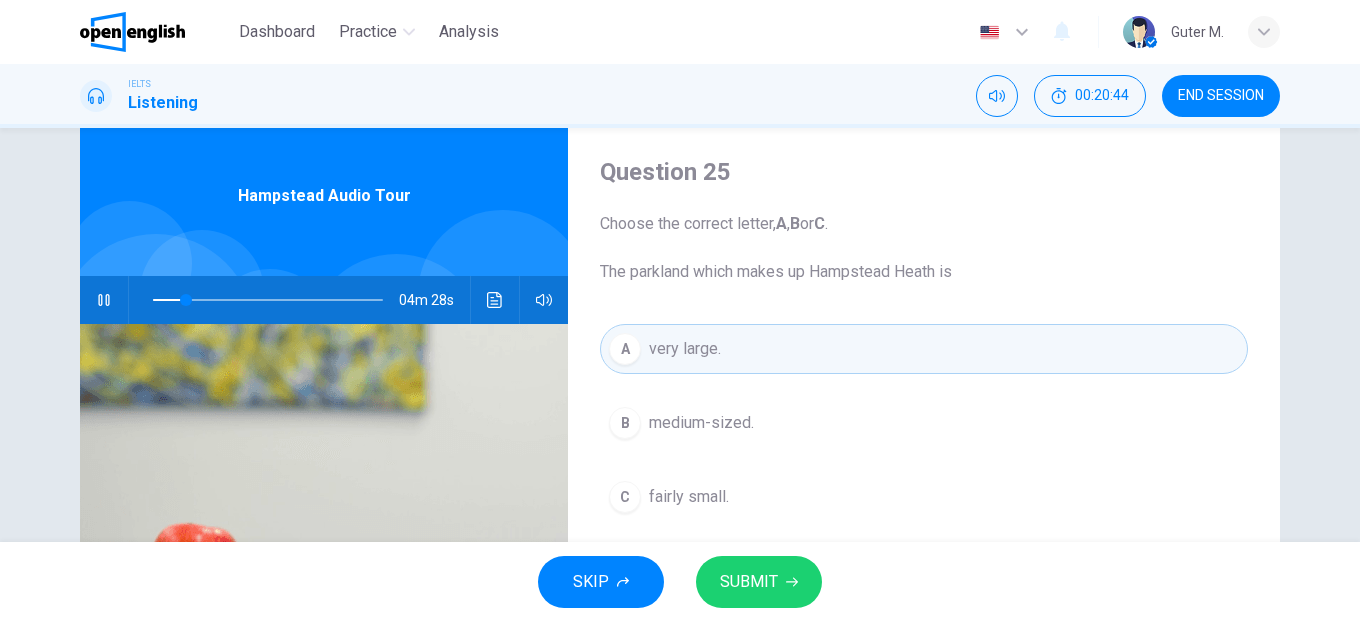 click on "SUBMIT" at bounding box center [749, 582] 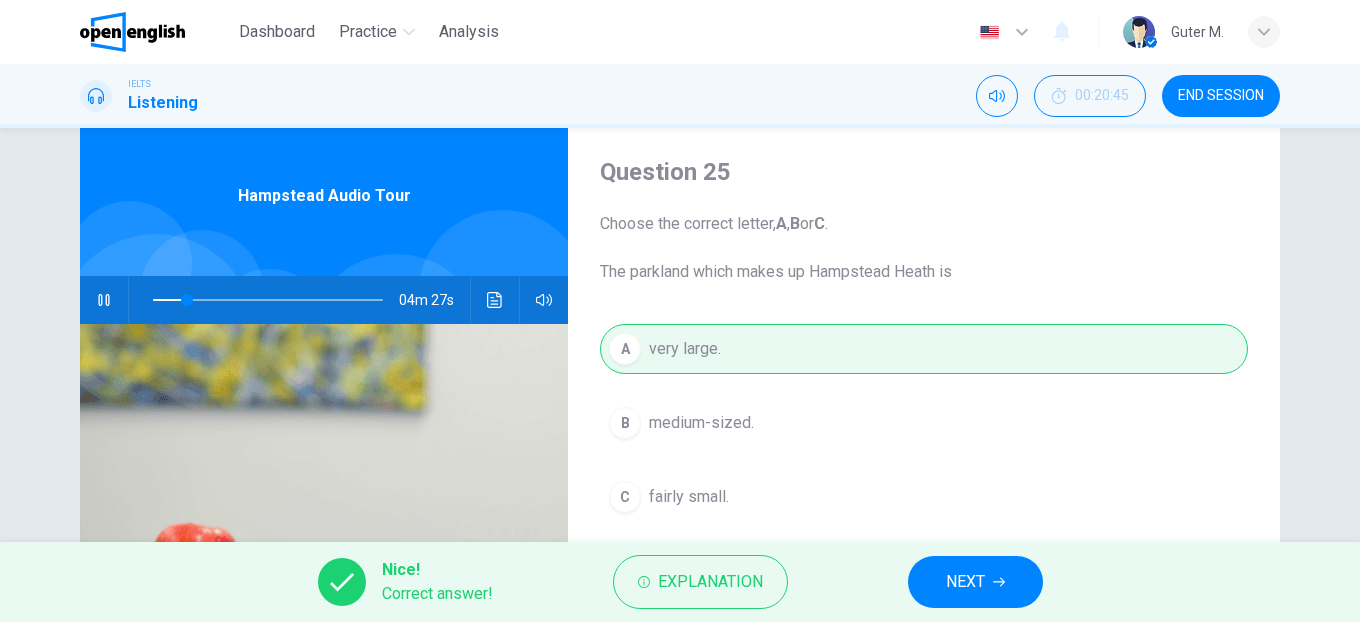 click on "NEXT" at bounding box center (965, 582) 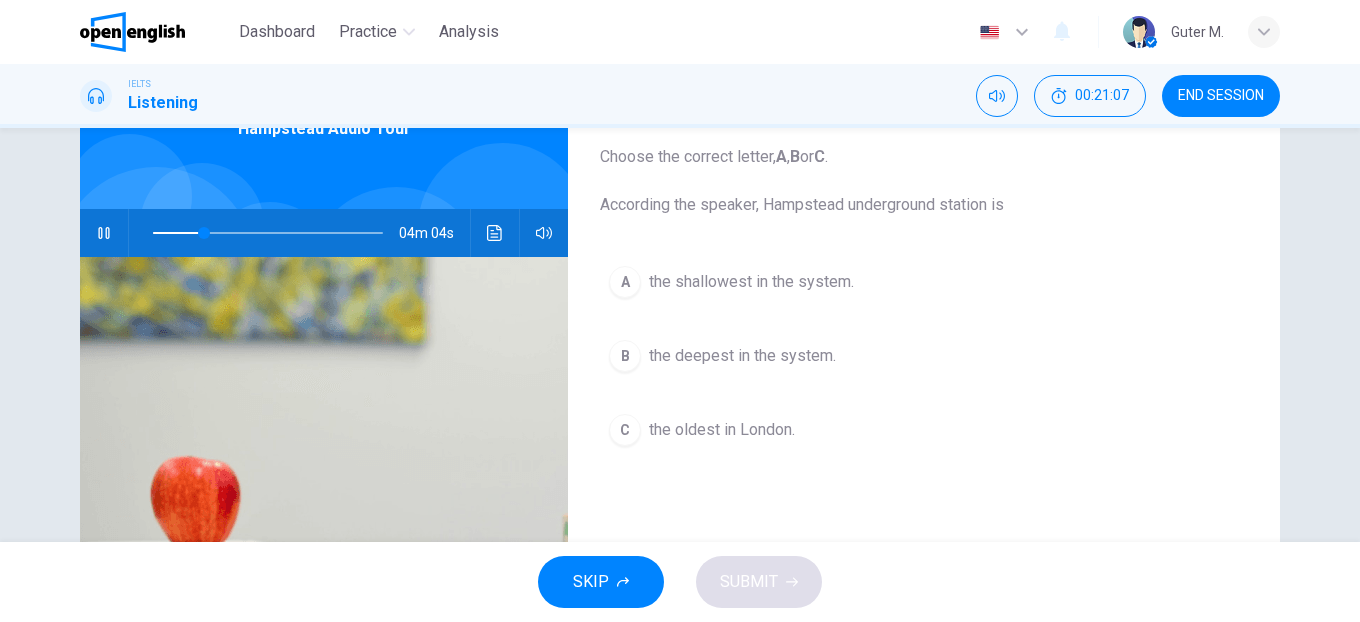 scroll, scrollTop: 115, scrollLeft: 0, axis: vertical 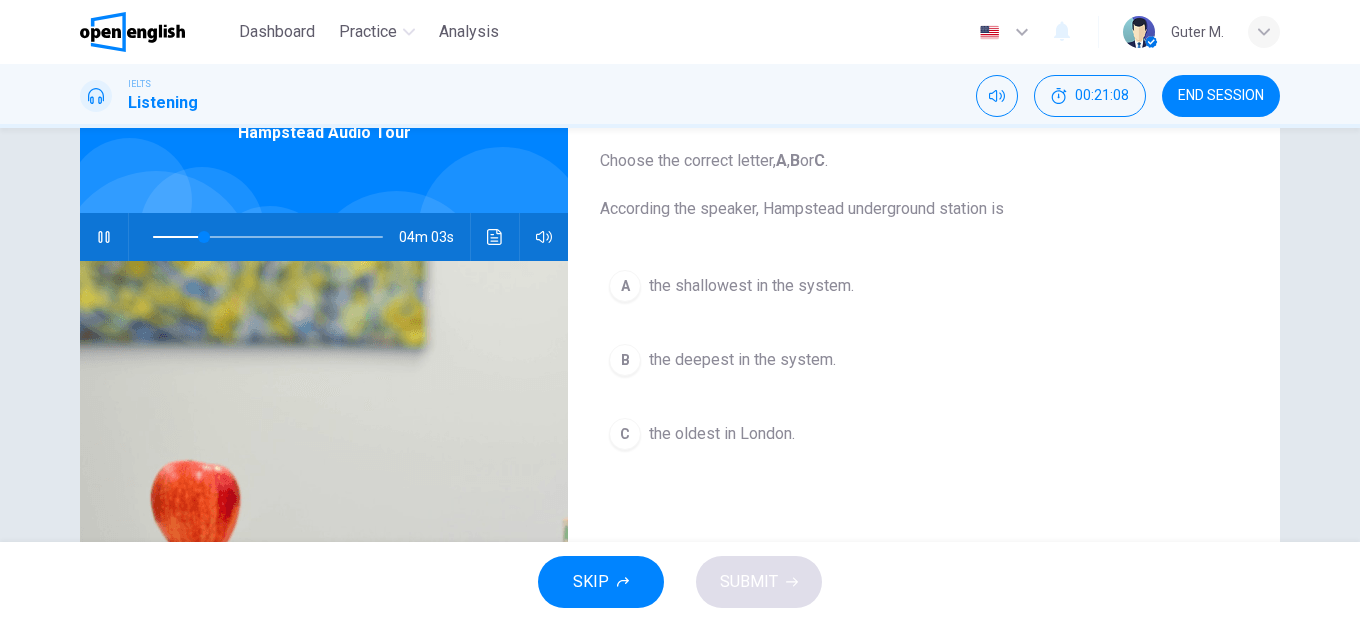 click on "C" at bounding box center [625, 434] 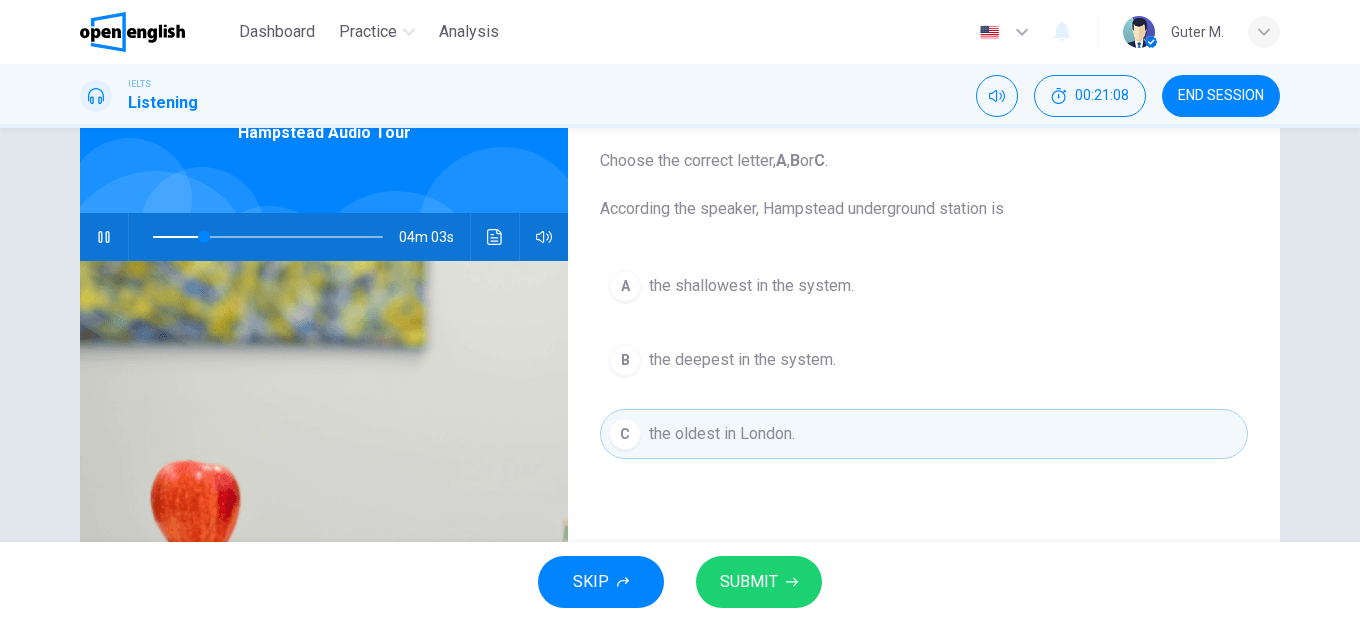 click on "SUBMIT" at bounding box center [759, 582] 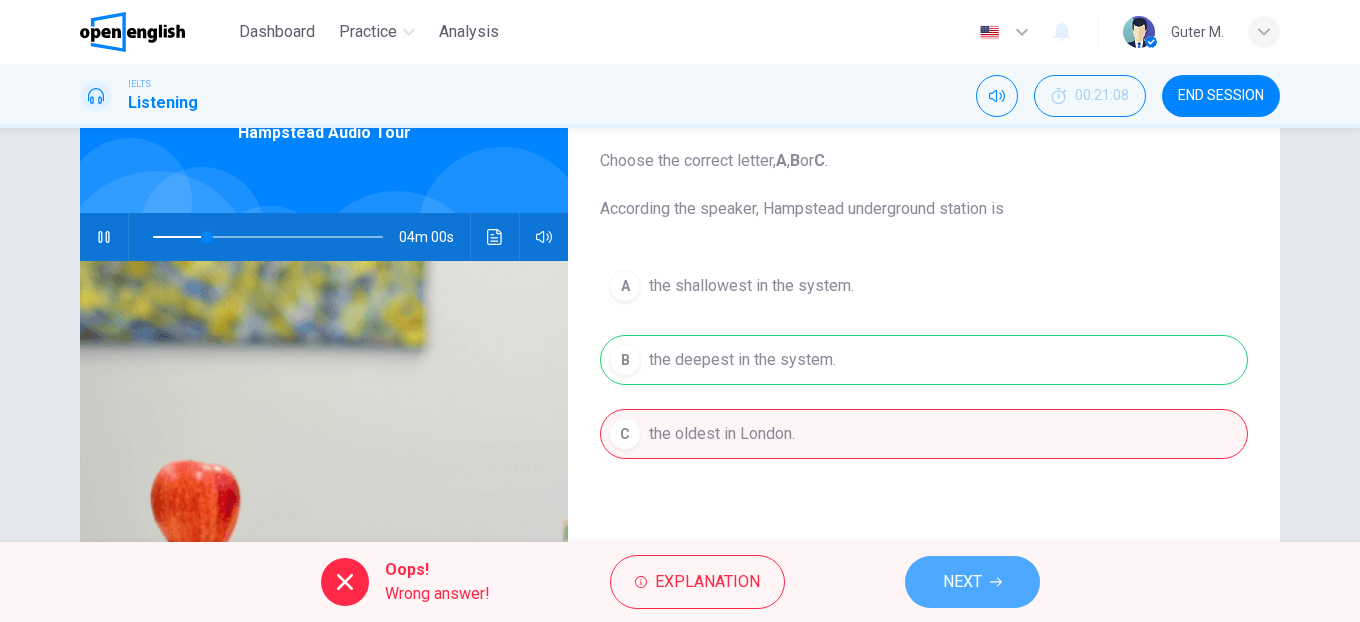 click on "NEXT" at bounding box center [972, 582] 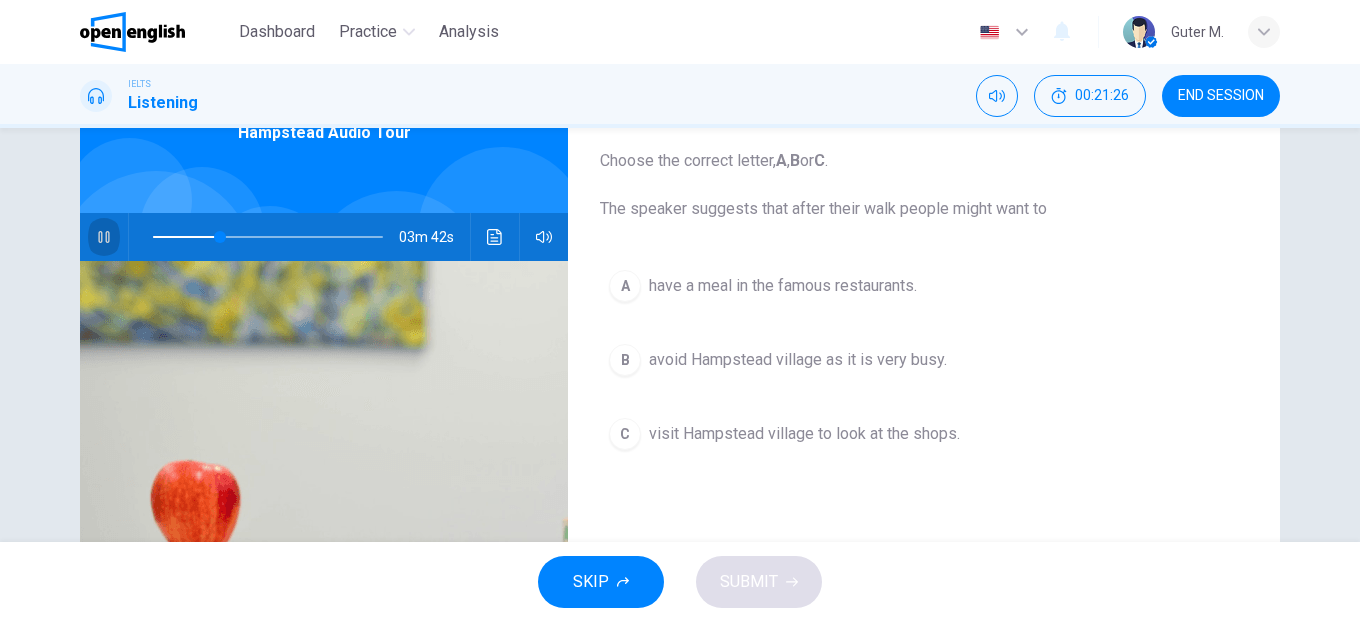 click 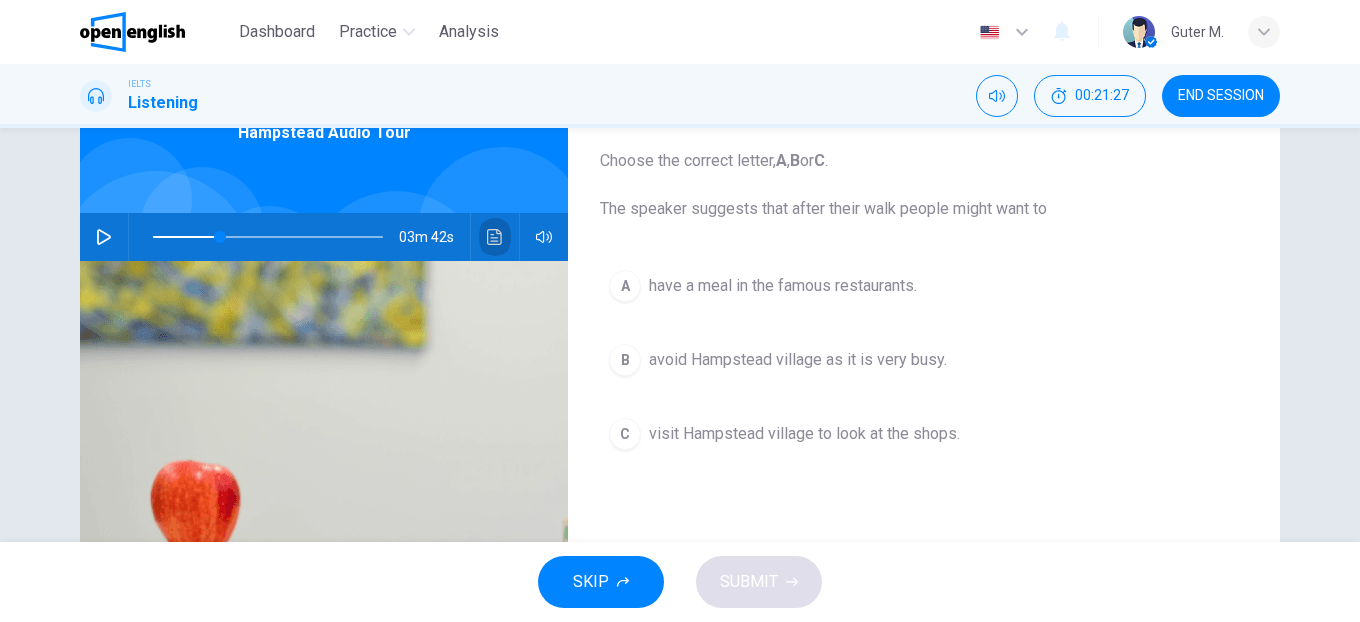 click 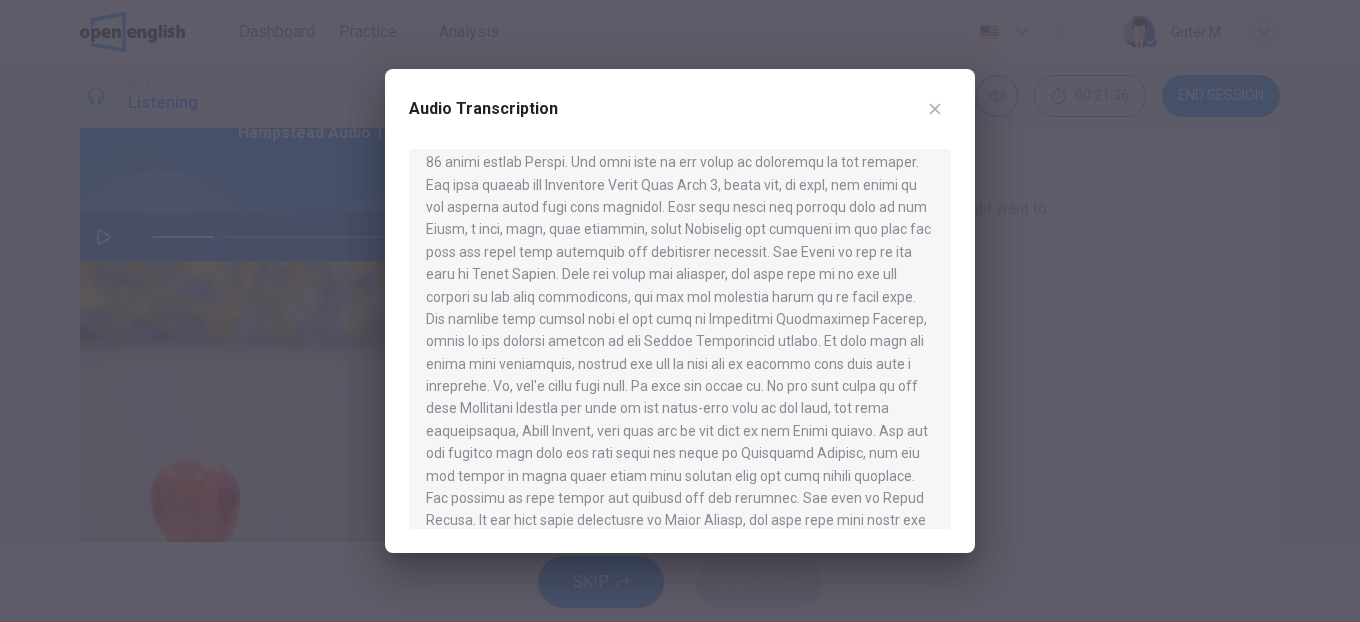 scroll, scrollTop: 87, scrollLeft: 0, axis: vertical 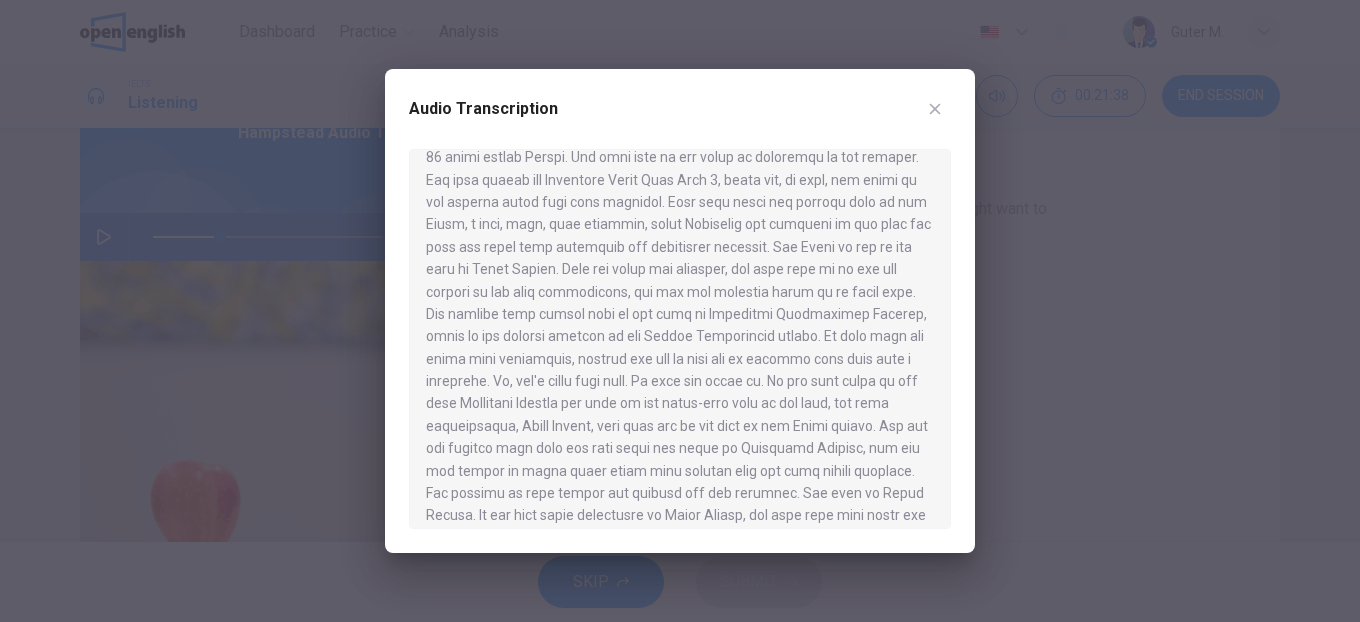 drag, startPoint x: 499, startPoint y: 293, endPoint x: 754, endPoint y: 293, distance: 255 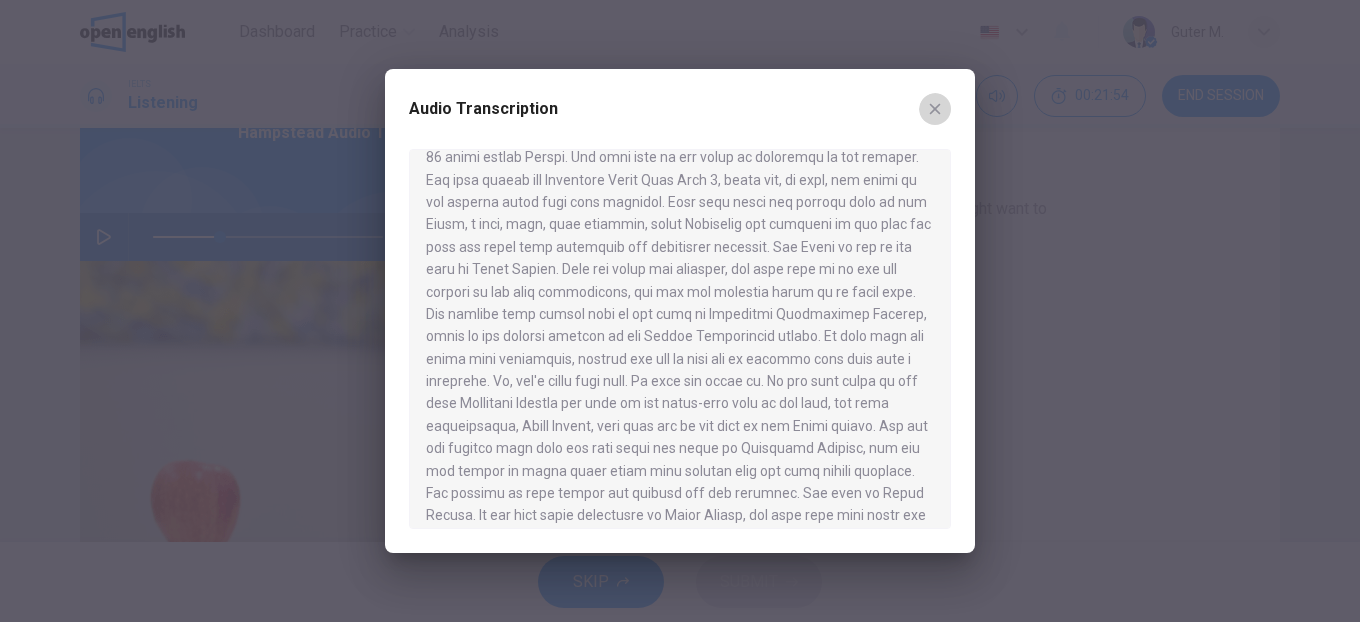 click at bounding box center [935, 109] 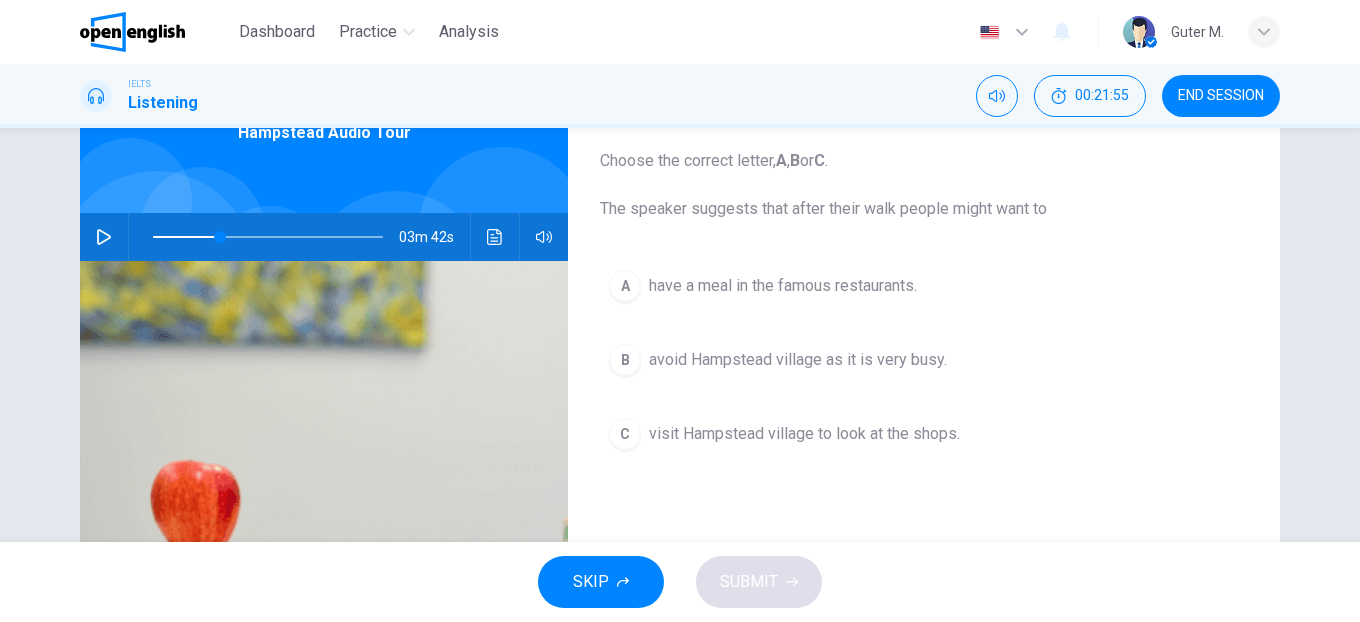 click 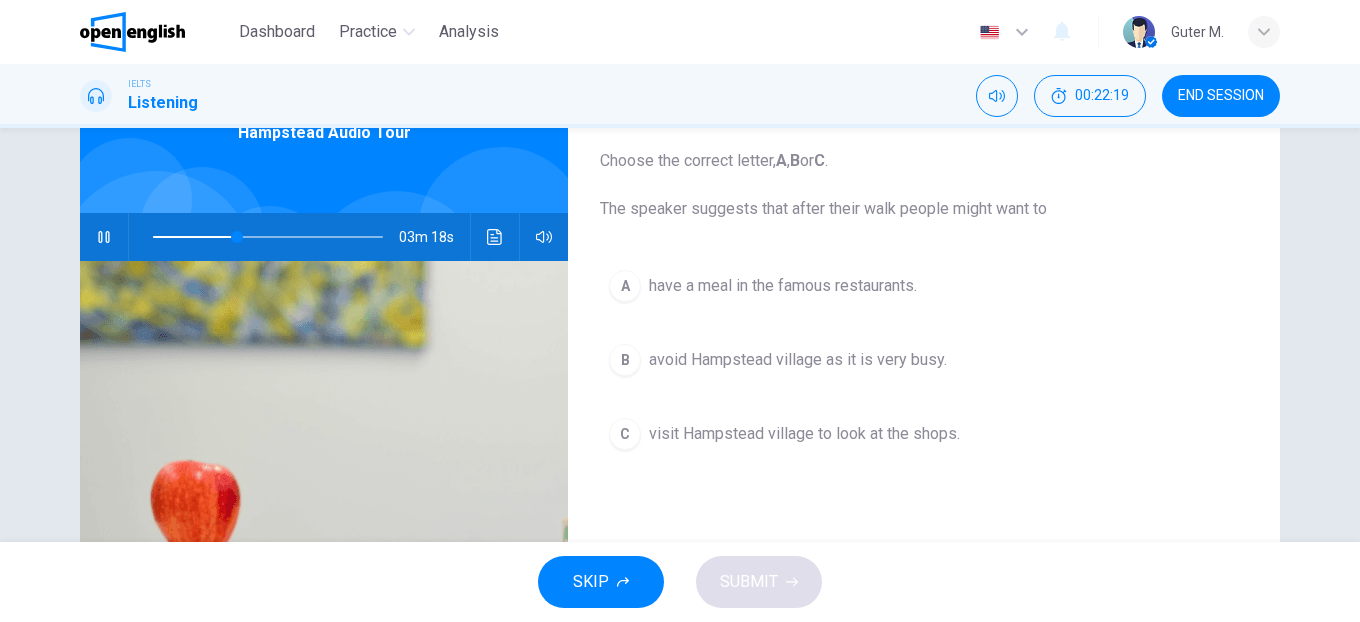 click on "C" at bounding box center [625, 434] 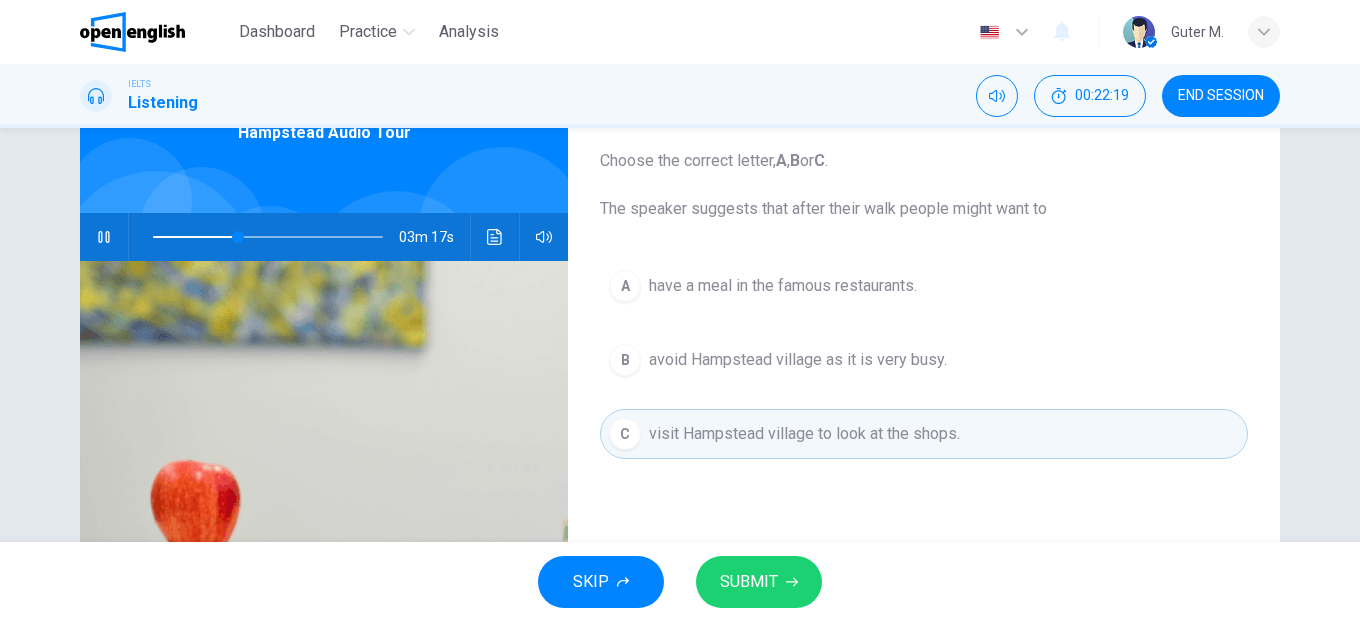 click 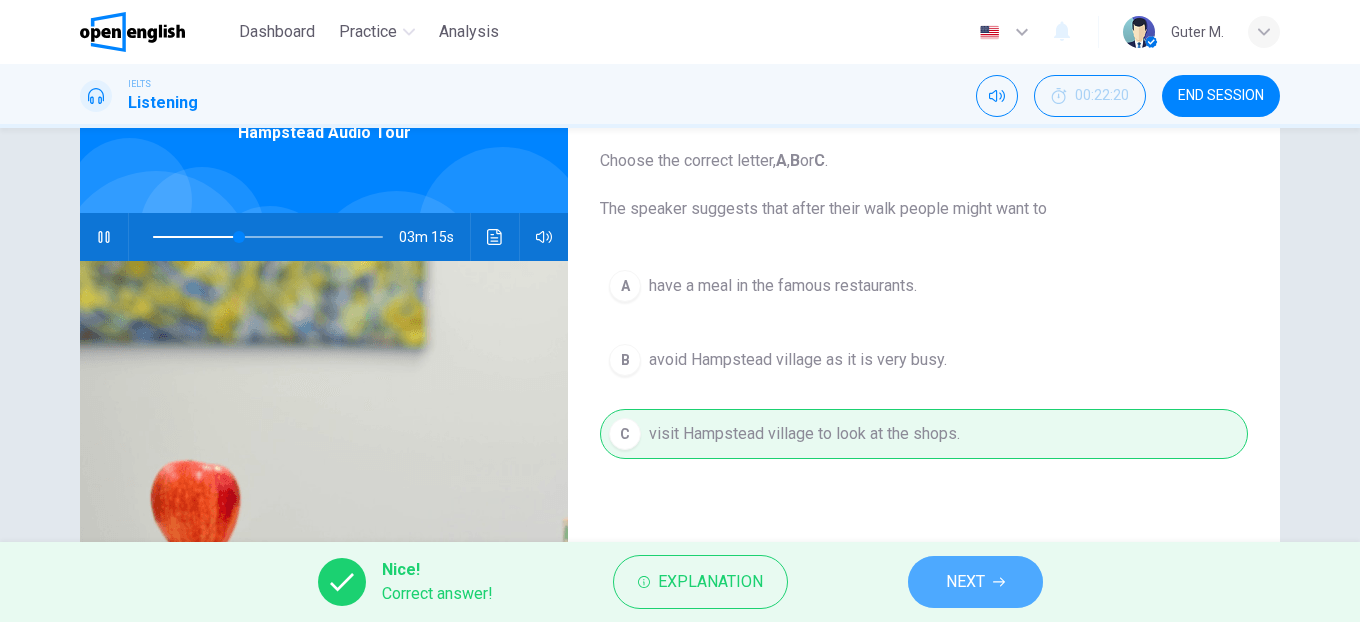 click 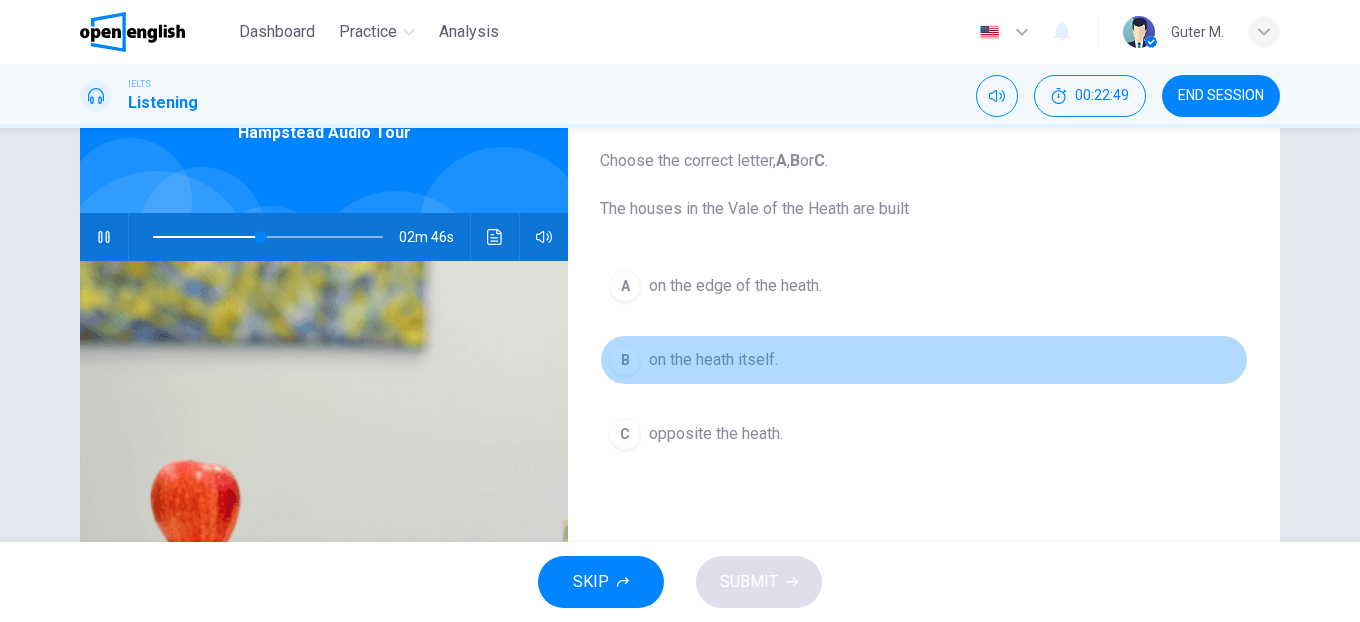 click on "B" at bounding box center (625, 360) 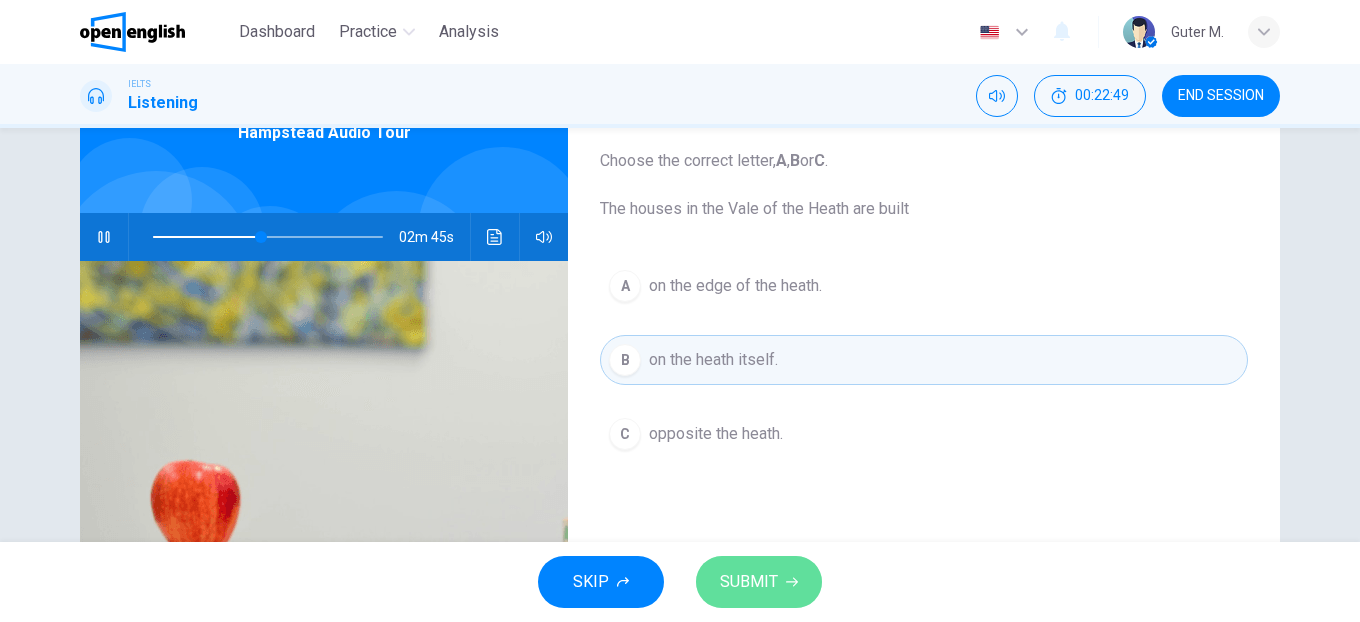 click on "SUBMIT" at bounding box center (749, 582) 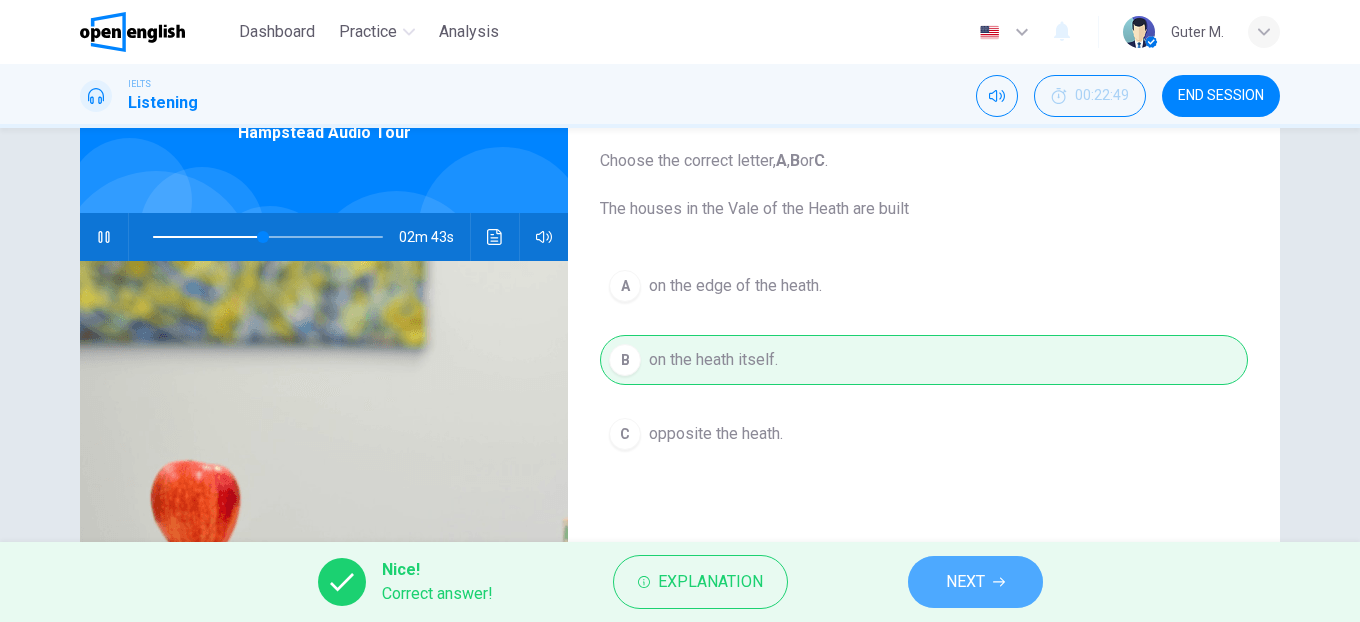 click on "NEXT" at bounding box center (965, 582) 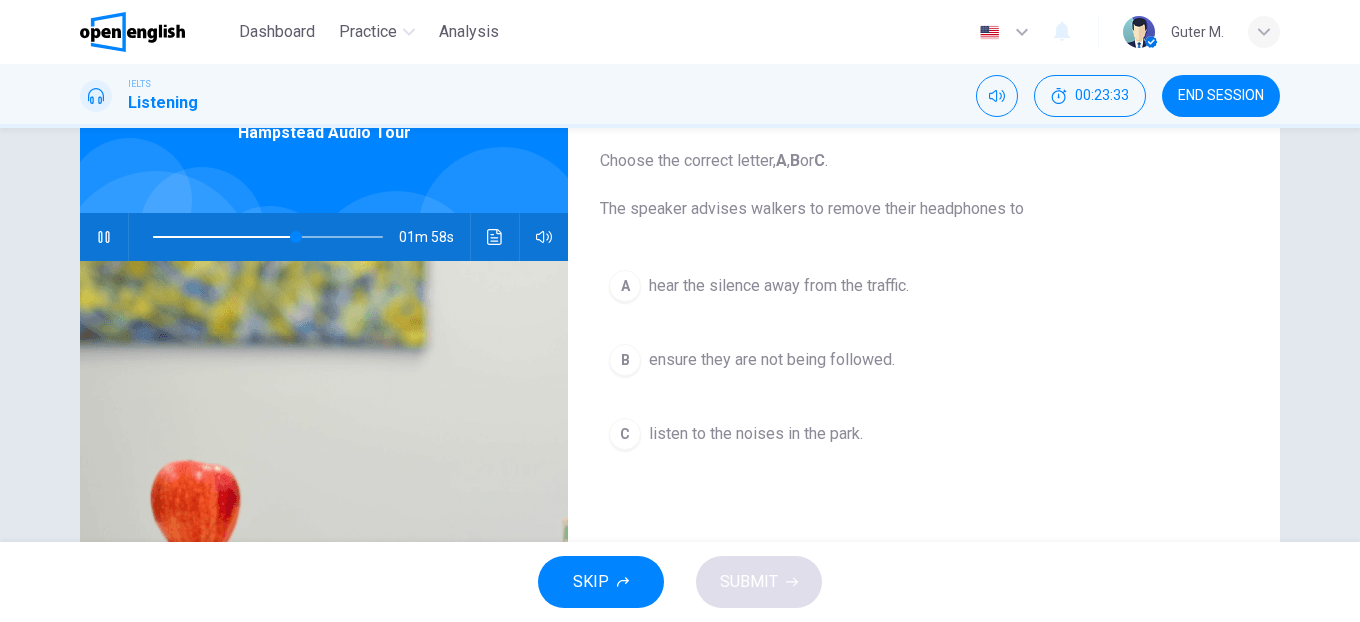 click on "listen to the noises in the park." at bounding box center [756, 434] 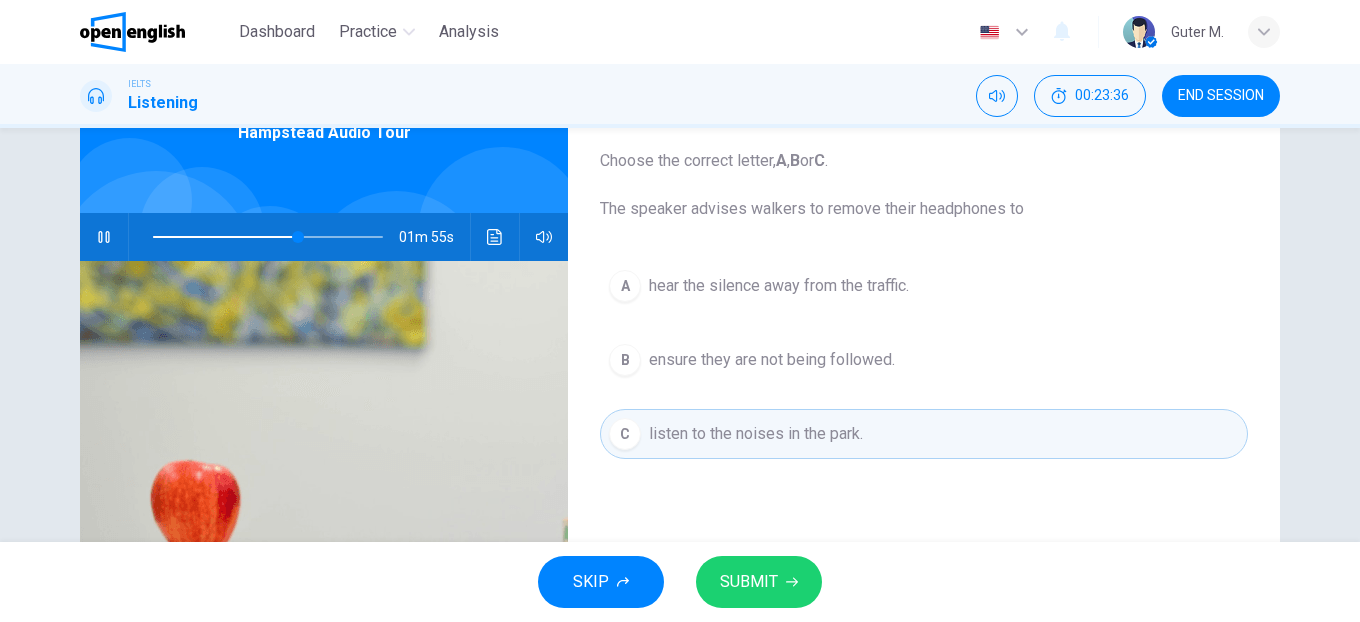 click on "SUBMIT" at bounding box center (759, 582) 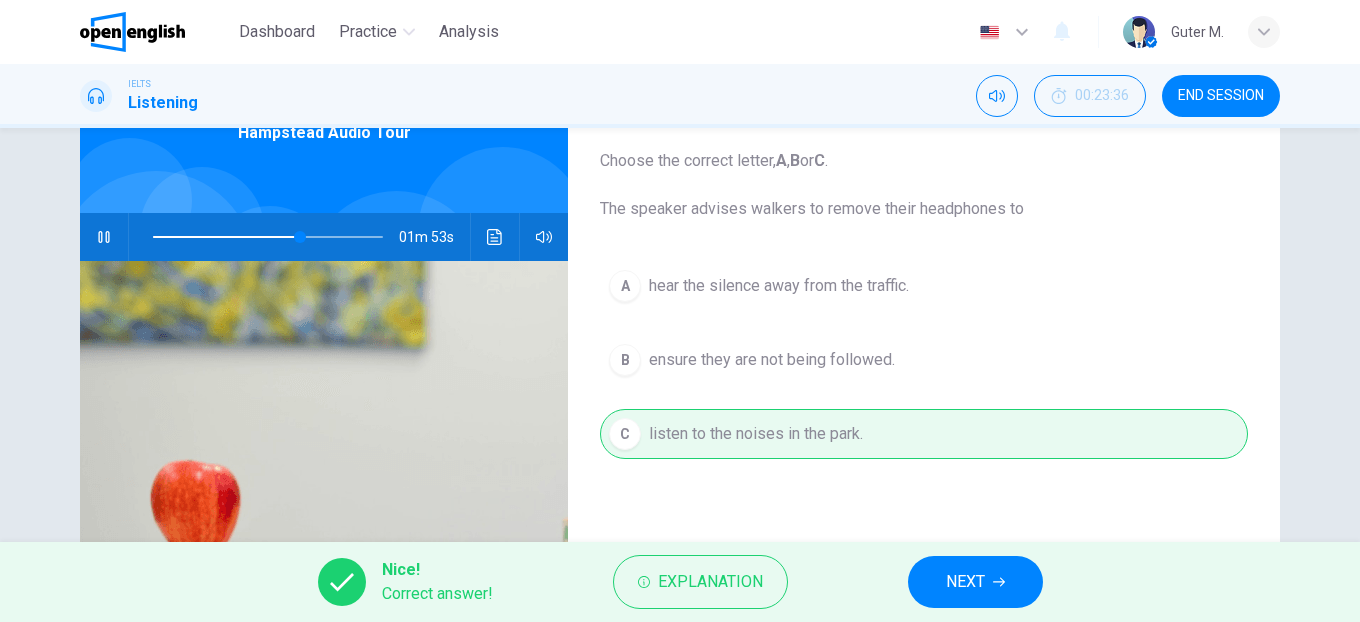 click on "NEXT" at bounding box center (965, 582) 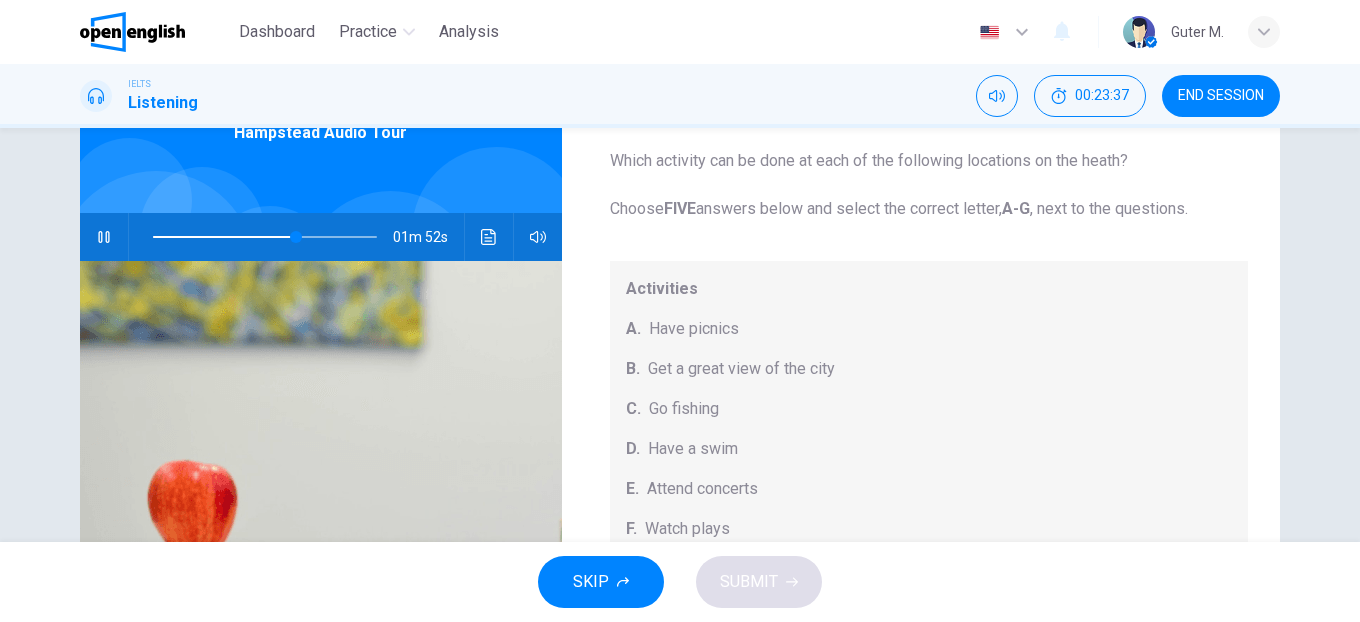 click at bounding box center [104, 237] 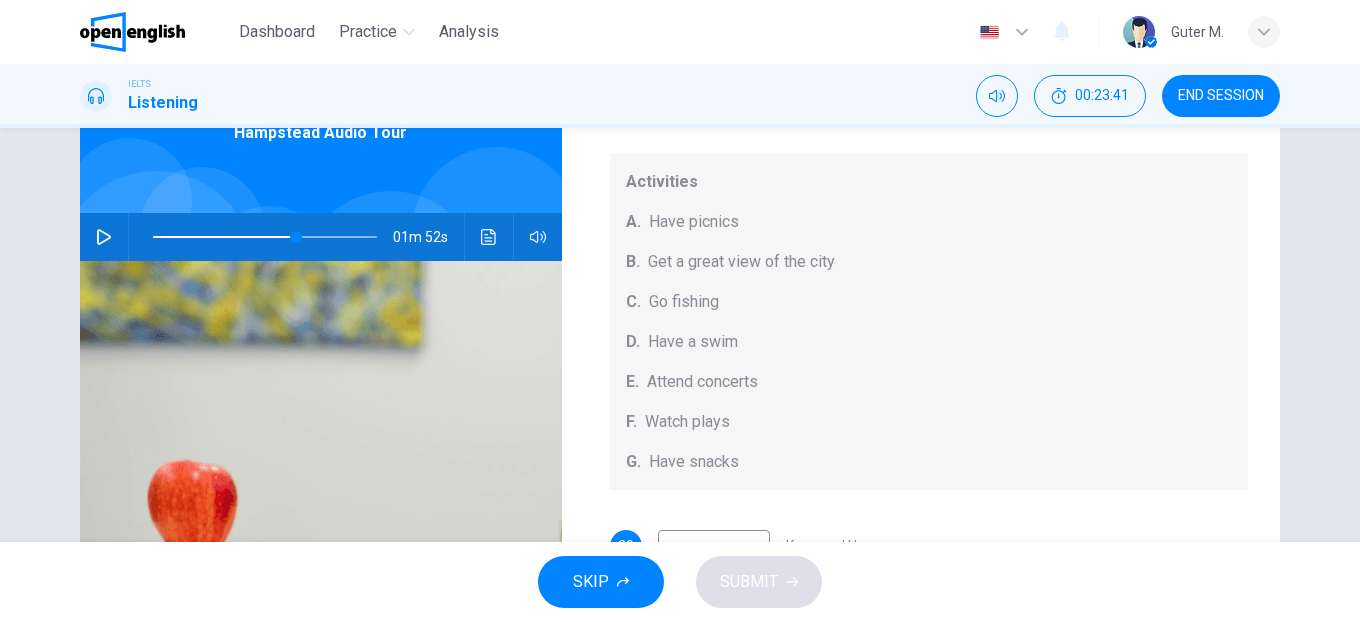 scroll, scrollTop: 103, scrollLeft: 0, axis: vertical 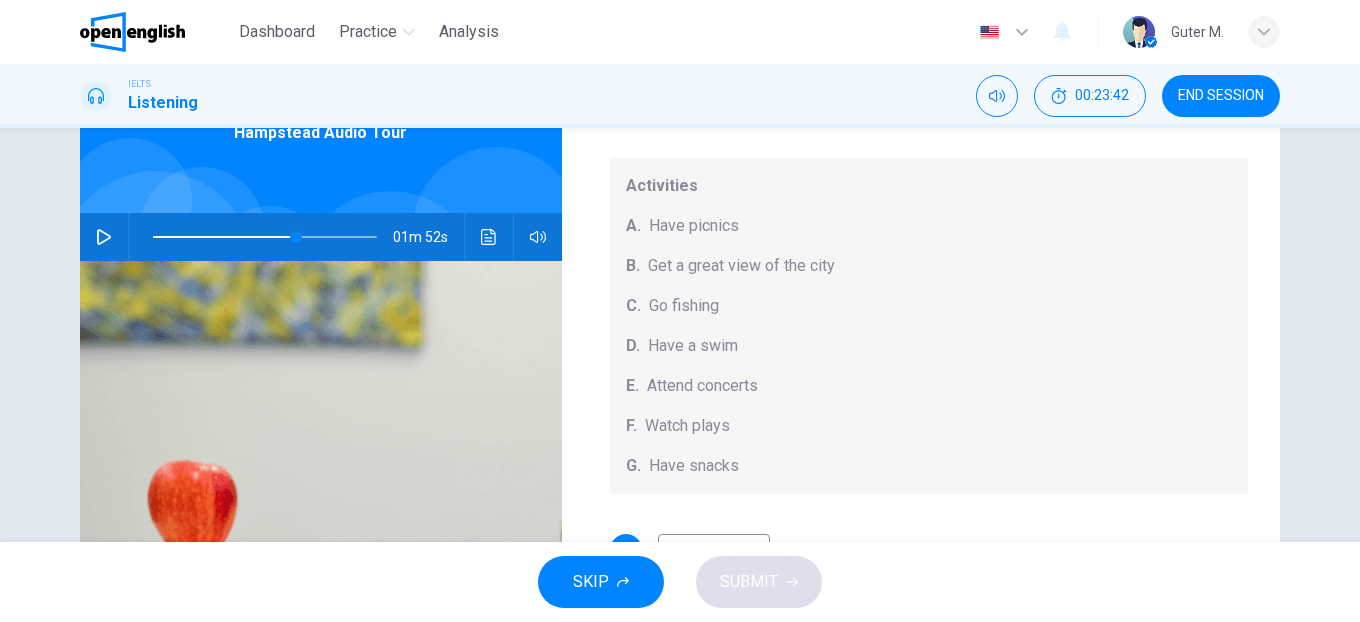 type 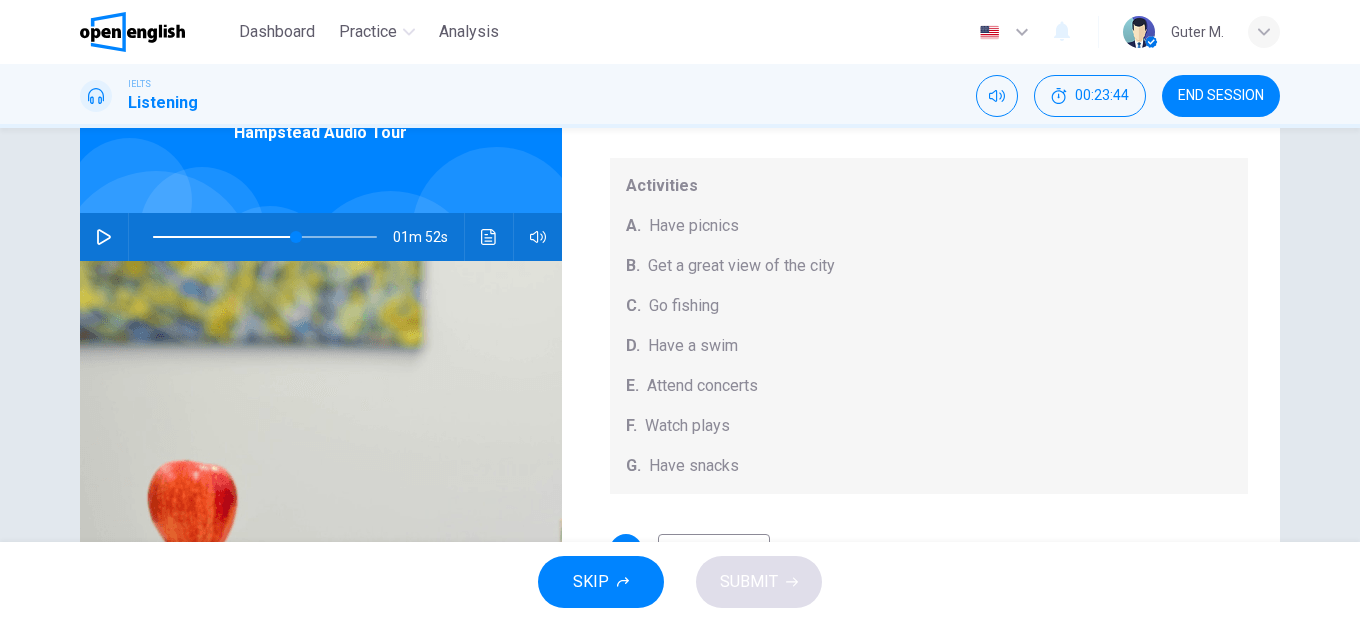 drag, startPoint x: 627, startPoint y: 189, endPoint x: 762, endPoint y: 358, distance: 216.30072 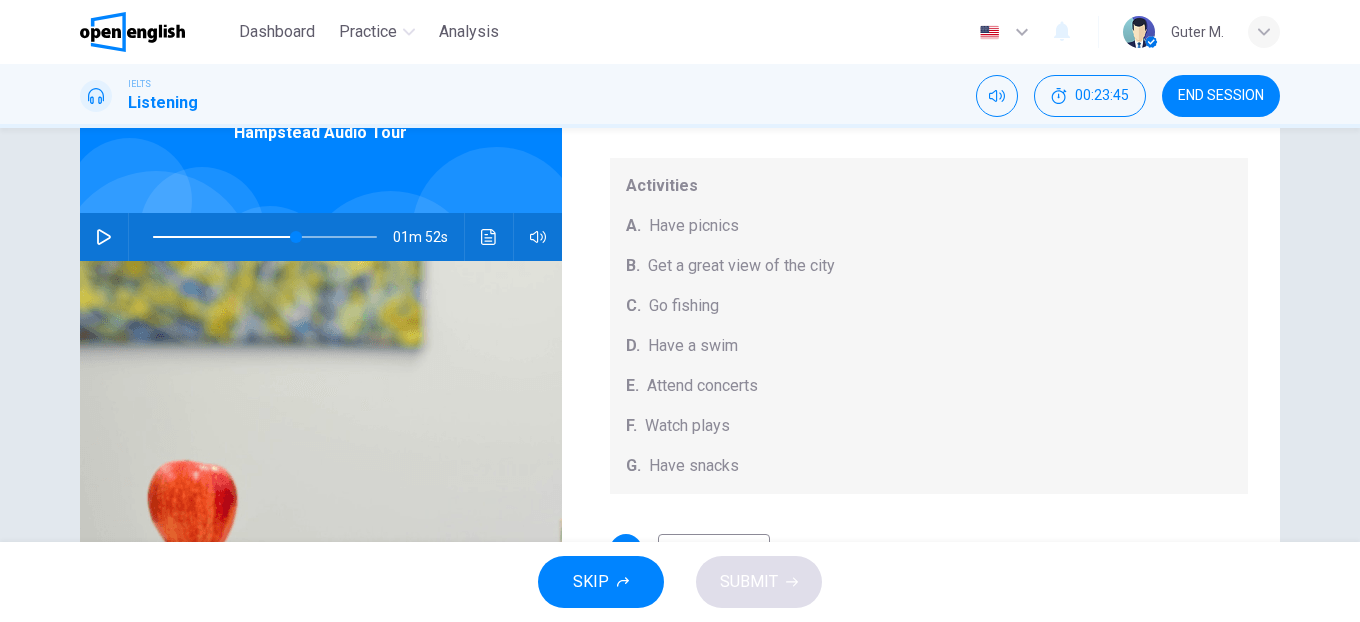drag, startPoint x: 738, startPoint y: 448, endPoint x: 588, endPoint y: 205, distance: 285.56784 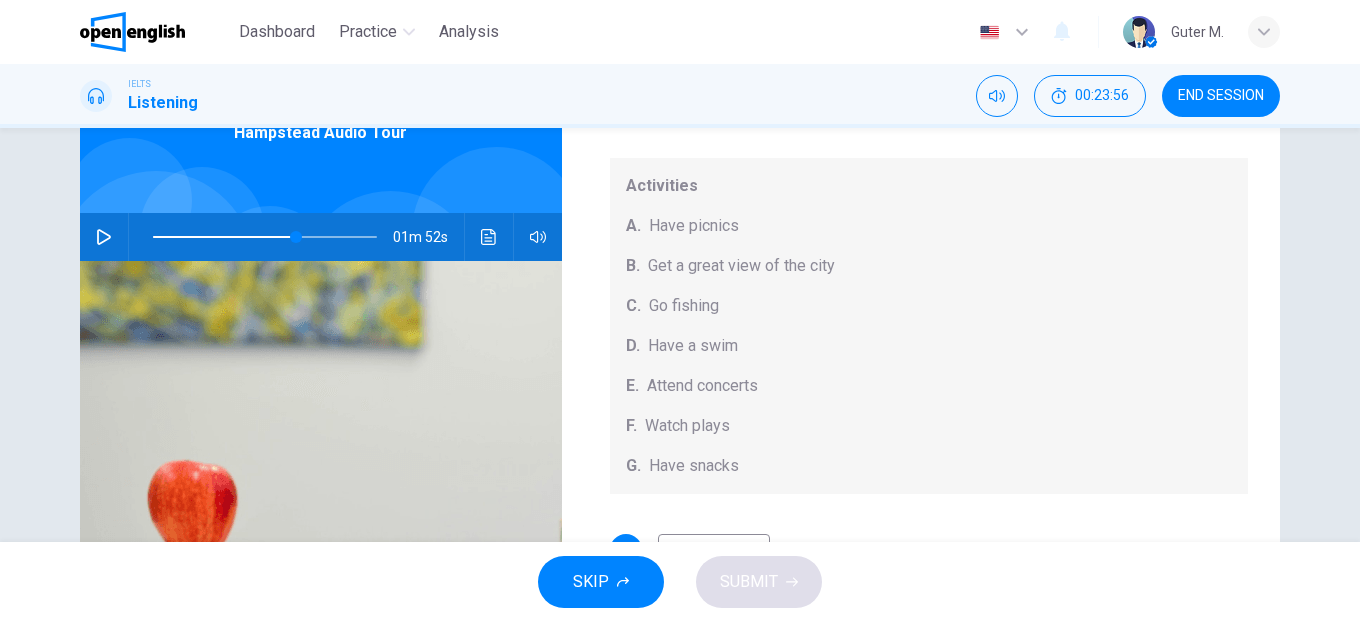 click on "01m 52s" at bounding box center (321, 237) 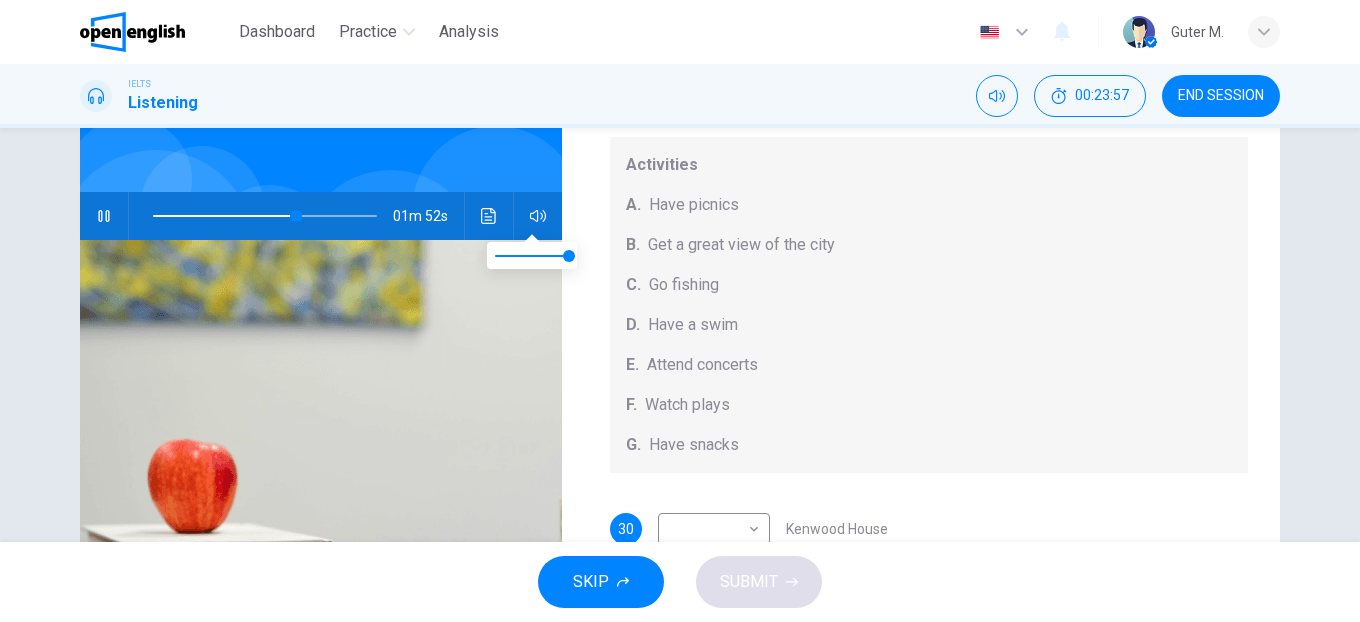 scroll, scrollTop: 160, scrollLeft: 0, axis: vertical 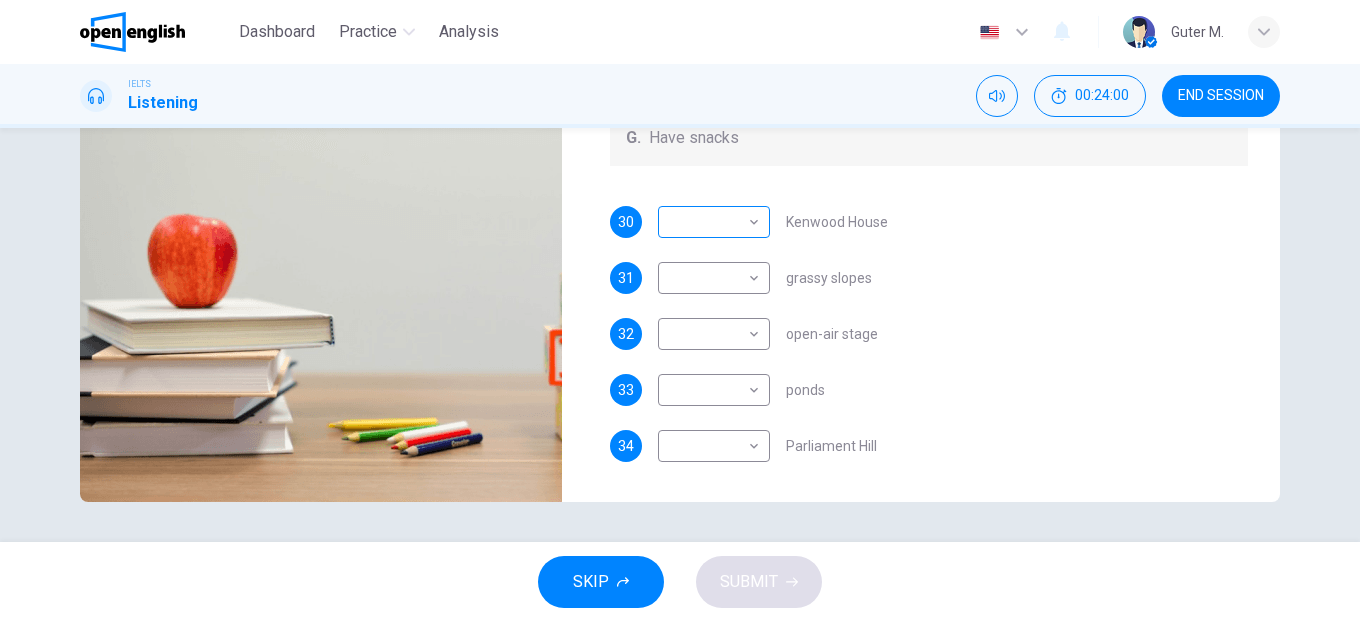 click on "Dashboard Practice Analysis English ** ​ Guter M. IELTS Listening 00:24:00 END SESSION Questions 30 - 34 Which activity can be done at each of the following locations on the heath? Choose  FIVE  answers below and select the correct letter,  A-G , next to the questions. Activities A. Have picnics B. Get a great view of the city C. Go fishing D. Have a swim E. Attend concerts F. Watch plays G. Have snacks 30 ​ ​ Kenwood House 31 ​ ​ grassy slopes 32 ​ ​ open-air stage 33 ​ ​ ponds 34 ​ ​ Parliament Hill Hampstead Audio Tour 01m 48s SKIP SUBMIT Open English - Online English Dashboard Practice Analysis Notifications 1 2025" at bounding box center (680, 311) 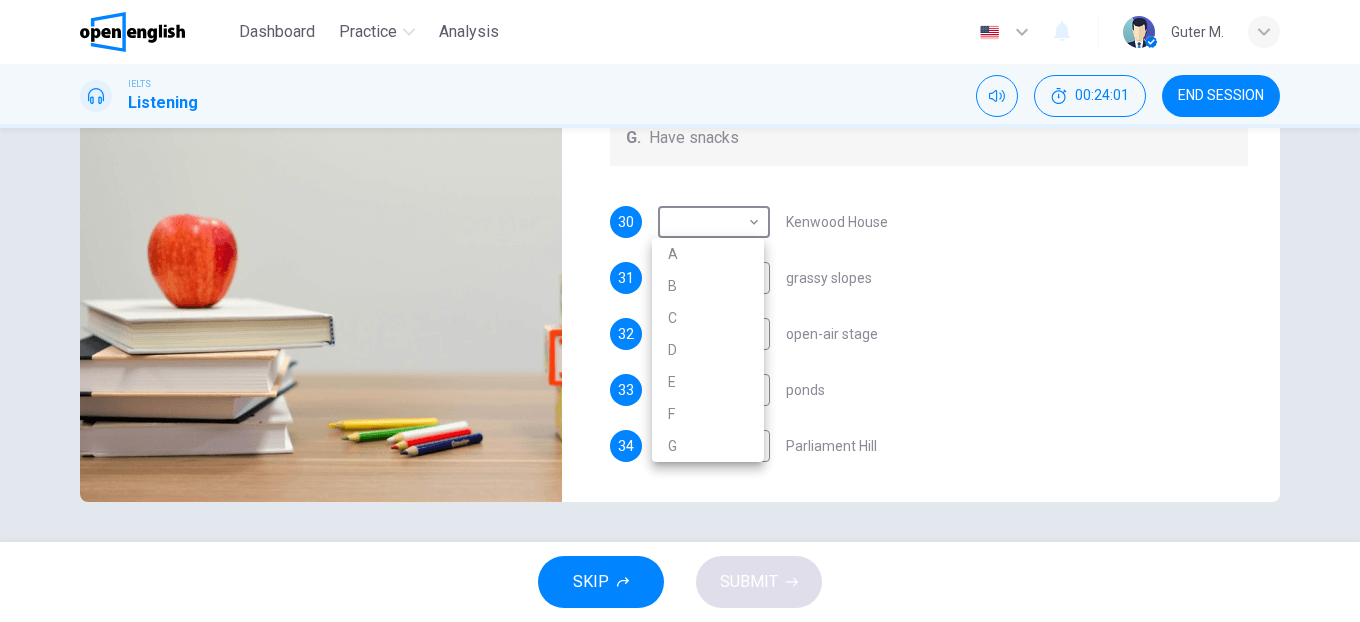 click at bounding box center [680, 311] 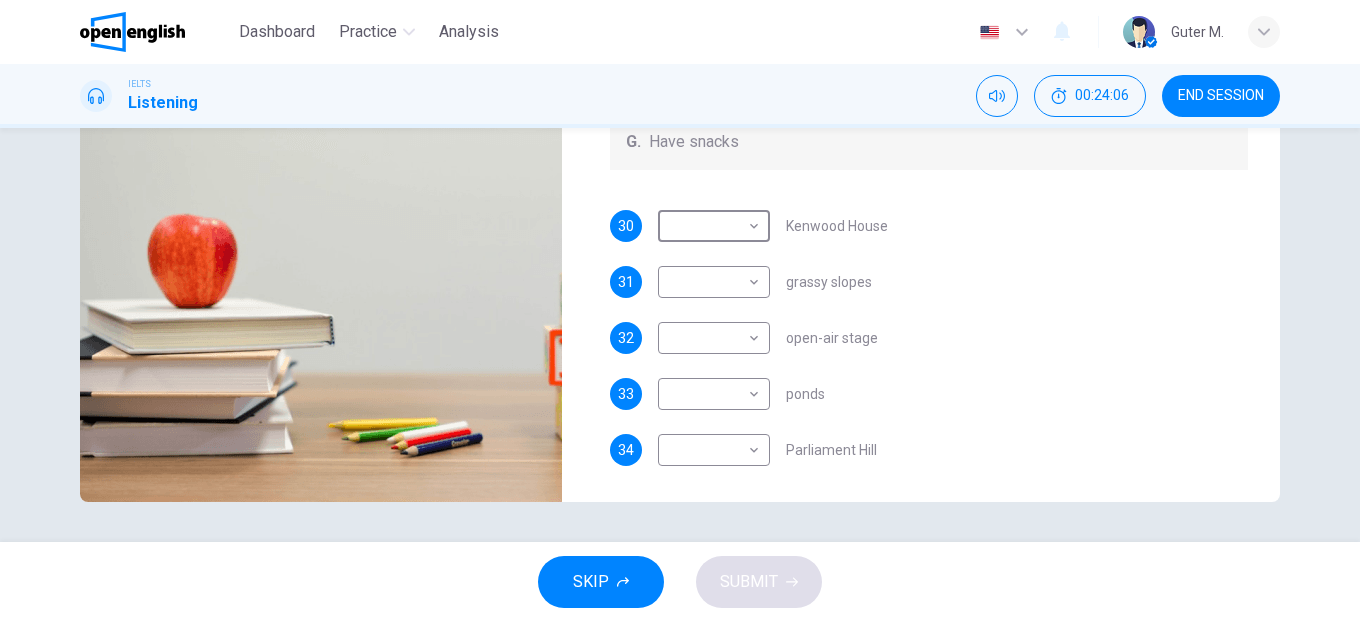scroll, scrollTop: 185, scrollLeft: 0, axis: vertical 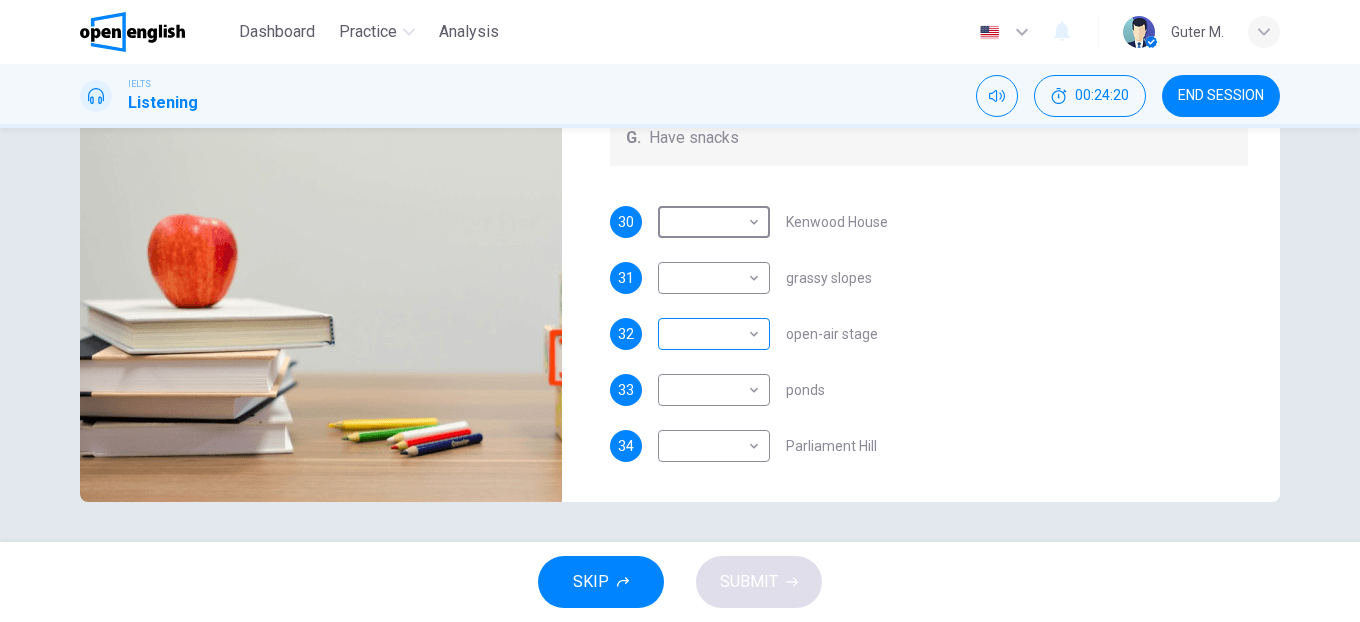 click on "Dashboard Practice Analysis English ** ​ Guter M. IELTS Listening 00:24:20 END SESSION Questions 30 - 34 Which activity can be done at each of the following locations on the heath? Choose  FIVE  answers below and select the correct letter,  A-G , next to the questions. Activities A. Have picnics B. Get a great view of the city C. Go fishing D. Have a swim E. Attend concerts F. Watch plays G. Have snacks 30 ​ ​ Kenwood House 31 ​ ​ grassy slopes 32 ​ ​ open-air stage 33 ​ ​ ponds 34 ​ ​ Parliament Hill Hampstead Audio Tour 01m 28s SKIP SUBMIT Open English - Online English Dashboard Practice Analysis Notifications 1 2025" at bounding box center (680, 311) 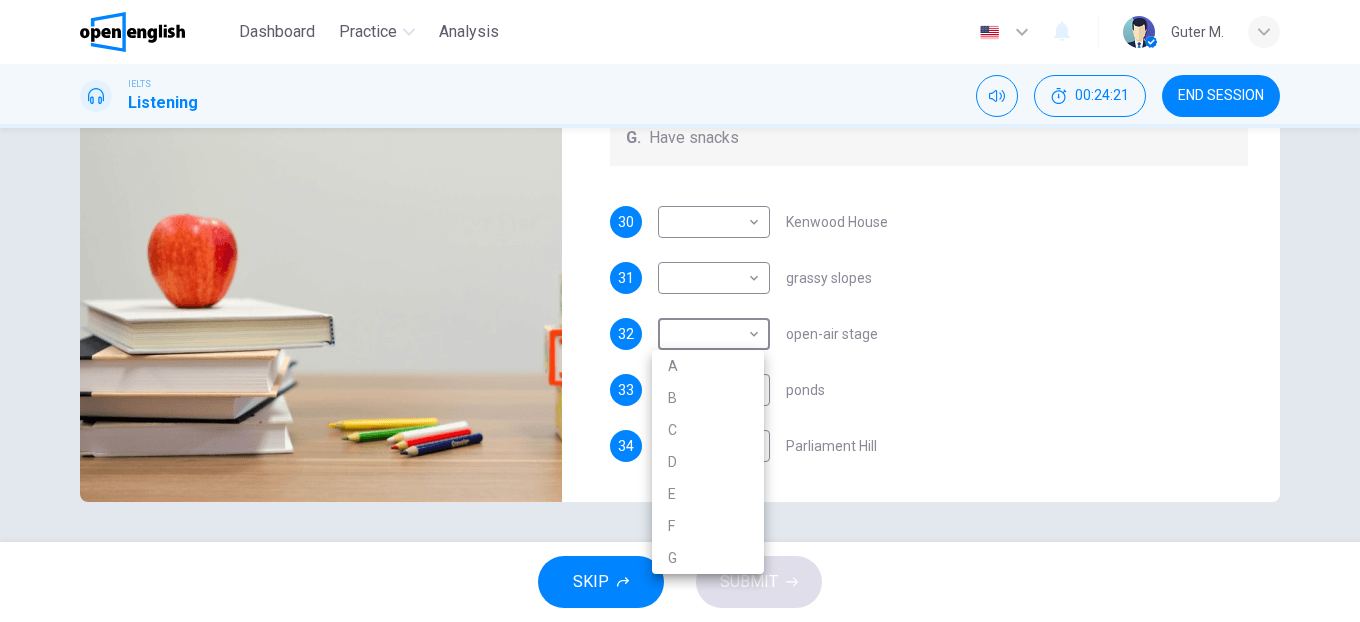 click at bounding box center [680, 311] 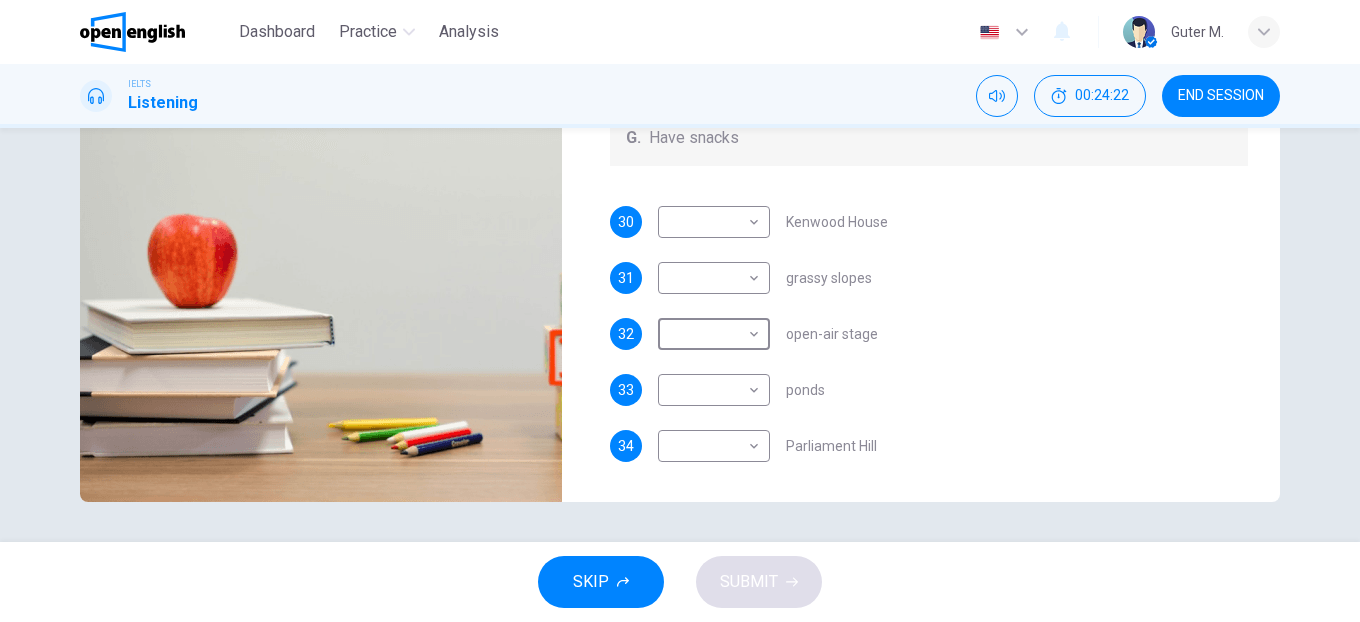click on "This site uses cookies, as explained in our  Privacy Policy . If you agree to the use of cookies, please click the Accept button and continue to browse our site.   Privacy Policy Accept This site uses cookies, as explained in our  Privacy Policy . If you agree to the use of cookies, please click the Accept button and continue to browse our site.   Privacy Policy Accept Dashboard Practice Analysis English ** ​ Guter M. IELTS Listening 00:24:22 END SESSION Questions 30 - 34 Which activity can be done at each of the following locations on the heath? Choose  FIVE  answers below and select the correct letter,  A-G , next to the questions. Activities A. Have picnics B. Get a great view of the city C. Go fishing D. Have a swim E. Attend concerts F. Watch plays G. Have snacks 30 ​ ​ Kenwood House 31 ​ ​ grassy slopes 32 ​ ​ open-air stage 33 ​ ​ ponds 34 ​ ​ Parliament Hill Hampstead Audio Tour 01m 26s SKIP SUBMIT Open English - Online English Dashboard Practice Analysis Notifications 1 2025" at bounding box center (680, 311) 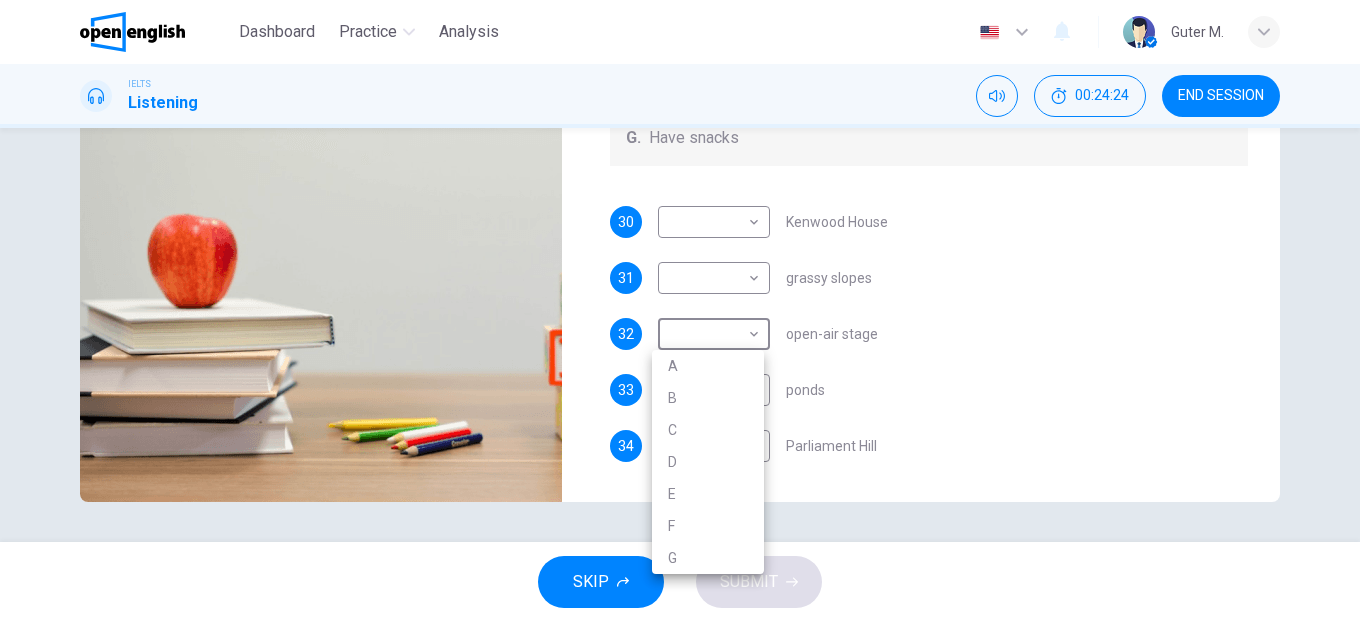 click at bounding box center [680, 311] 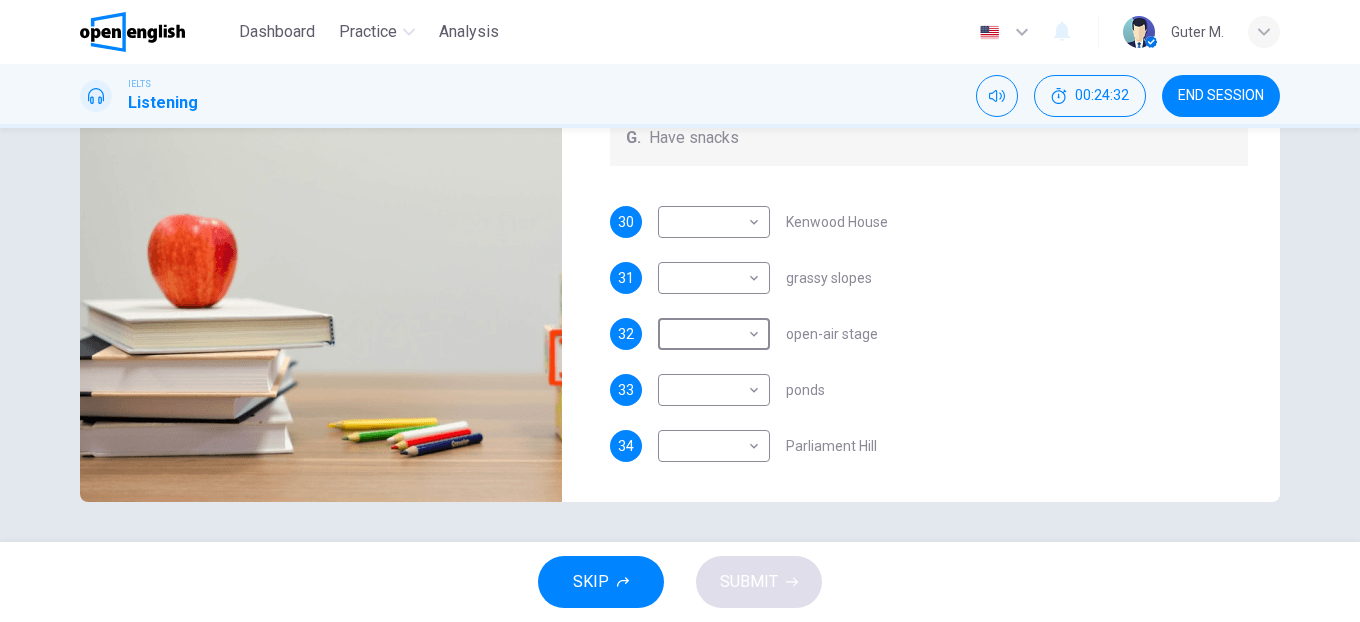 click on "​ ​ Kenwood House" at bounding box center [773, 222] 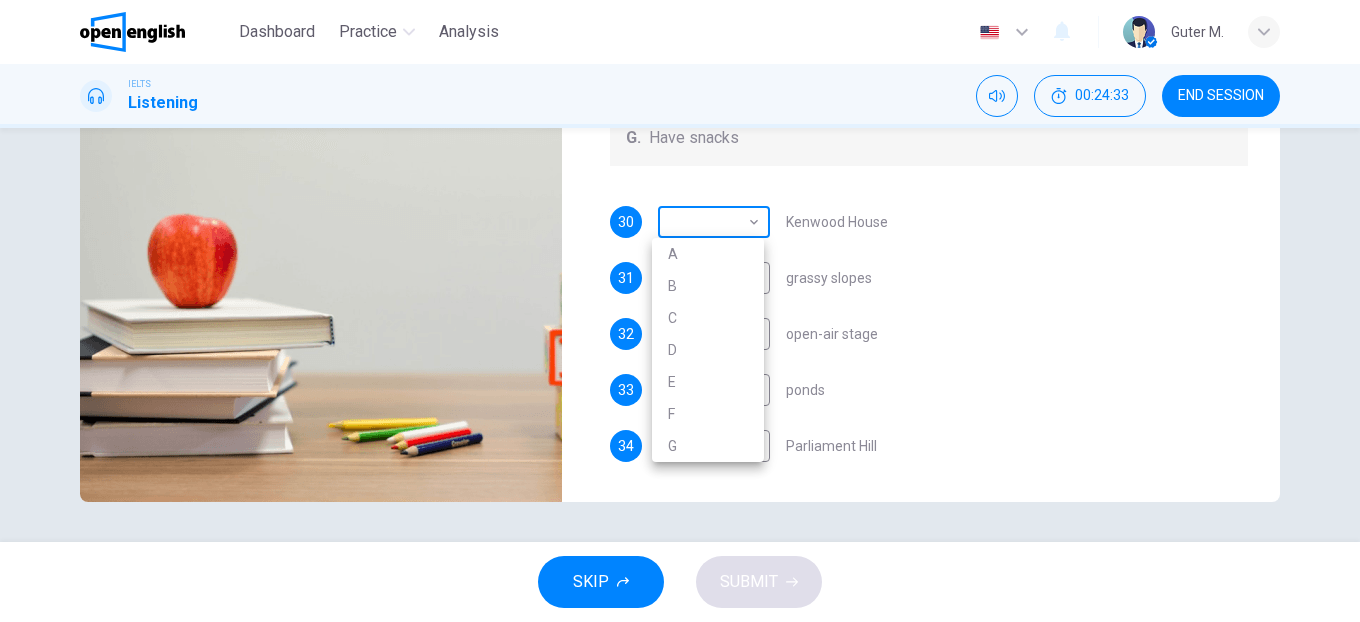 click on "This site uses cookies, as explained in our Privacy Policy. If you agree to the use of cookies, please click the Accept button and continue to browse our site. Privacy Policy Accept This site uses cookies, as explained in our Privacy Policy. If you agree to the use of cookies, please click the Accept button and continue to browse our site. Privacy Policy Accept Dashboard Practice Analysis English ** ​ Guter M. IELTS Listening 00:24:33 END SESSION Questions 30 - 34 Which activity can be done at each of the following locations on the heath? Choose FIVE answers below and select the correct letter, A-G, next to the questions. Activities A. Have picnics B. Get a great view of the city C. Go fishing D. Have a swim E. Attend concerts F. Watch plays G. Have snacks 30 ​ ​ Kenwood House 31 ​ ​ grassy slopes 32 ​ ​ open-air stage 33 ​ ​ ponds 34 ​ ​ Parliament Hill Hampstead Audio Tour 01m 15s SKIP SUBMIT Open English - Online English Dashboard Practice Analysis Notifications 1 2025 A B" at bounding box center (680, 311) 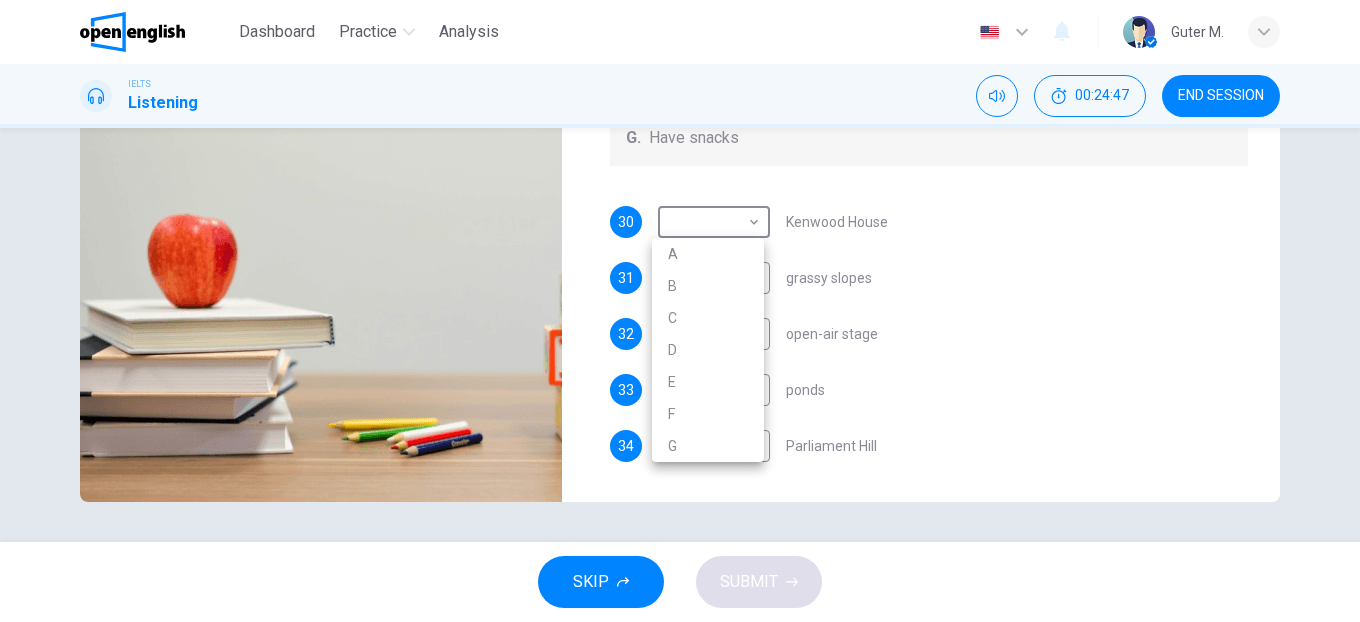 click at bounding box center (680, 311) 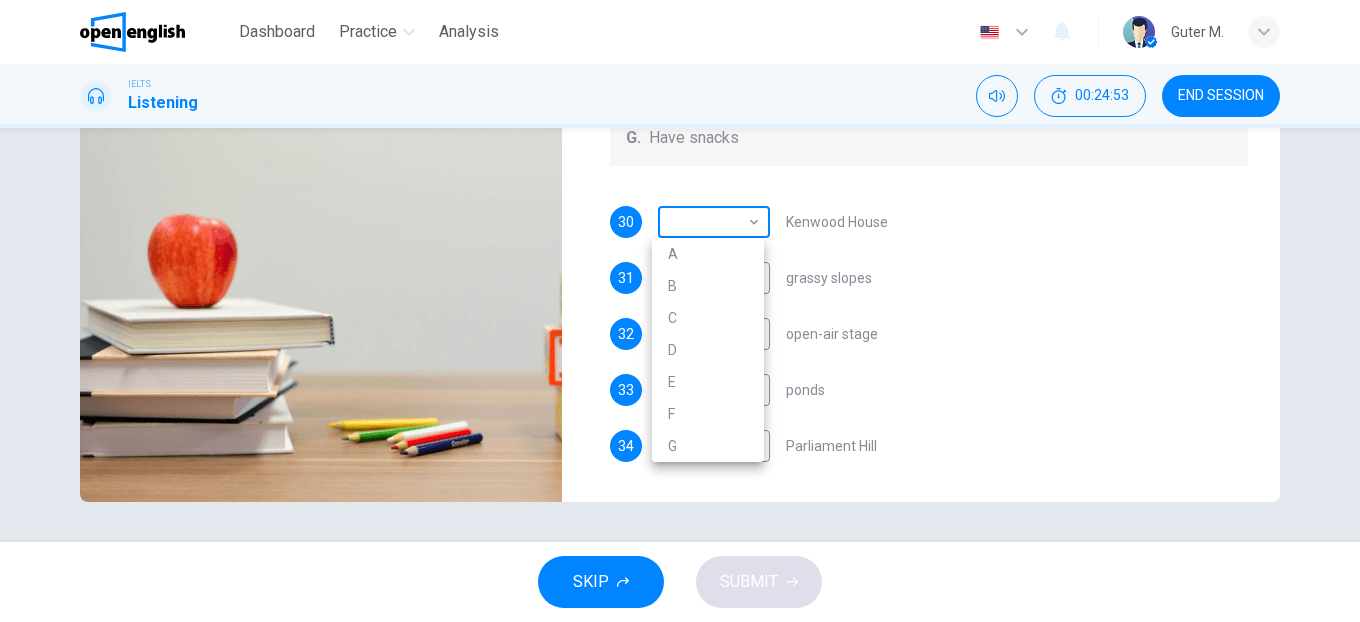 click on "Dashboard Practice Analysis English ** ​ Guter M. IELTS Listening 00:24:53 END SESSION Questions 30 - 34 Which activity can be done at each of the following locations on the heath? Choose  FIVE  answers below and select the correct letter,  A-G , next to the questions. Activities A. Have picnics B. Get a great view of the city C. Go fishing D. Have a swim E. Attend concerts F. Watch plays G. Have snacks 30 ​ ​ Kenwood House 31 ​ ​ grassy slopes 32 ​ ​ open-air stage 33 ​ ​ ponds 34 ​ ​ Parliament Hill Hampstead Audio Tour 00m 55s SKIP SUBMIT Open English - Online English Dashboard Practice Analysis Notifications 1 2025 A B" at bounding box center [680, 311] 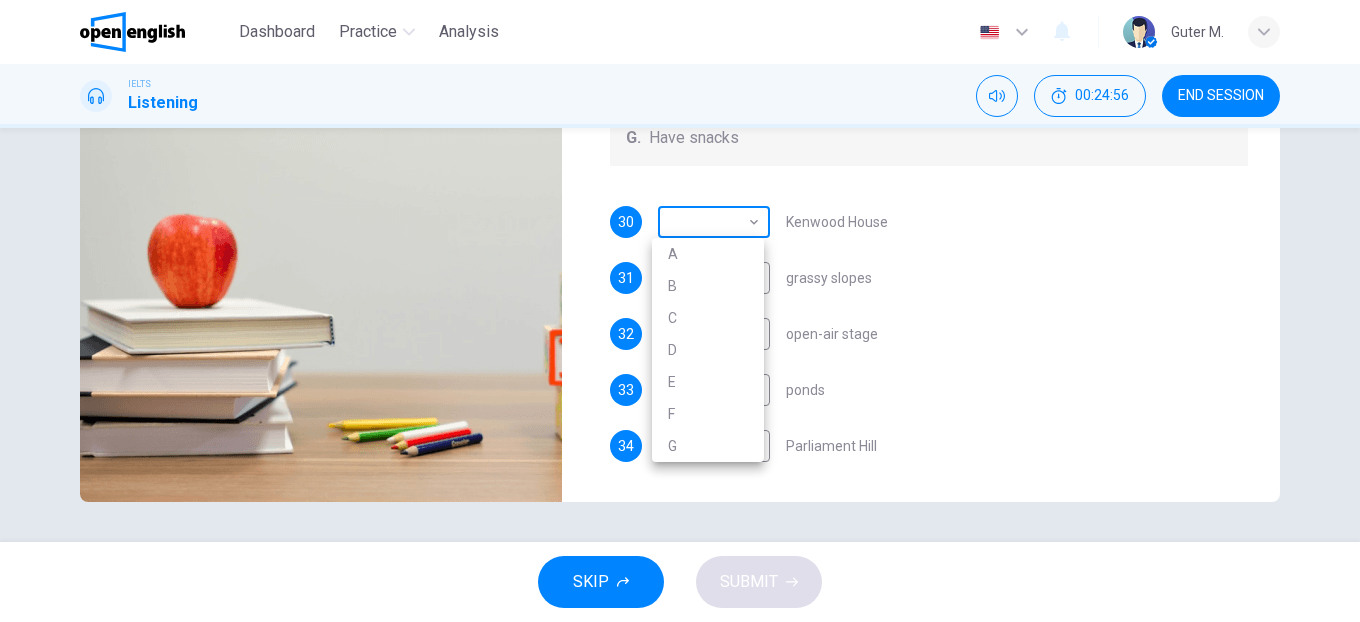 click at bounding box center [680, 311] 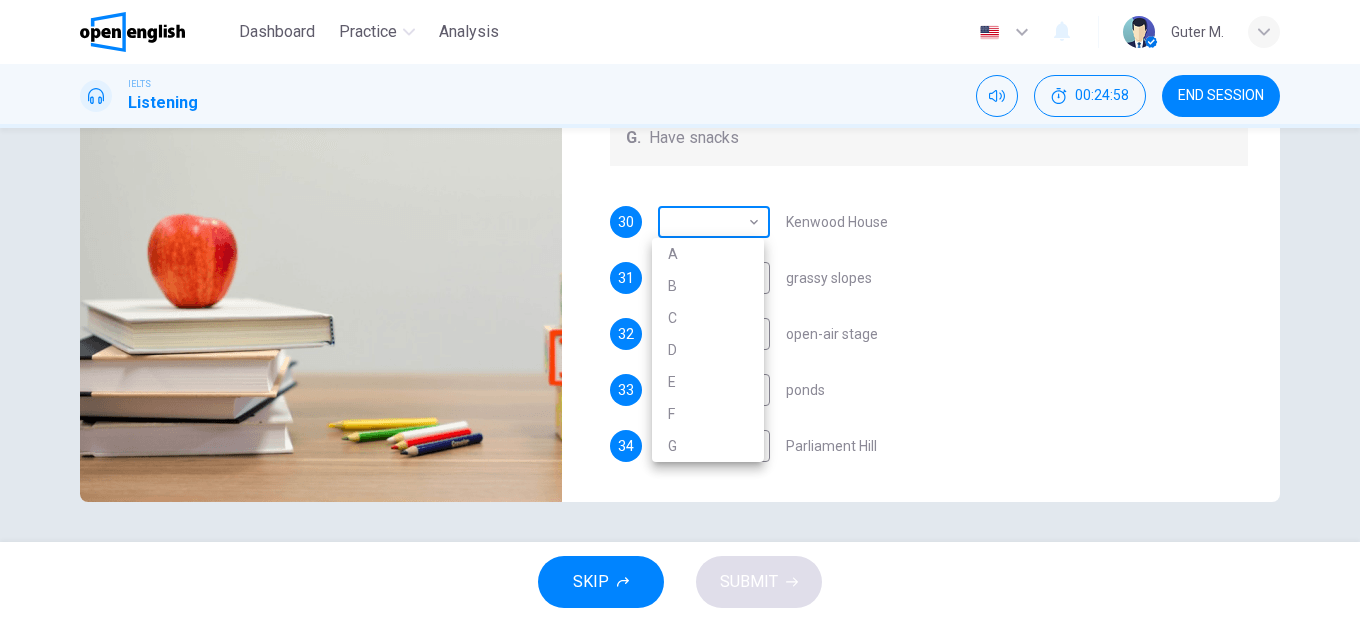 click on "This site uses cookies, as explained in our Privacy Policy. If you agree to the use of cookies, please click the Accept button and continue to browse our site. Privacy Policy Accept This site uses cookies, as explained in our Privacy Policy. If you agree to the use of cookies, please click the Accept button and continue to browse our site. Privacy Policy Accept Dashboard Practice Analysis English ** ​ Guter M. IELTS Listening 00:24:58 END SESSION Questions 30 - 34 Which activity can be done at each of the following locations on the heath? Choose FIVE answers below and select the correct letter, A-G, next to the questions. Activities A. Have picnics B. Get a great view of the city C. Go fishing D. Have a swim E. Attend concerts F. Watch plays G. Have snacks 30 ​ ​ Kenwood House 31 ​ ​ grassy slopes 32 ​ ​ open-air stage 33 ​ ​ ponds 34 ​ ​ Parliament Hill Hampstead Audio Tour 00m 50s SKIP SUBMIT Open English - Online English Dashboard Practice Analysis Notifications 1 2025 A B" at bounding box center (680, 311) 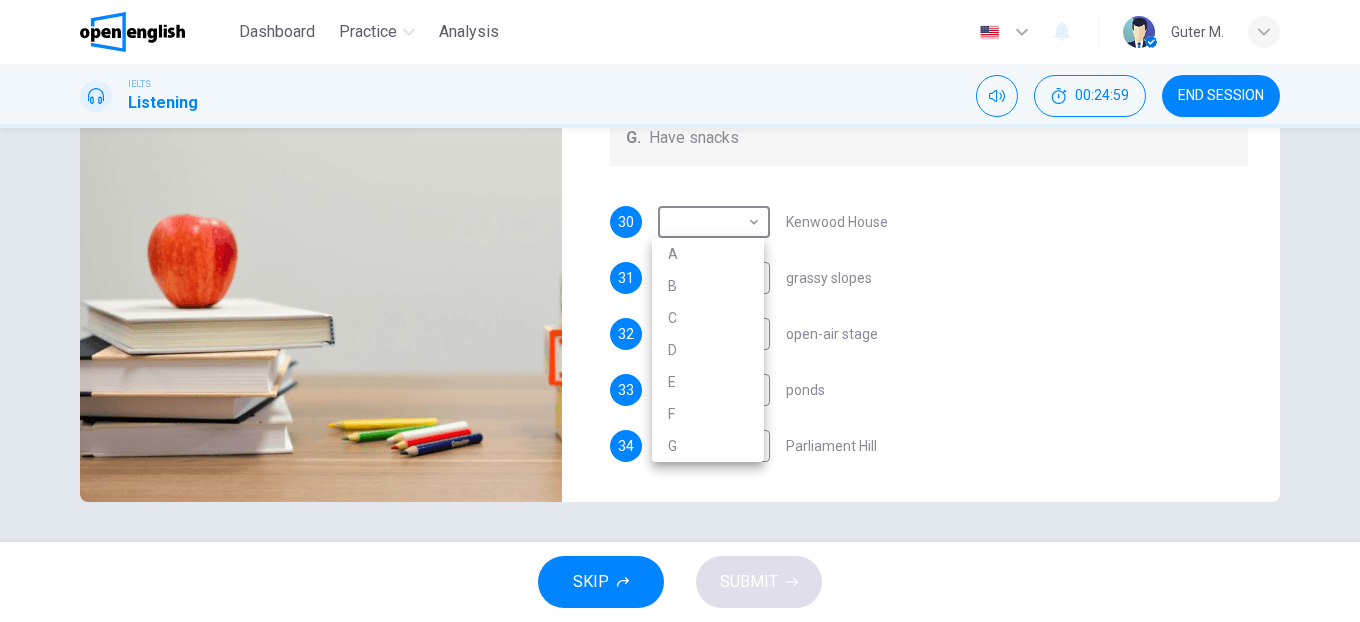click on "A" at bounding box center [708, 254] 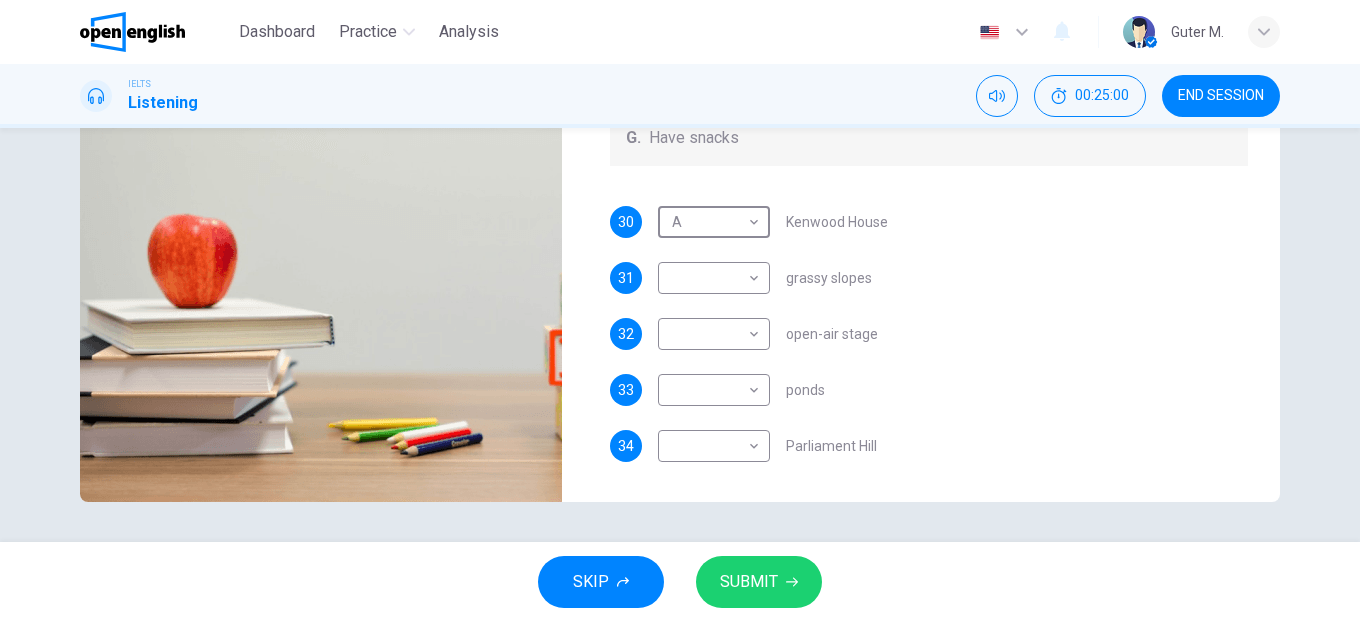 scroll, scrollTop: 0, scrollLeft: 0, axis: both 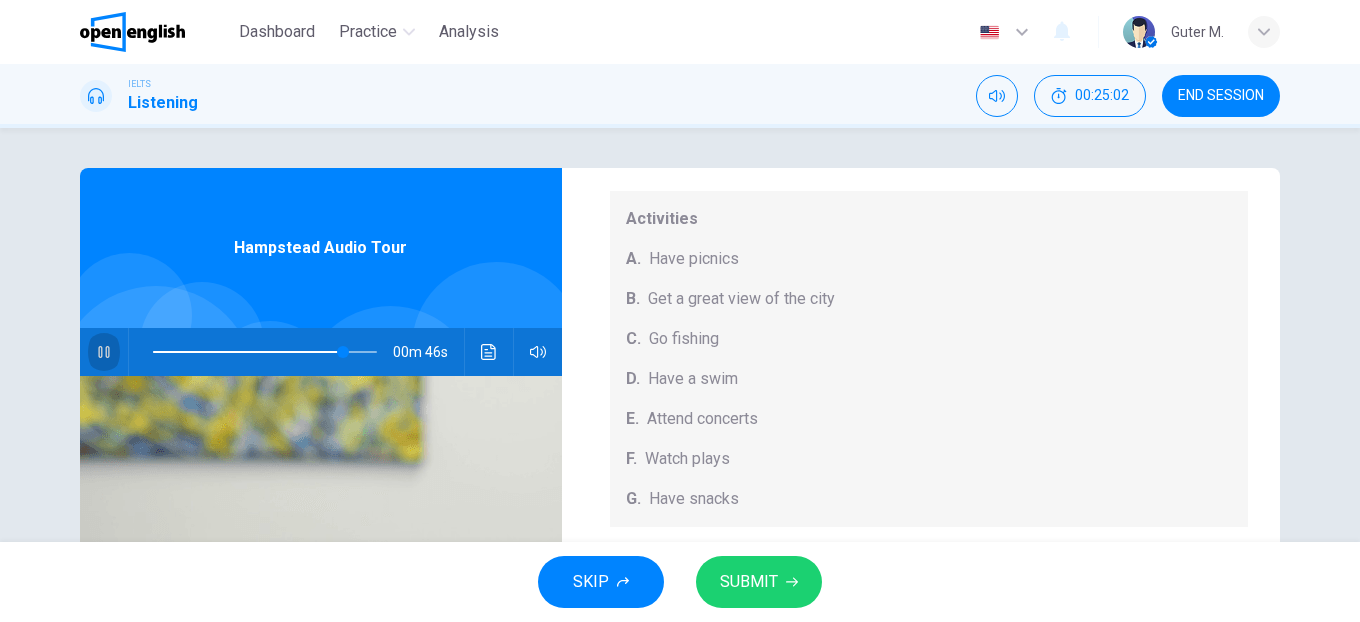 click 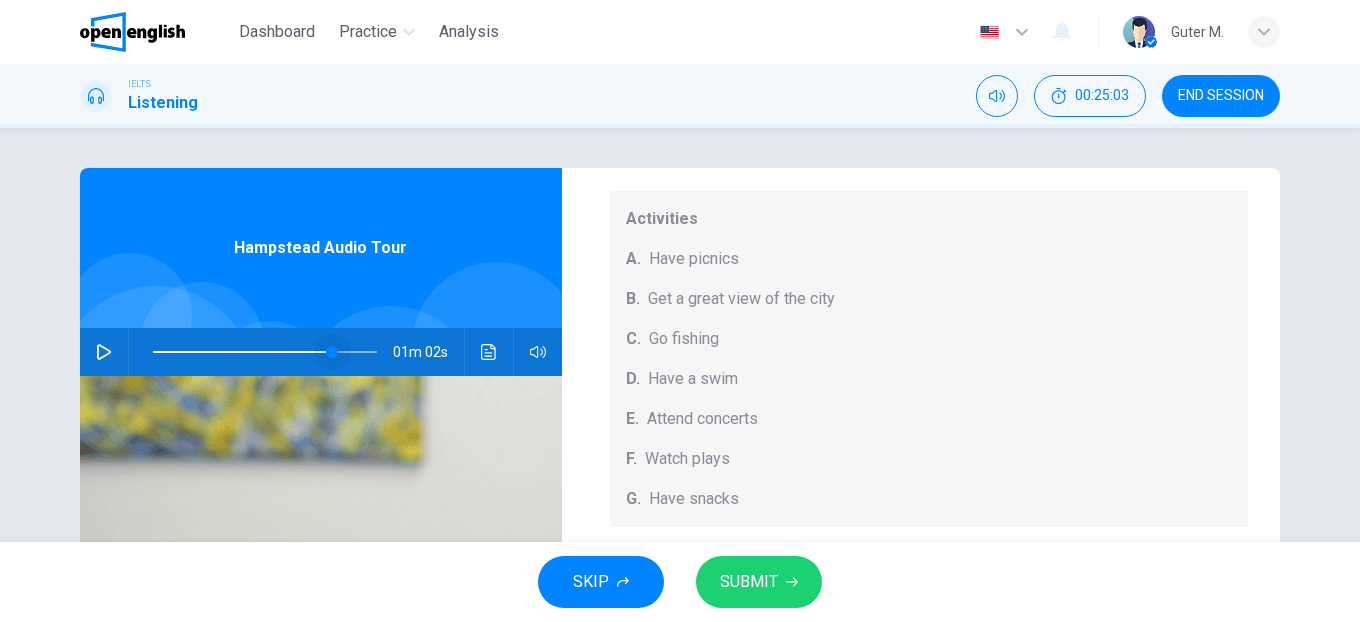 drag, startPoint x: 335, startPoint y: 347, endPoint x: 310, endPoint y: 351, distance: 25.317978 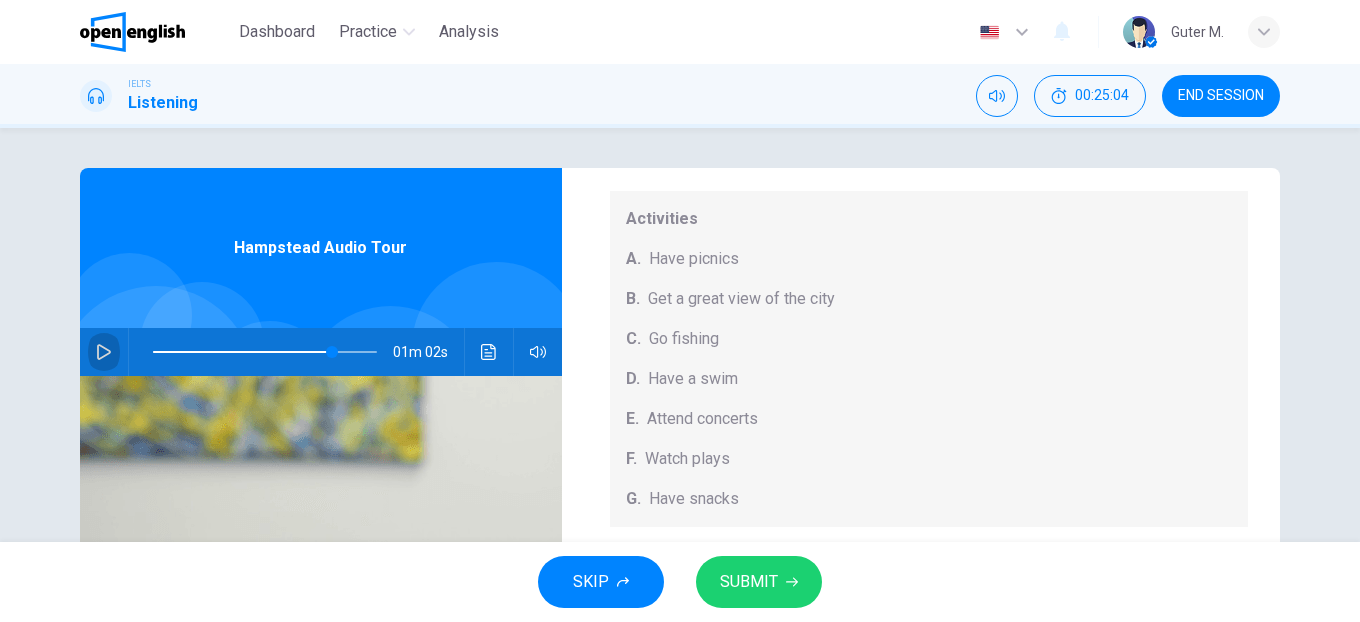 click 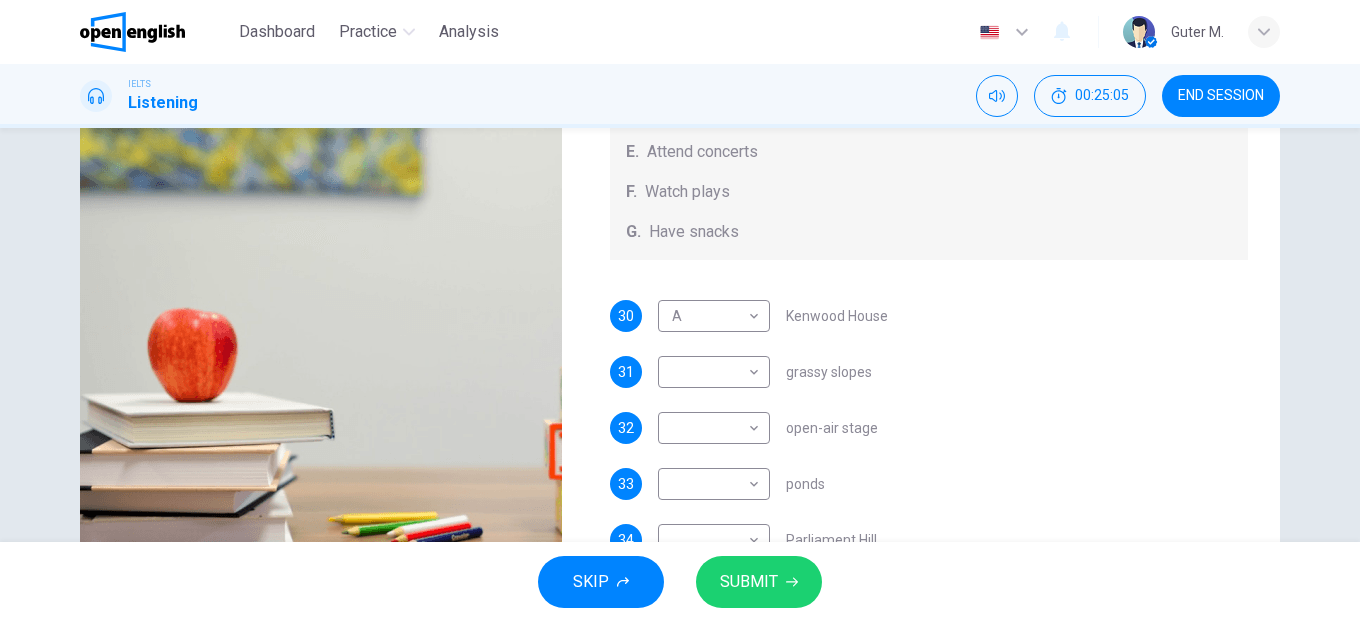 scroll, scrollTop: 304, scrollLeft: 0, axis: vertical 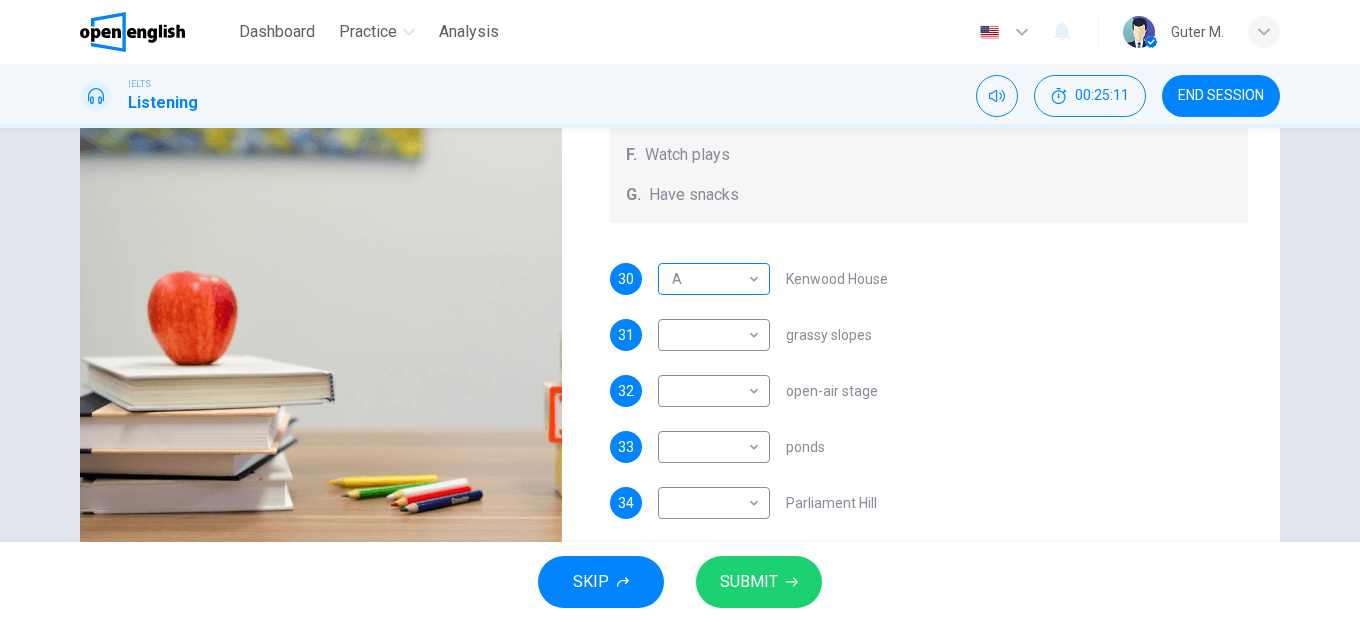 click on "Dashboard Practice Analysis English ** ​ Guter M. IELTS Listening 00:25:11 END SESSION Questions 30 - 34 Which activity can be done at each of the following locations on the heath? Choose  FIVE  answers below and select the correct letter,  A-G , next to the questions. Activities A. Have picnics B. Get a great view of the city C. Go fishing D. Have a swim E. Attend concerts F. Watch plays G. Have snacks 30 A * ​ Kenwood House 31 ​ ​ grassy slopes 32 ​ ​ open-air stage 33 ​ ​ ponds 34 ​ ​ Parliament Hill Hampstead Audio Tour 00m 55s SKIP SUBMIT Open English - Online English Dashboard Practice Analysis Notifications 1 2025" at bounding box center [680, 311] 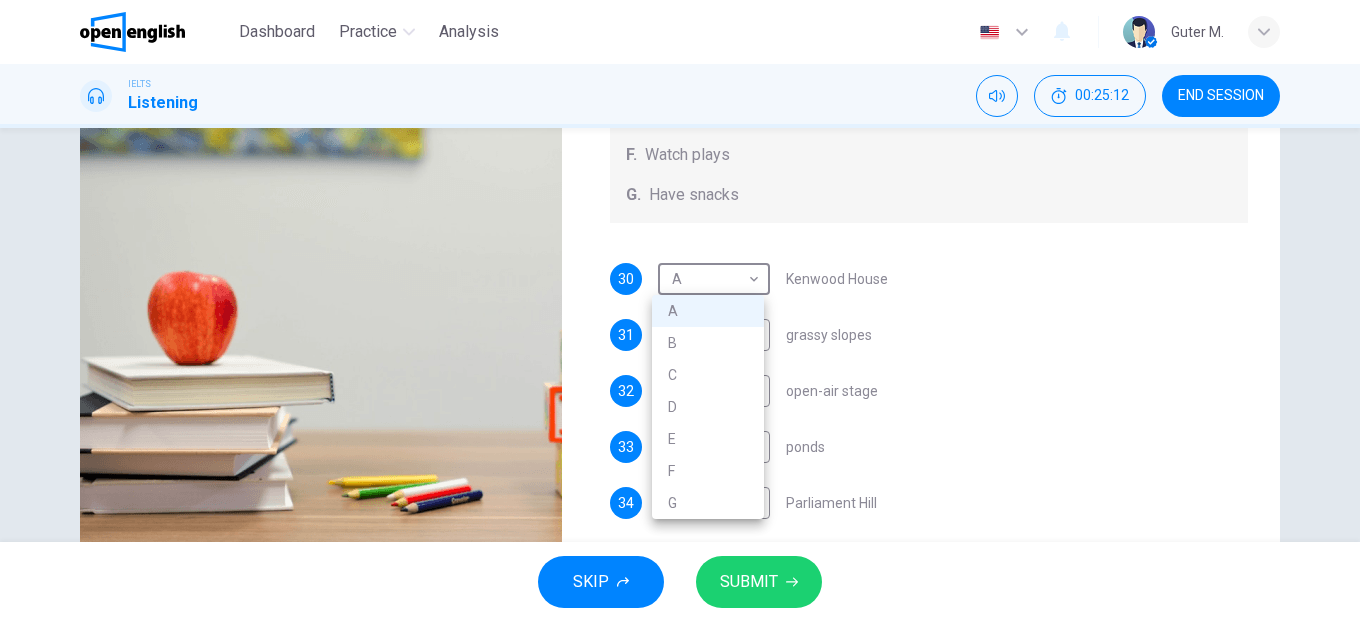 click on "B" at bounding box center (708, 343) 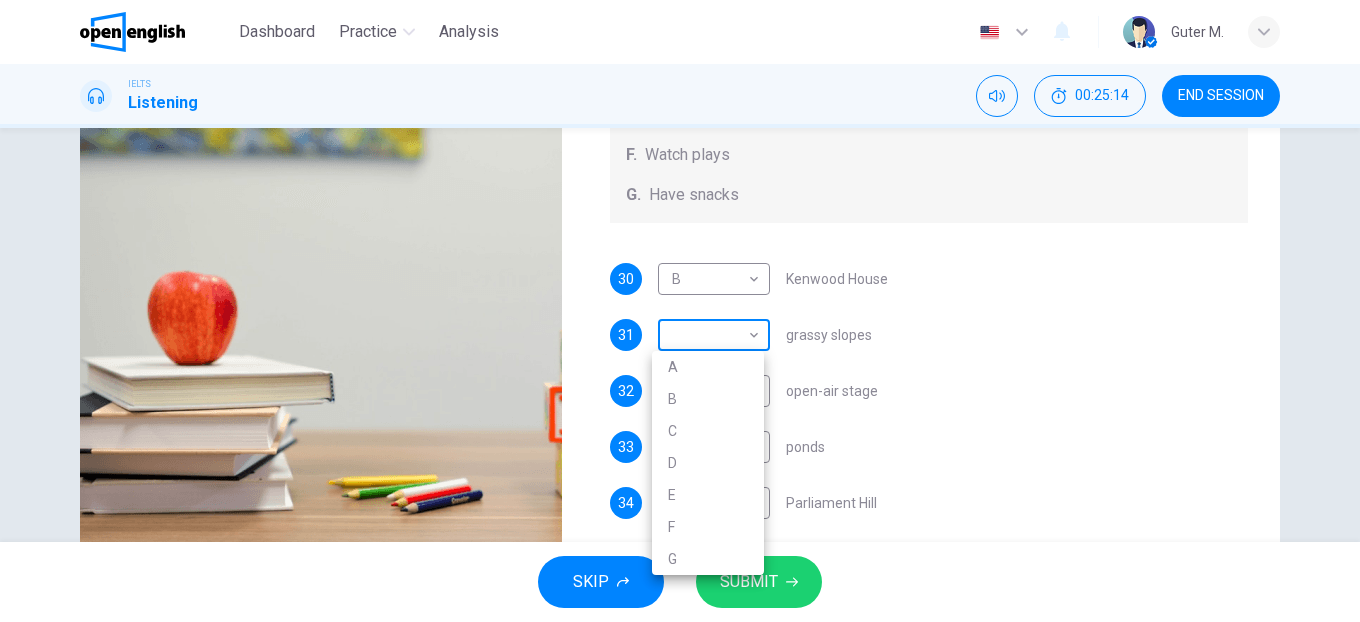 click on "This site uses cookies, as explained in our Privacy Policy. If you agree to the use of cookies, please click the Accept button and continue to browse our site. Privacy Policy Accept This site uses cookies, as explained in our Privacy Policy. If you agree to the use of cookies, please click the Accept button and continue to browse our site. Privacy Policy Accept Dashboard Practice Analysis English ** ​ Guter M. IELTS Listening 00:25:14 END SESSION Questions 30 - 34 Which activity can be done at each of the following locations on the heath? Choose FIVE answers below and select the correct letter, A-G, next to the questions. Activities A. Have picnics B. Get a great view of the city C. Go fishing D. Have a swim E. Attend concerts F. Watch plays G. Have snacks 30 B * ​ Kenwood House 31 ​ ​ grassy slopes 32 ​ ​ open-air stage 33 ​ ​ ponds 34 ​ ​ Parliament Hill Hampstead Audio Tour 00m 52s SKIP SUBMIT Open English - Online English Dashboard Practice Analysis Notifications 1 2025 A B" at bounding box center (680, 311) 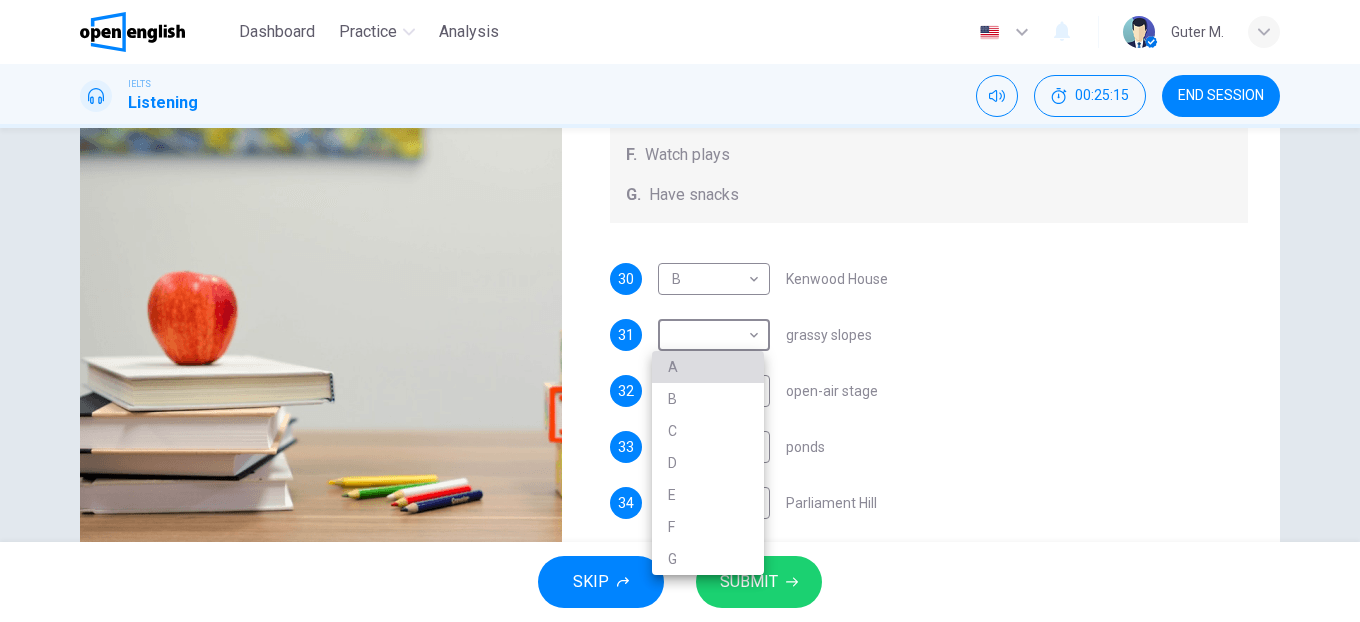 click on "A" at bounding box center [708, 367] 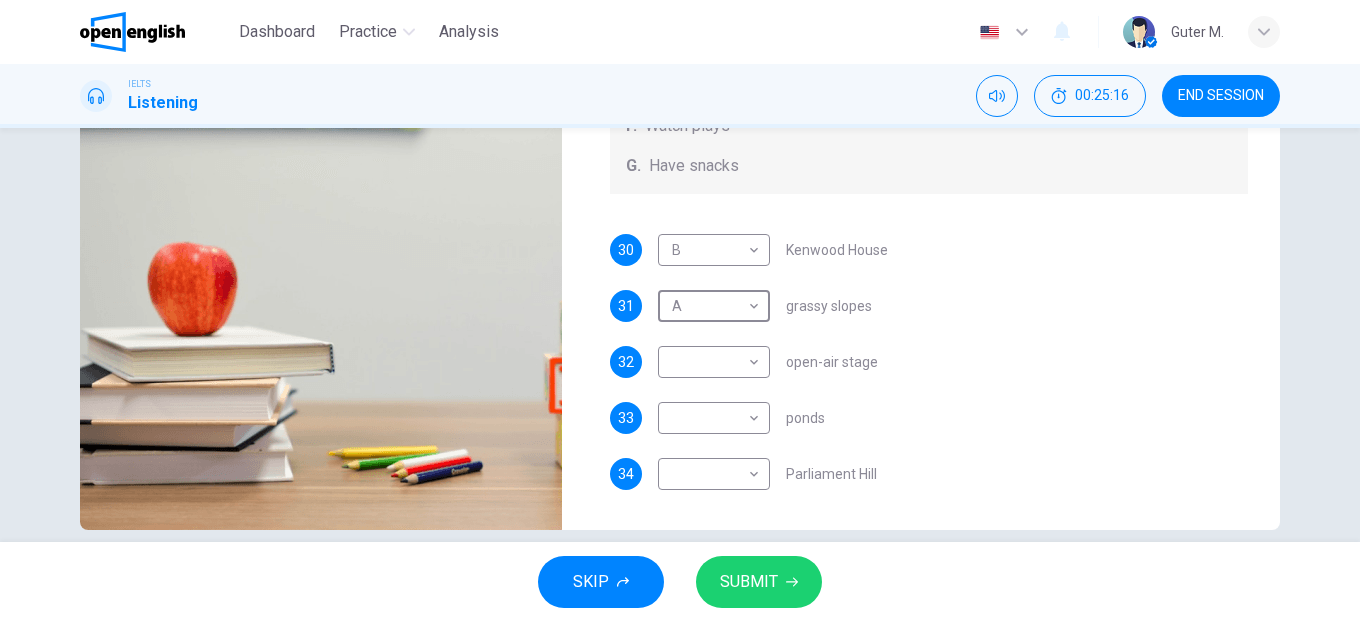 scroll, scrollTop: 334, scrollLeft: 0, axis: vertical 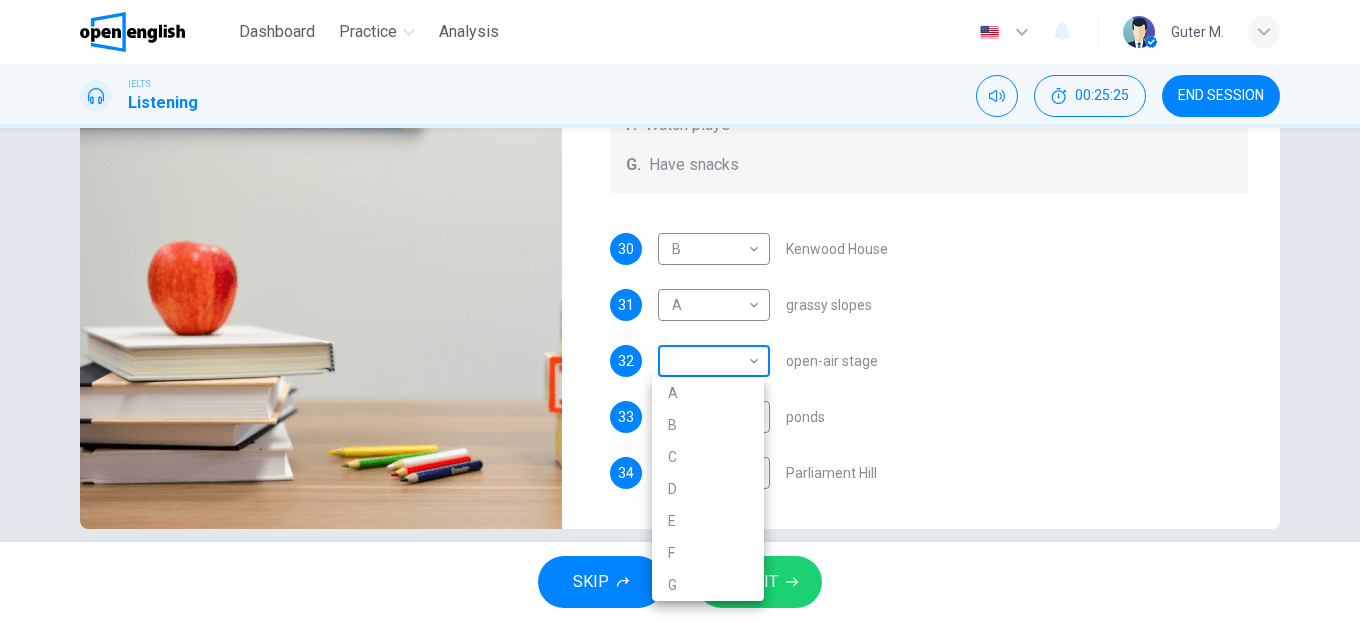 click on "Dashboard Practice Analysis English ** ​ Guter M. IELTS Listening 00:25:25 END SESSION Questions 30 - 34 Which activity can be done at each of the following locations on the heath? Choose  FIVE  answers below and select the correct letter,  A-G , next to the questions. Activities A. Have picnics B. Get a great view of the city C. Go fishing D. Have a swim E. Attend concerts F. Watch plays G. Have snacks 30 B * ​ Kenwood House 31 A * ​ grassy slopes 32 ​ ​ open-air stage 33 ​ ​ ponds 34 ​ ​ Parliament Hill Hampstead Audio Tour 00m 41s SKIP SUBMIT Open English - Online English Dashboard Practice Analysis Notifications 1 2025 A B" at bounding box center [680, 311] 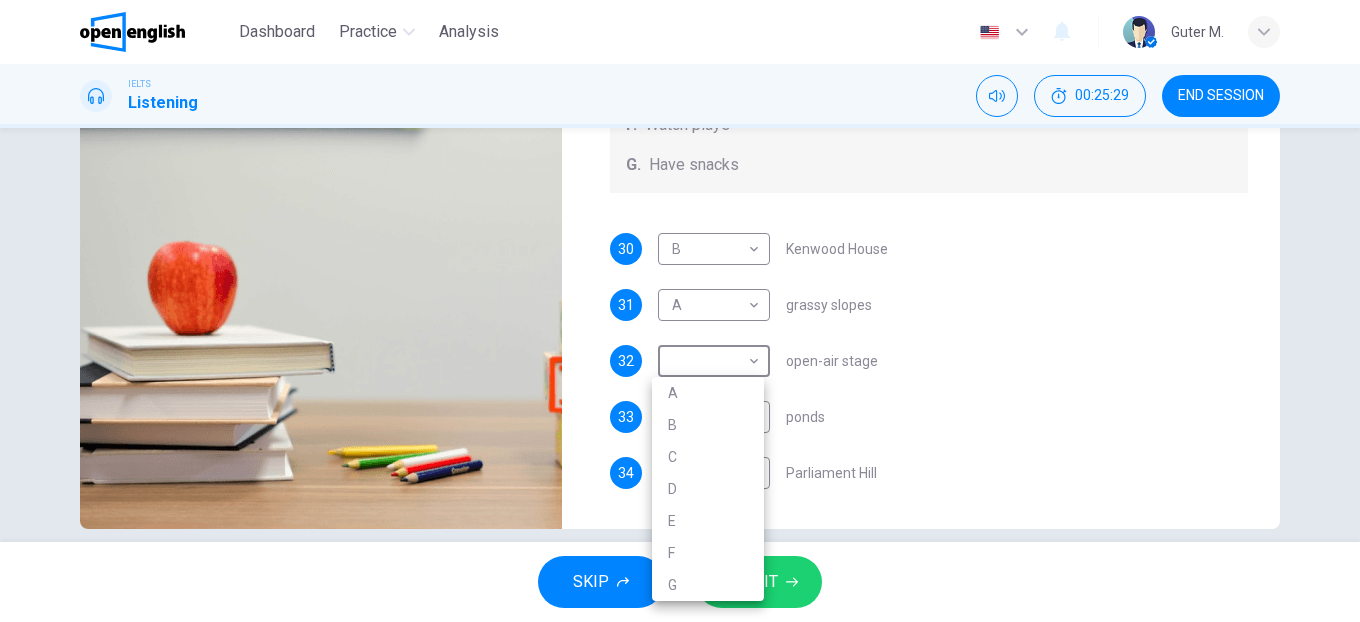 click on "E" at bounding box center (708, 521) 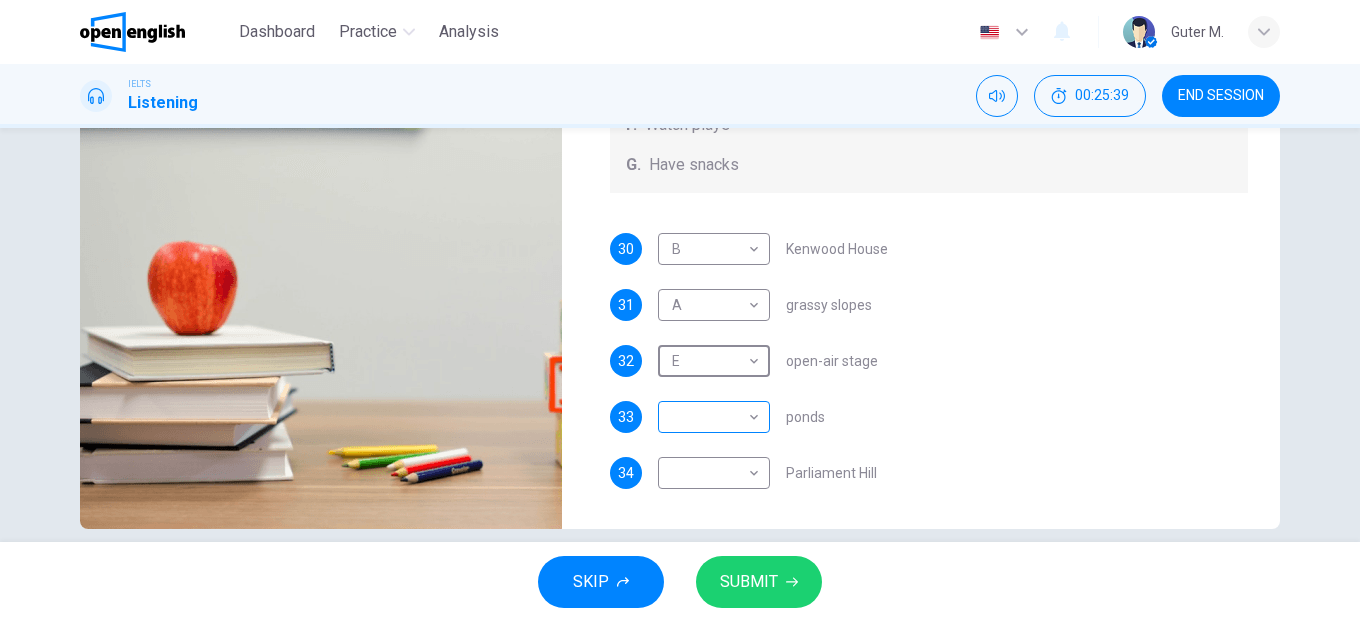 click on "This site uses cookies, as explained in our Privacy Policy. If you agree to the use of cookies, please click the Accept button and continue to browse our site. Privacy Policy Accept This site uses cookies, as explained in our Privacy Policy. If you agree to the use of cookies, please click the Accept button and continue to browse our site. Privacy Policy Accept Dashboard Practice Analysis English ** ​ Guter M. IELTS Listening 00:25:39 END SESSION Questions 30 - 34 Which activity can be done at each of the following locations on the heath? Choose FIVE answers below and select the correct letter, A-G, next to the questions. Activities A. Have picnics B. Get a great view of the city C. Go fishing D. Have a swim E. Attend concerts F. Watch plays G. Have snacks 30 B * ​ Kenwood House 31 A * ​ grassy slopes 32 E * ​ open-air stage 33 ​ ​ ponds 34 ​ ​ Parliament Hill Hampstead Audio Tour 00m 28s SKIP SUBMIT Open English - Online English Dashboard Practice Analysis Notifications 1 2025" at bounding box center [680, 311] 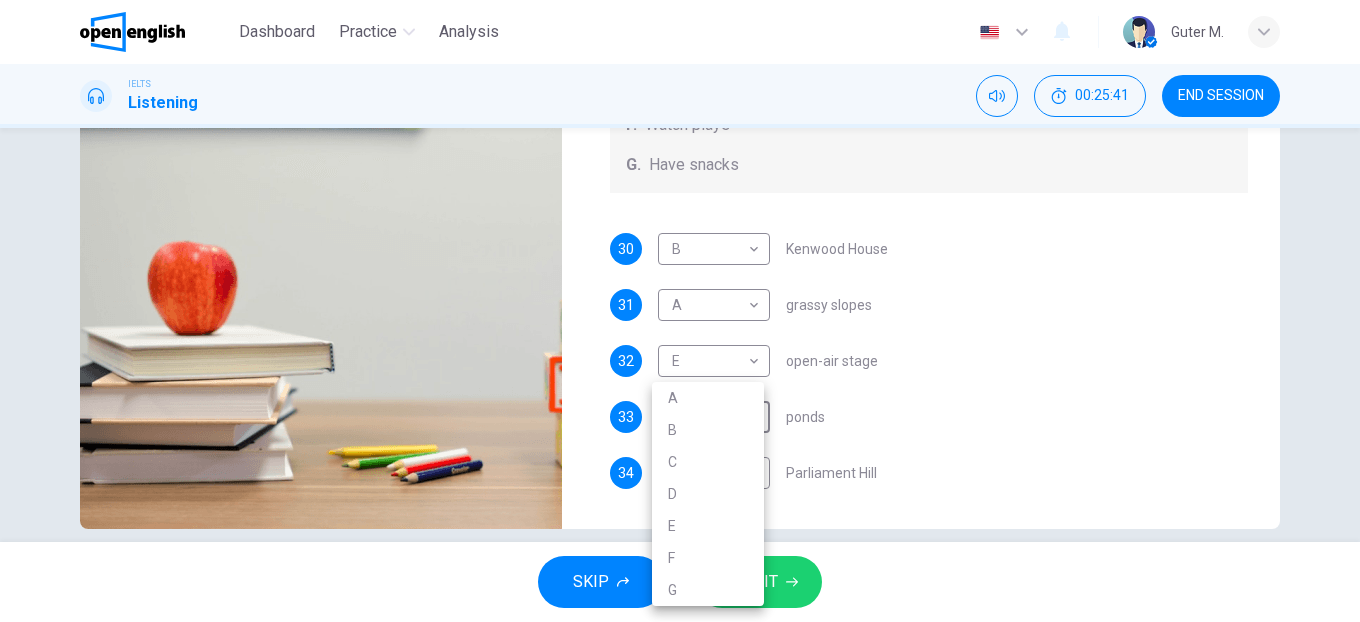 click at bounding box center (680, 311) 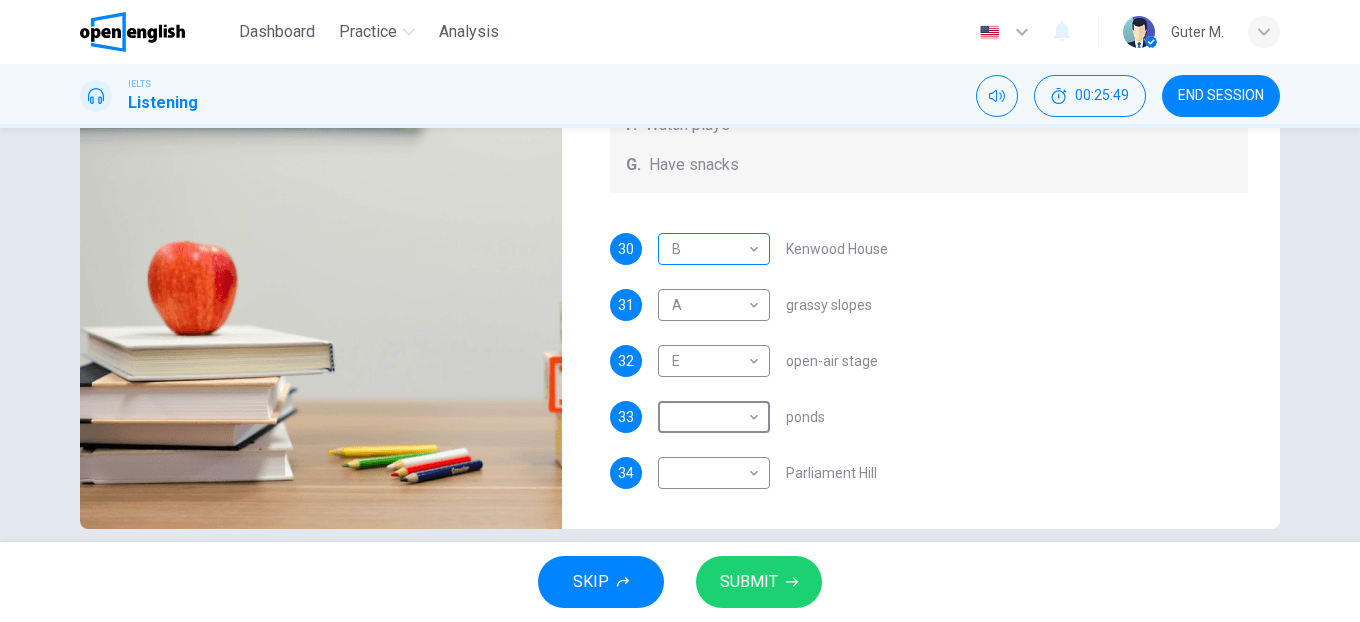 click on "Dashboard Practice Analysis English ** ​ Guter M. IELTS Listening 00:25:49 END SESSION Questions 30 - 34 Which activity can be done at each of the following locations on the heath? Choose  FIVE  answers below and select the correct letter,  A-G , next to the questions. Activities A. Have picnics B. Get a great view of the city C. Go fishing D. Have a swim E. Attend concerts F. Watch plays G. Have snacks 30 B * ​ Kenwood House 31 A * ​ grassy slopes 32 E * ​ open-air stage 33 ​ ​ ponds 34 ​ ​ Parliament Hill Hampstead Audio Tour 00m 18s SKIP SUBMIT Open English - Online English Dashboard Practice Analysis Notifications 1 2025" at bounding box center (680, 311) 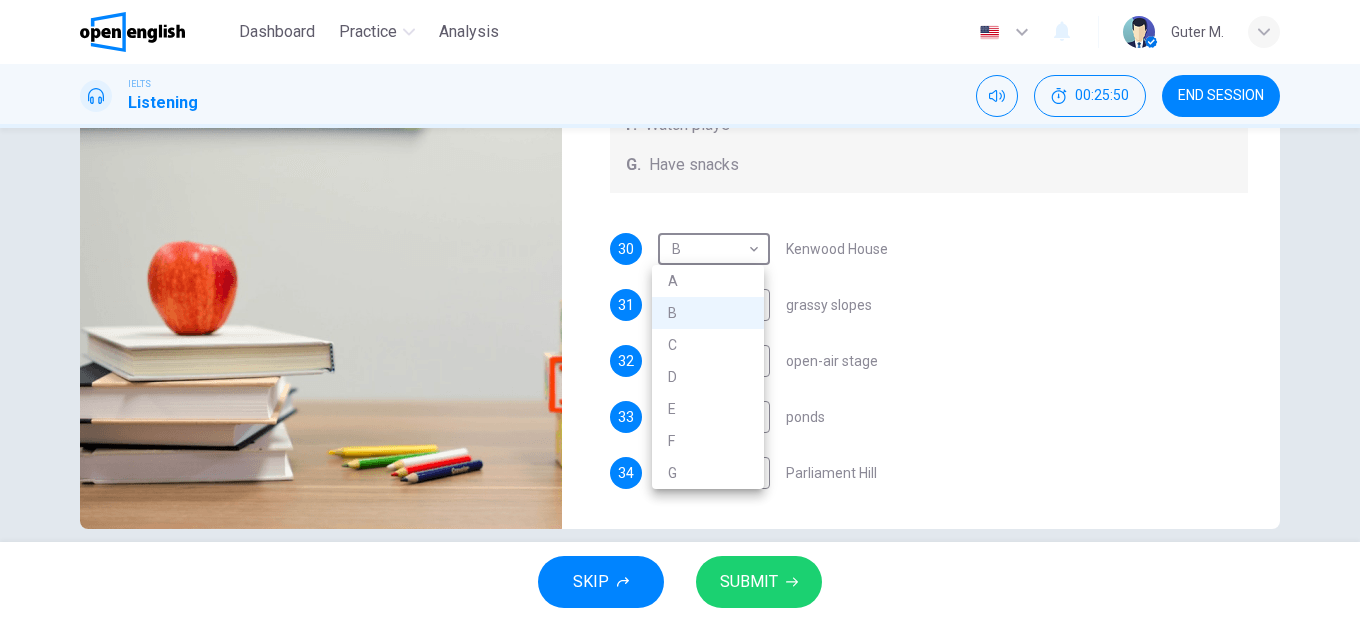 click on "A" at bounding box center [708, 281] 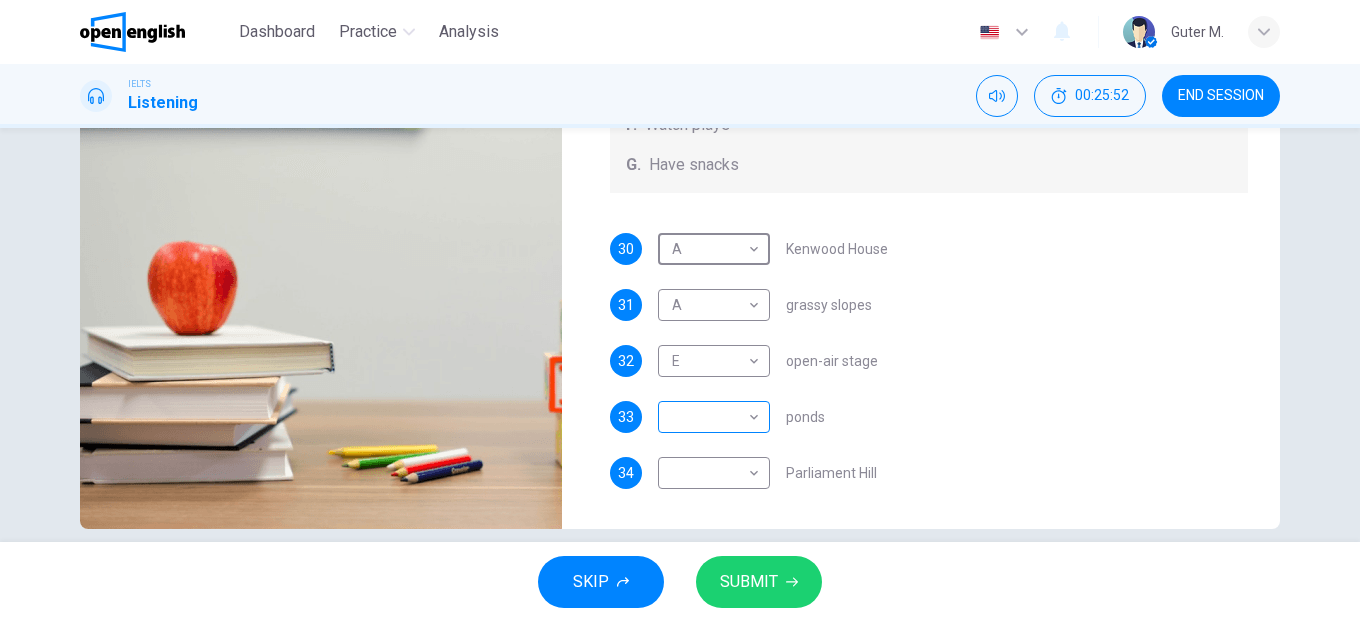 click on "Dashboard Practice Analysis English ** ​ Guter M. IELTS Listening 00:25:52 END SESSION Questions 30 - 34 Which activity can be done at each of the following locations on the heath? Choose  FIVE  answers below and select the correct letter,  A-G , next to the questions. Activities A. Have picnics B. Get a great view of the city C. Go fishing D. Have a swim E. Attend concerts F. Watch plays G. Have snacks 30 A * ​ Kenwood House 31 A * ​ grassy slopes 32 E * ​ open-air stage 33 ​ ​ ponds 34 ​ ​ Parliament Hill Hampstead Audio Tour 00m 14s SKIP SUBMIT Open English - Online English Dashboard Practice Analysis Notifications 1 2025" at bounding box center (680, 311) 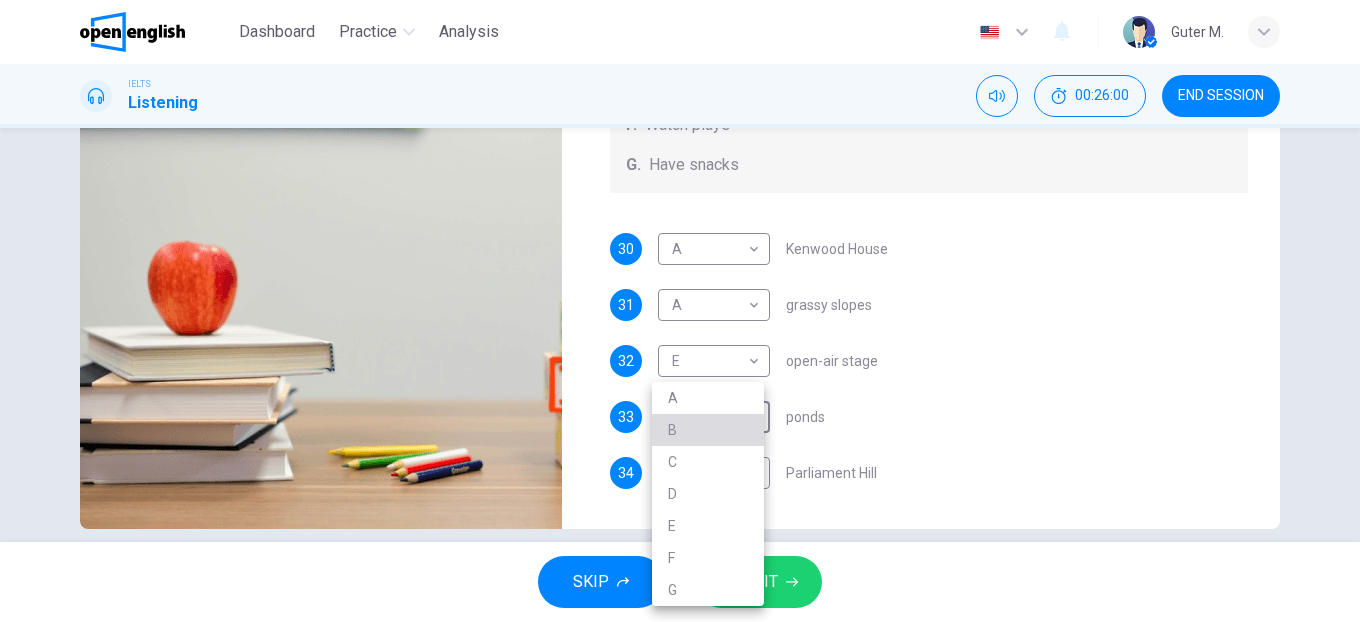 click on "B" at bounding box center (708, 430) 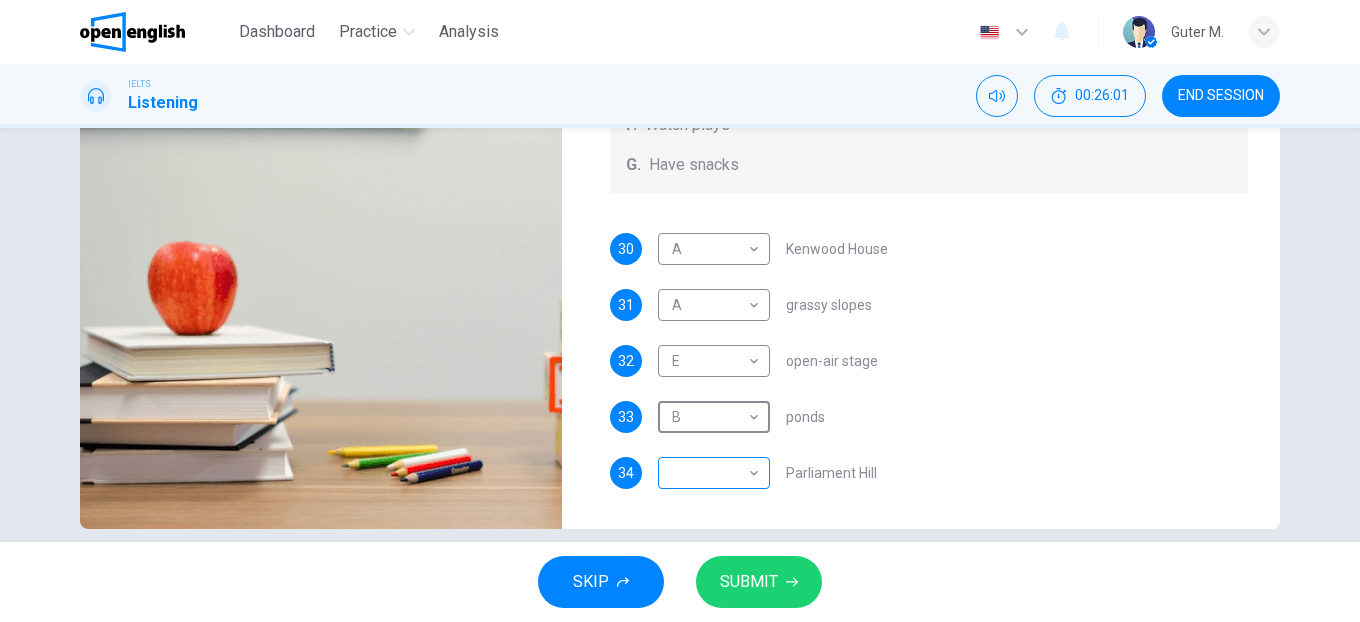 click on "This site uses cookies, as explained in our Privacy Policy. If you agree to the use of cookies, please click the Accept button and continue to browse our site. Privacy Policy Accept This site uses cookies, as explained in our Privacy Policy. If you agree to the use of cookies, please click the Accept button and continue to browse our site. Privacy Policy Accept Dashboard Practice Analysis English ** ​ Guter M. IELTS Listening 00:26:01 END SESSION Questions 30 - 34 Which activity can be done at each of the following locations on the heath? Choose FIVE answers below and select the correct letter, A-G, next to the questions. Activities A. Have picnics B. Get a great view of the city C. Go fishing D. Have a swim E. Attend concerts F. Watch plays G. Have snacks 30 A * ​ Kenwood House 31 A * ​ grassy slopes 32 E * ​ open-air stage 33 B * ​ ponds 34 ​ ​ Parliament Hill Hampstead Audio Tour 00m 06s SKIP SUBMIT Open English - Online English Dashboard Practice Analysis Notifications 1 2025" at bounding box center [680, 311] 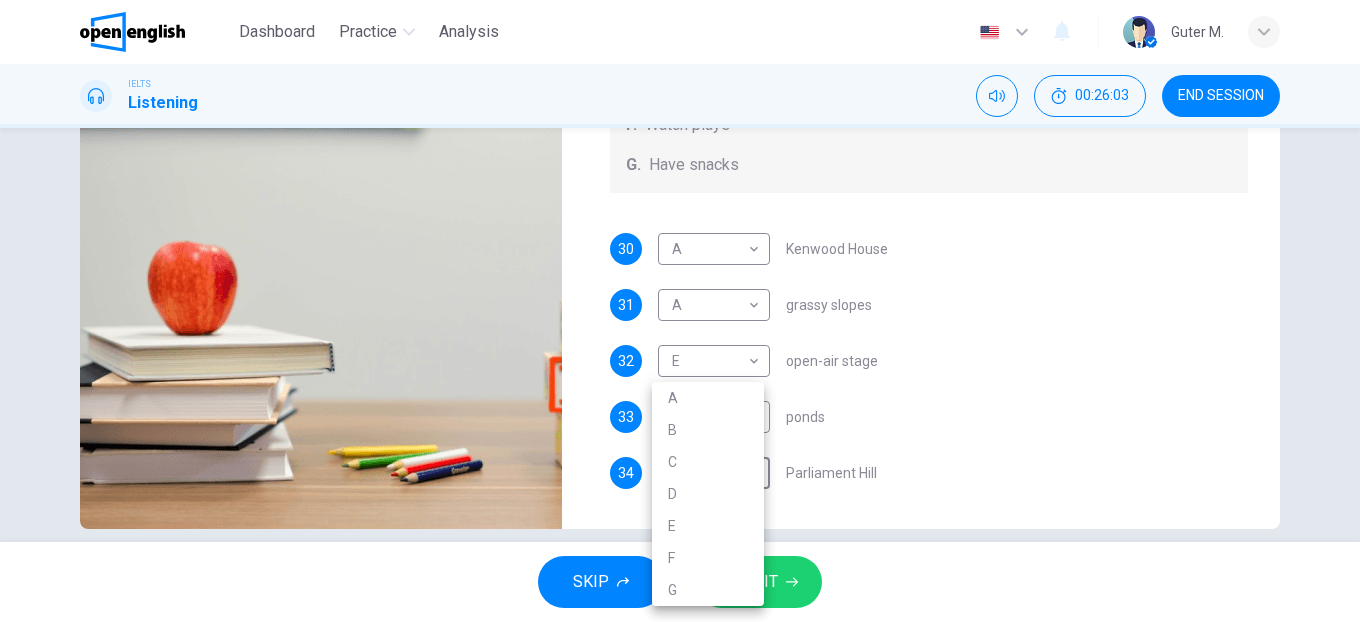 click on "B" at bounding box center [708, 430] 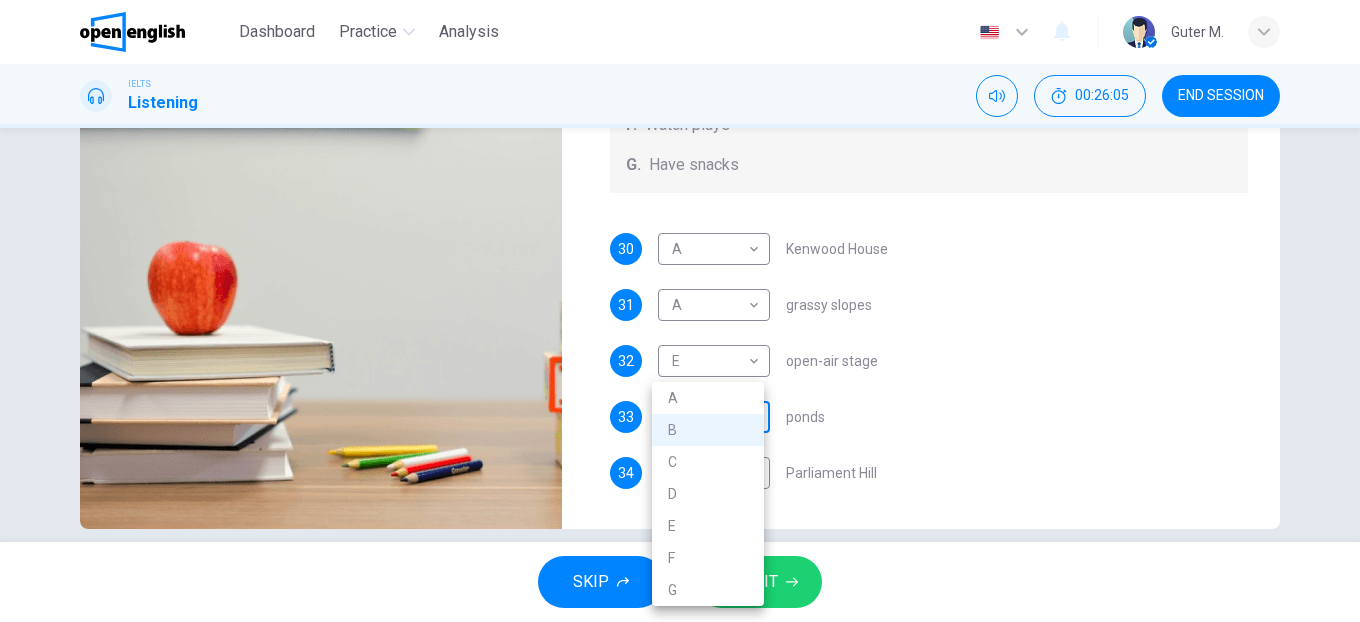 click on "Dashboard Practice Analysis English ** ​ Guter M. IELTS Listening 00:26:05 END SESSION Questions 30 - 34 Which activity can be done at each of the following locations on the heath? Choose  FIVE  answers below and select the correct letter,  A-G , next to the questions. Activities A. Have picnics B. Get a great view of the city C. Go fishing D. Have a swim E. Attend concerts F. Watch plays G. Have snacks 30 A * ​ Kenwood House 31 A * ​ grassy slopes 32 E * ​ open-air stage 33 B * ​ ponds 34 B * ​ Parliament Hill Hampstead Audio Tour 00m 02s SKIP SUBMIT Open English - Online English Dashboard Practice Analysis Notifications 1 2025 A B" at bounding box center [680, 311] 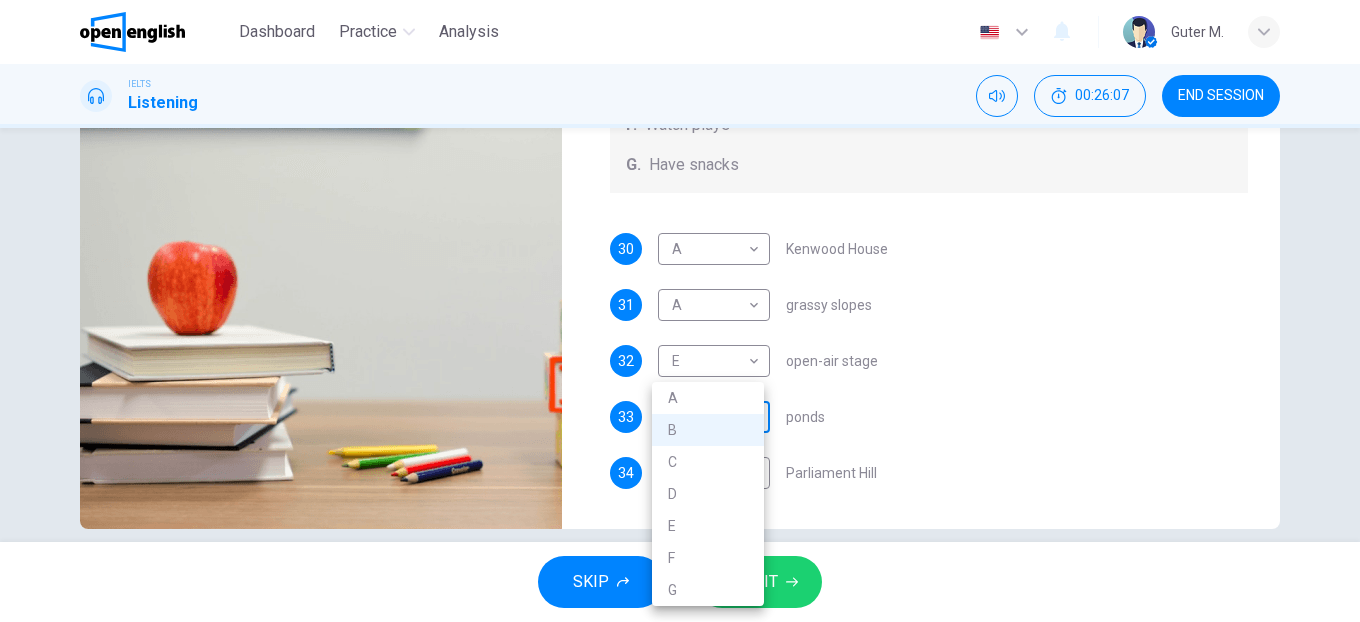 type on "*" 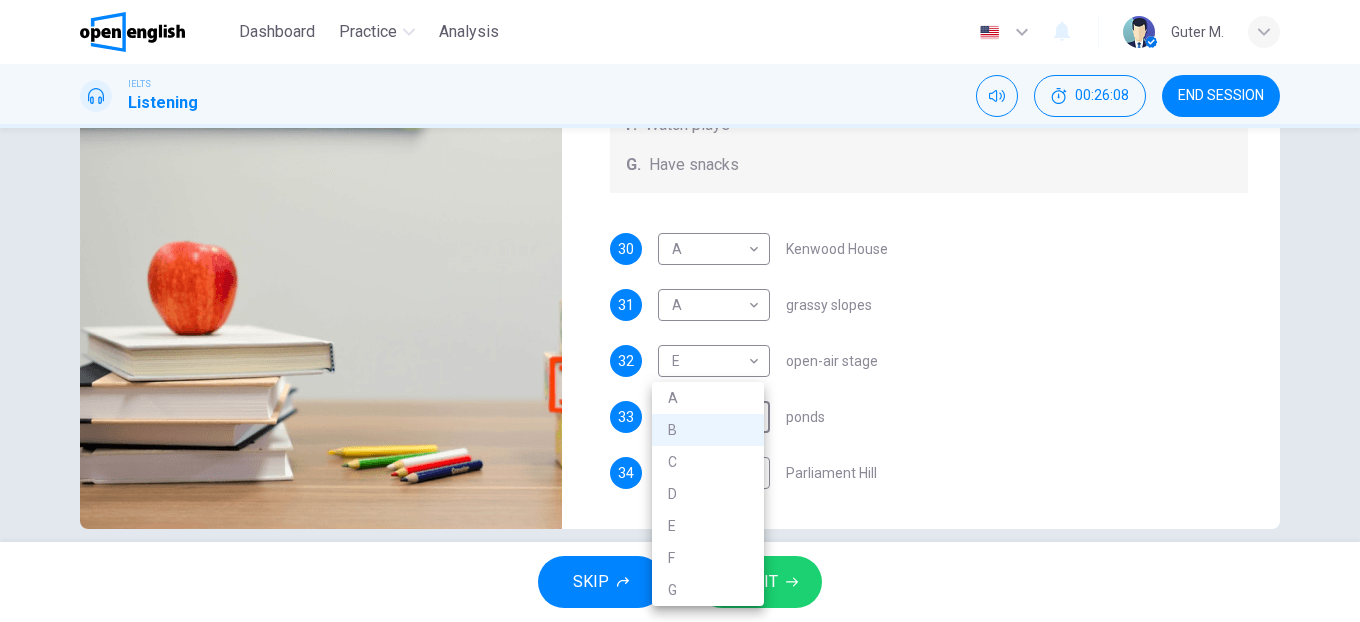 click at bounding box center (680, 311) 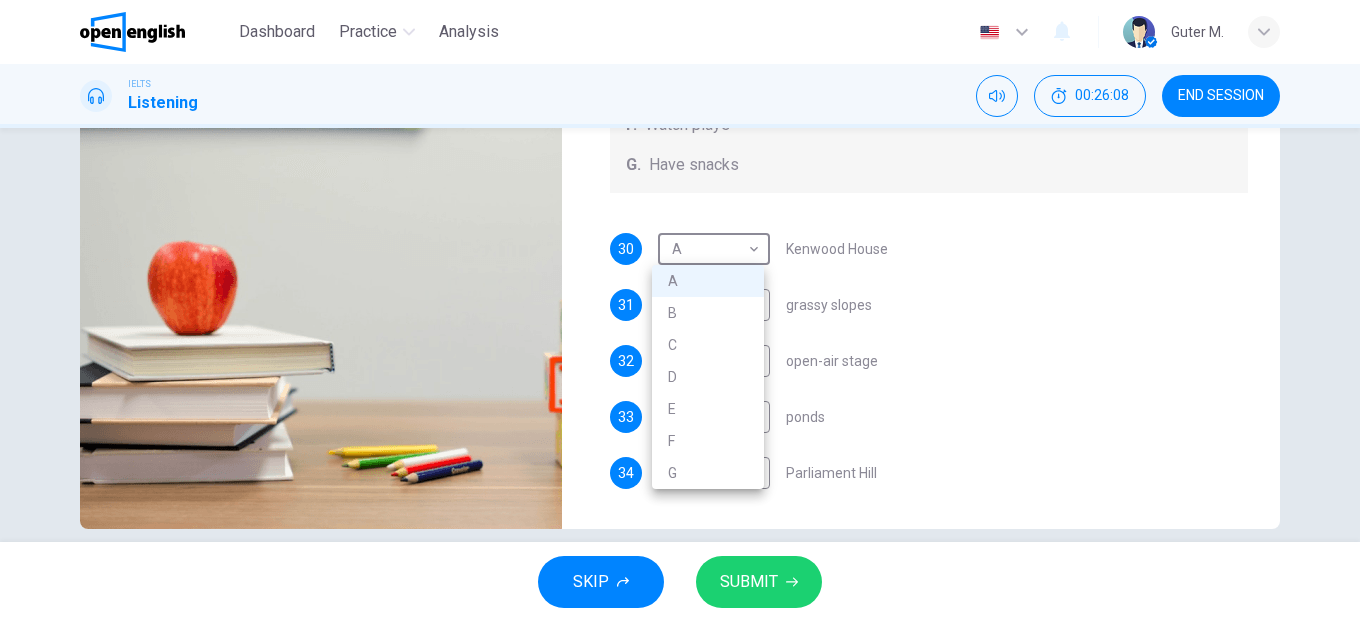 click on "This site uses cookies, as explained in our Privacy Policy. If you agree to the use of cookies, please click the Accept button and continue to browse our site. Privacy Policy Accept This site uses cookies, as explained in our Privacy Policy. If you agree to the use of cookies, please click the Accept button and continue to browse our site. Privacy Policy Accept Dashboard Practice Analysis English ** ​ Guter M. IELTS Listening 00:26:08 END SESSION Questions 30 - 34 Which activity can be done at each of the following locations on the heath? Choose FIVE answers below and select the correct letter, A-G, next to the questions. Activities A. Have picnics B. Get a great view of the city C. Go fishing D. Have a swim E. Attend concerts F. Watch plays G. Have snacks 30 A * ​ Kenwood House 31 A * ​ grassy slopes 32 E * ​ open-air stage 33 B * ​ ponds 34 B * ​ Parliament Hill Hampstead Audio Tour 05m 13s SKIP SUBMIT Open English - Online English Dashboard Practice Analysis Notifications 1 © Copyright 2025 A B" at bounding box center (680, 311) 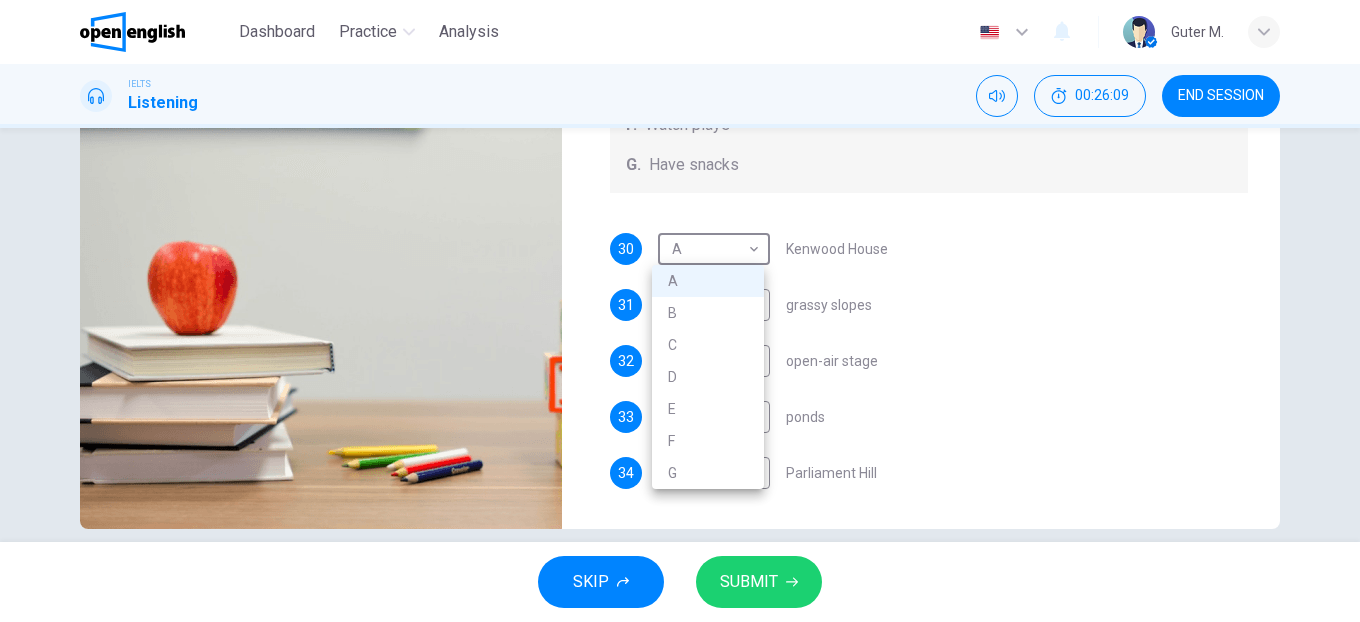 click on "G" at bounding box center (708, 473) 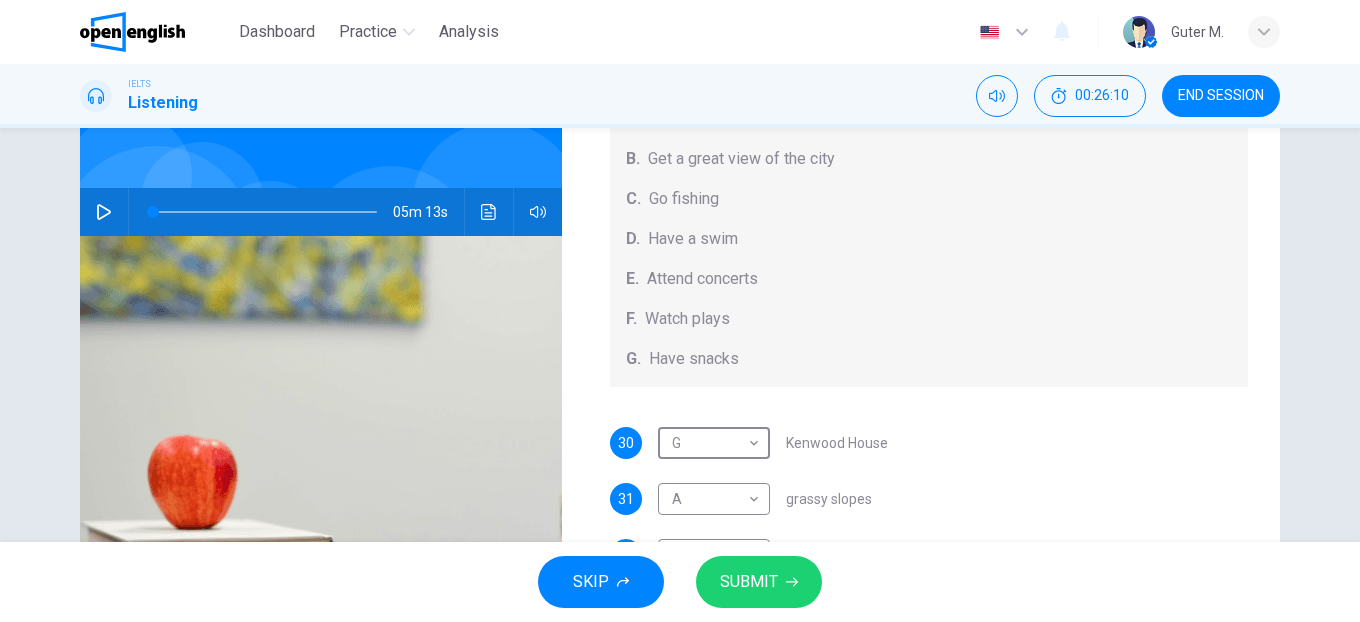 scroll, scrollTop: 138, scrollLeft: 0, axis: vertical 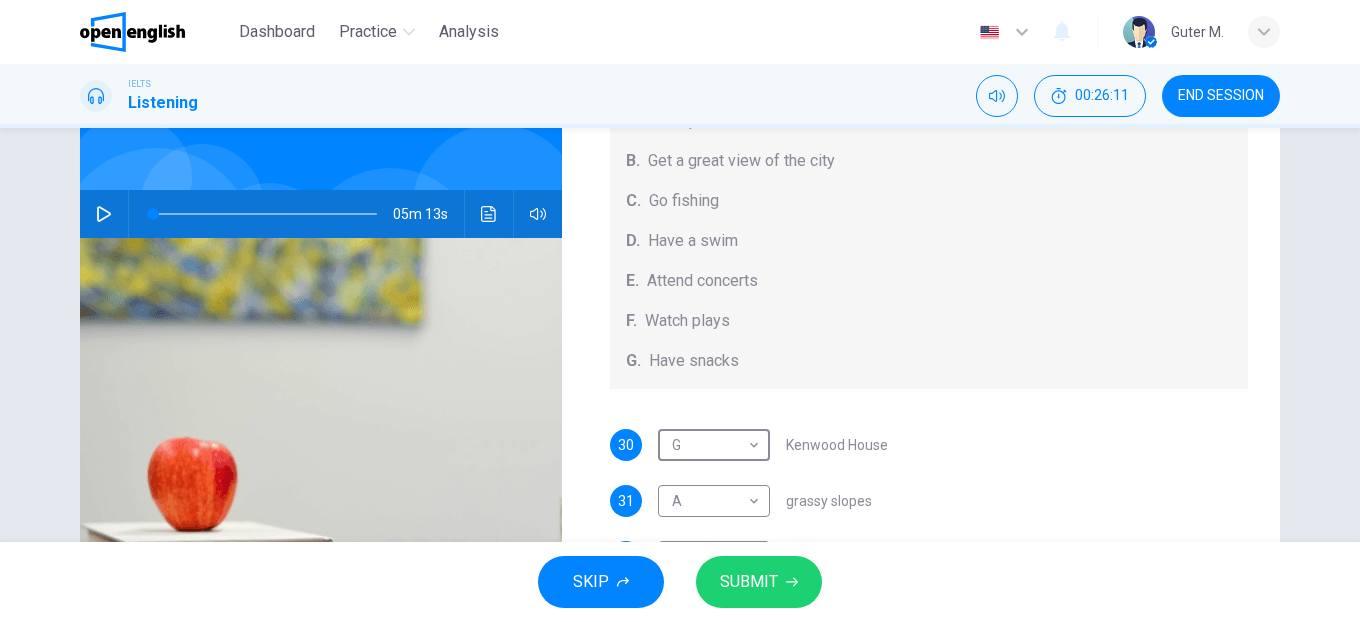 click at bounding box center [265, 214] 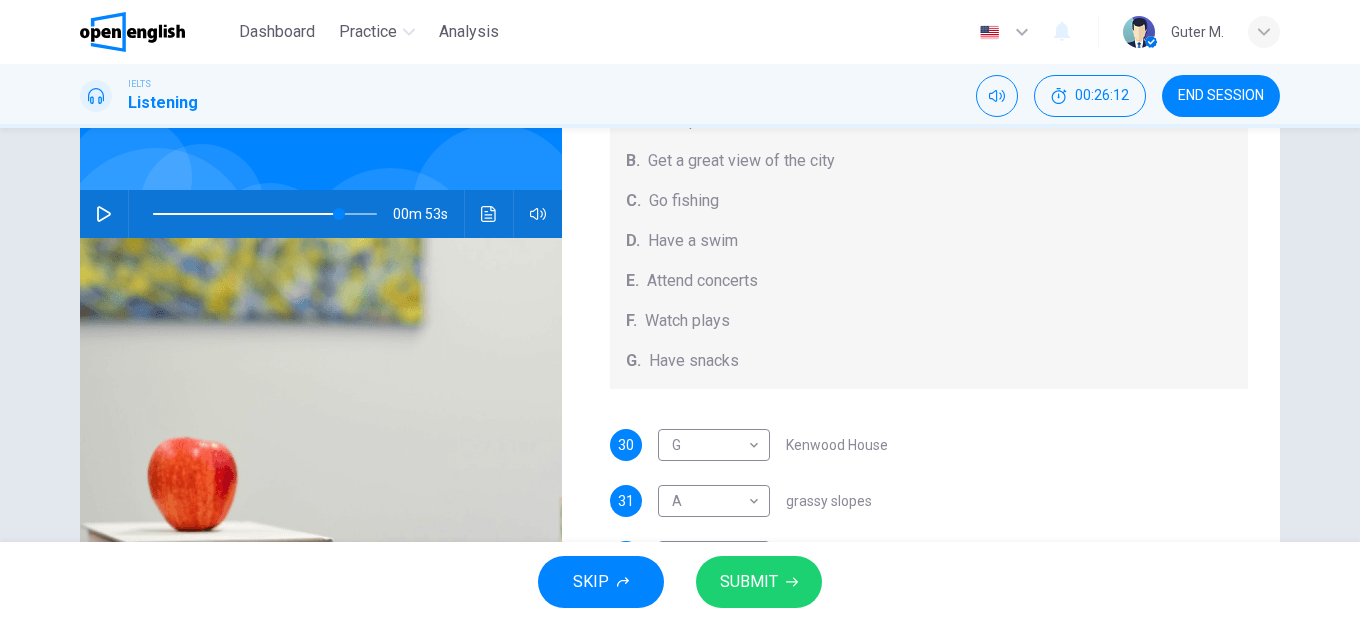 click at bounding box center (104, 214) 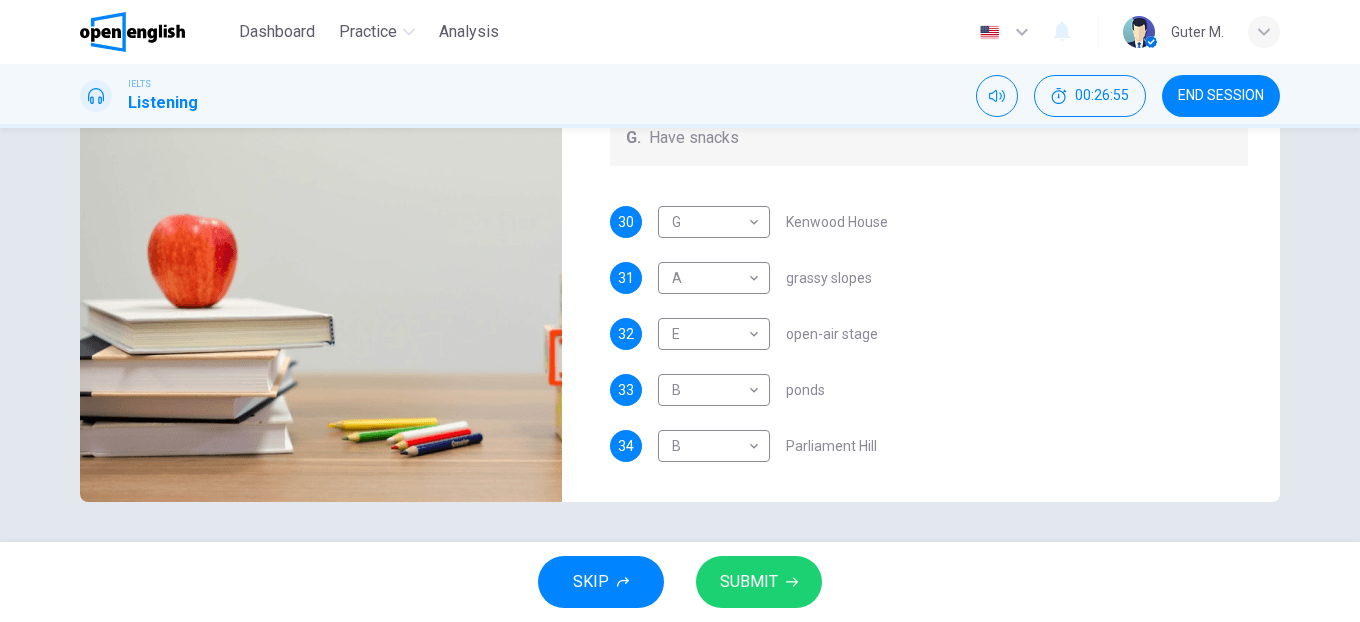 scroll, scrollTop: 114, scrollLeft: 0, axis: vertical 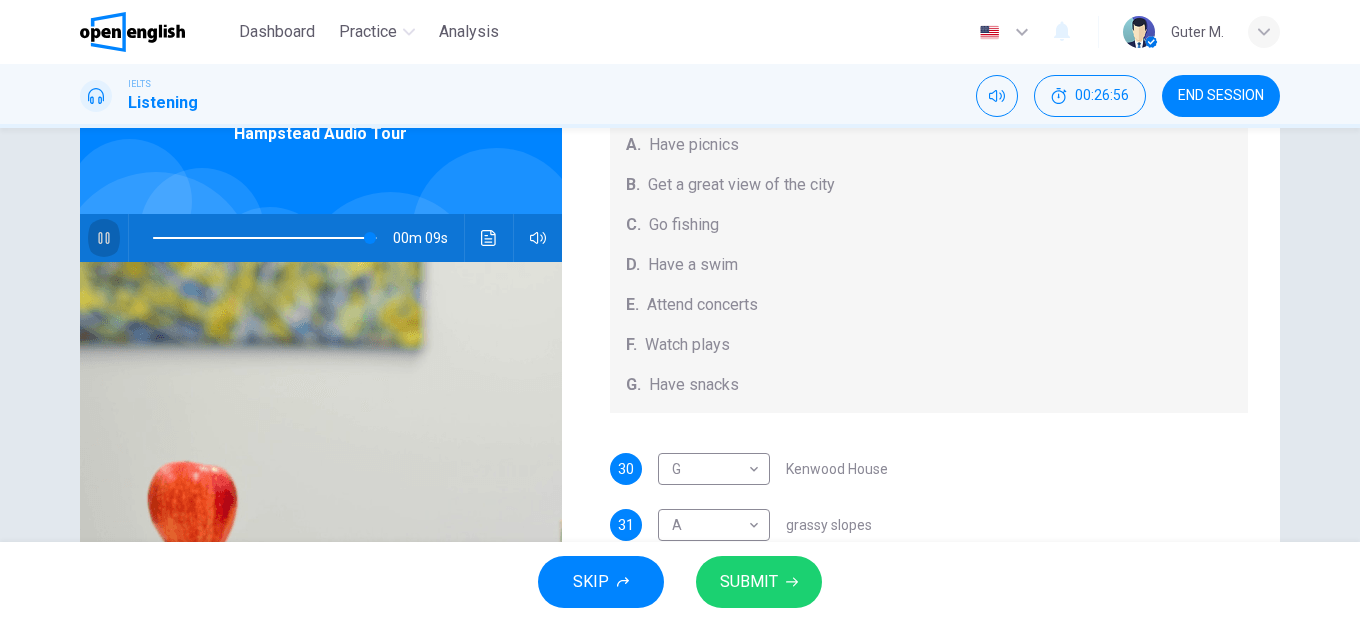 click 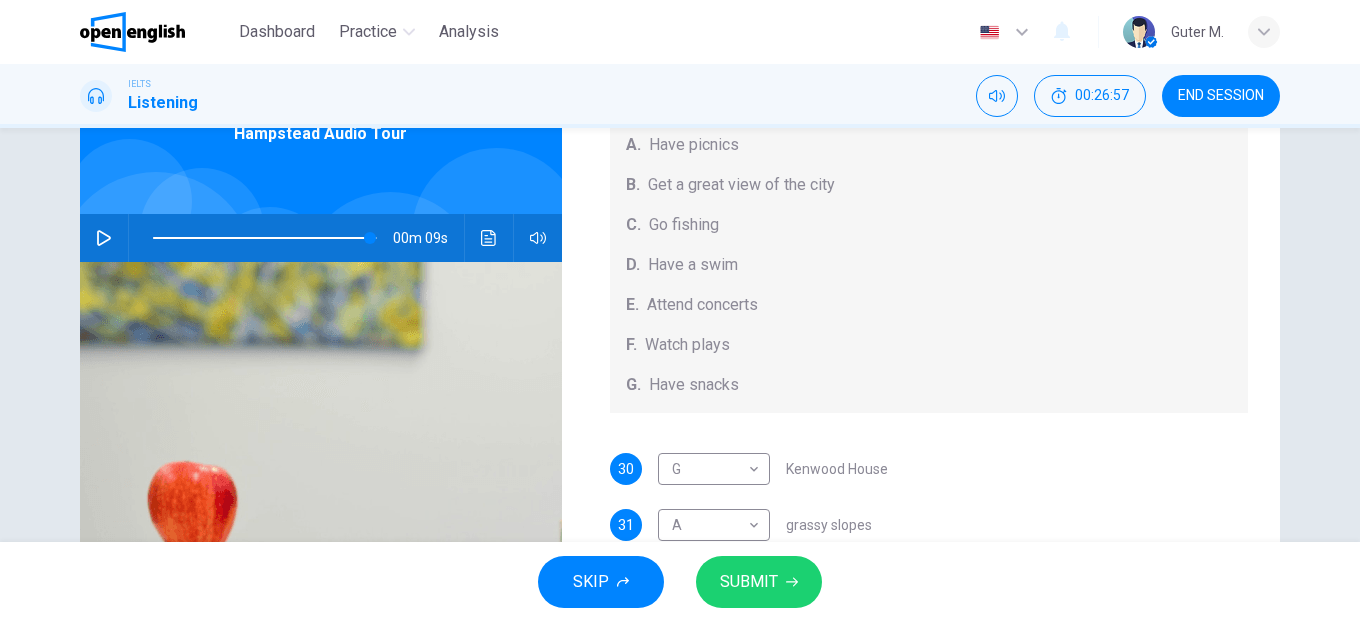 click at bounding box center (489, 238) 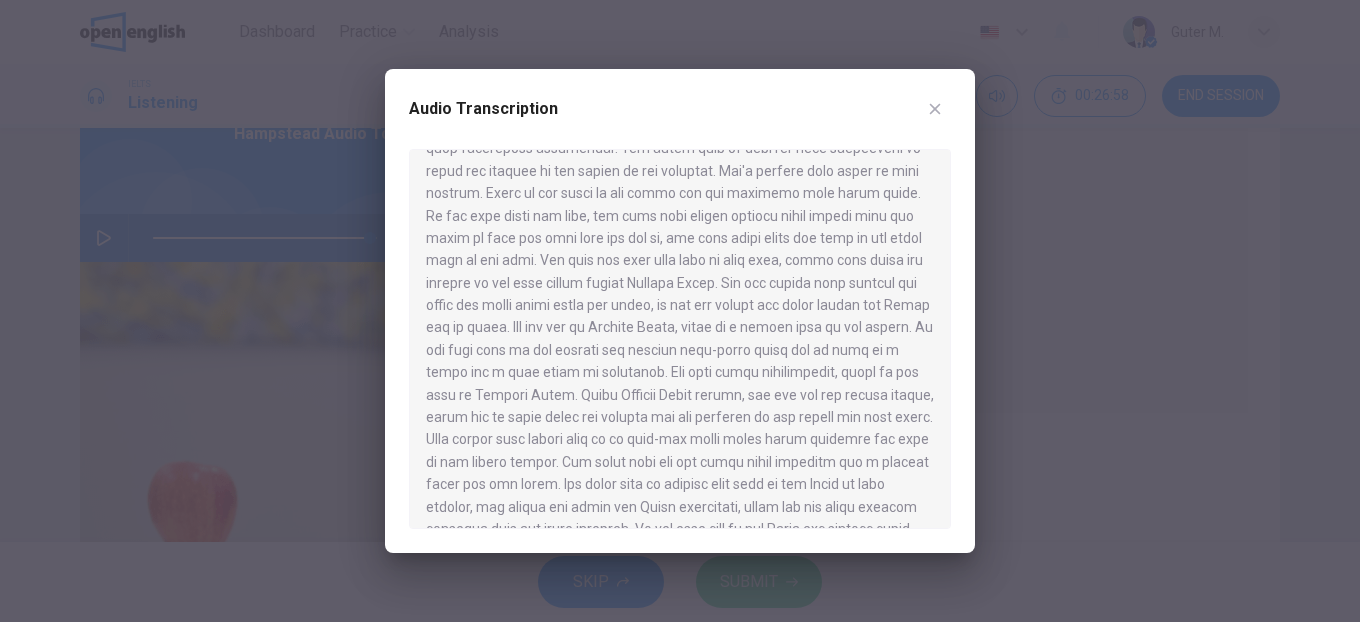 scroll, scrollTop: 796, scrollLeft: 0, axis: vertical 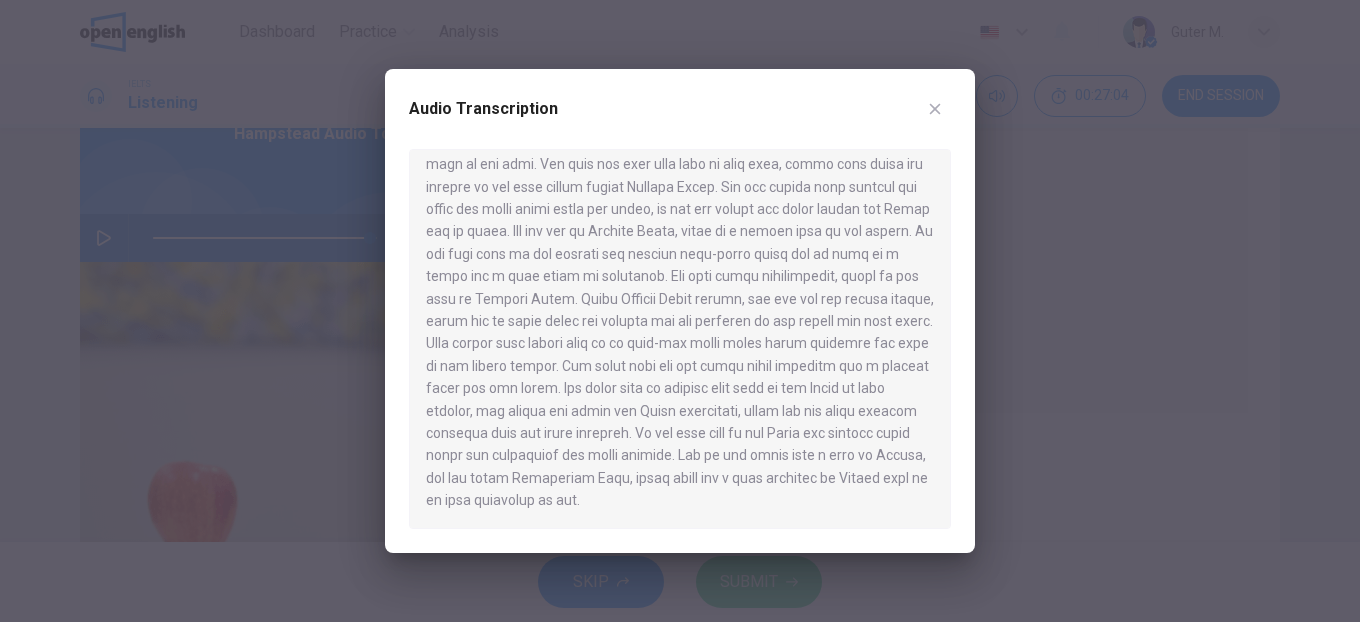 drag, startPoint x: 937, startPoint y: 108, endPoint x: 954, endPoint y: 320, distance: 212.68051 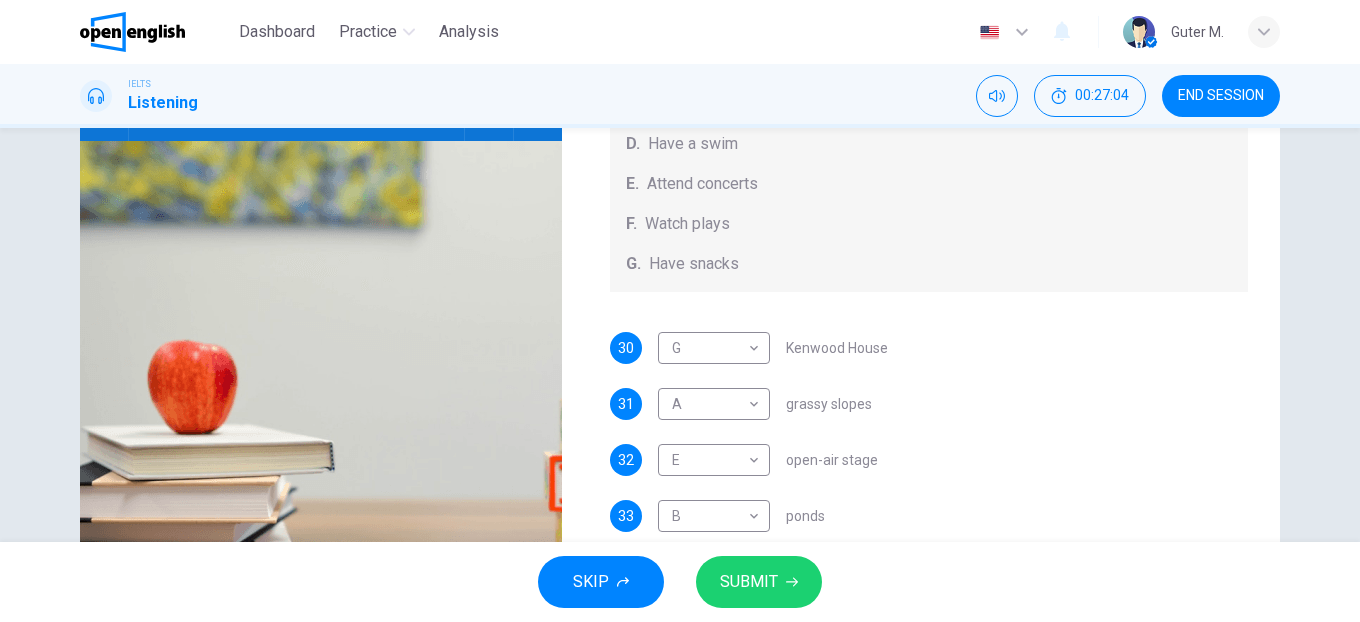 scroll, scrollTop: 361, scrollLeft: 0, axis: vertical 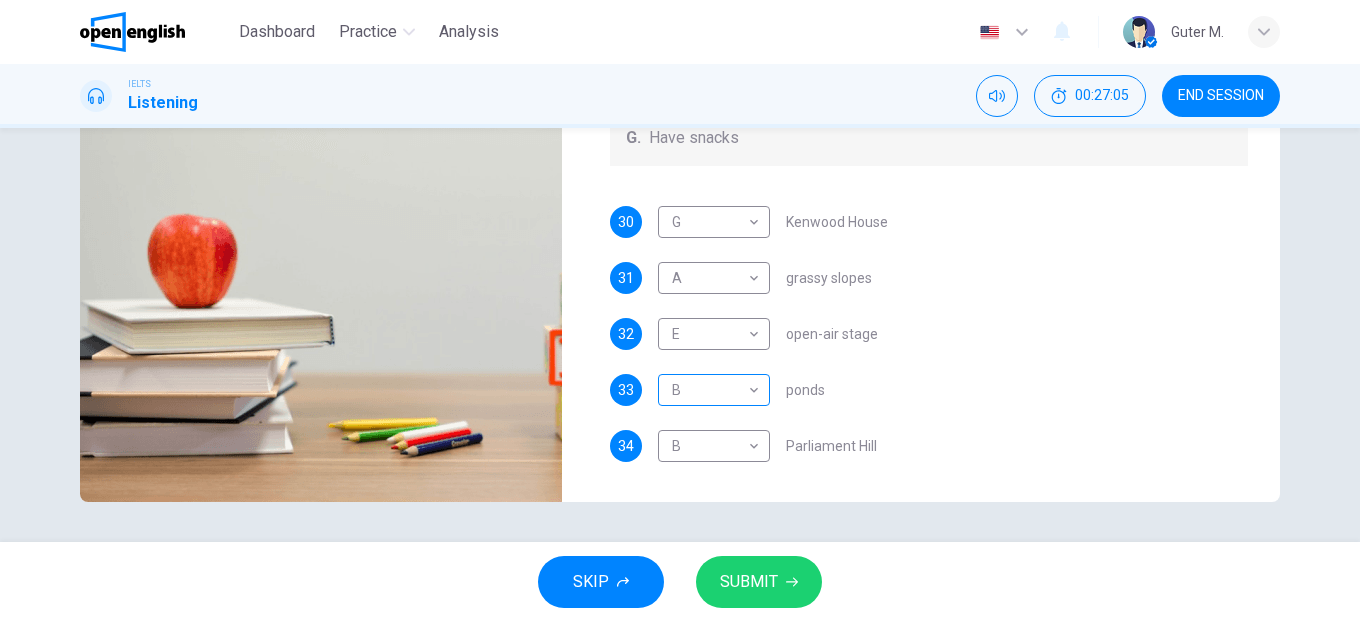 click on "Dashboard Practice Analysis English ** ​ Guter M. IELTS Listening 00:27:05 END SESSION Questions 30 - 34 Which activity can be done at each of the following locations on the heath? Choose  FIVE  answers below and select the correct letter,  A-G , next to the questions. Activities A. Have picnics B. Get a great view of the city C. Go fishing D. Have a swim E. Attend concerts F. Watch plays G. Have snacks 30 G * ​ Kenwood House 31 A * ​ grassy slopes 32 E * ​ open-air stage 33 B * ​ ponds 34 B * ​ Parliament Hill Hampstead Audio Tour 00m 09s SKIP SUBMIT Open English - Online English Dashboard Practice Analysis Notifications 1 2025" at bounding box center (680, 311) 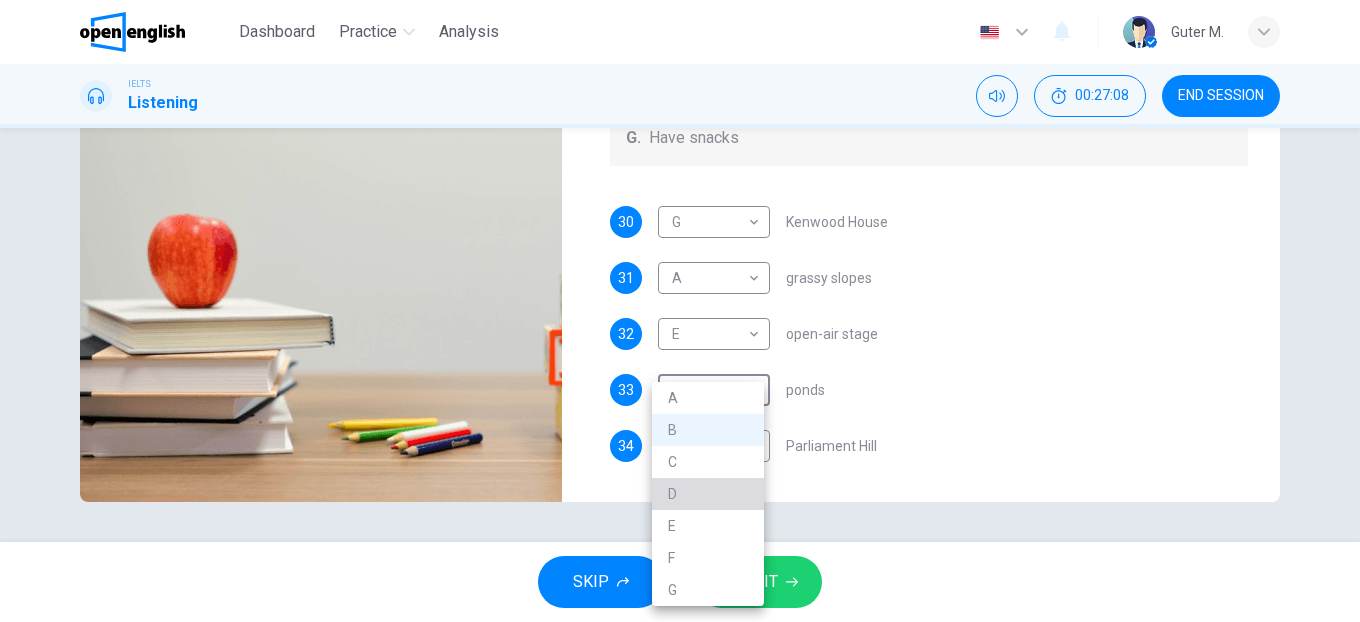 click on "D" at bounding box center [708, 494] 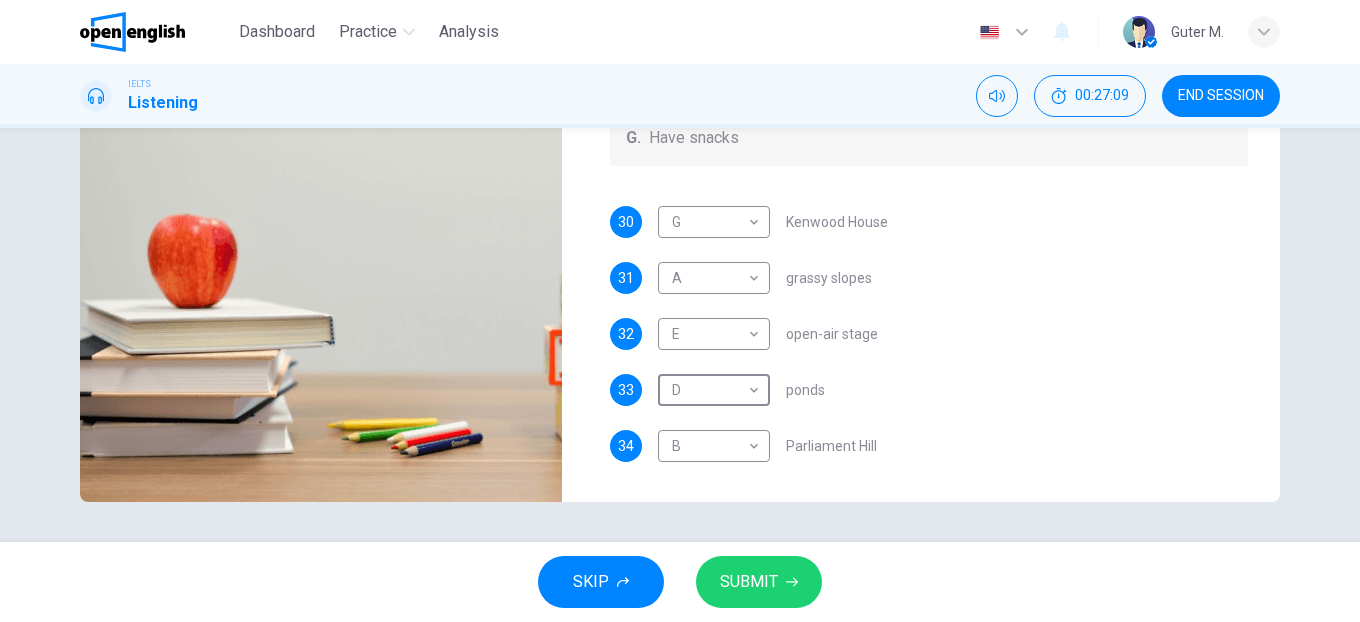 click on "SUBMIT" at bounding box center (759, 582) 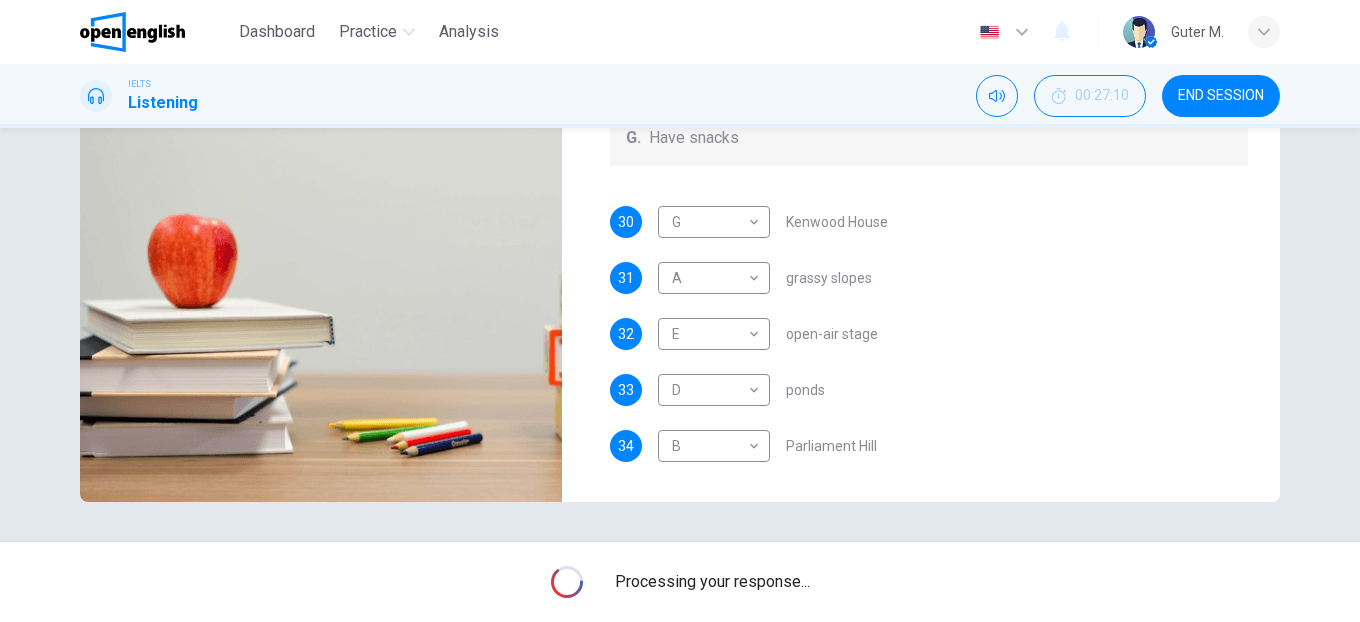 type on "**" 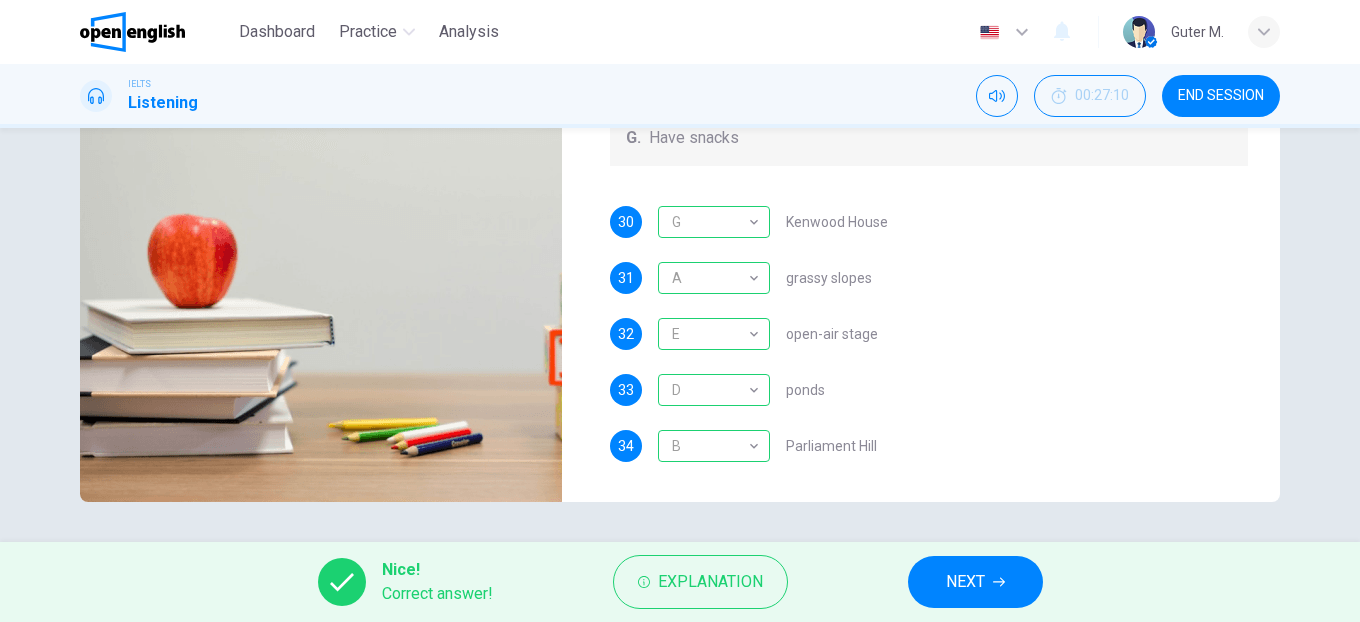 click on "NEXT" at bounding box center (965, 582) 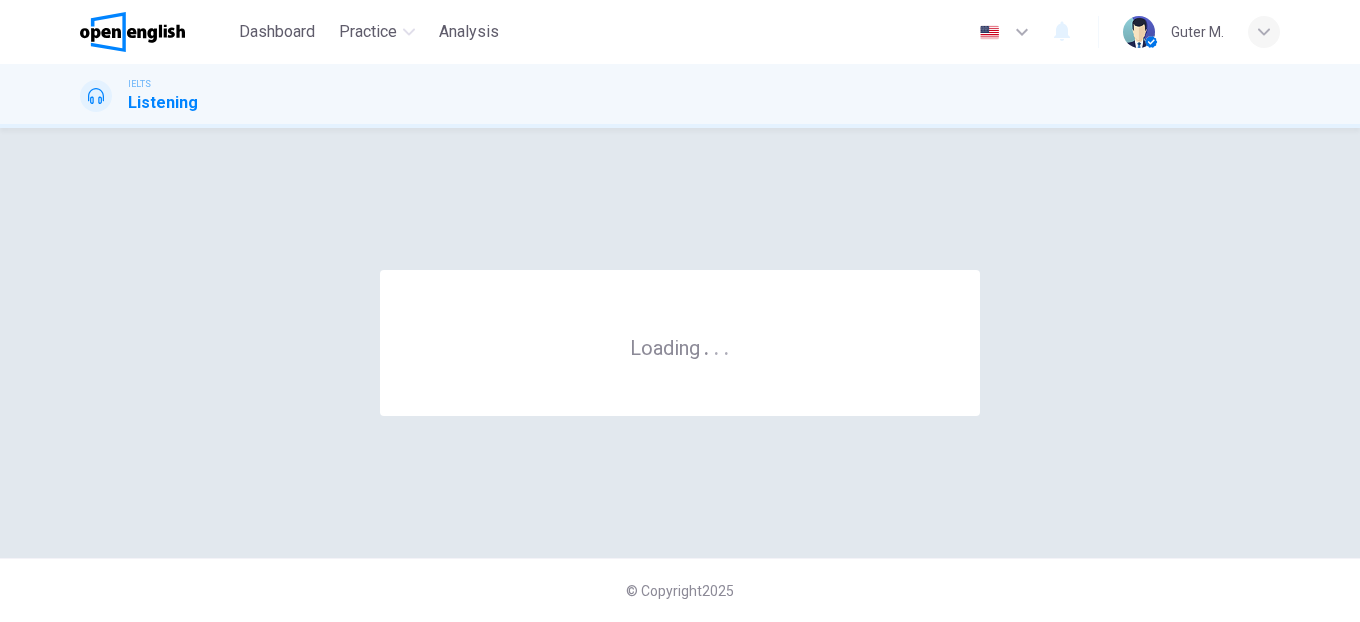 scroll, scrollTop: 0, scrollLeft: 0, axis: both 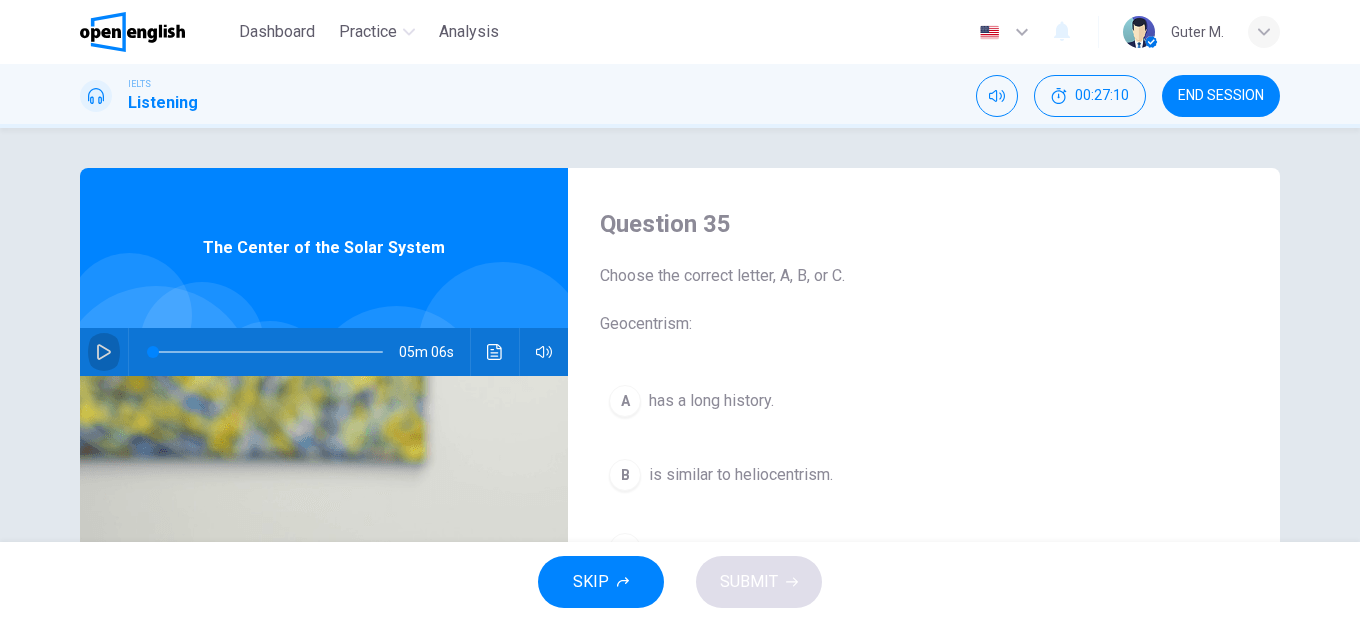 click 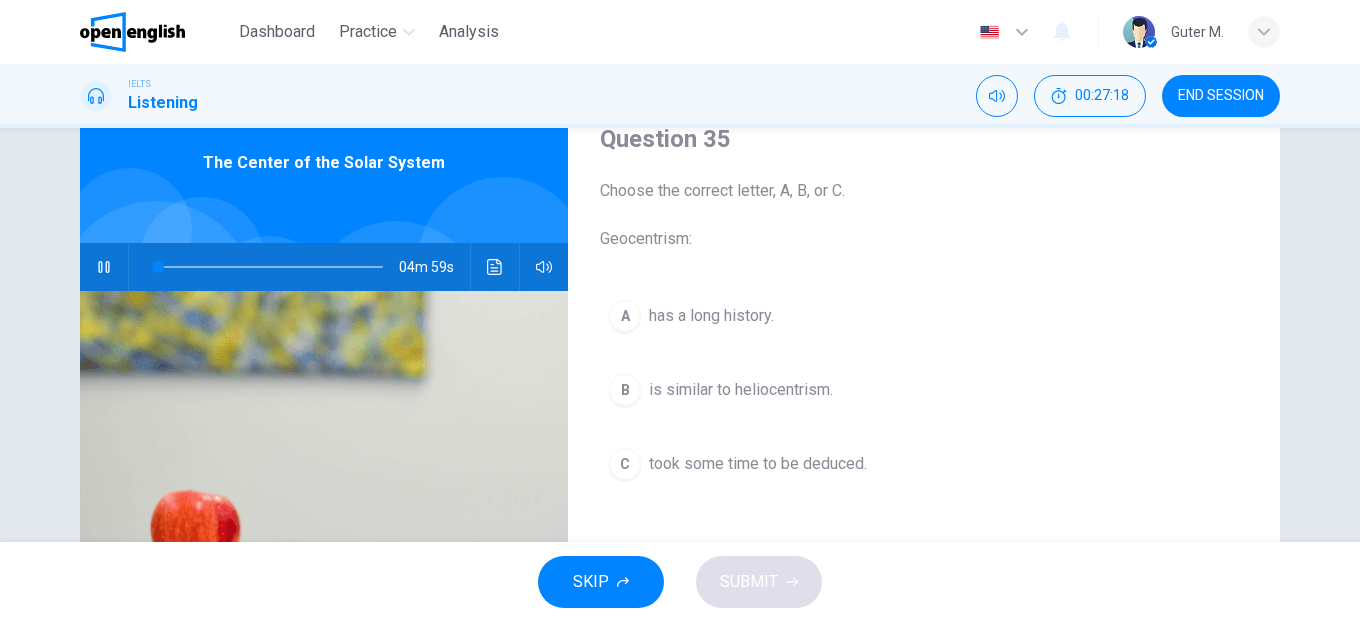 scroll, scrollTop: 101, scrollLeft: 0, axis: vertical 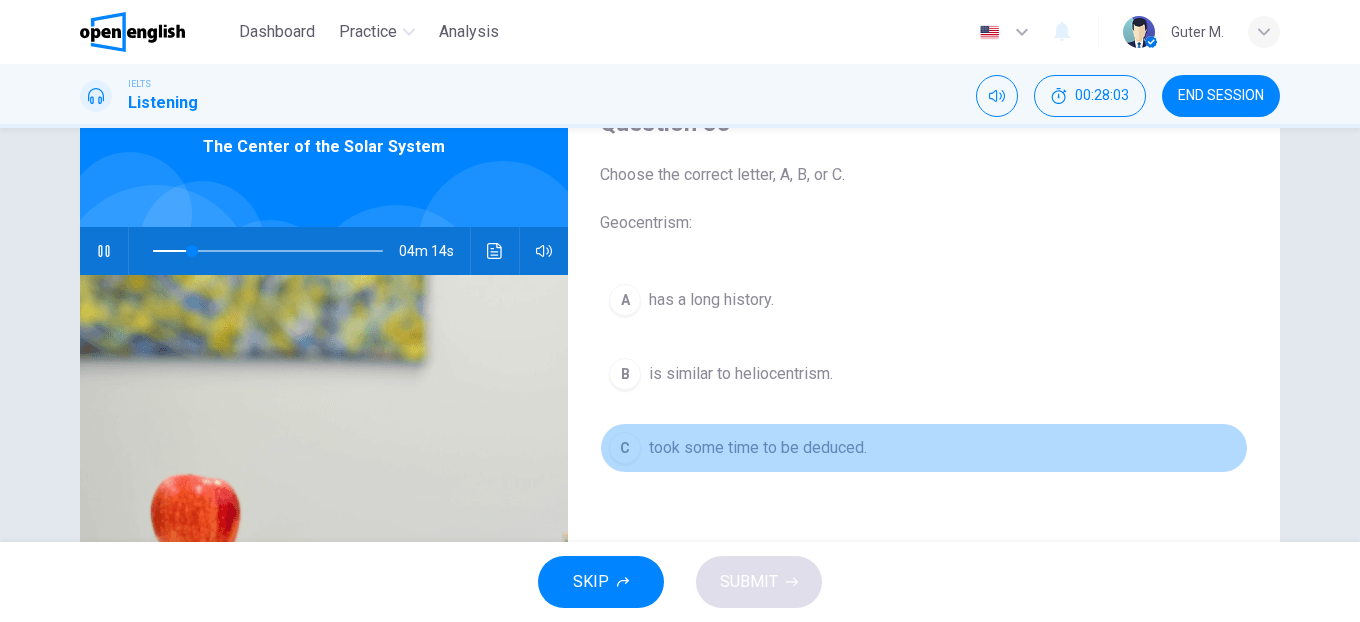 click on "C" at bounding box center [625, 448] 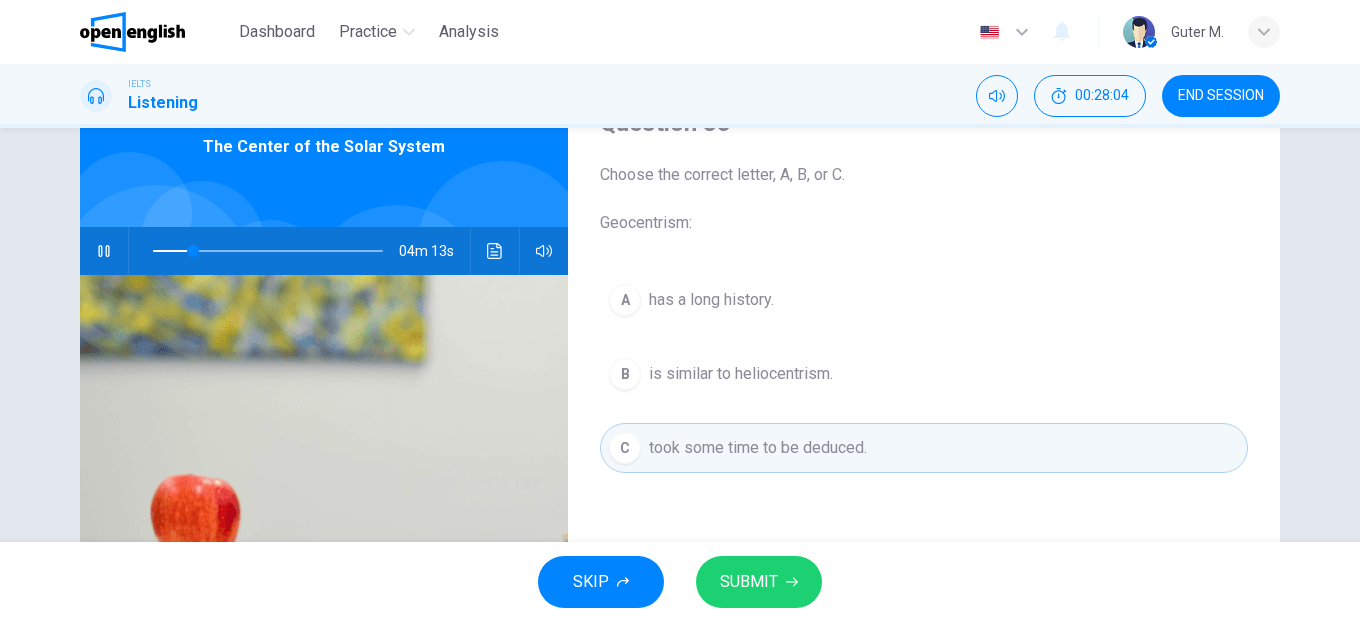 click on "SUBMIT" at bounding box center (759, 582) 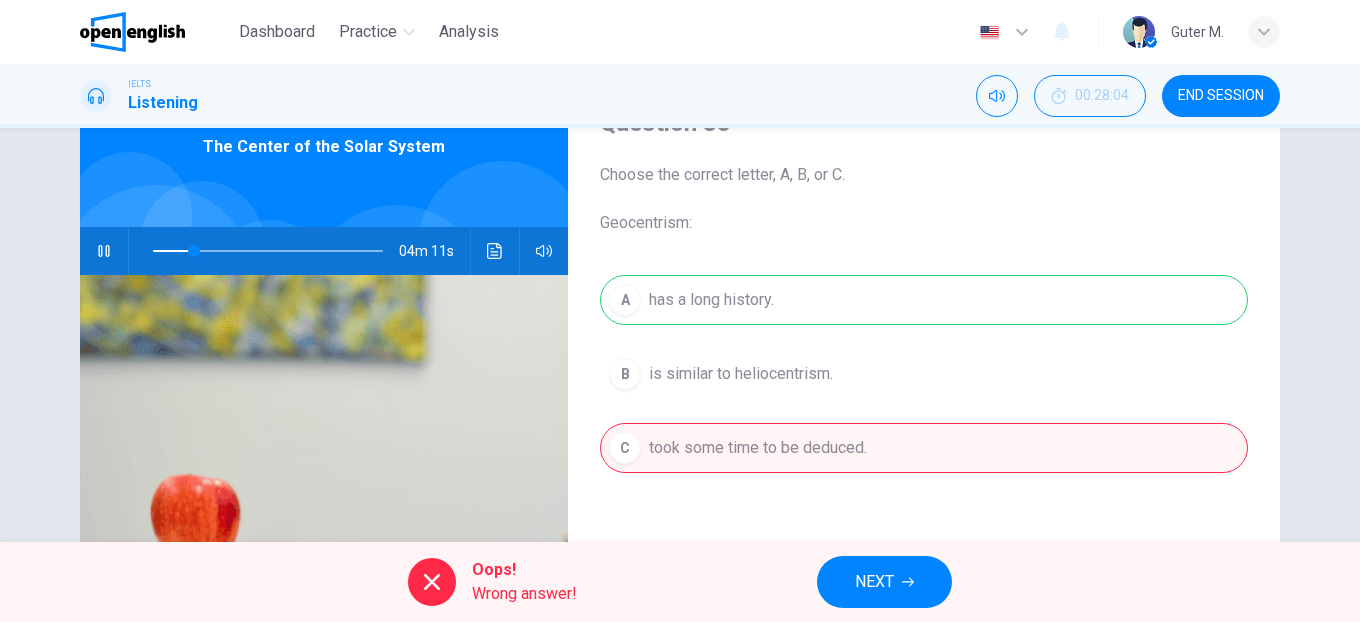 click on "Oops! Wrong answer! NEXT" at bounding box center [680, 582] 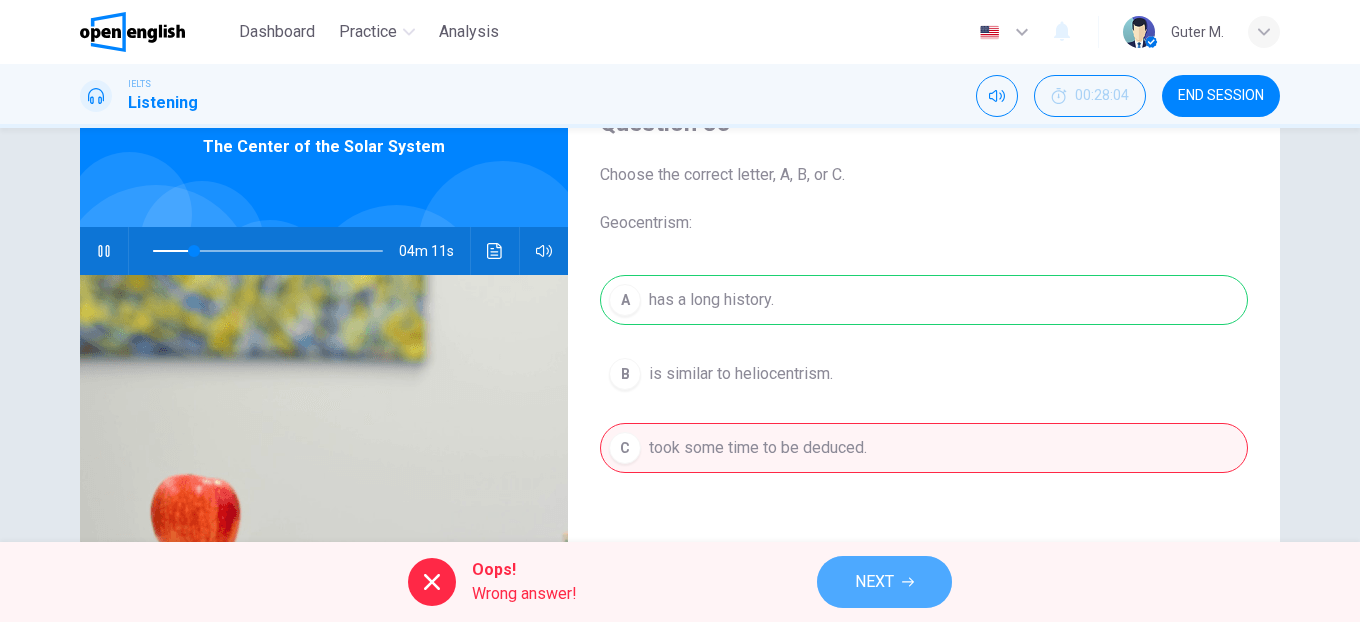 click on "NEXT" at bounding box center [884, 582] 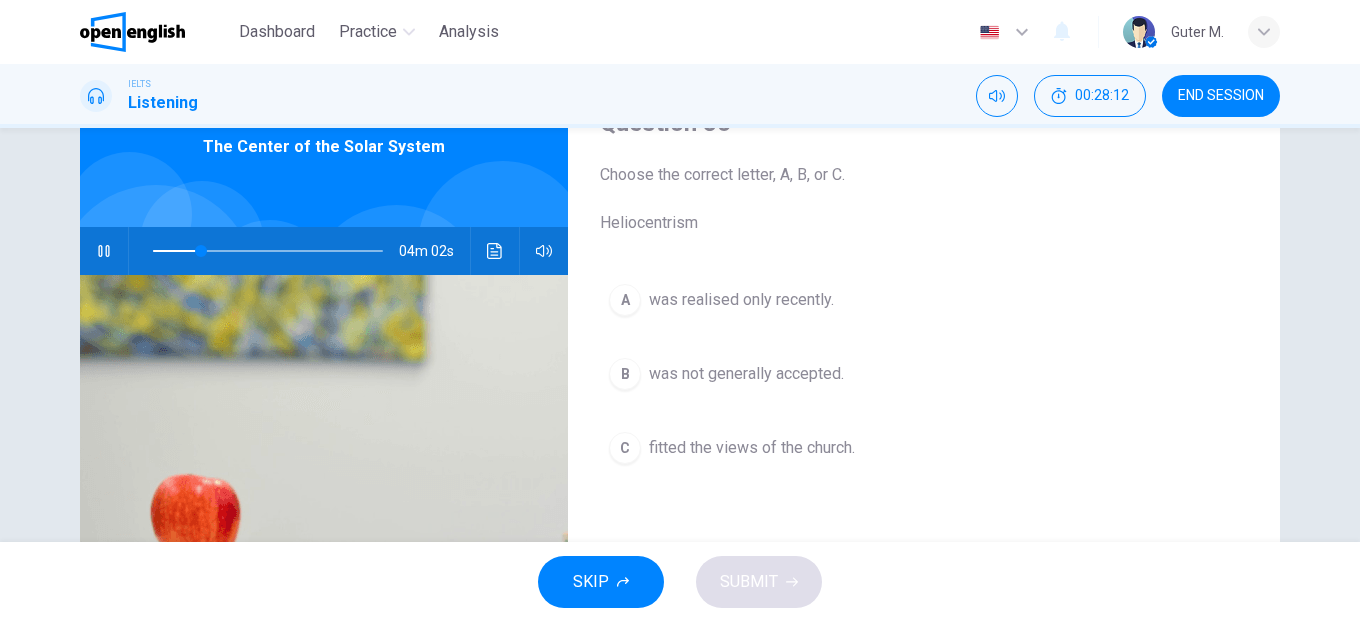 click on "B" at bounding box center [625, 374] 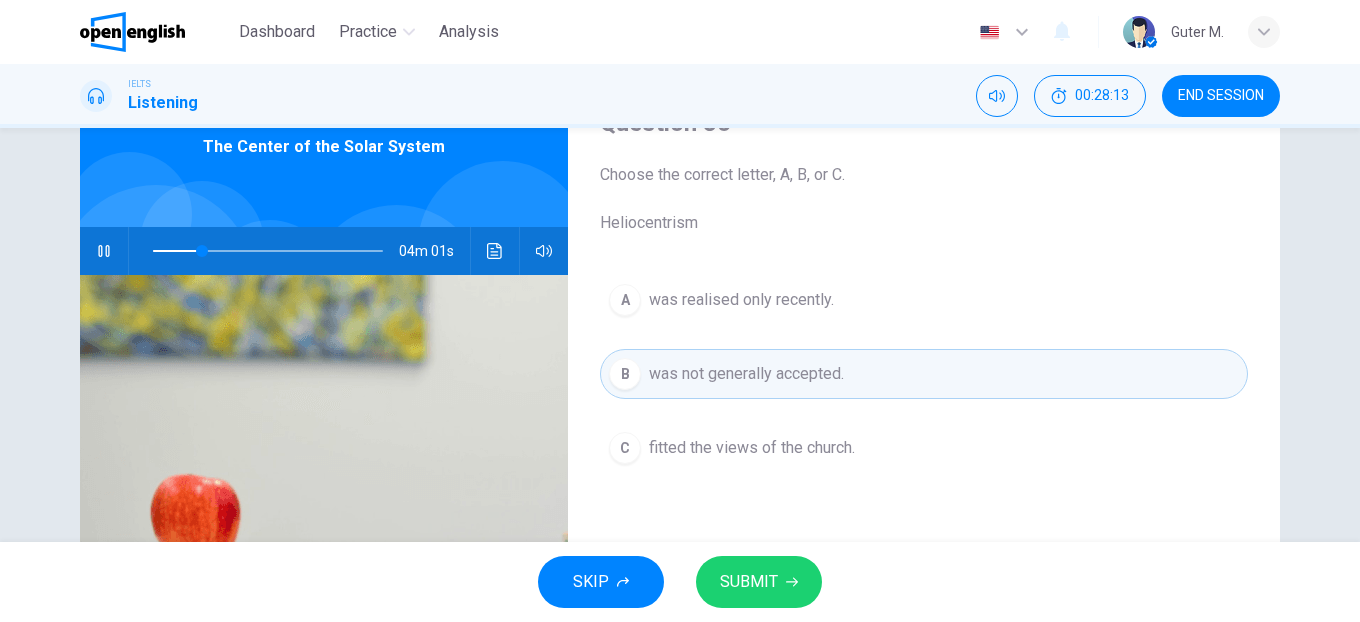 click 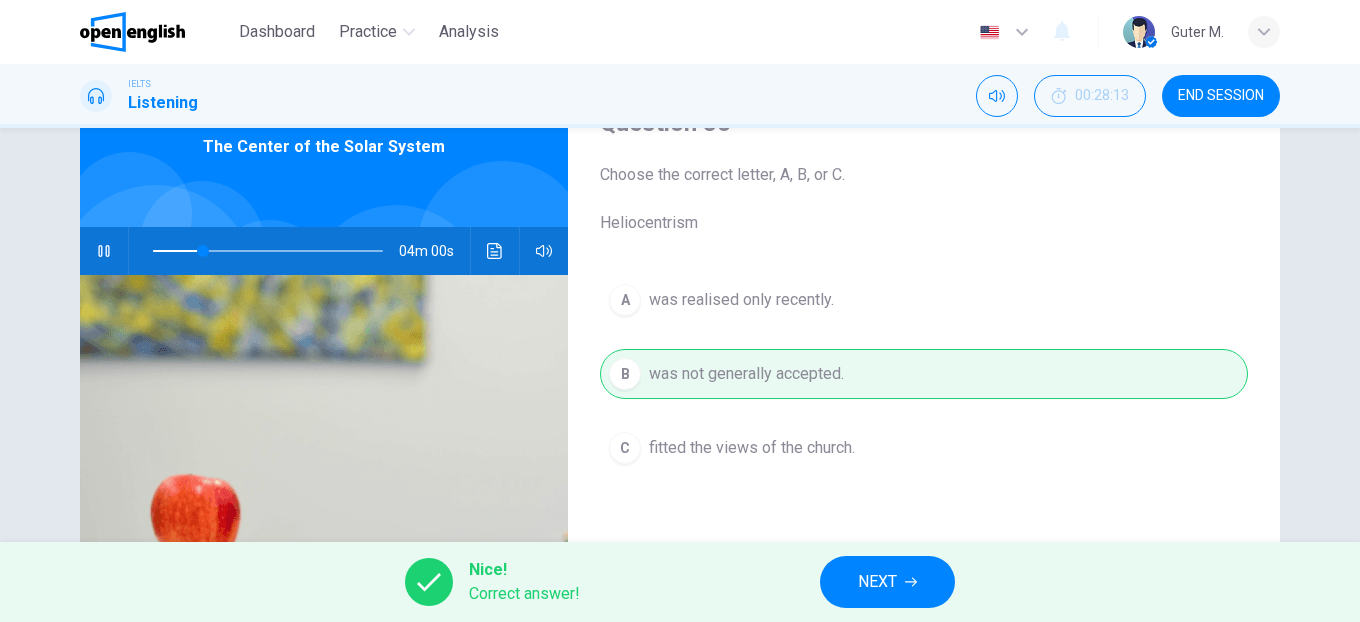 click on "NEXT" at bounding box center [887, 582] 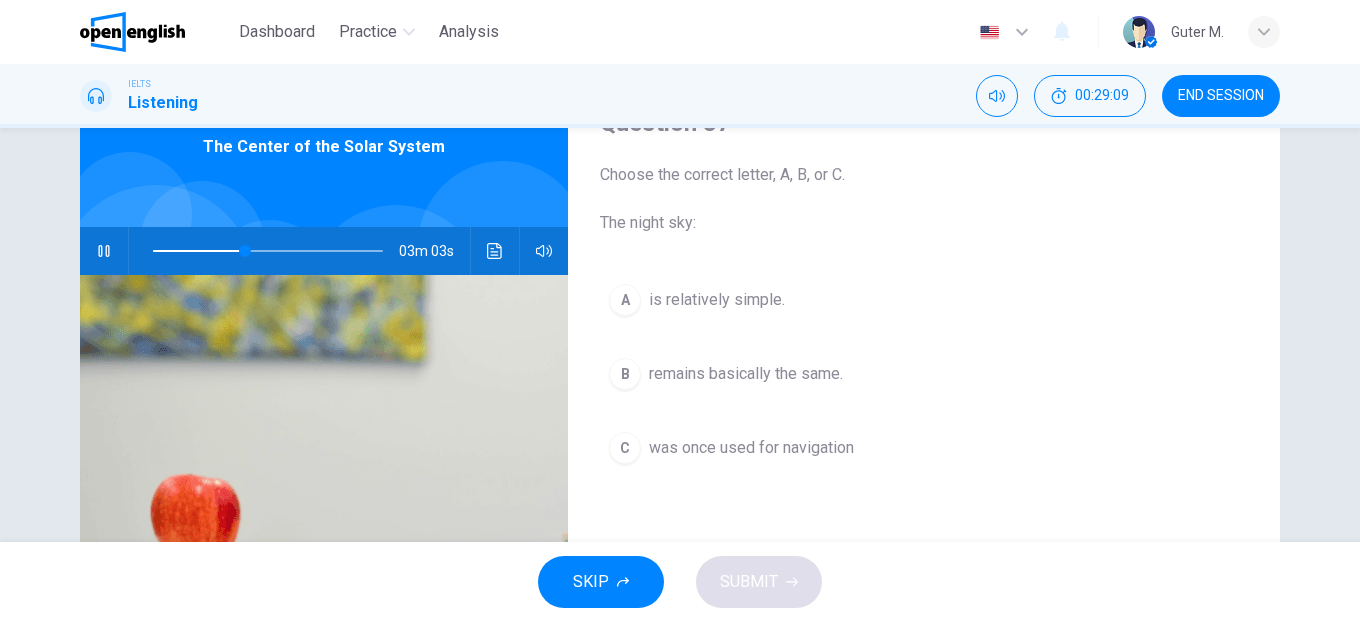 click on "C" at bounding box center [625, 448] 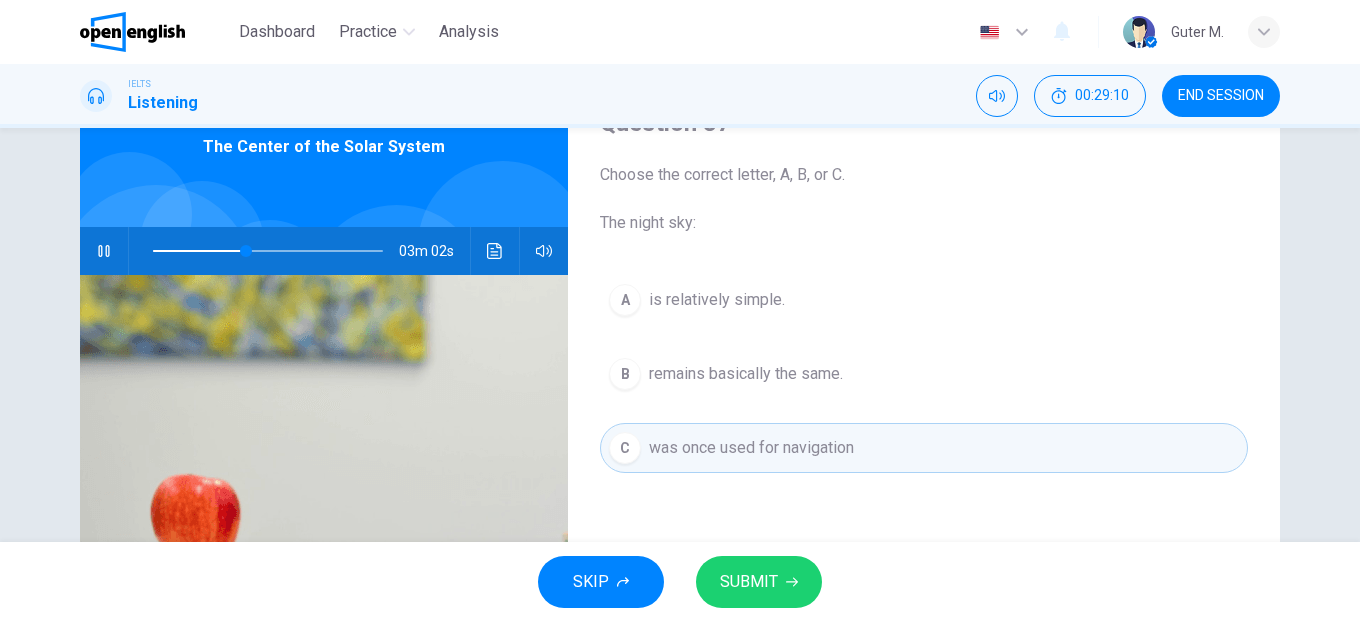 click on "SUBMIT" at bounding box center (759, 582) 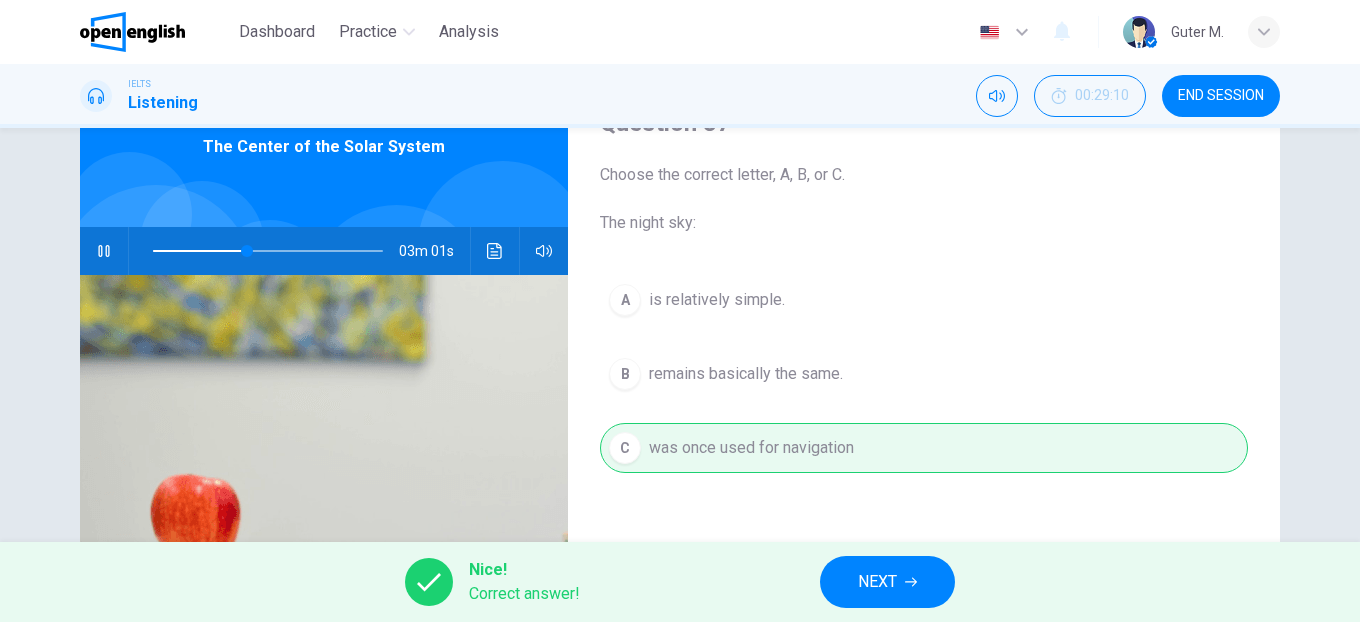 type on "**" 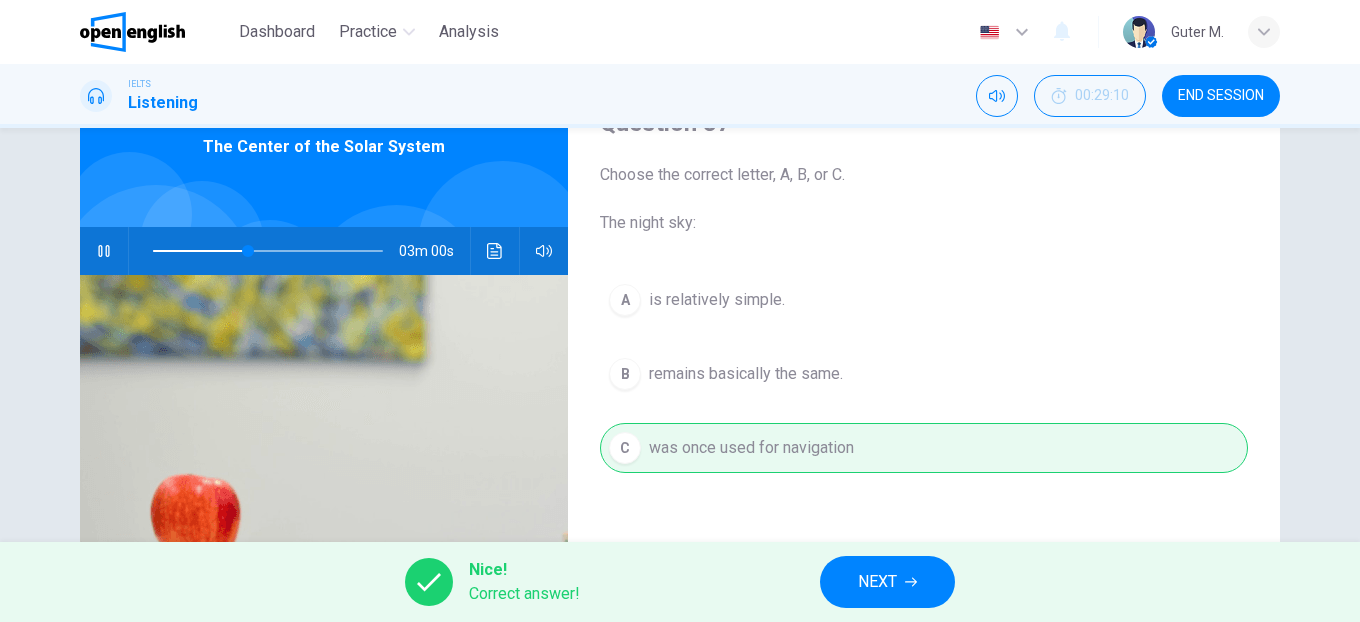 click on "NEXT" at bounding box center [887, 582] 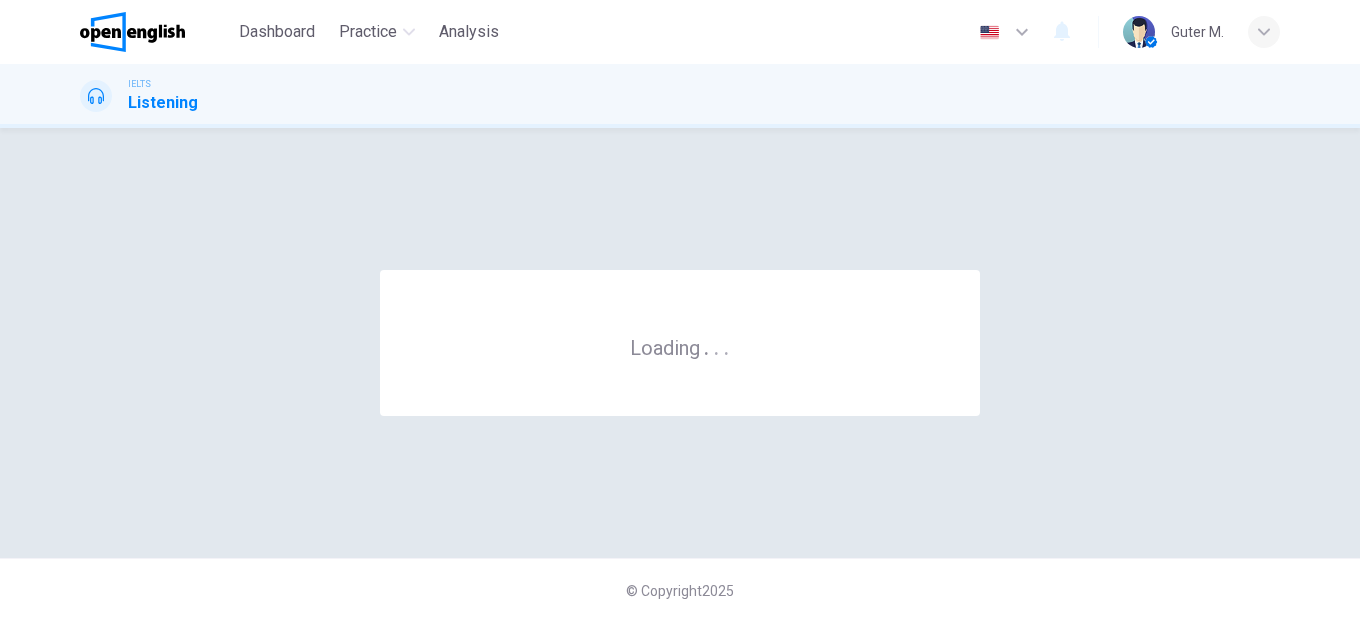 scroll, scrollTop: 0, scrollLeft: 0, axis: both 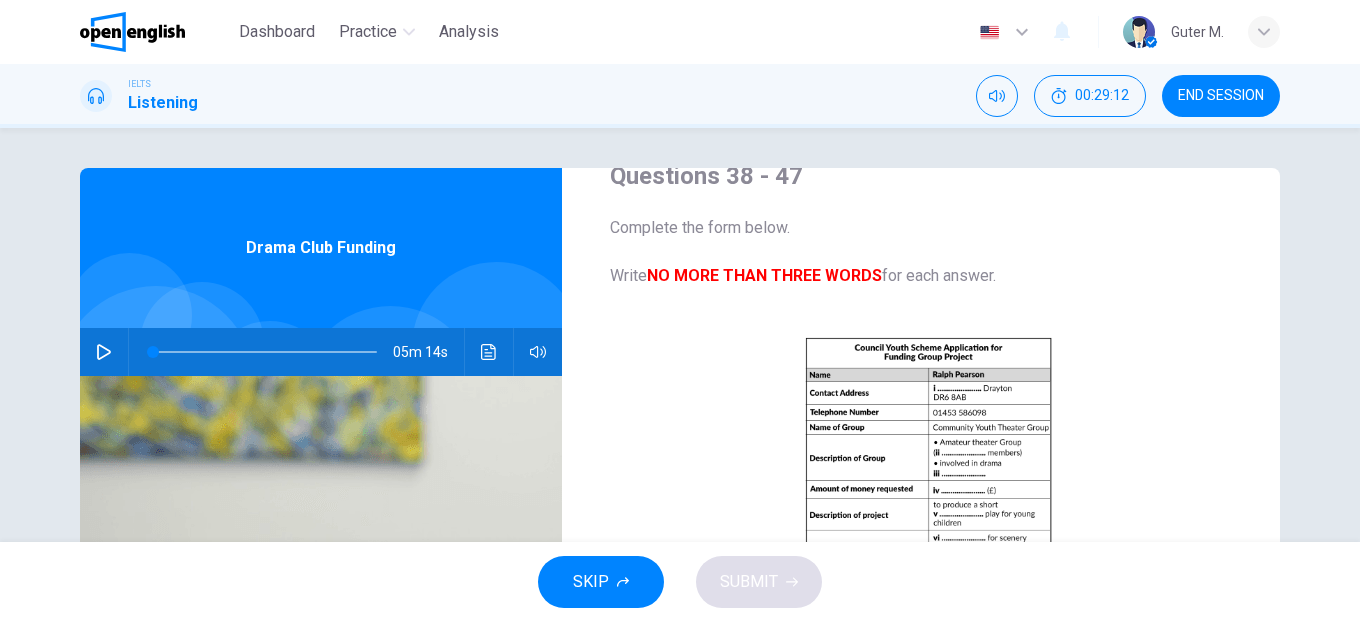 click at bounding box center [104, 352] 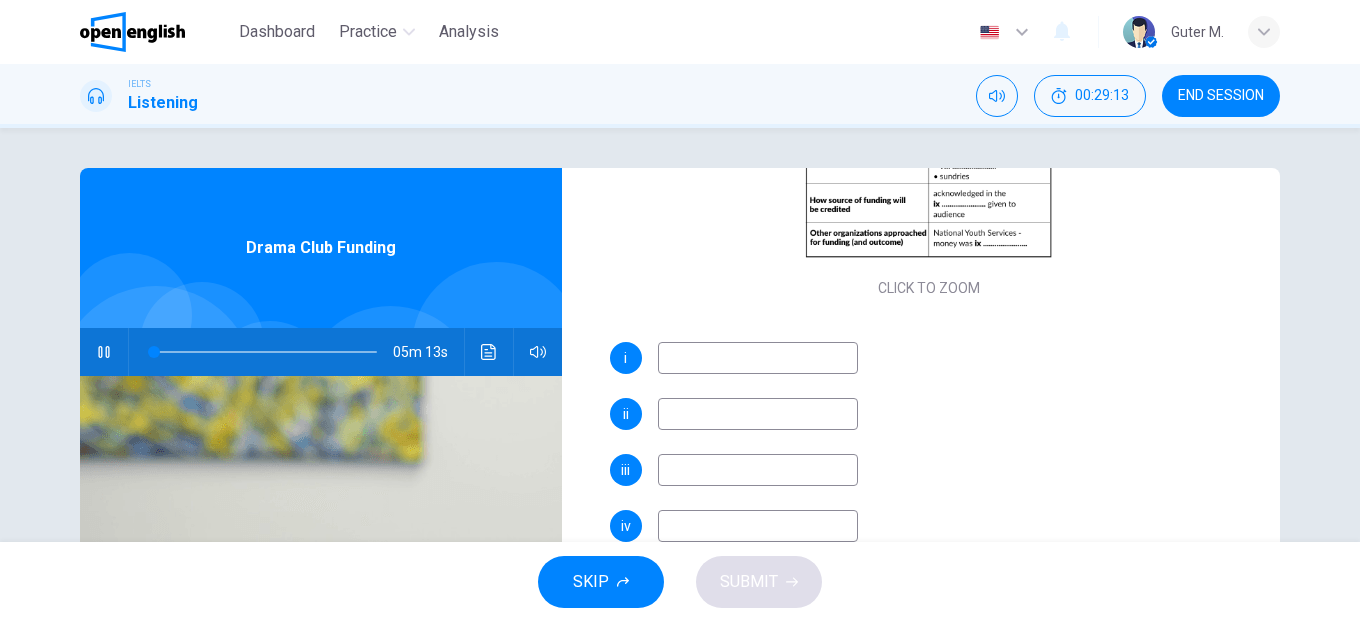 scroll, scrollTop: 223, scrollLeft: 0, axis: vertical 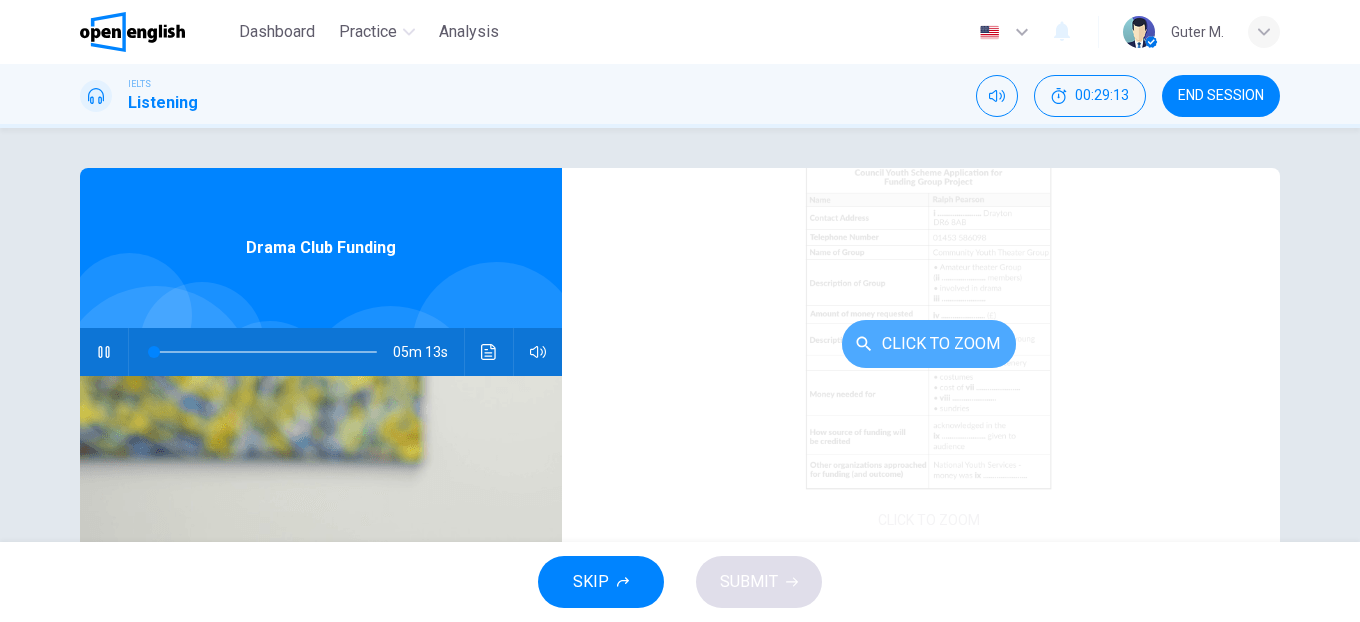 click on "Click to Zoom" at bounding box center [929, 344] 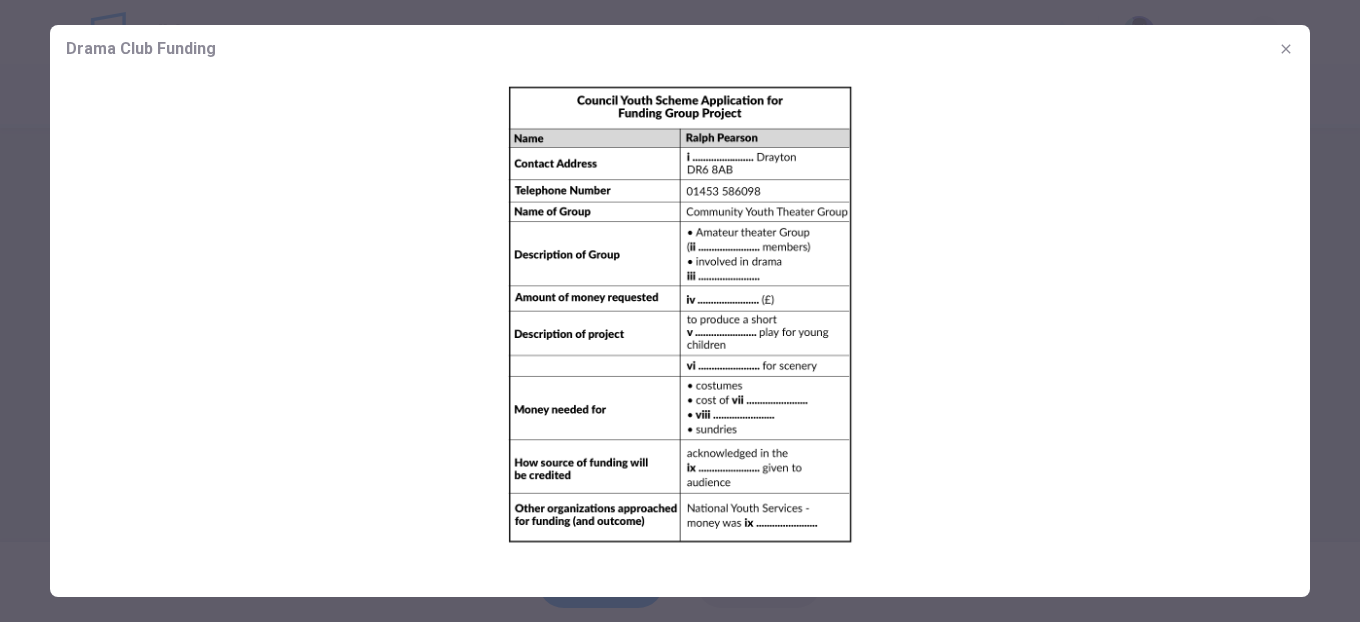 type on "*" 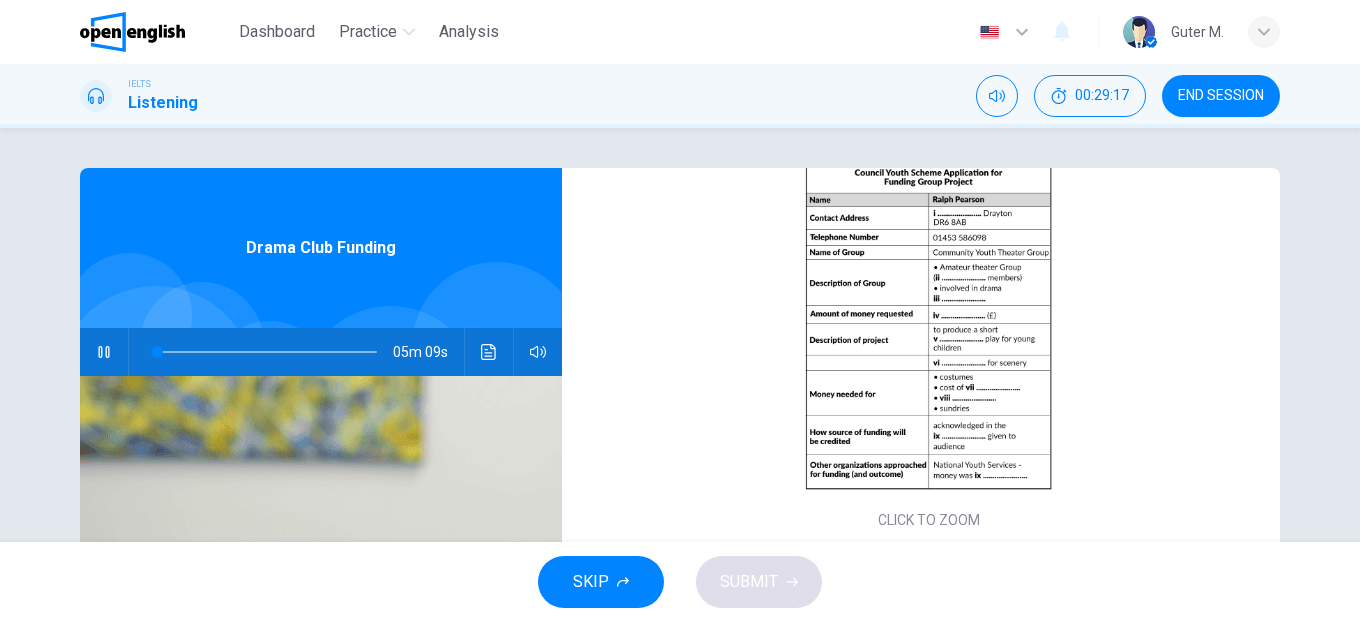 type 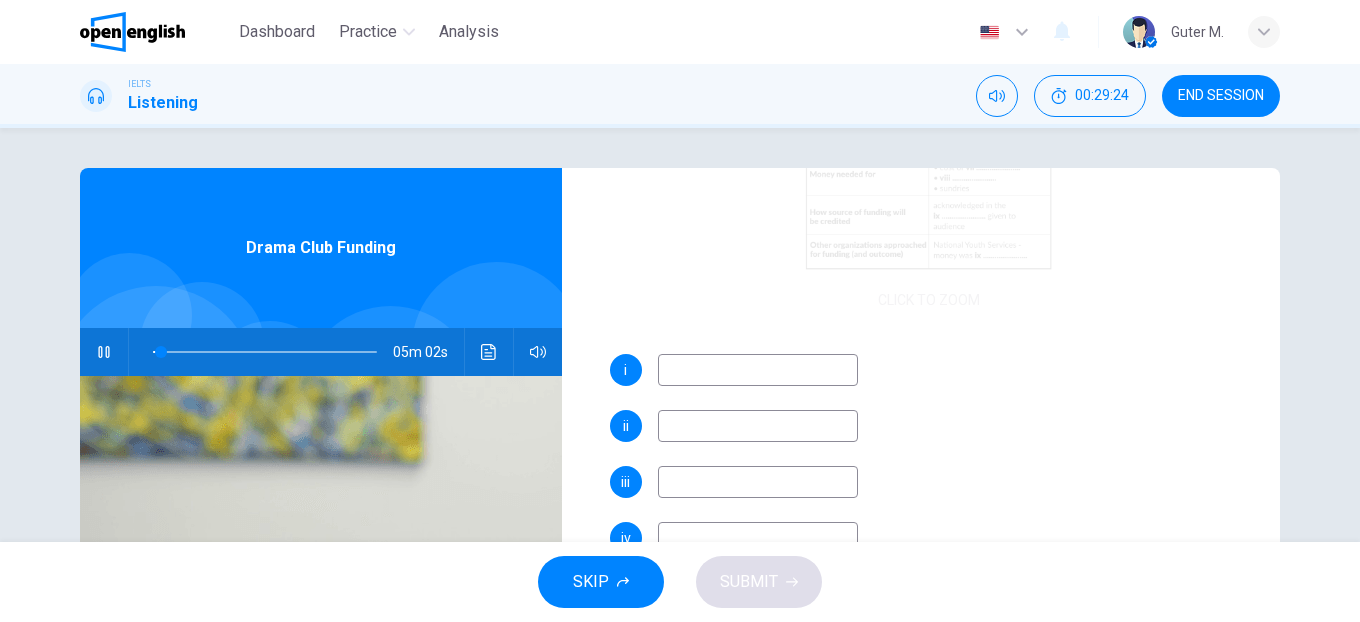 scroll, scrollTop: 510, scrollLeft: 0, axis: vertical 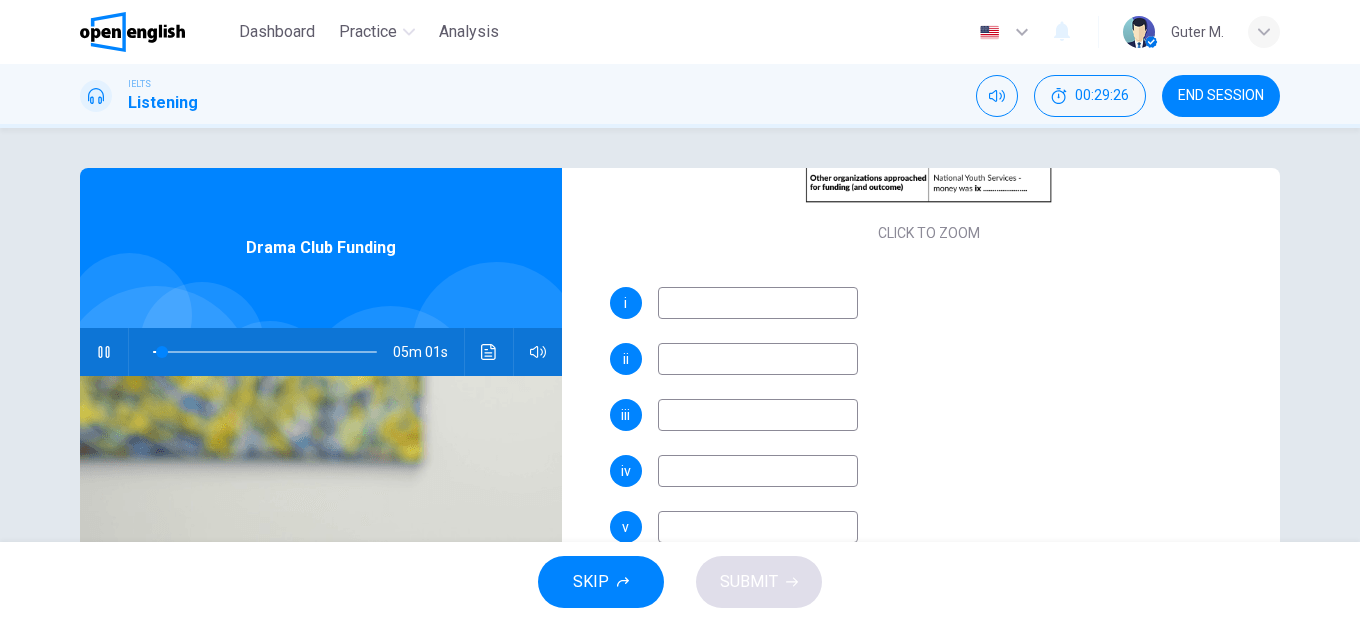 click at bounding box center [758, 303] 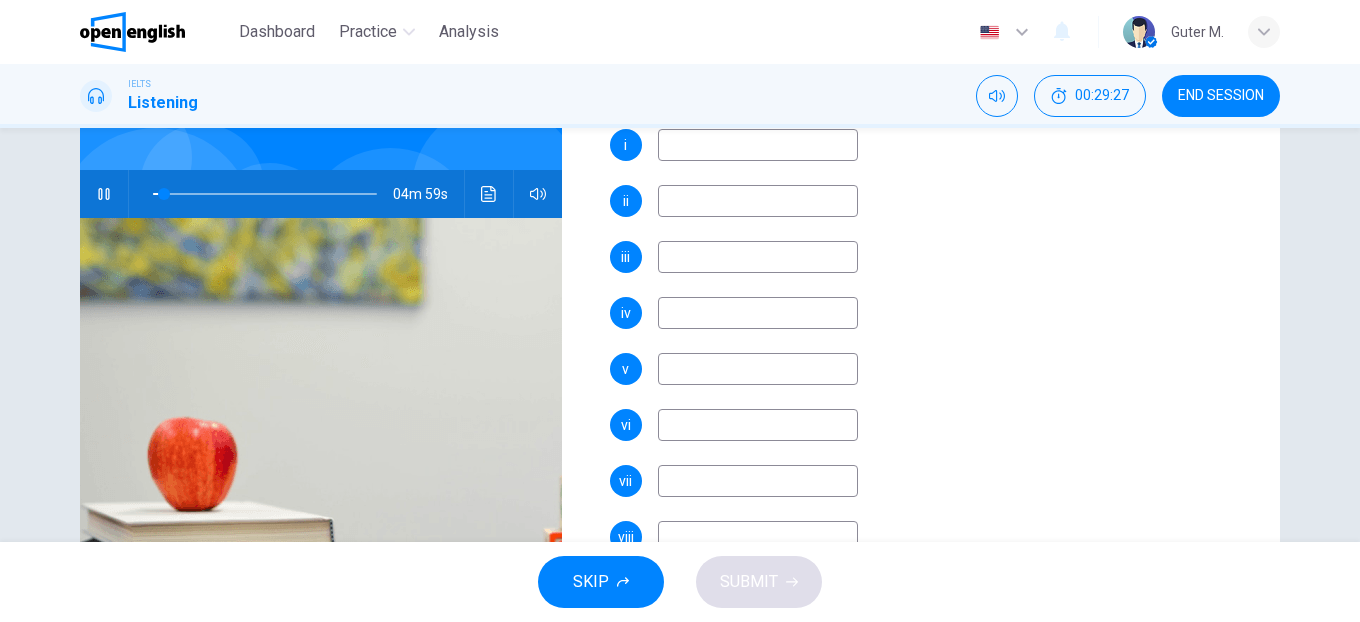 scroll, scrollTop: 203, scrollLeft: 0, axis: vertical 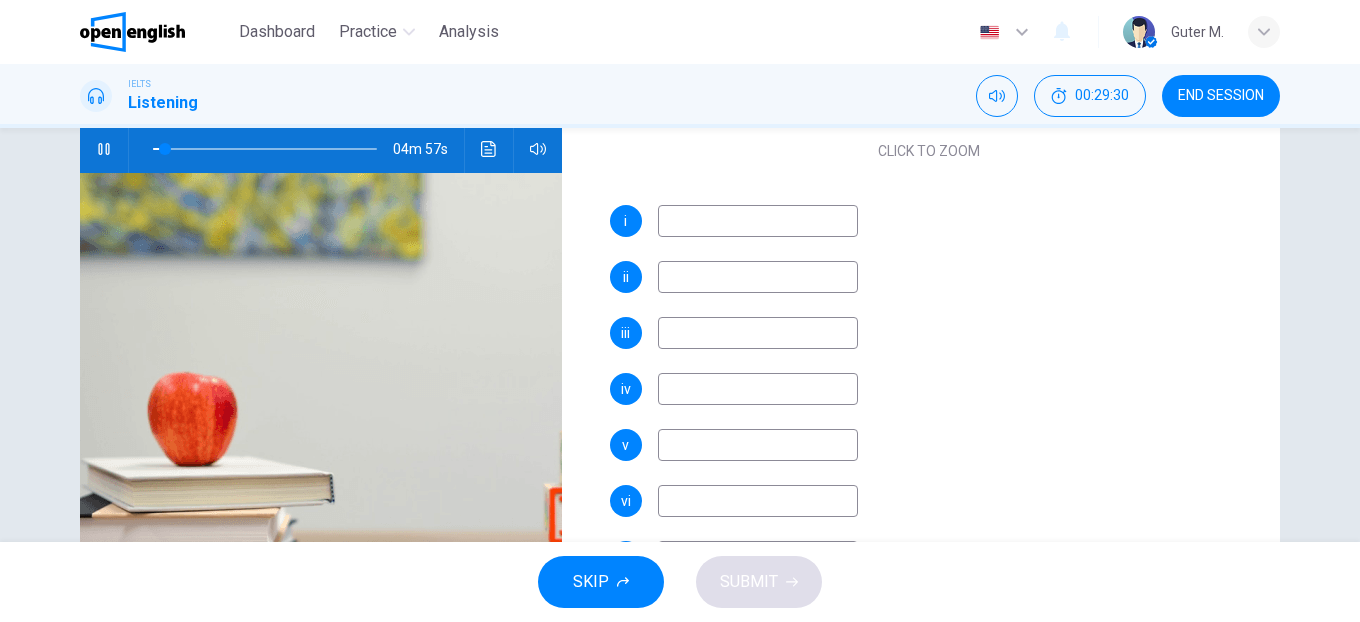 click at bounding box center [758, 221] 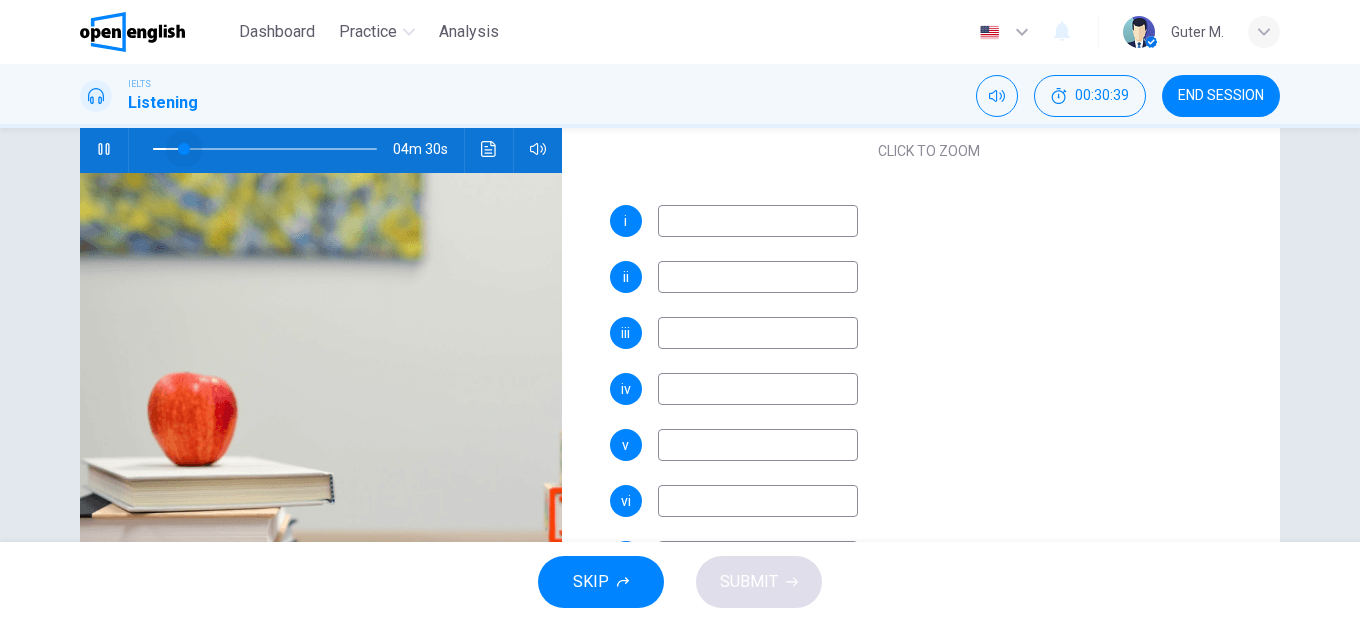 click at bounding box center [265, 149] 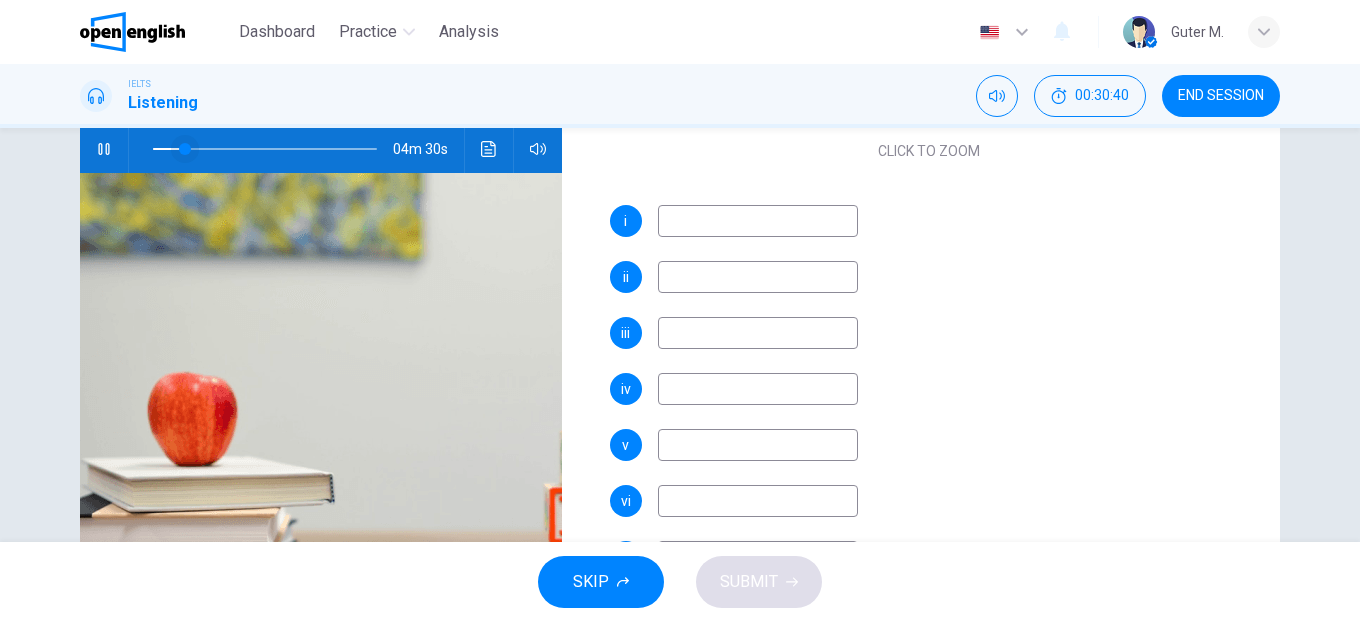 click at bounding box center [185, 149] 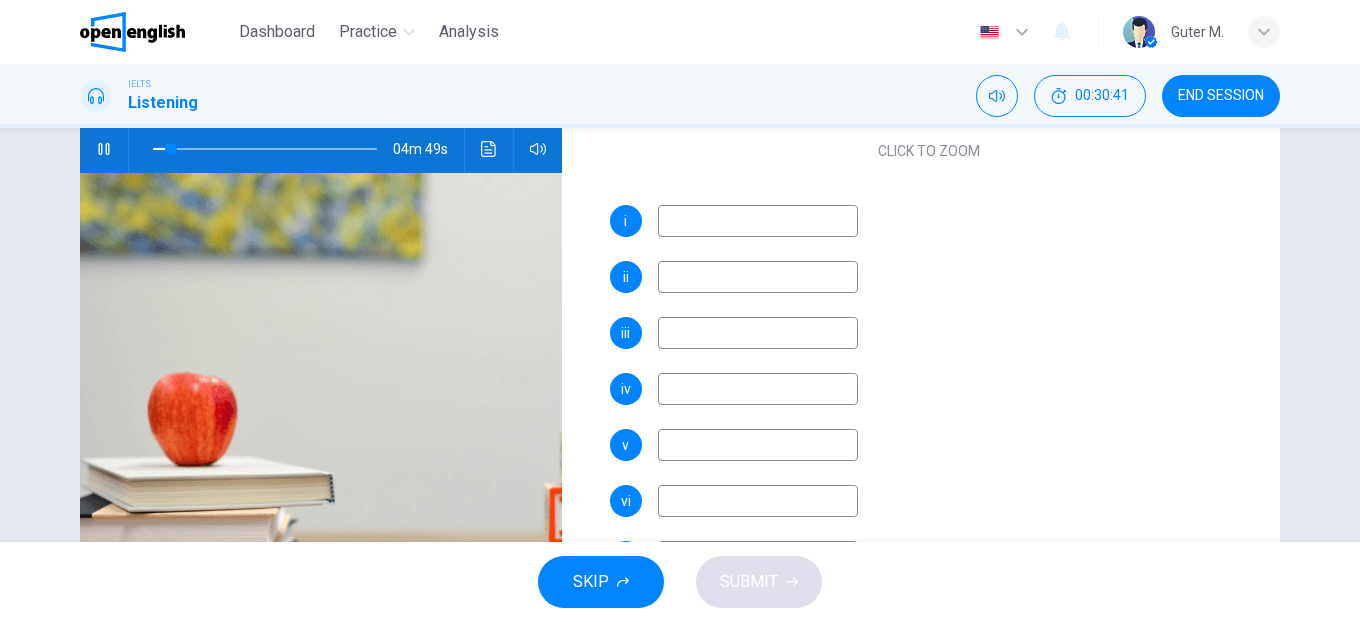 click at bounding box center [758, 221] 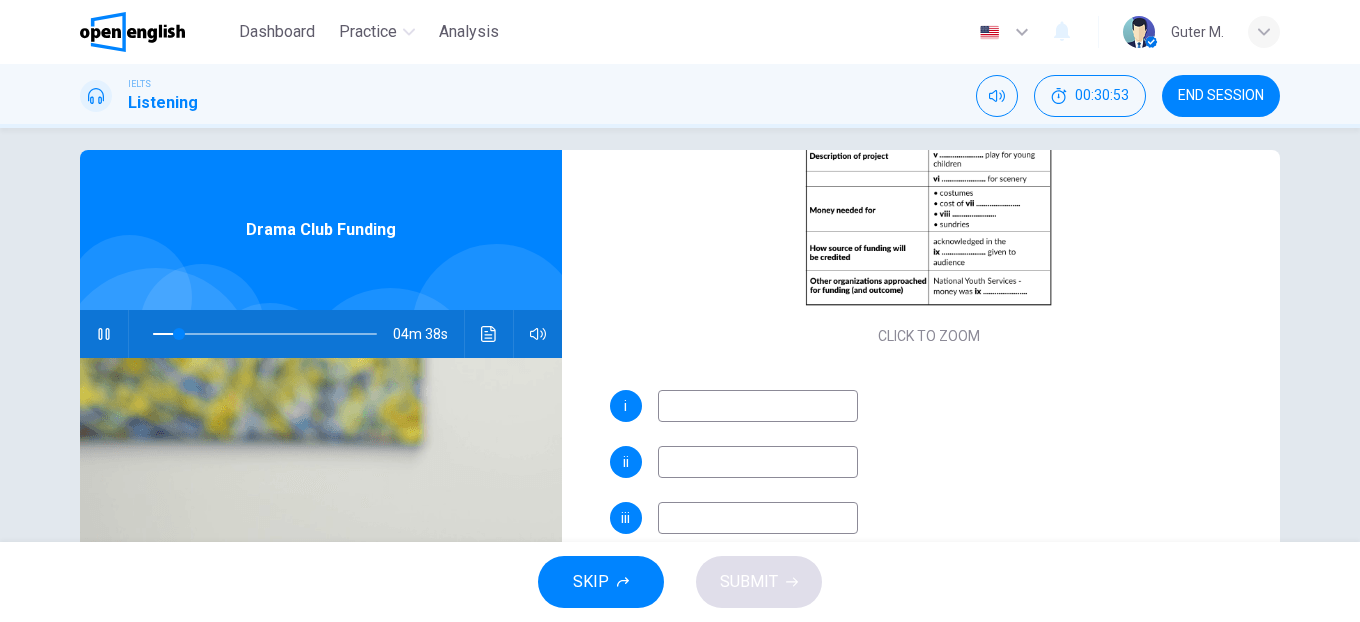 scroll, scrollTop: 16, scrollLeft: 0, axis: vertical 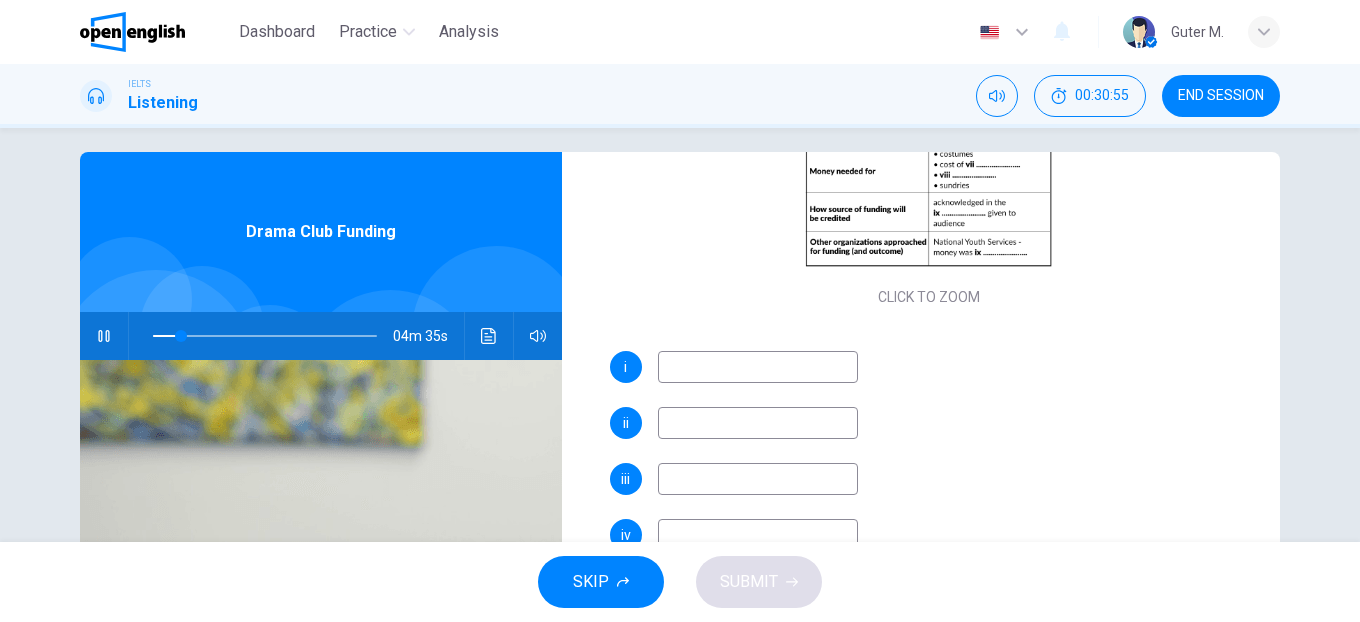 click at bounding box center [758, 367] 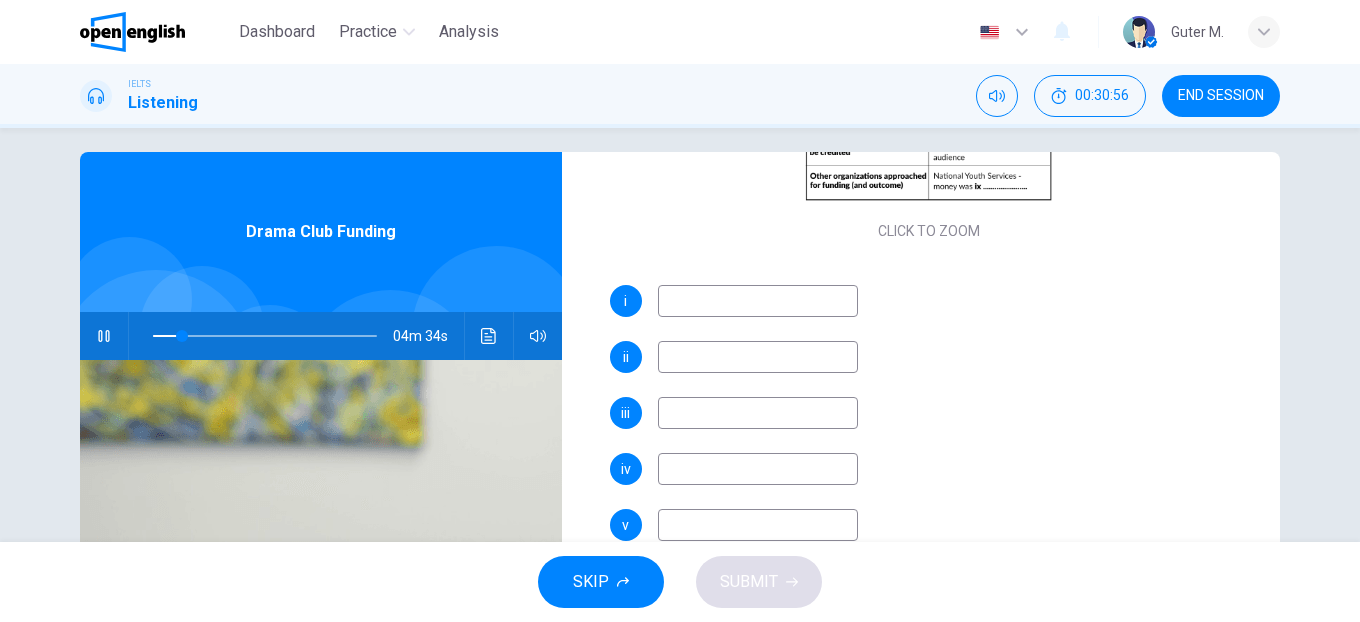 scroll, scrollTop: 498, scrollLeft: 0, axis: vertical 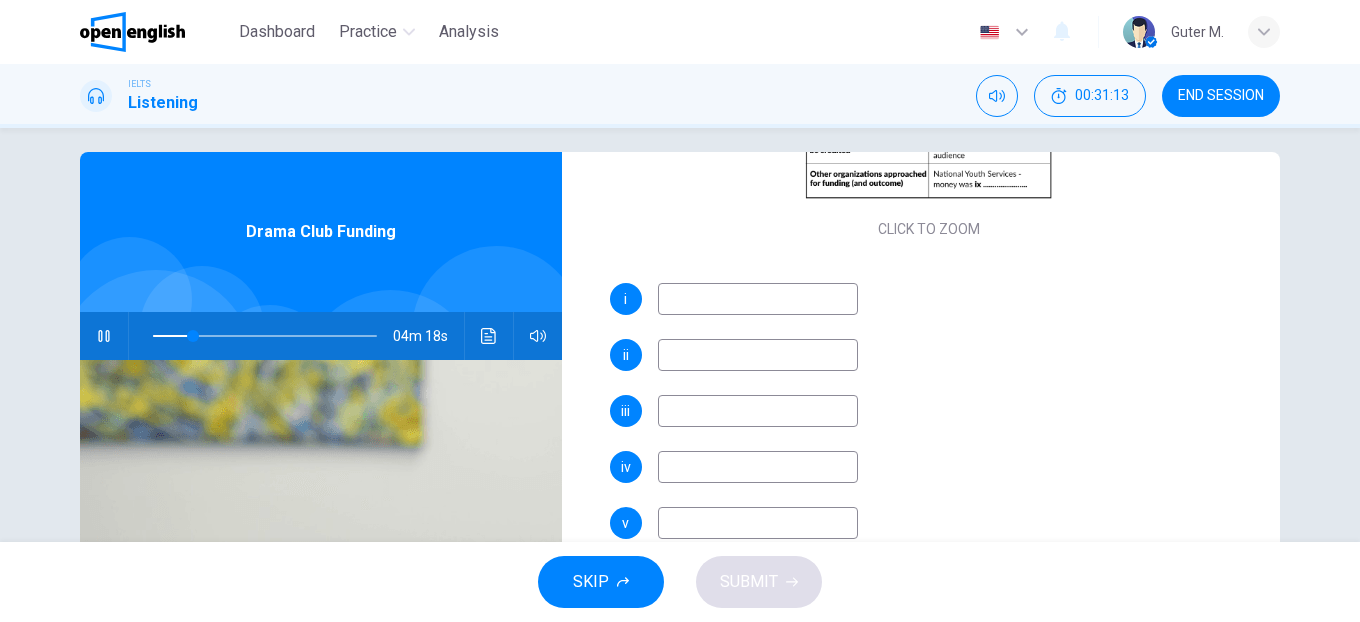 click on "Questions 48 - 50 Complete the form below. Write  NO MORE THAN THREE WORDS  for each answer. CLICK TO ZOOM Click to Zoom i ii iii iv v vi vii viii ix x Drama Club Funding 04m 18s" at bounding box center (680, 335) 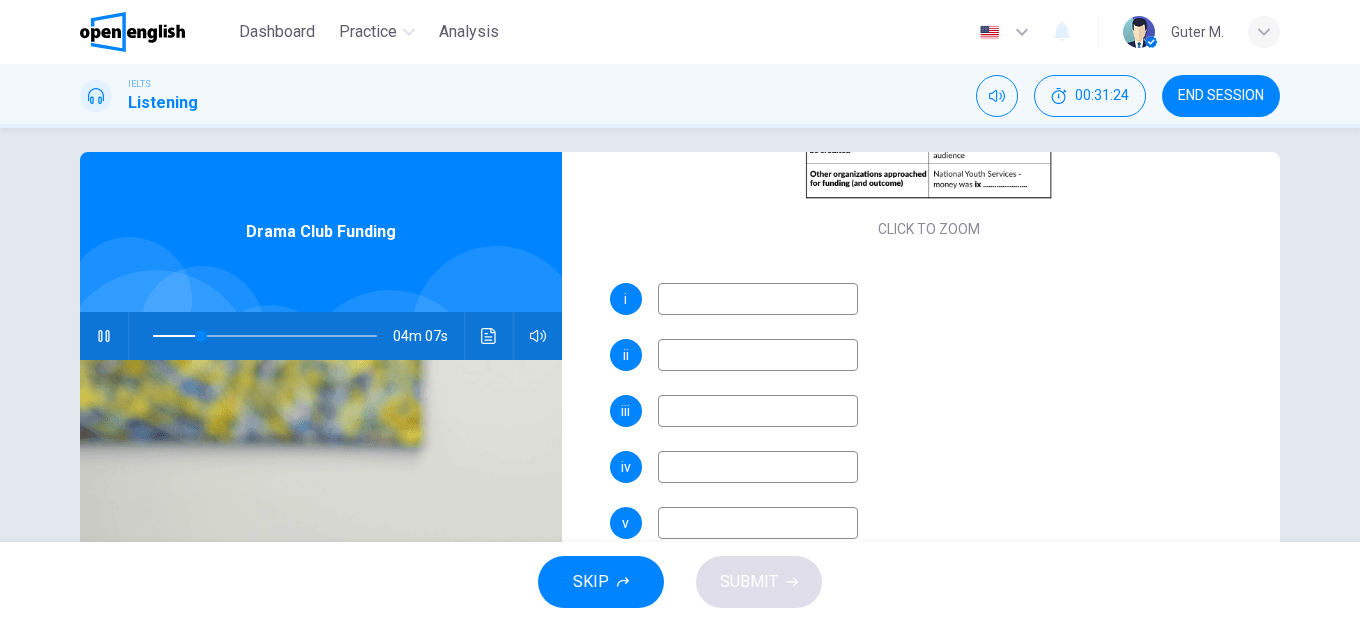 click at bounding box center [104, 336] 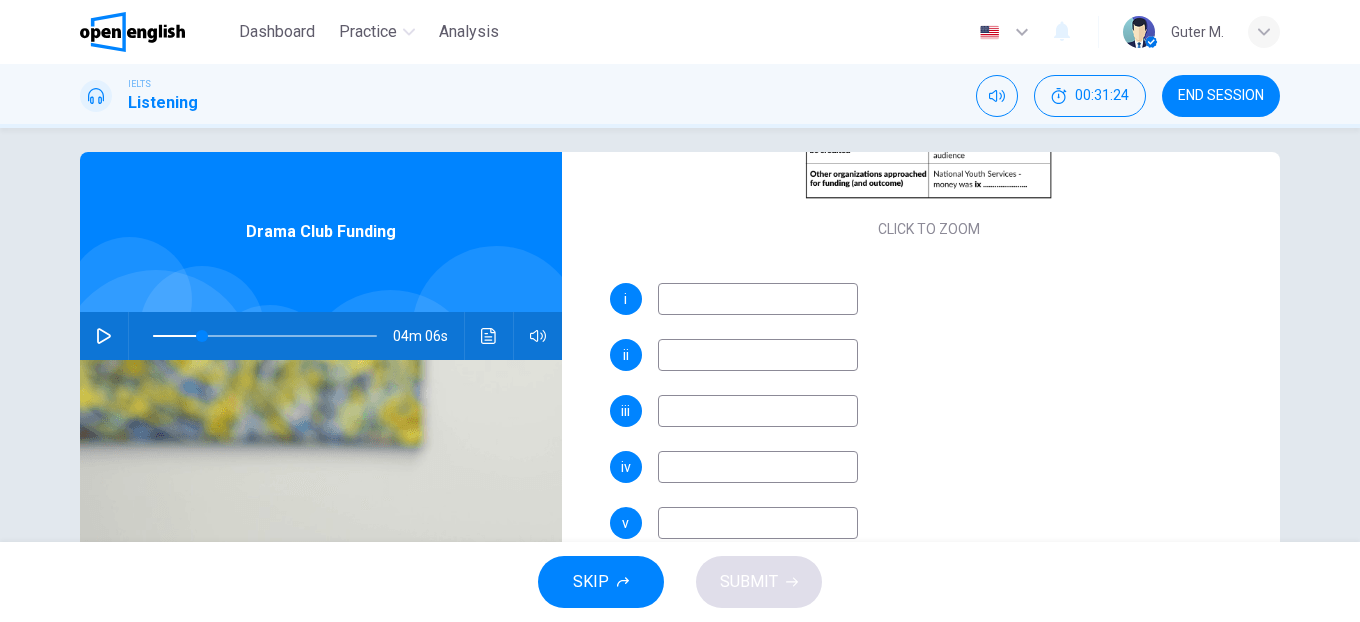 type on "**" 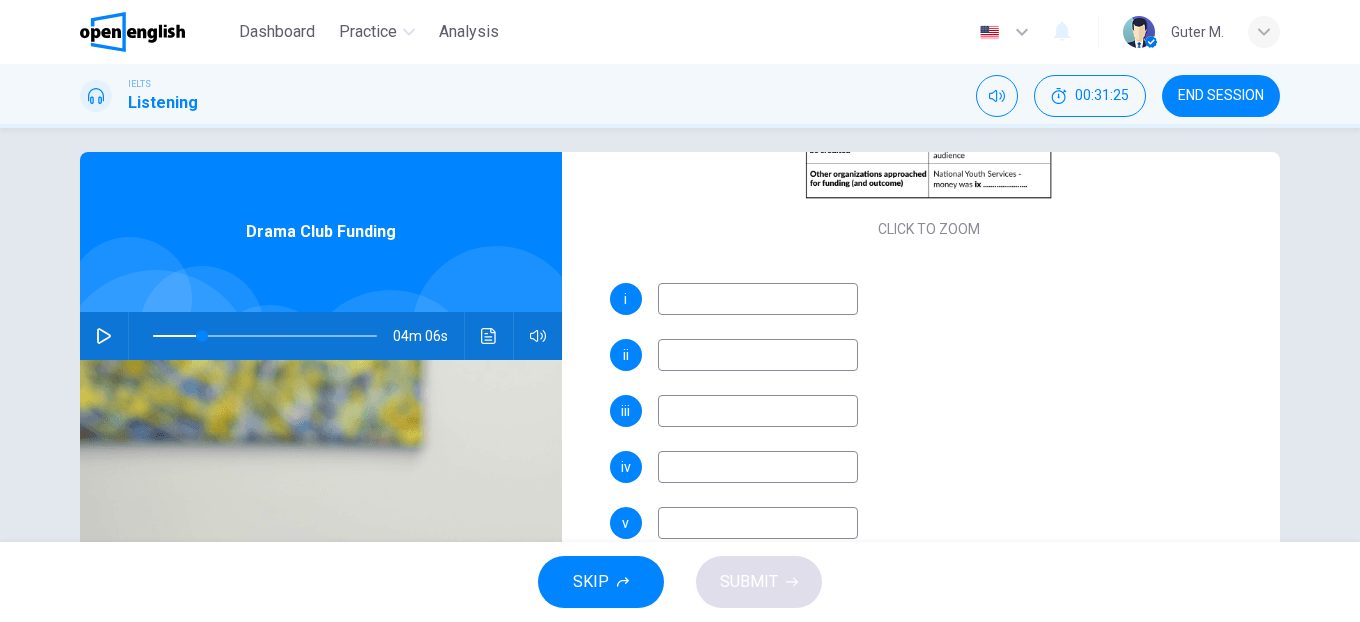 click at bounding box center [758, 299] 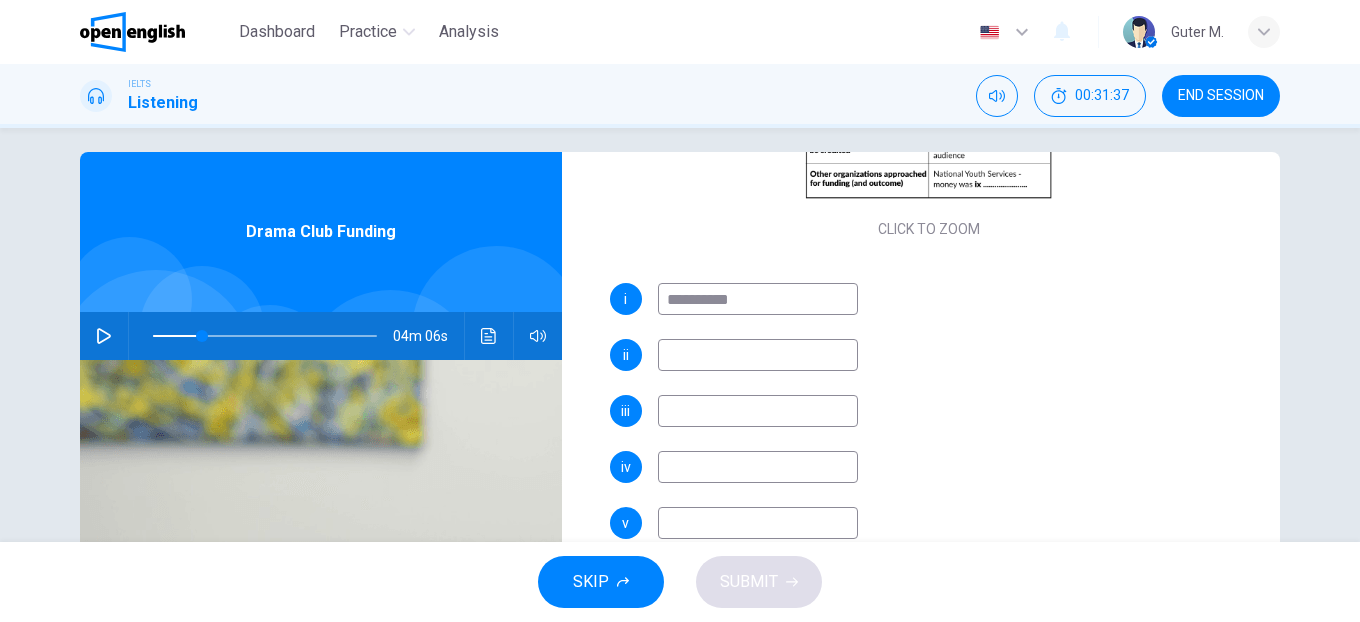 click on "**********" at bounding box center [758, 299] 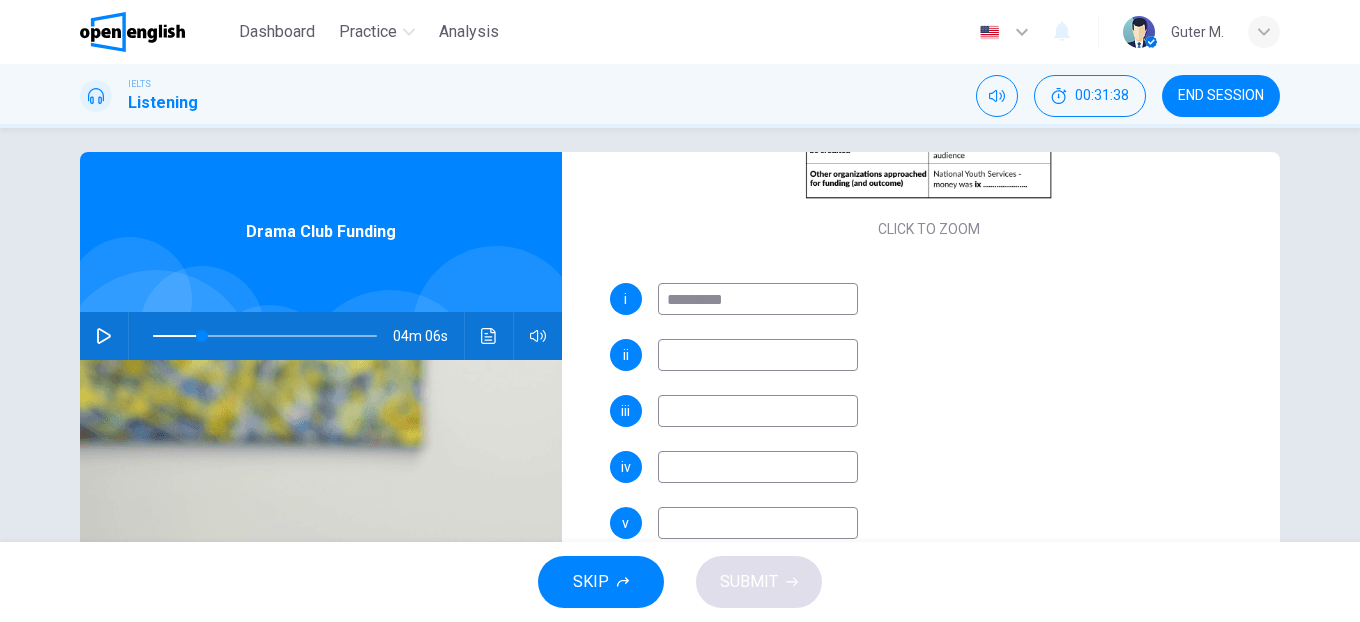 type on "*********" 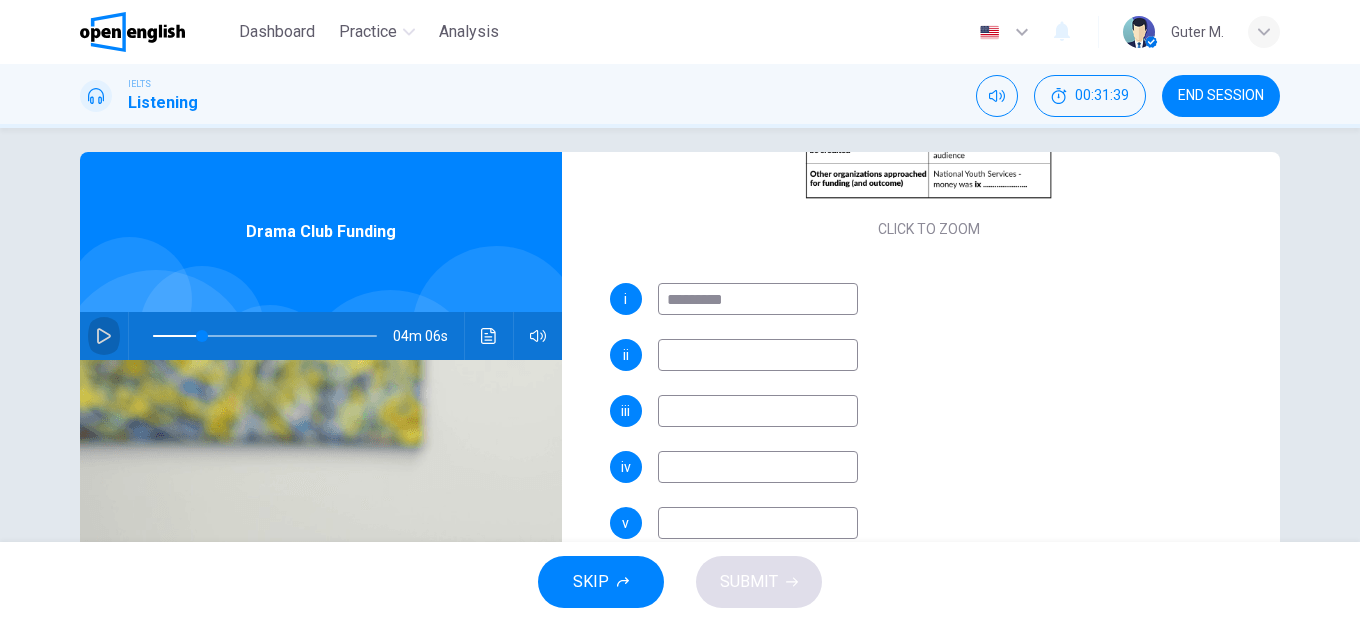click 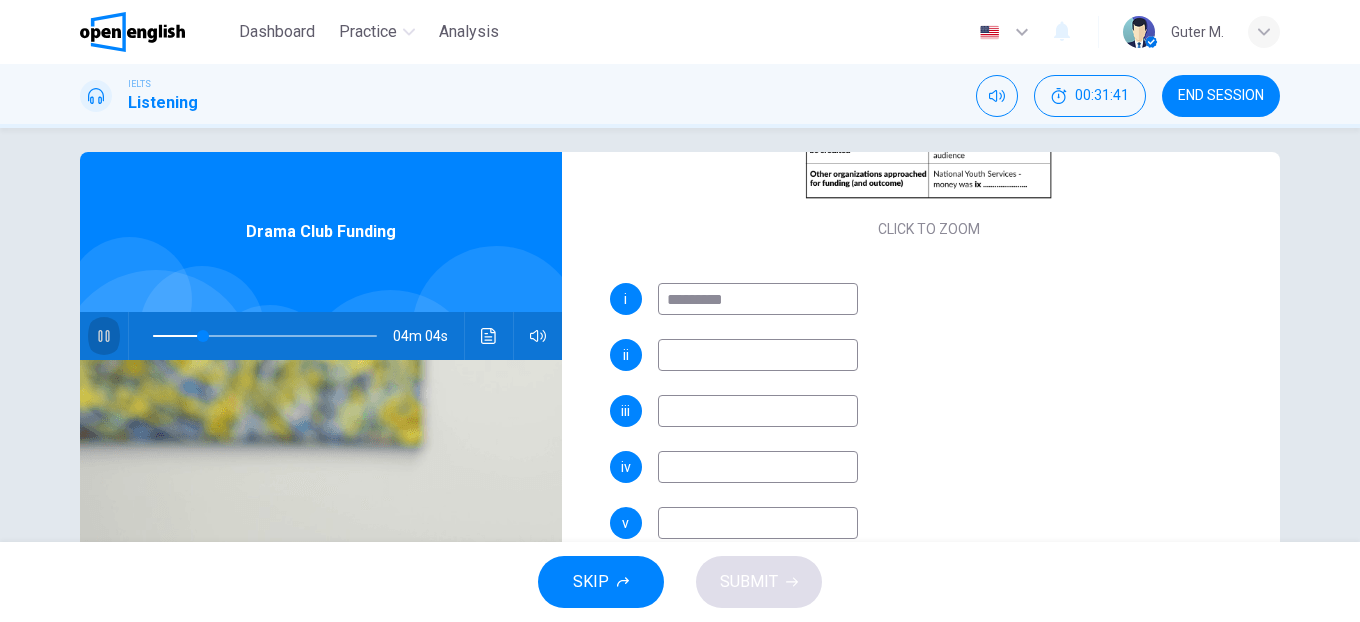 click 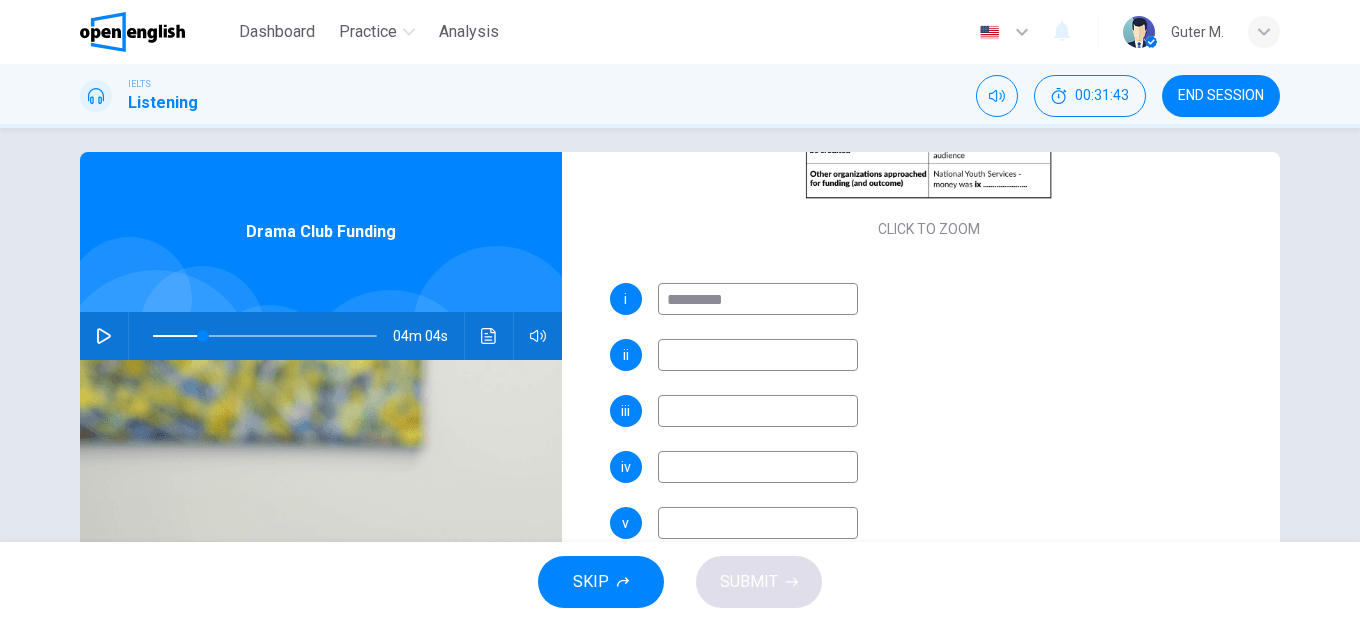 click on "*********" at bounding box center [758, 299] 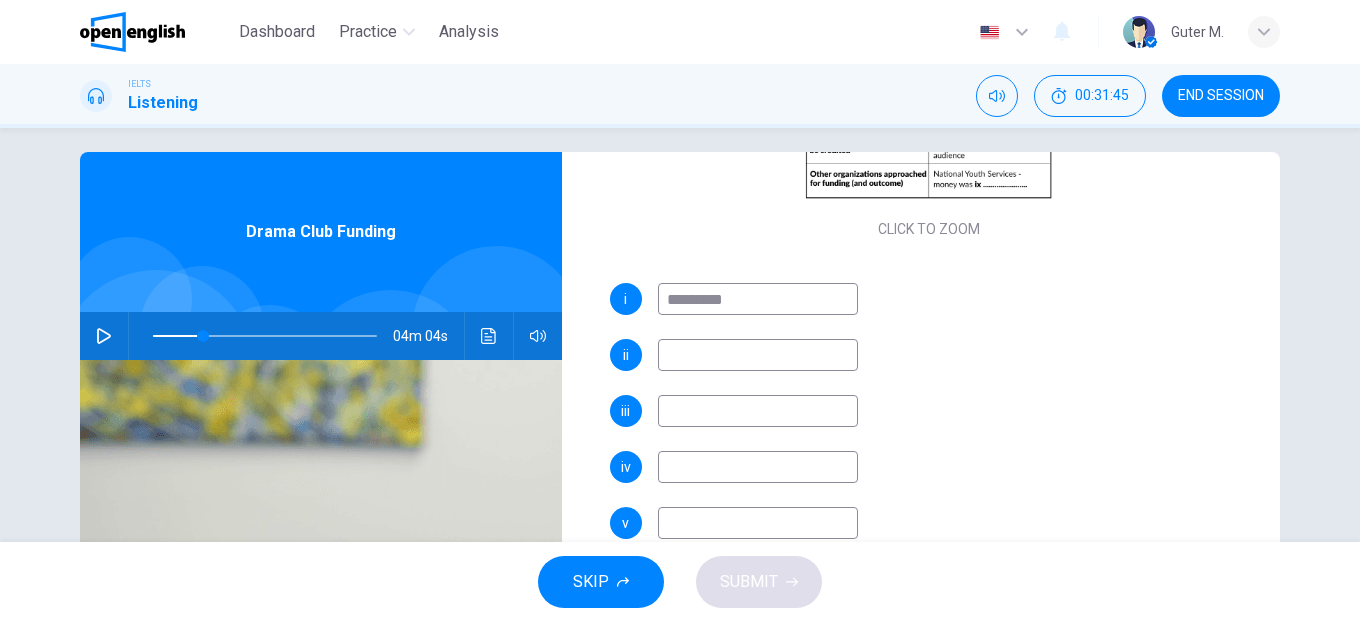drag, startPoint x: 691, startPoint y: 299, endPoint x: 672, endPoint y: 299, distance: 19 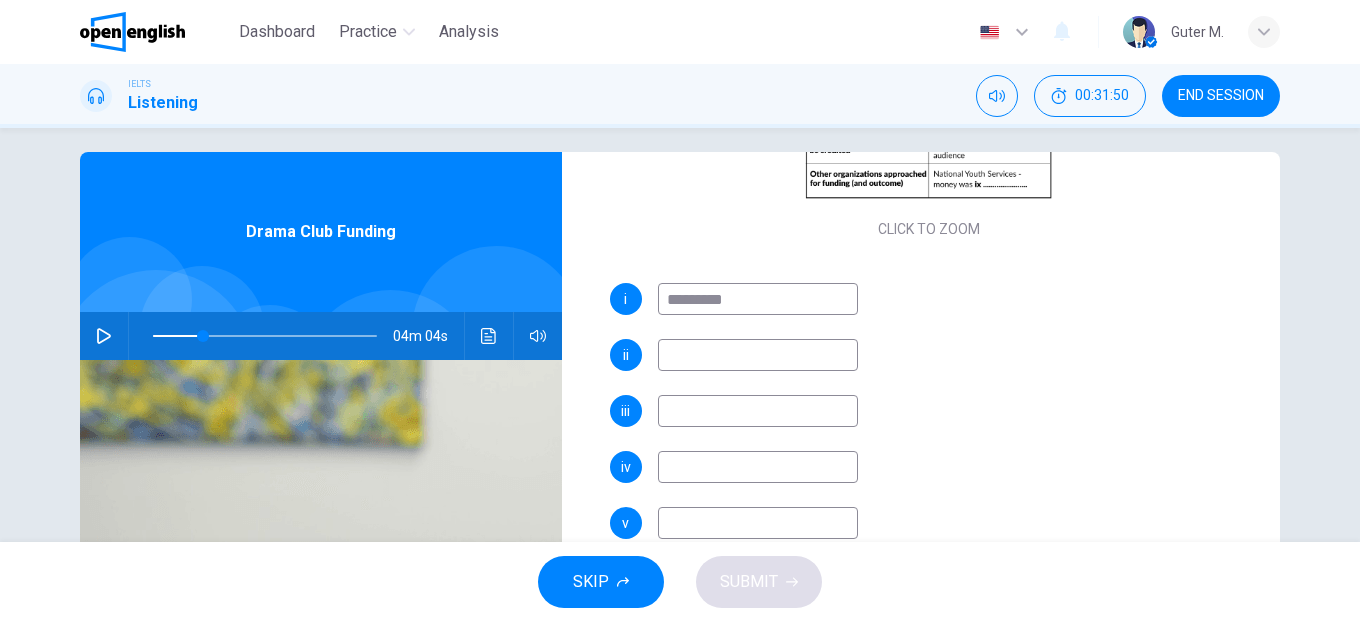 type on "*********" 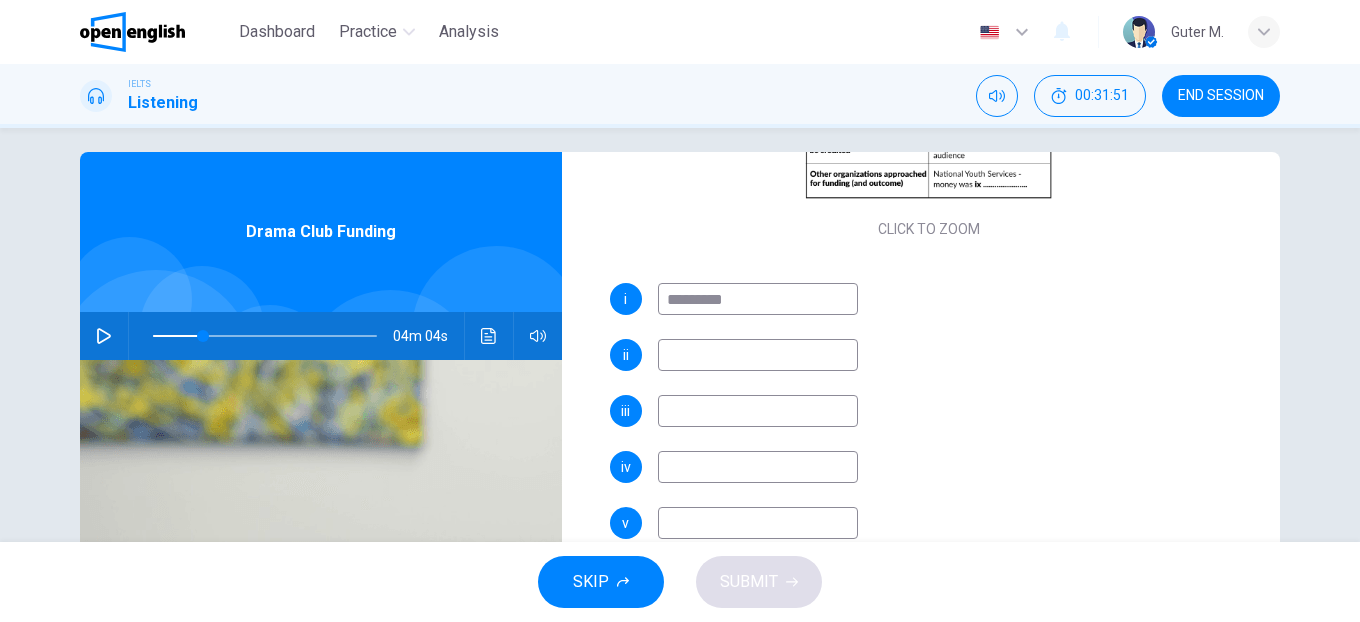 click on "04m 04s" at bounding box center [321, 336] 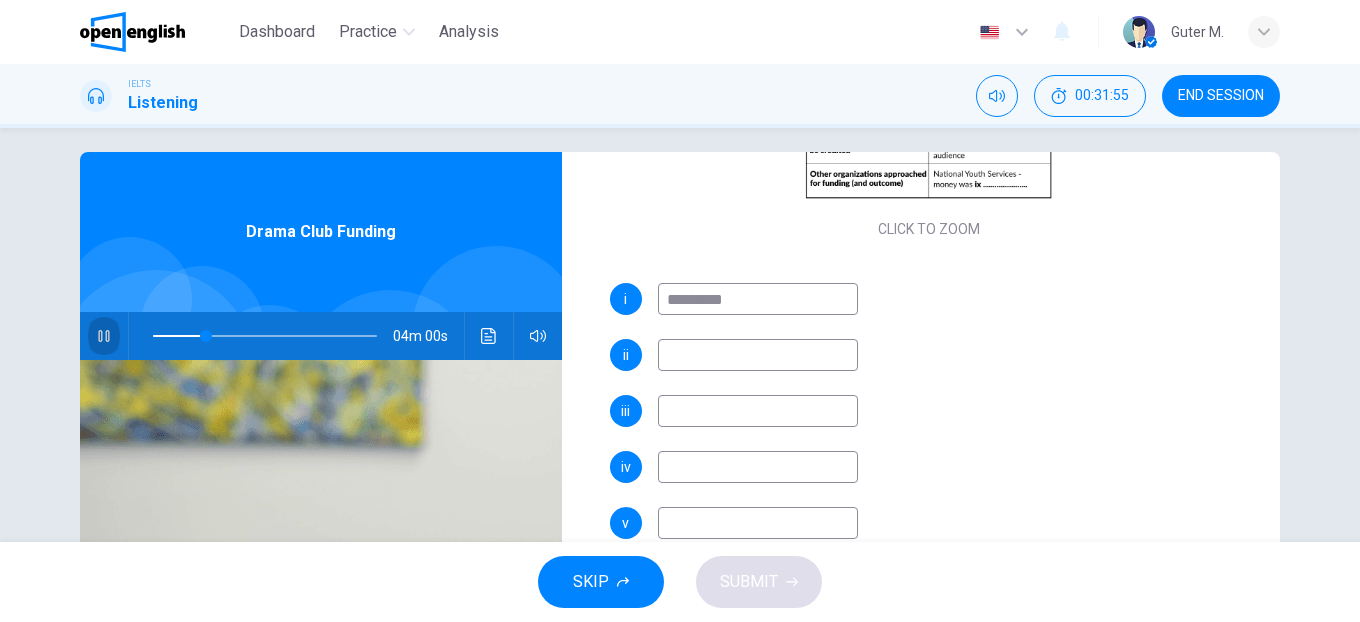 click at bounding box center [104, 336] 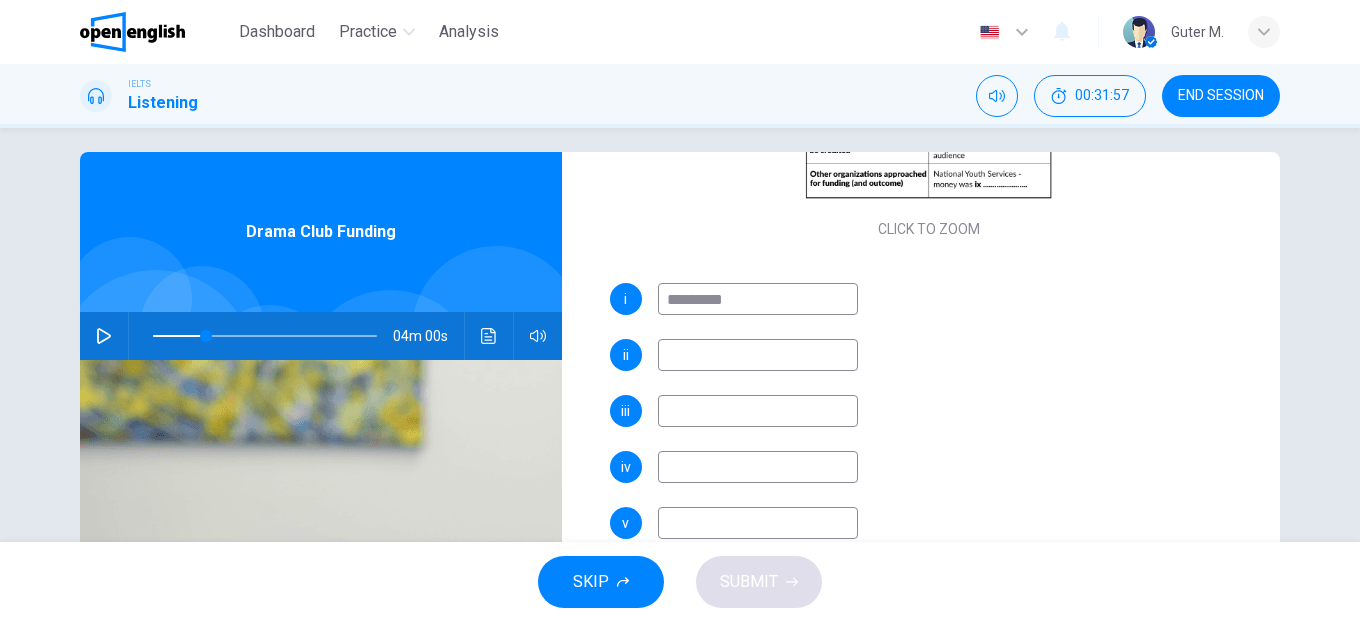 click 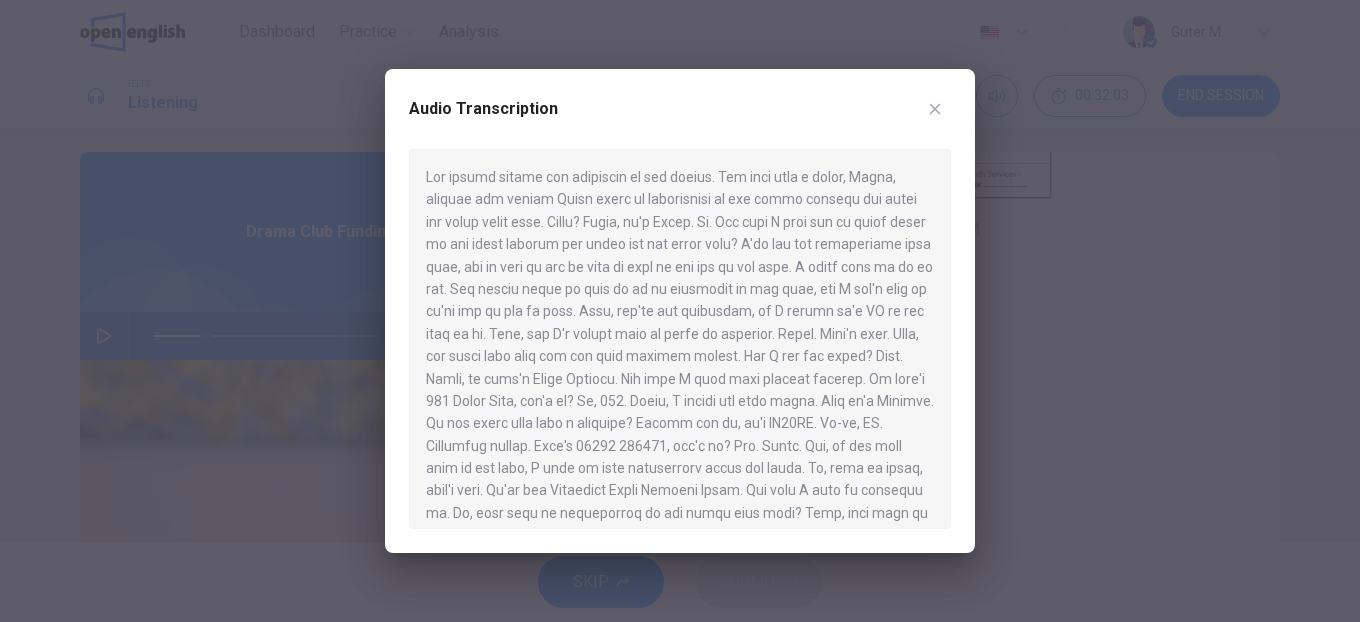 drag, startPoint x: 490, startPoint y: 400, endPoint x: 523, endPoint y: 402, distance: 33.06055 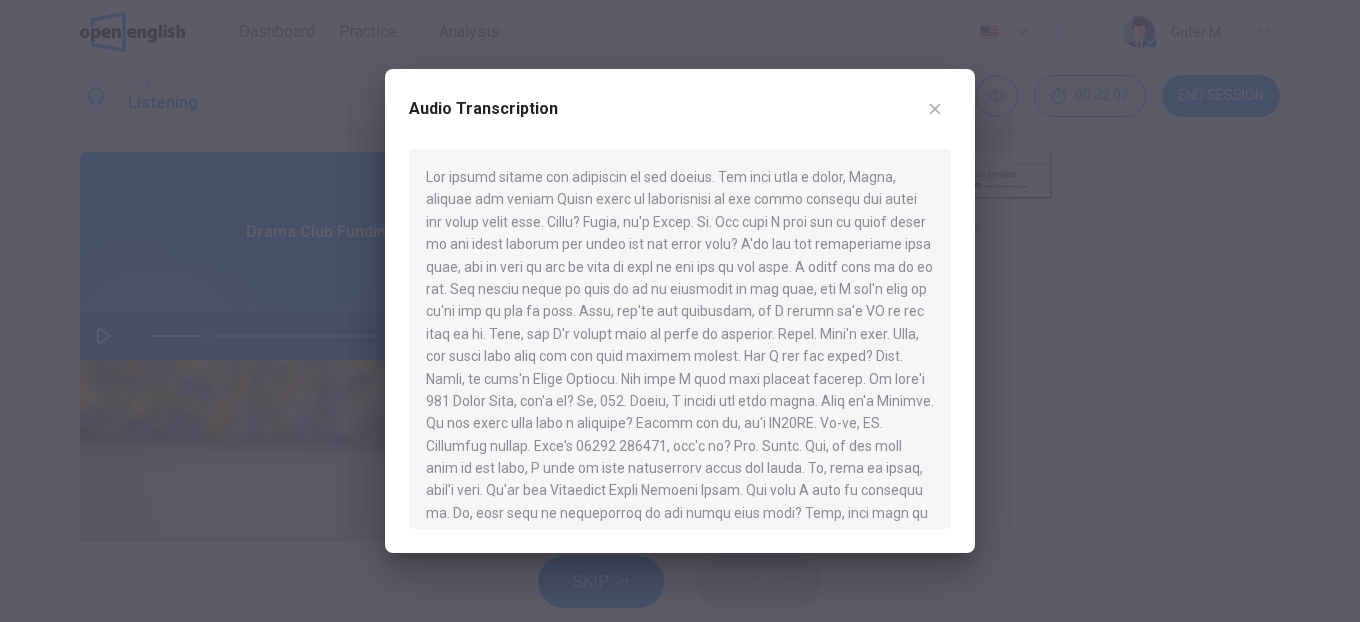 click 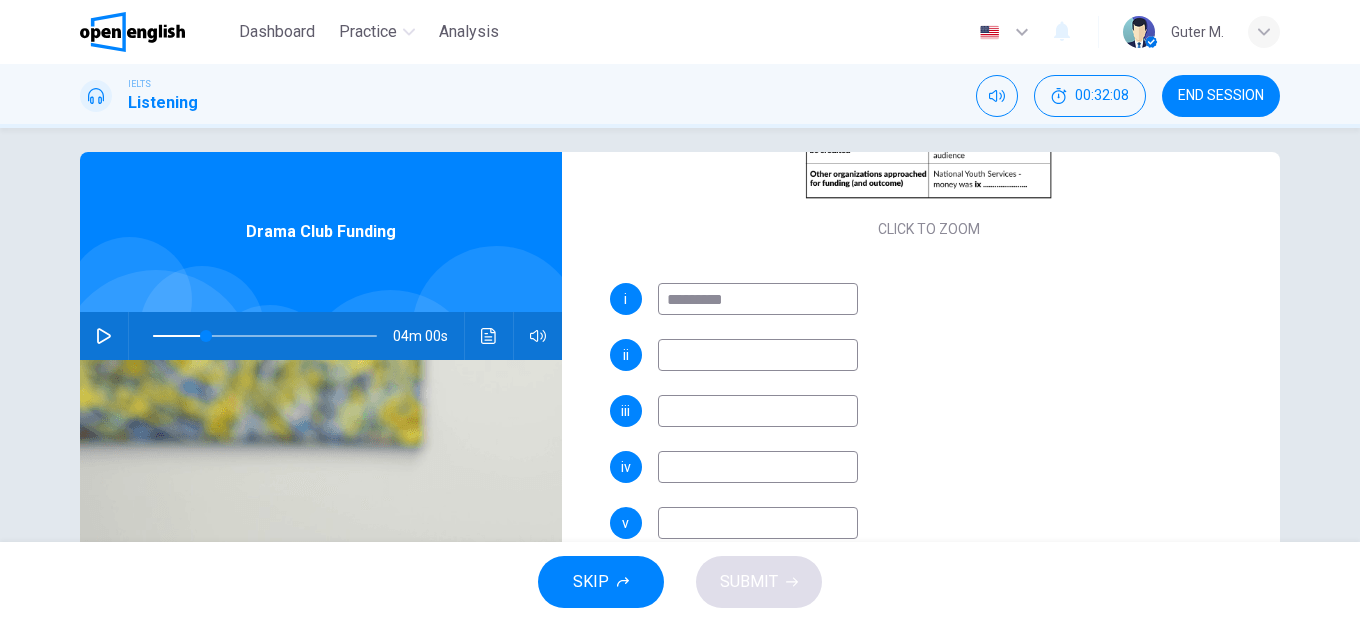drag, startPoint x: 687, startPoint y: 300, endPoint x: 673, endPoint y: 301, distance: 14.035668 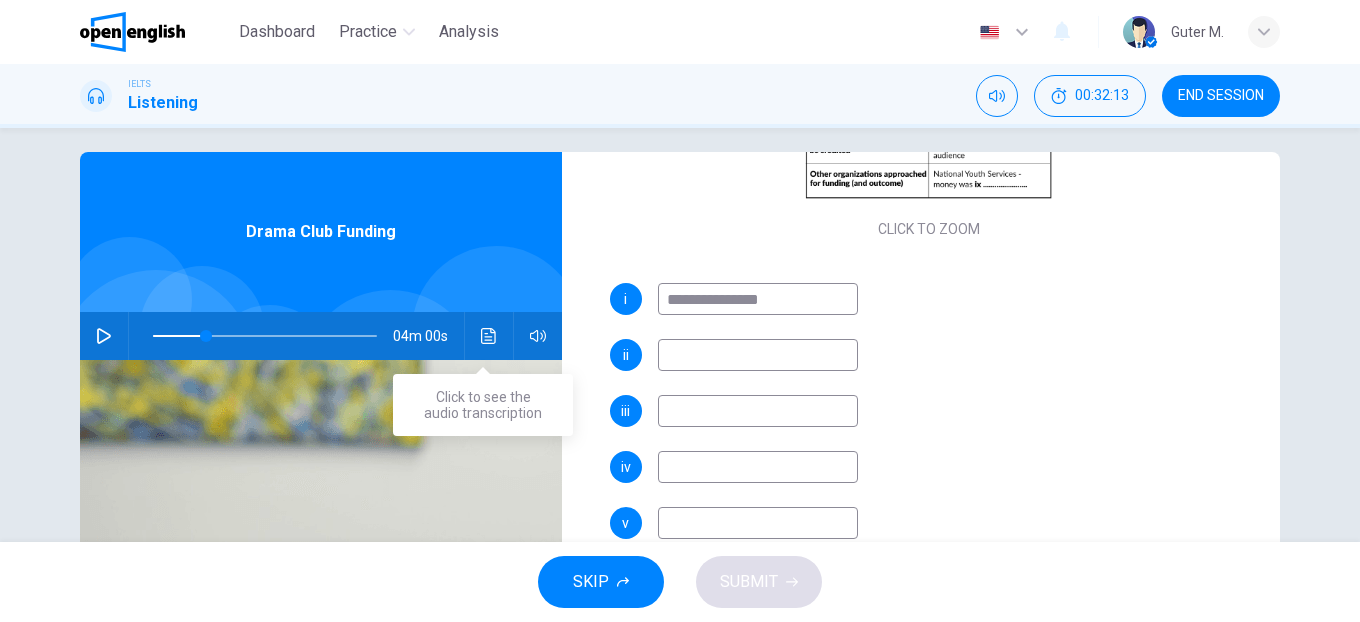 type on "**********" 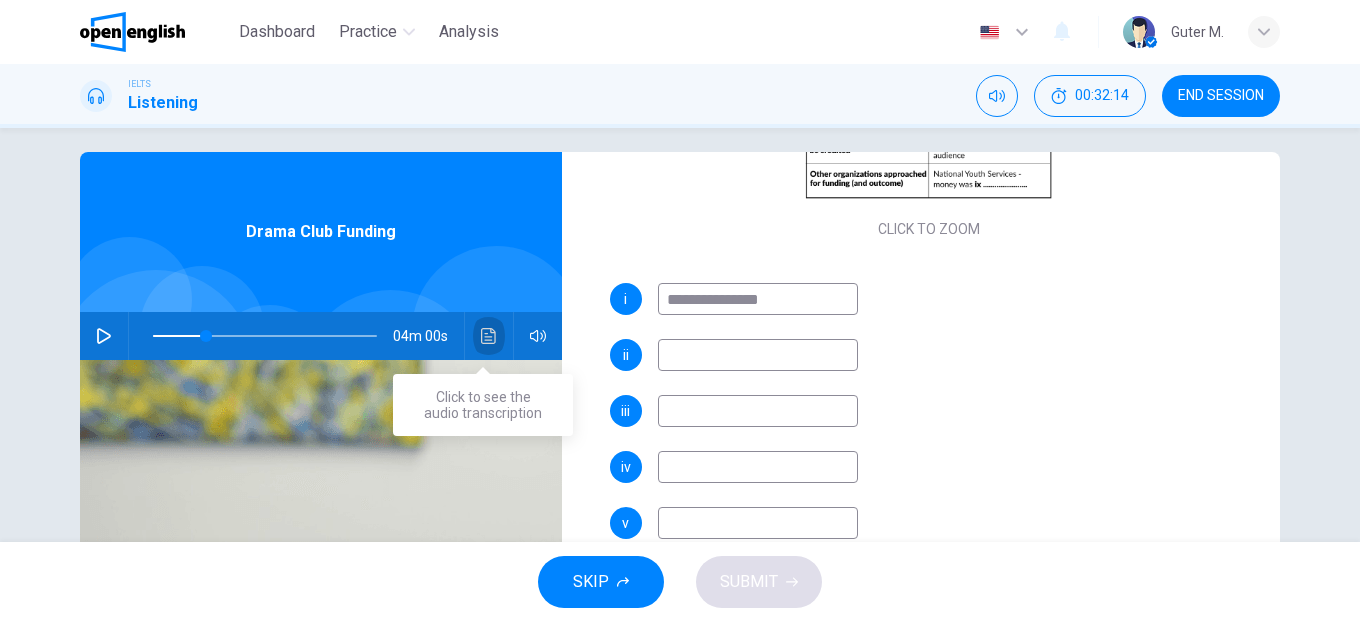 click at bounding box center (489, 336) 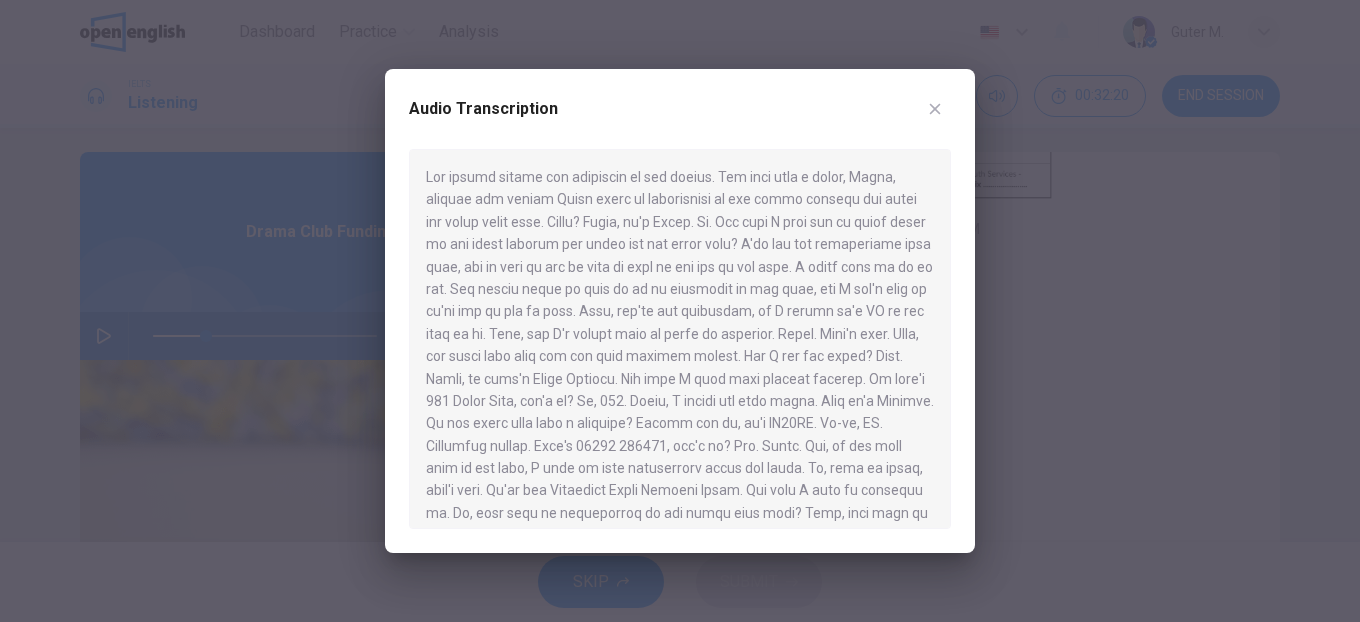 type 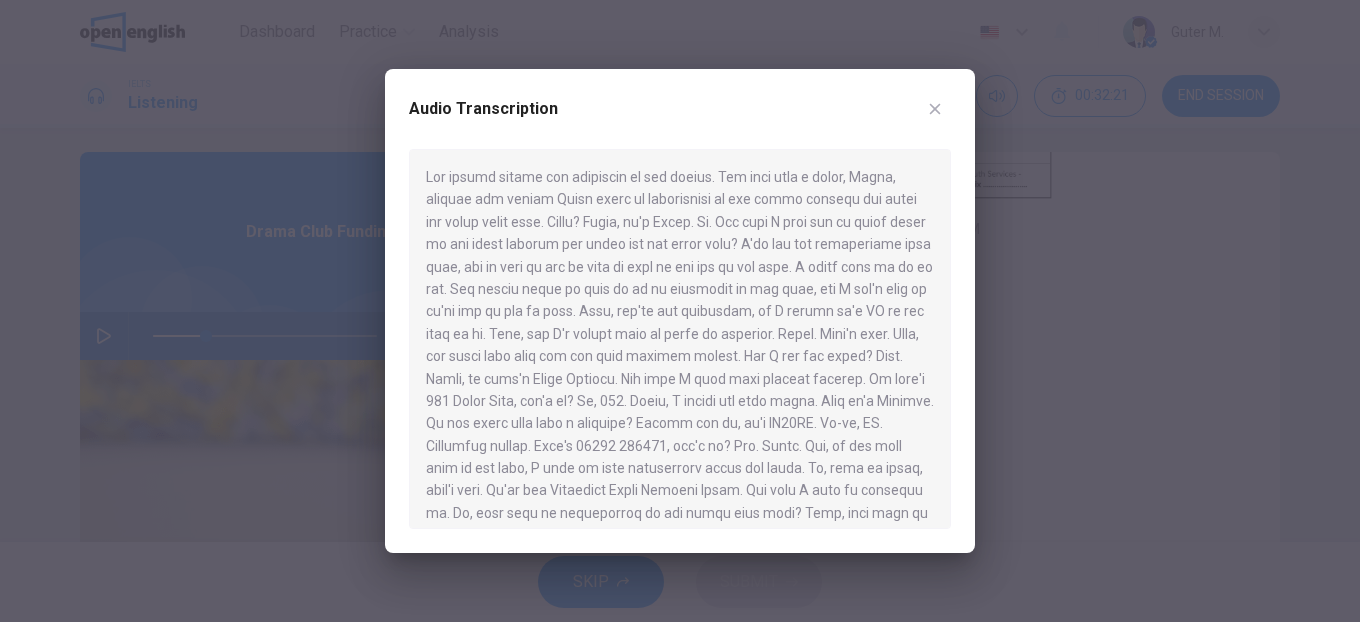 drag, startPoint x: 934, startPoint y: 106, endPoint x: 916, endPoint y: 128, distance: 28.42534 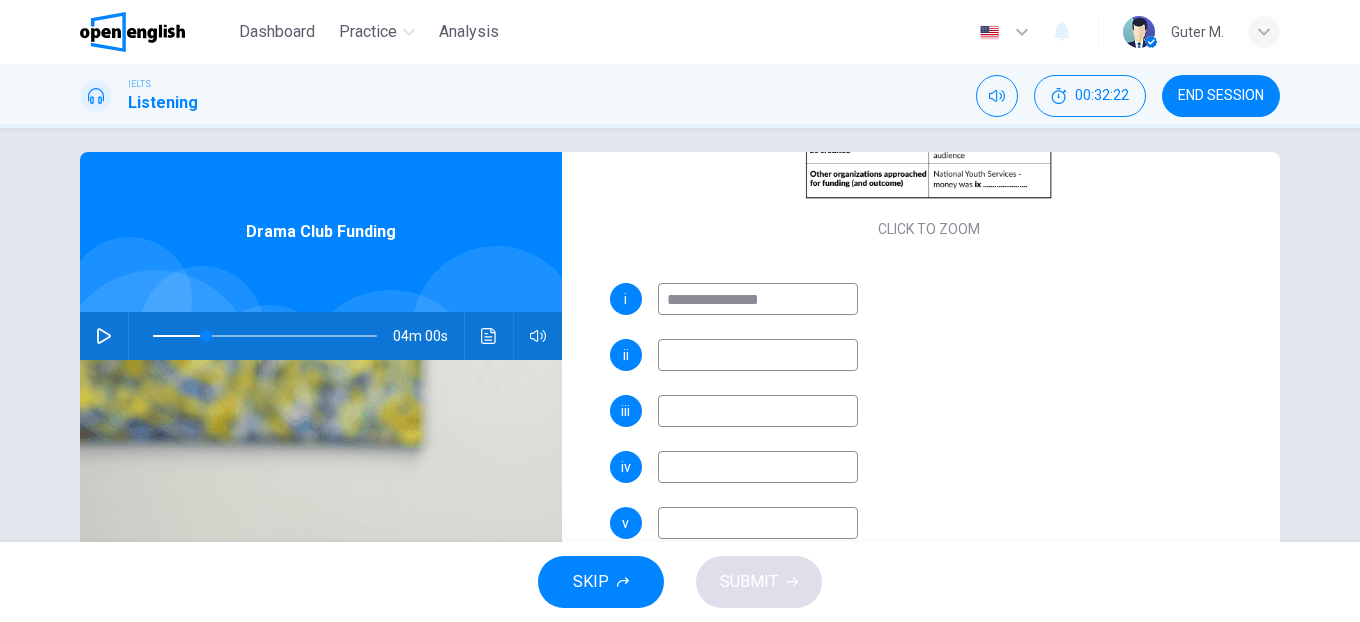 drag, startPoint x: 752, startPoint y: 300, endPoint x: 854, endPoint y: 305, distance: 102.122475 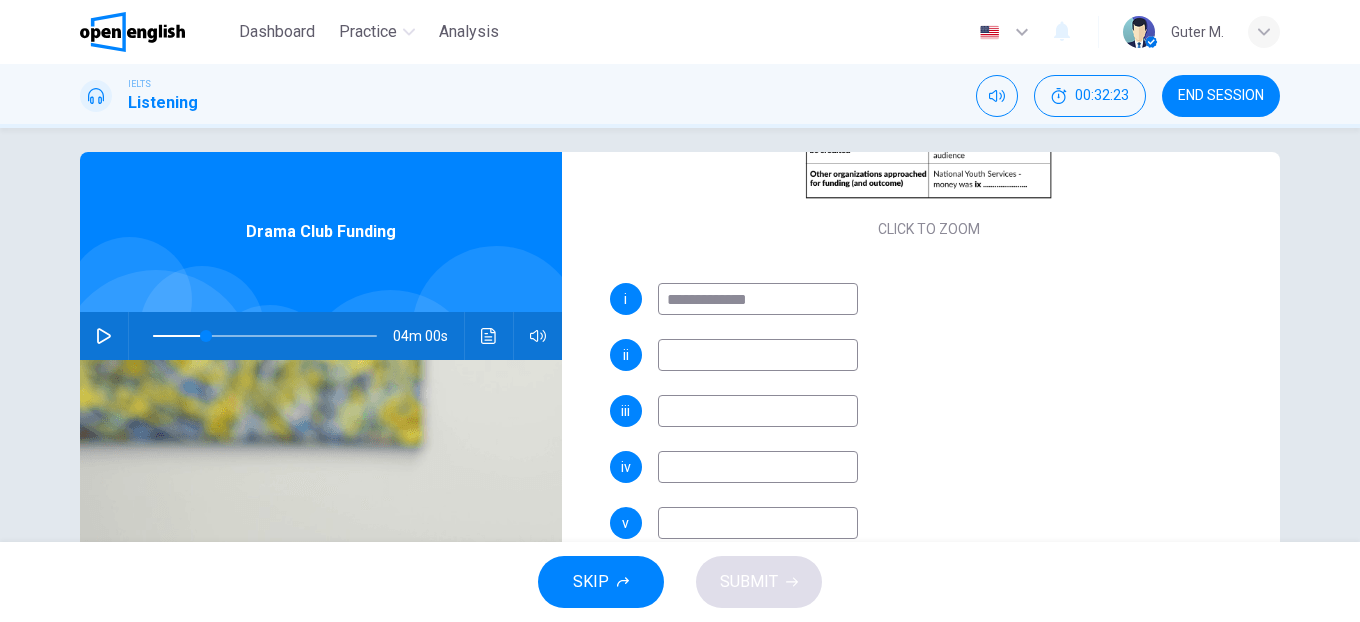 type on "**********" 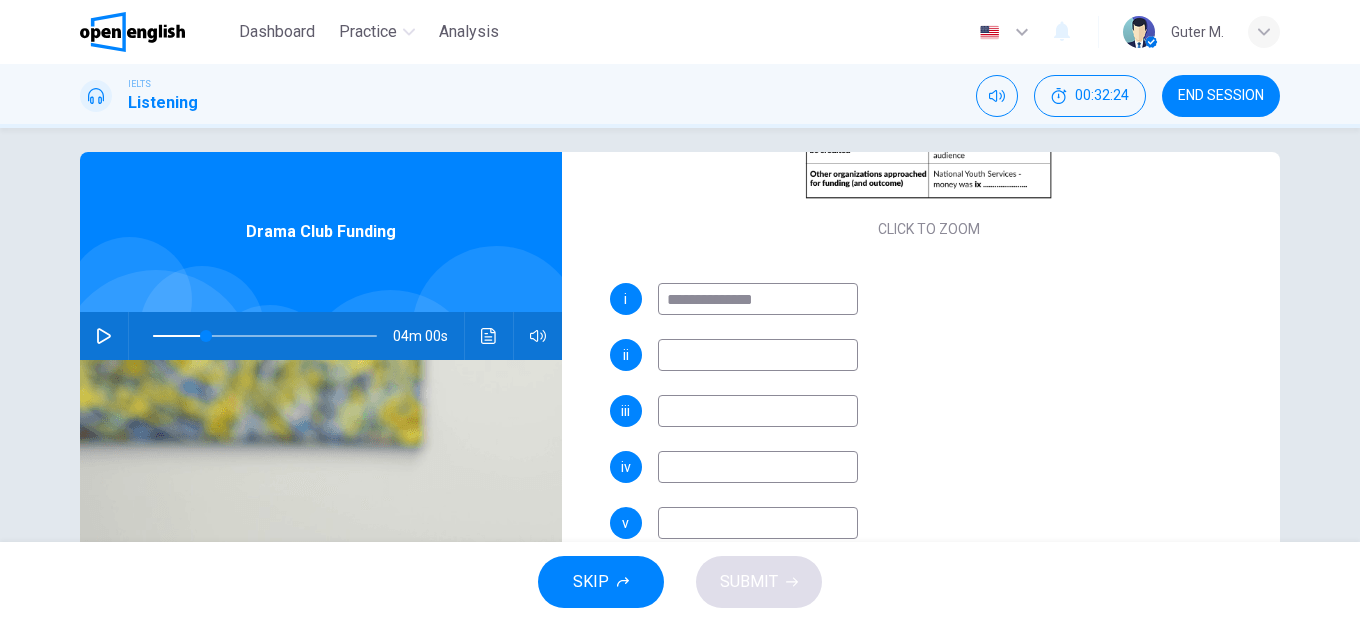 type on "**" 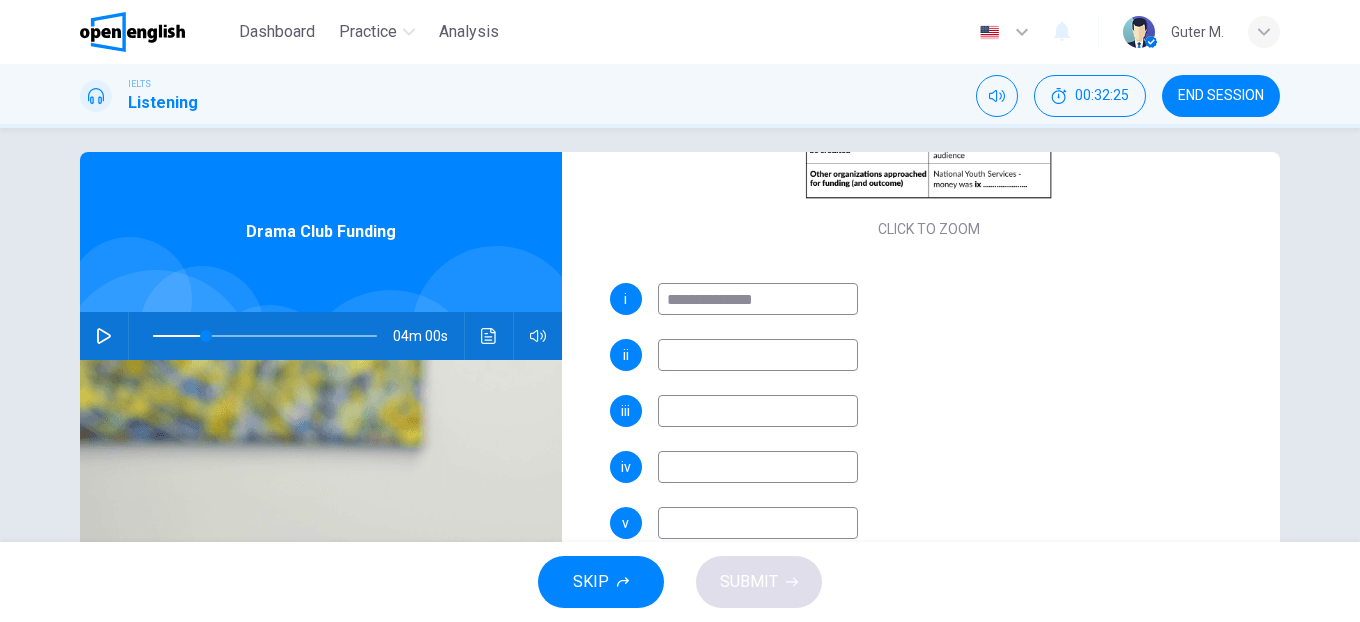 type on "**********" 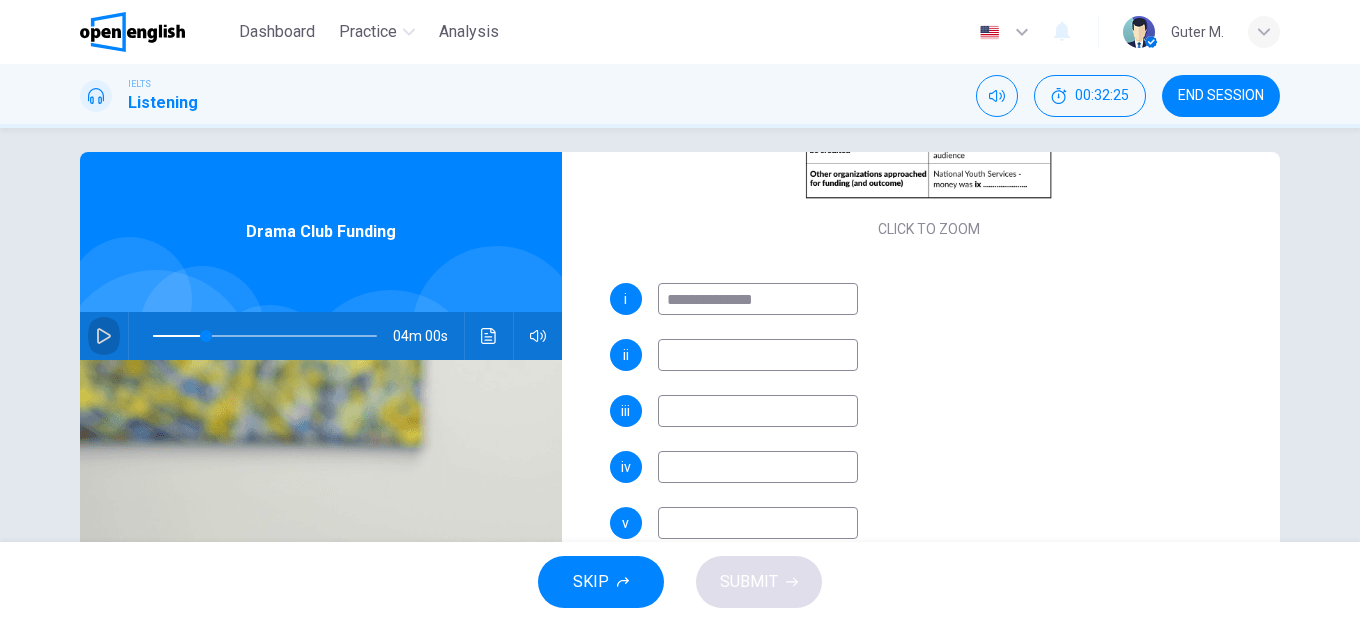 click 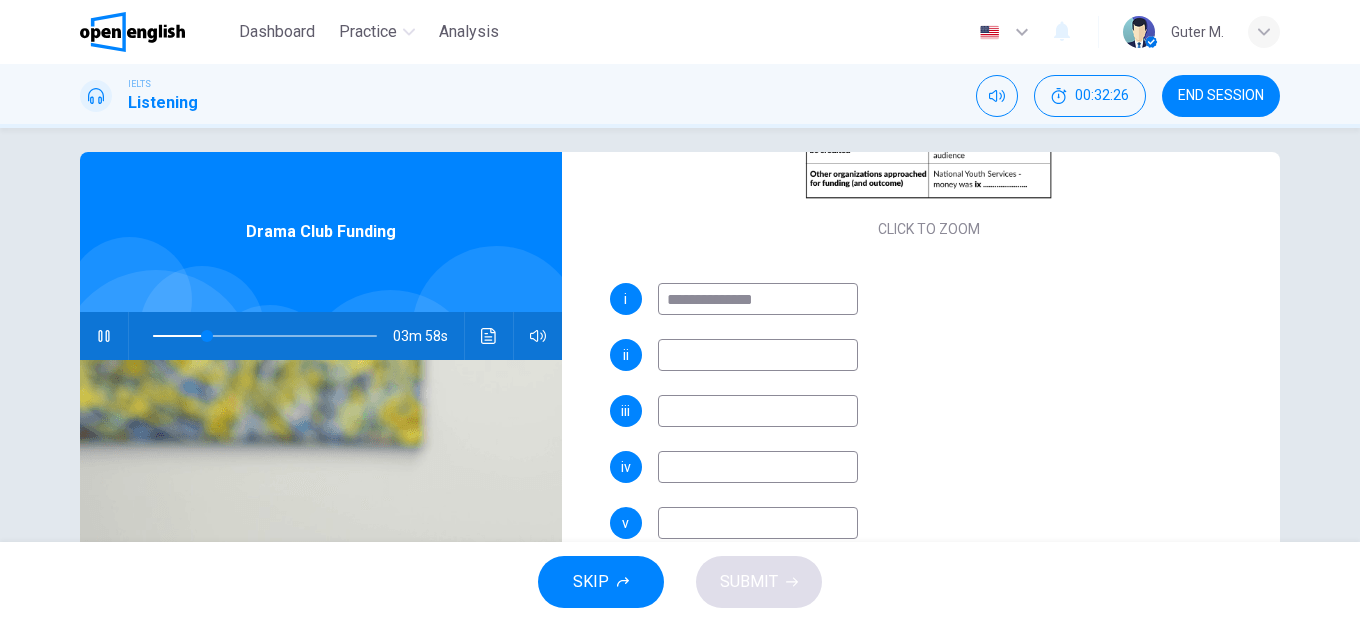 click at bounding box center (758, 355) 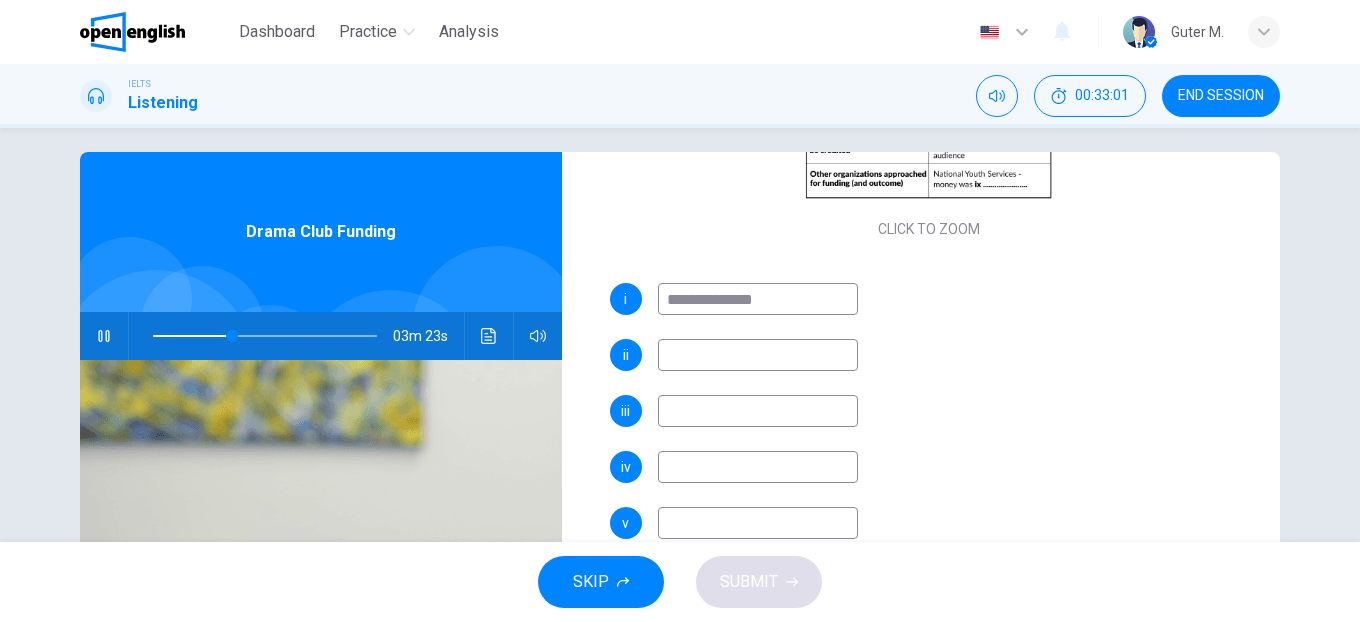click at bounding box center (758, 355) 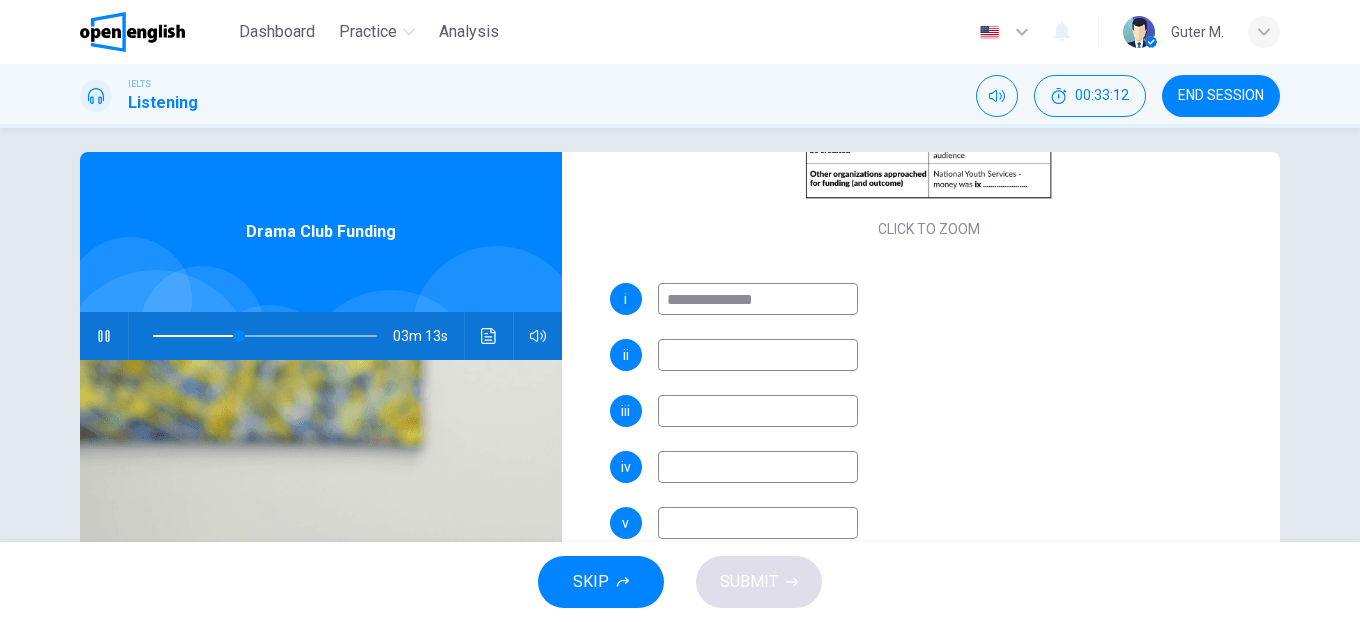 type on "**" 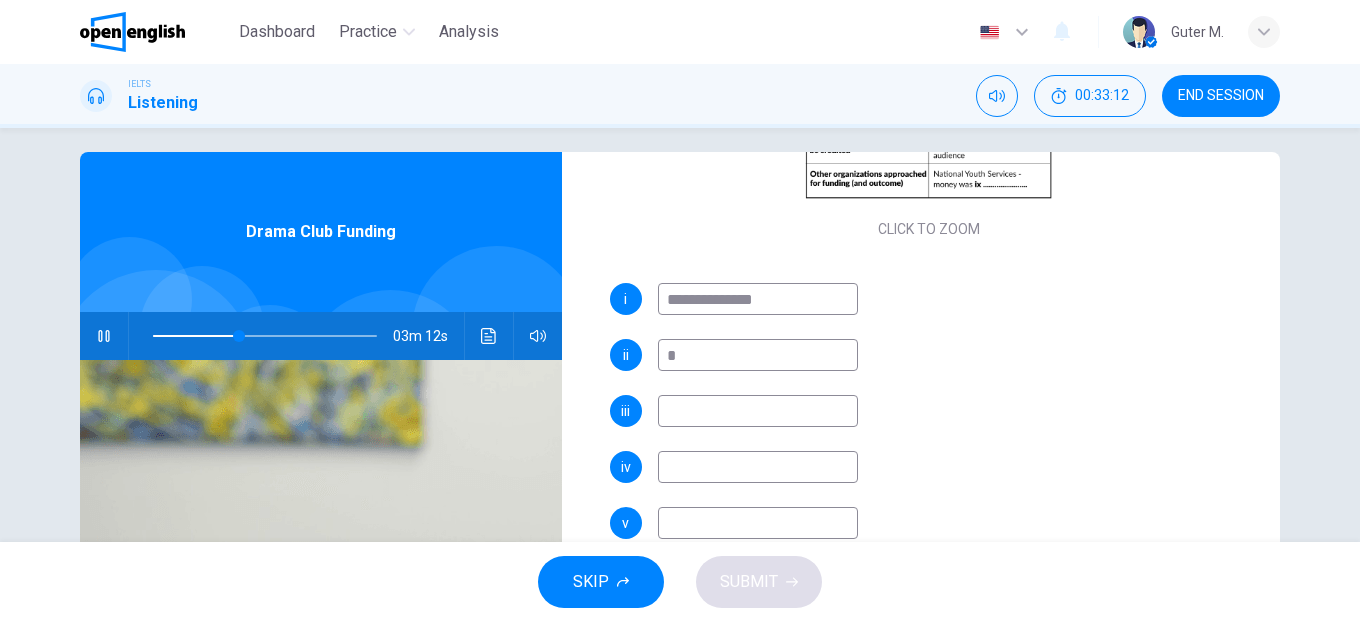 type on "**" 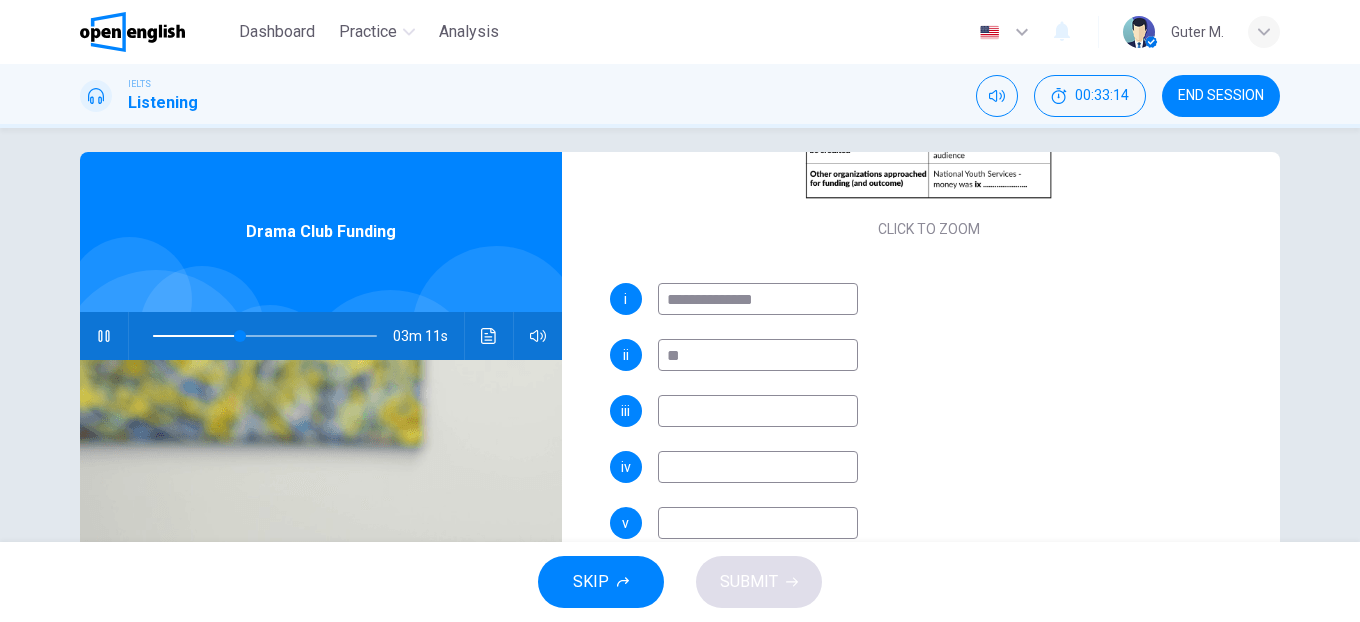 type on "**" 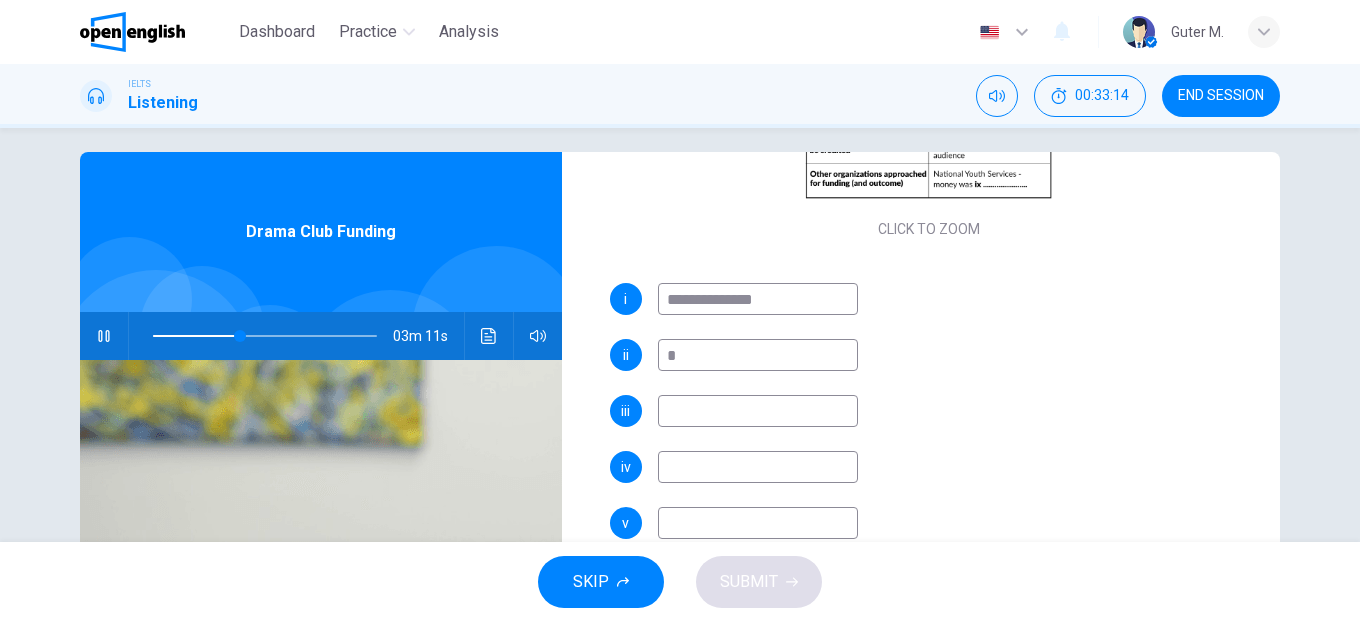 type 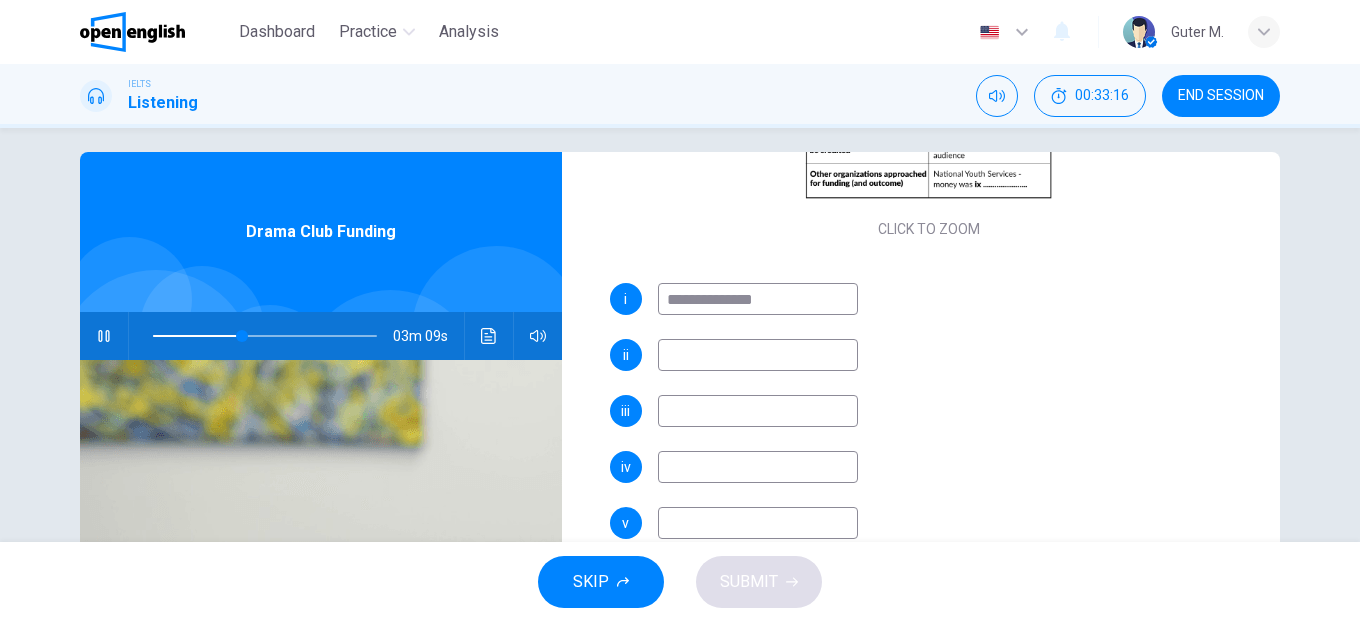 click 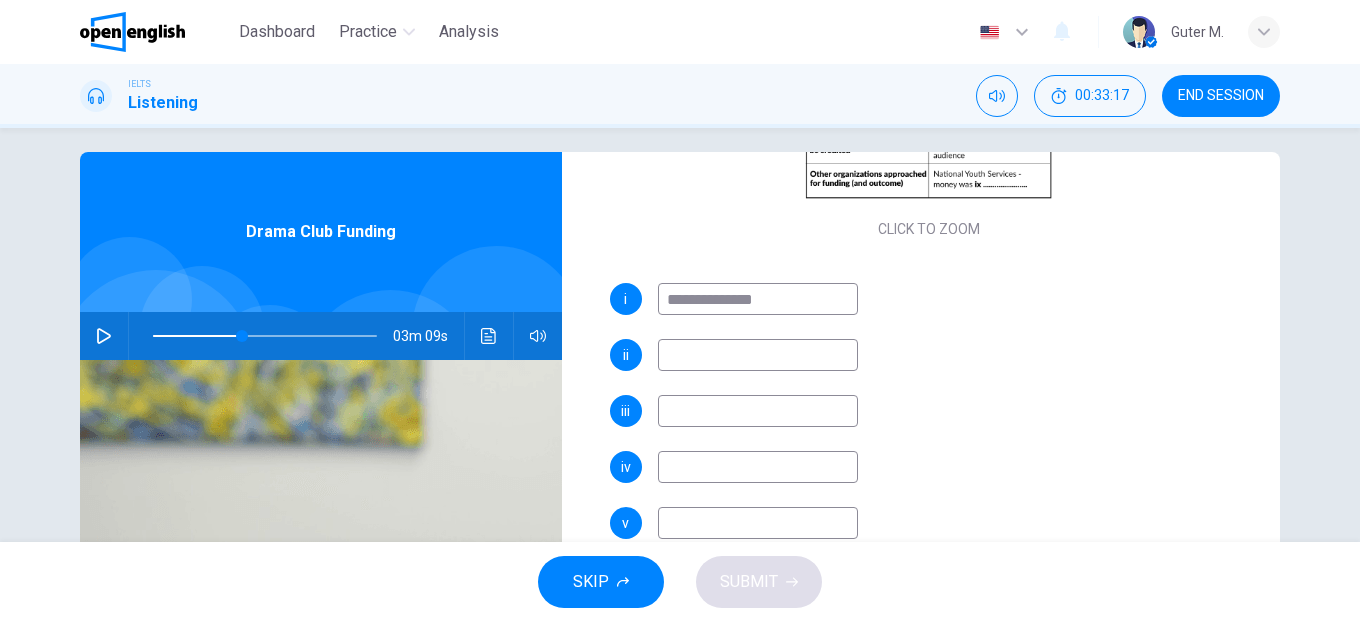 click 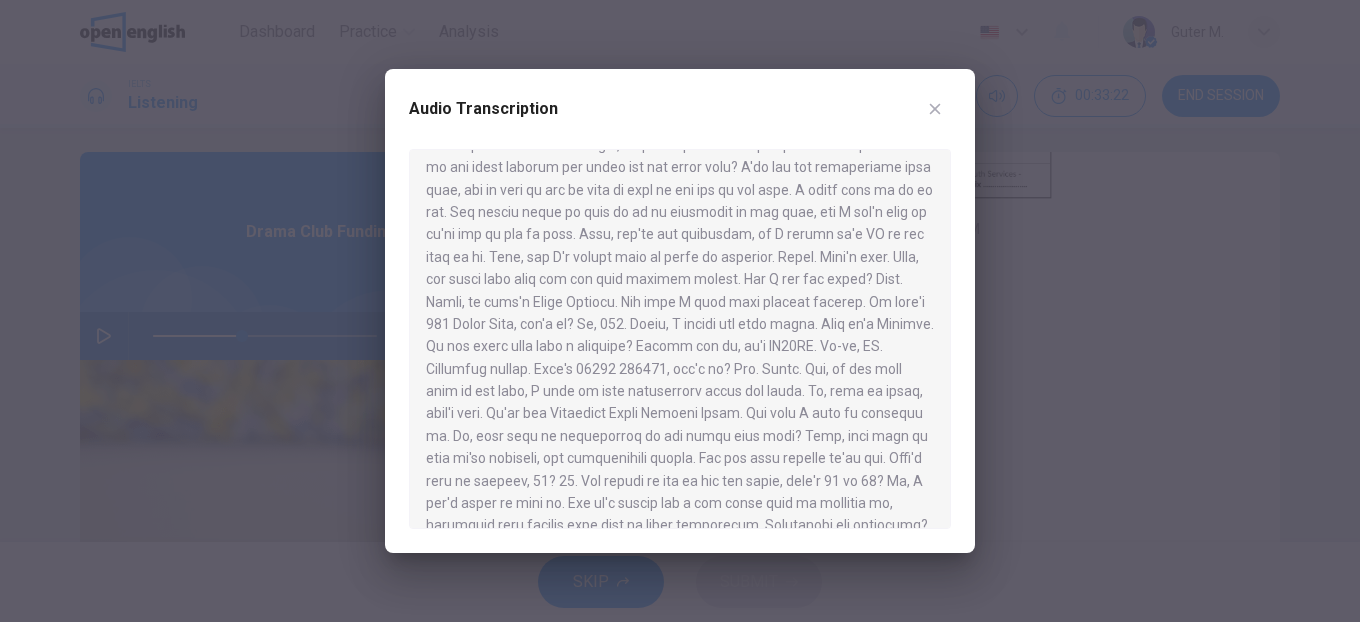 scroll, scrollTop: 73, scrollLeft: 0, axis: vertical 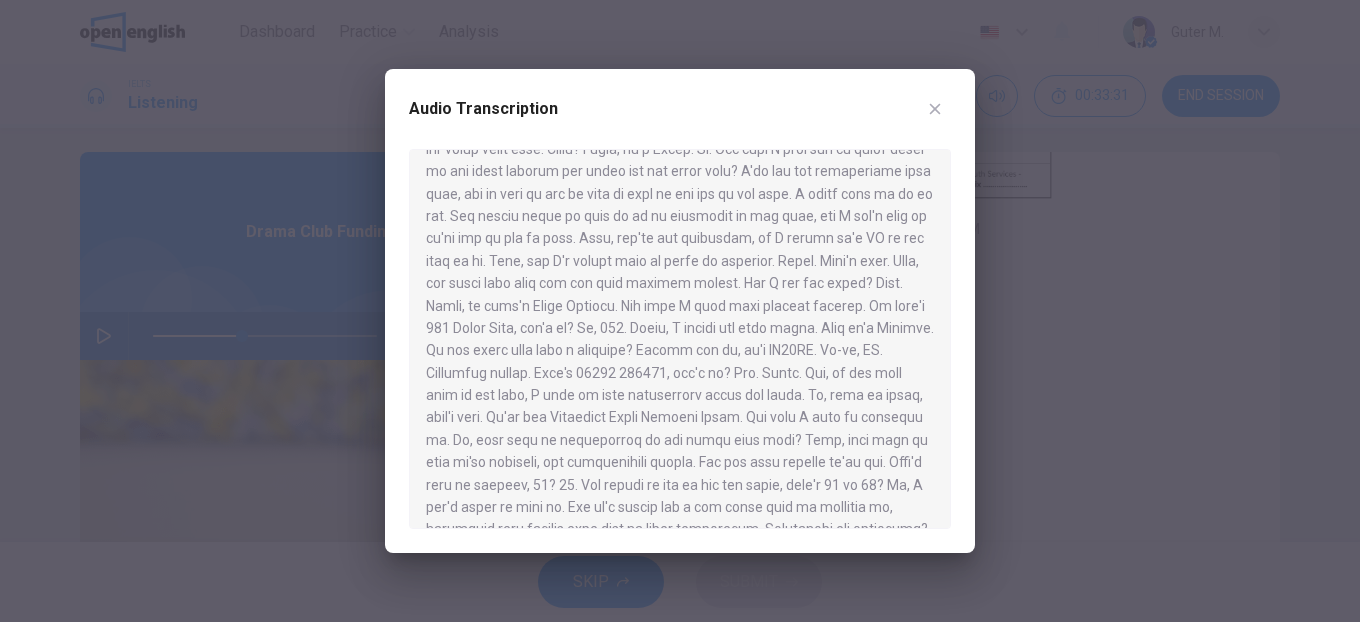 click at bounding box center (680, 311) 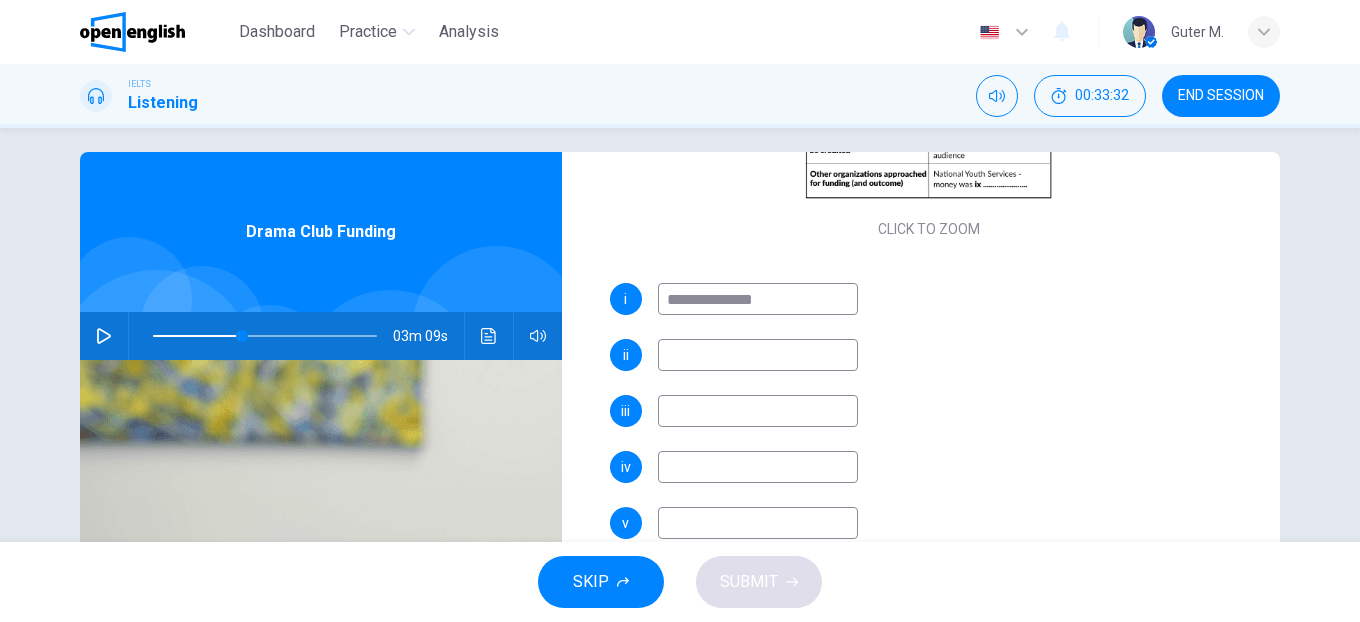 click at bounding box center [758, 355] 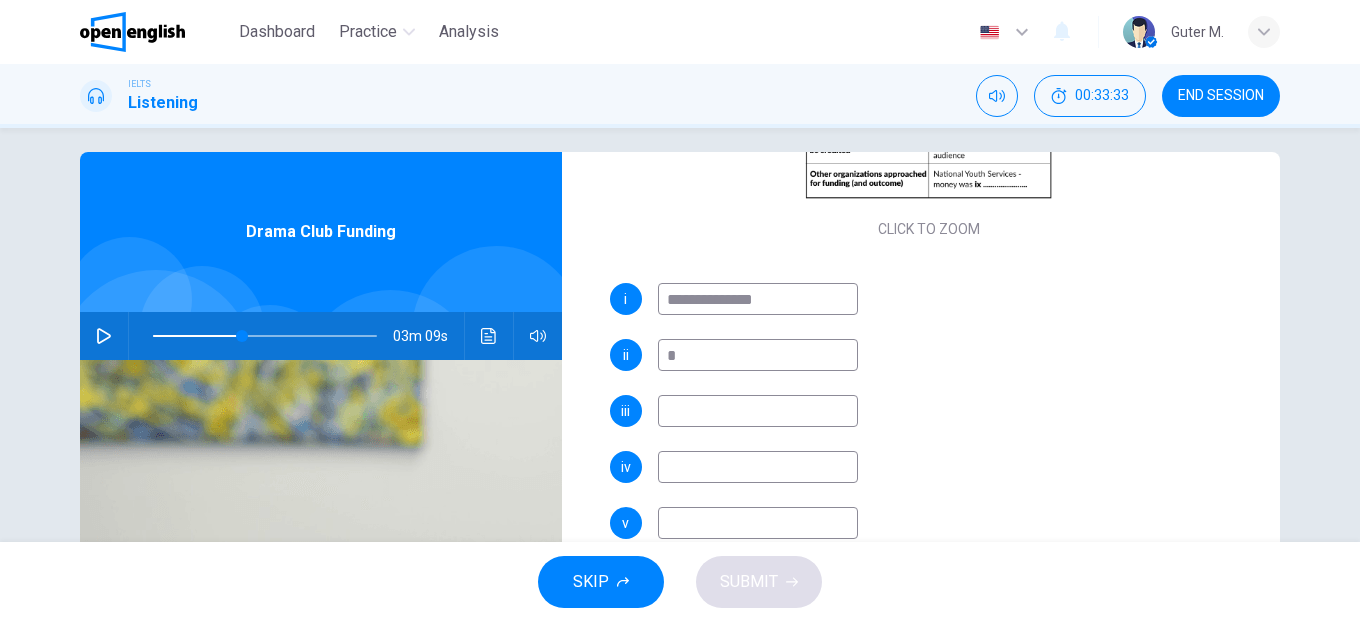 type on "**" 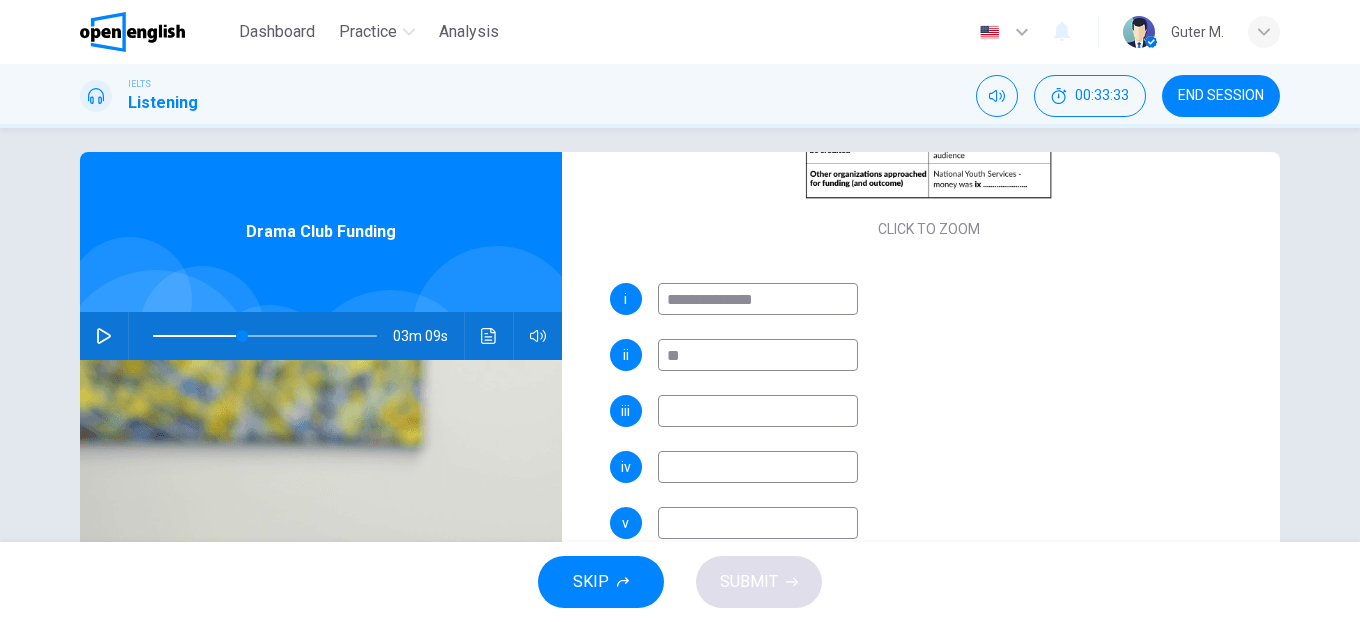 type on "**" 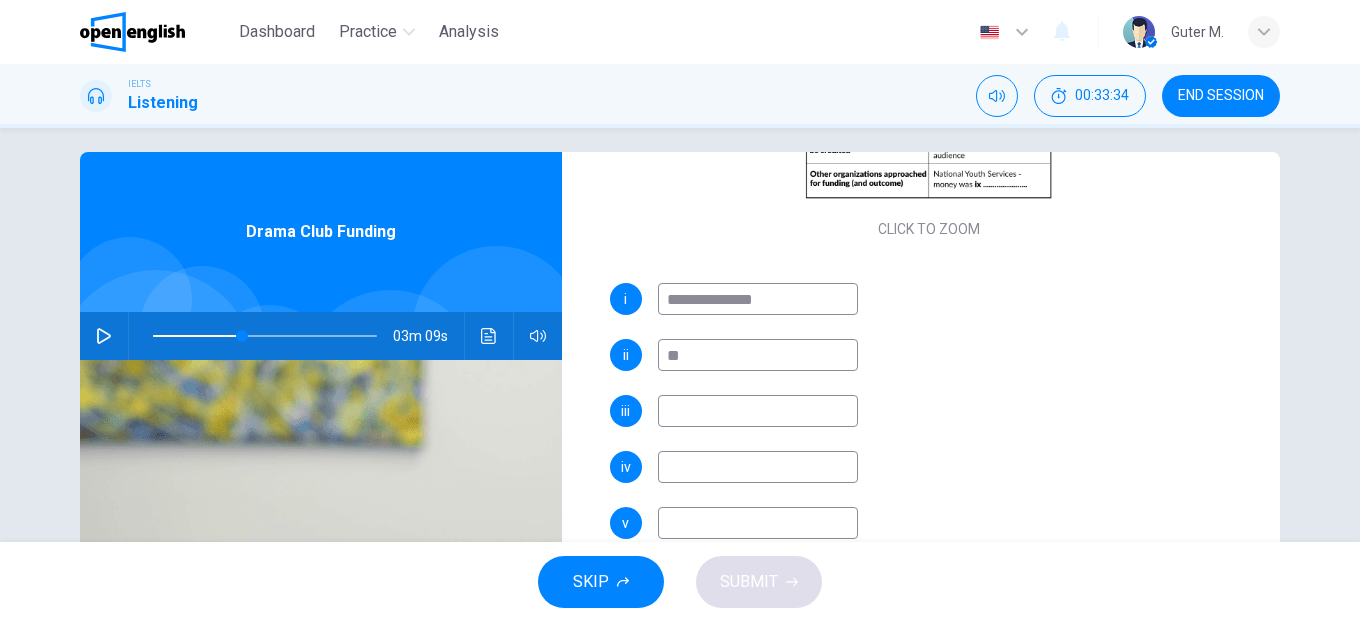 type on "**" 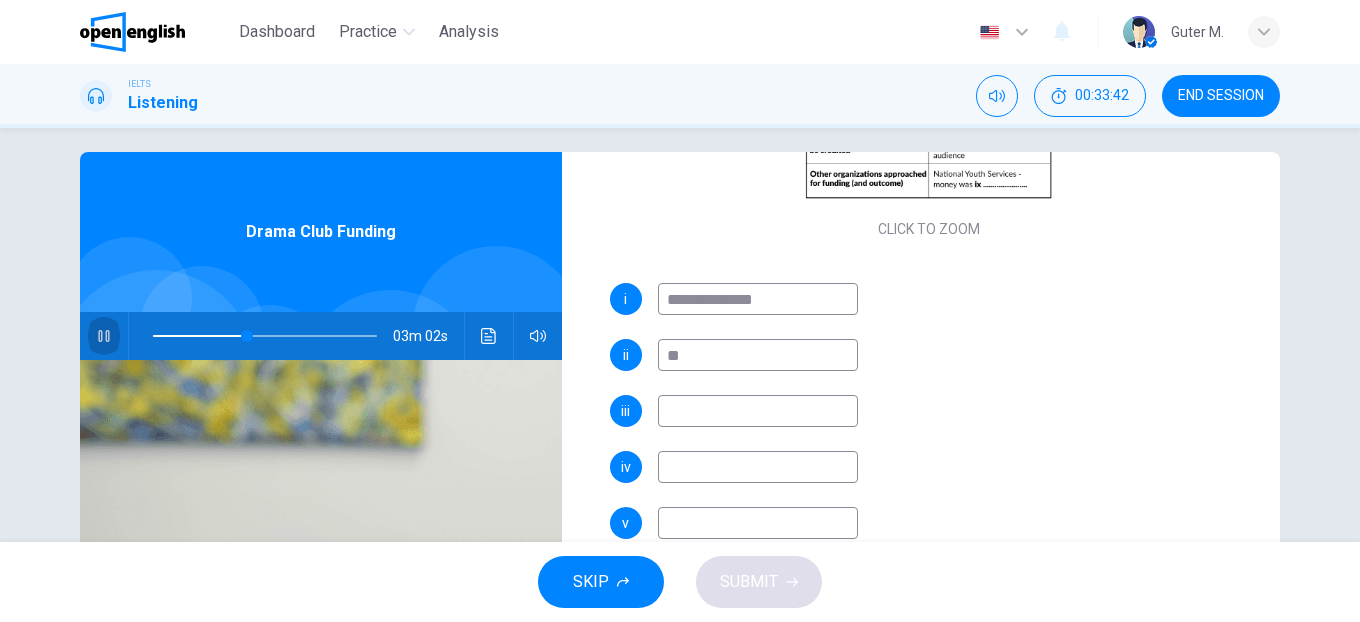 click 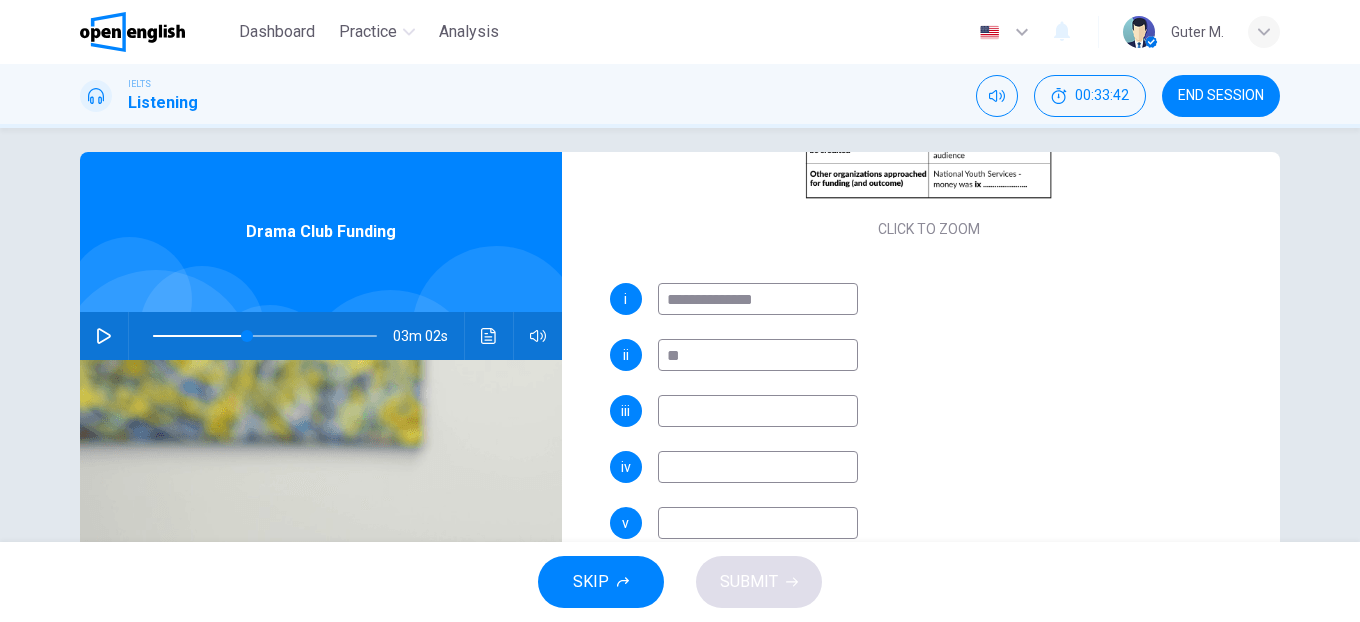 click at bounding box center [489, 336] 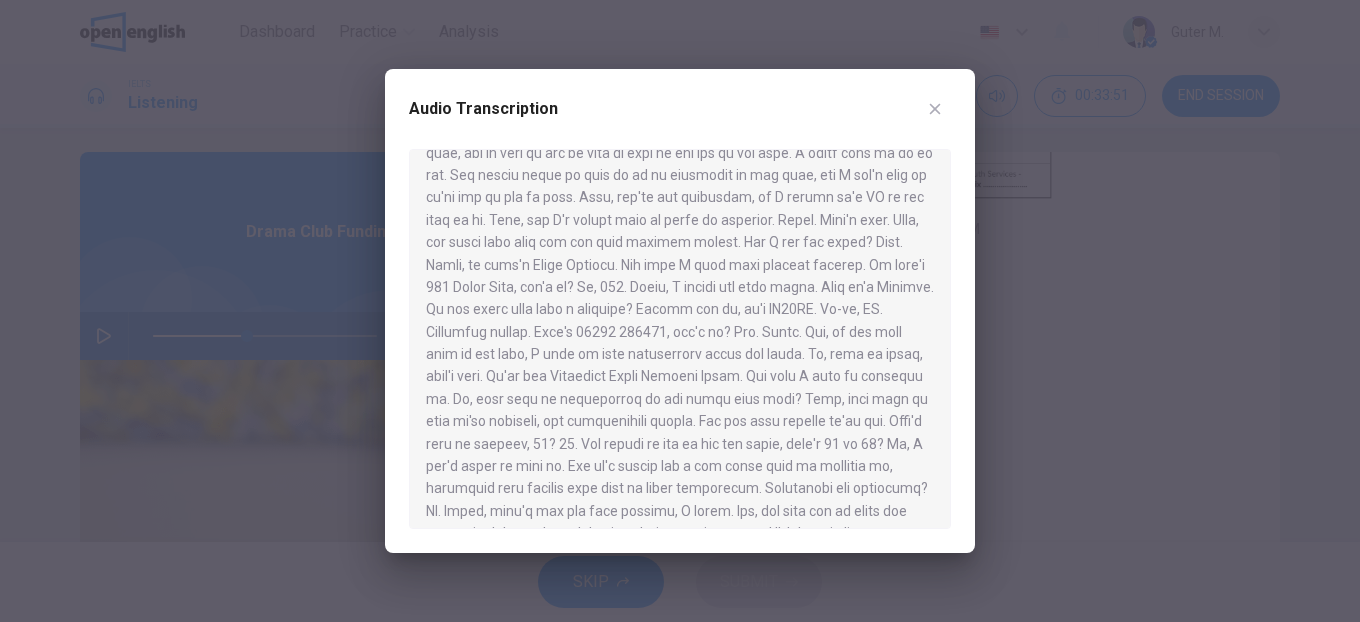 scroll, scrollTop: 113, scrollLeft: 0, axis: vertical 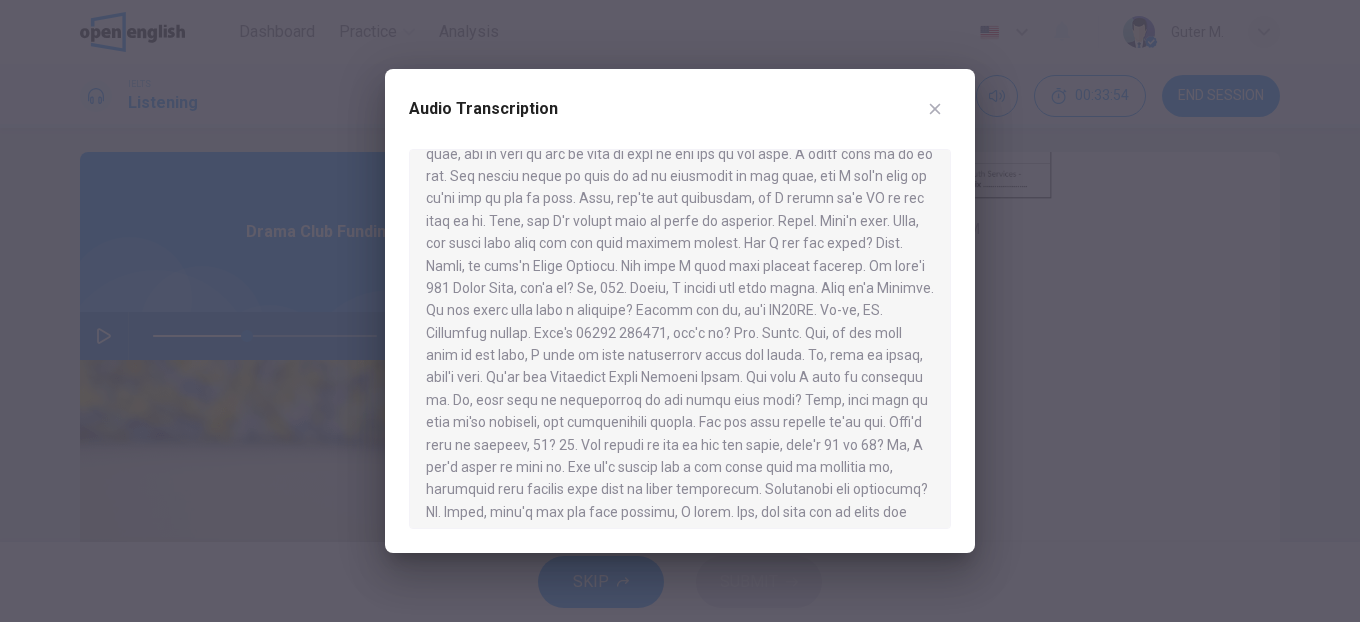 click 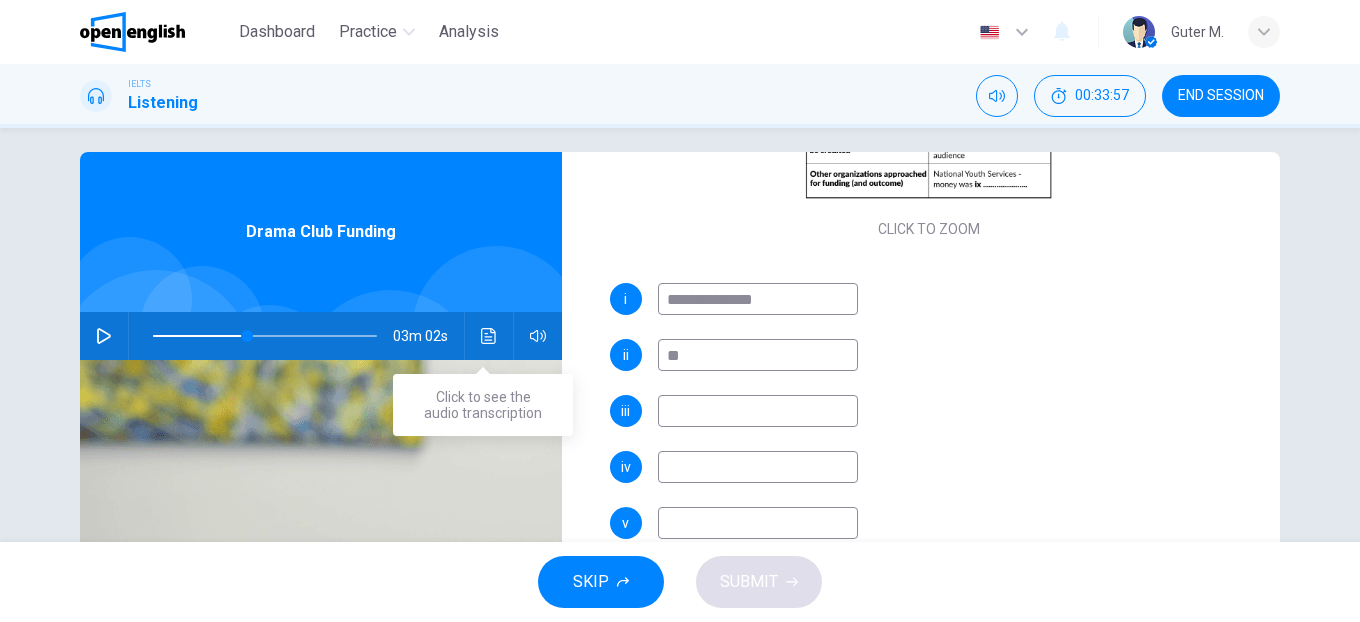 click 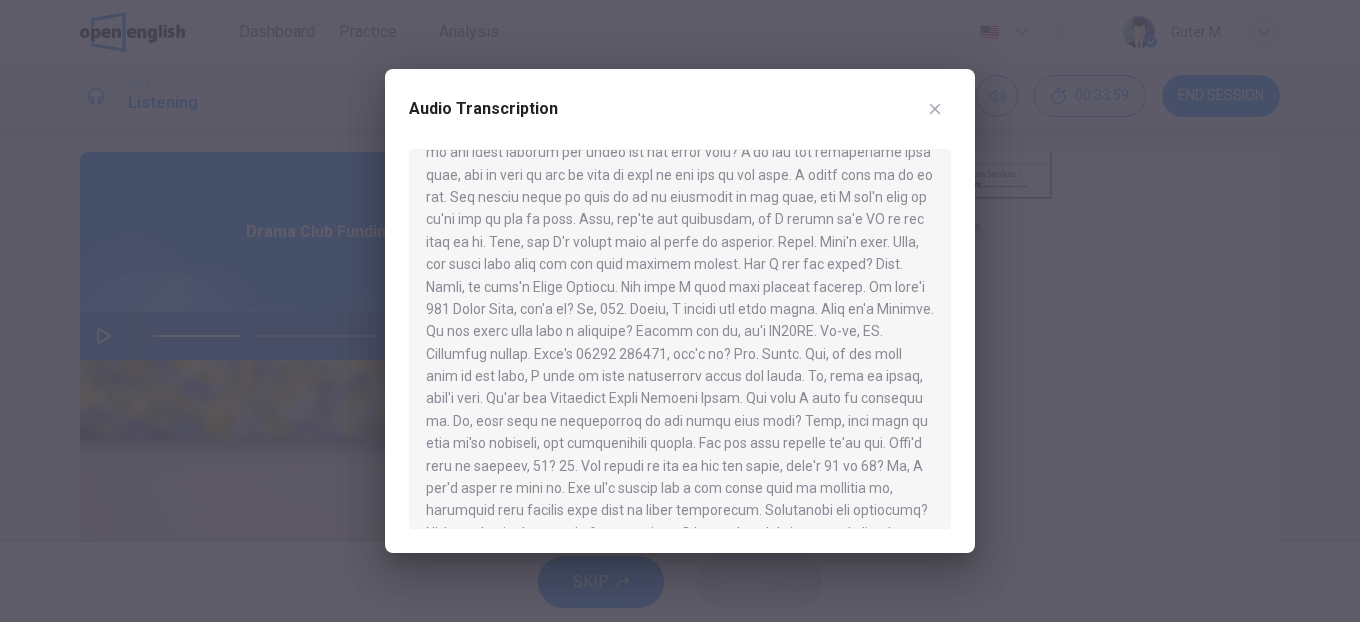 scroll, scrollTop: 91, scrollLeft: 0, axis: vertical 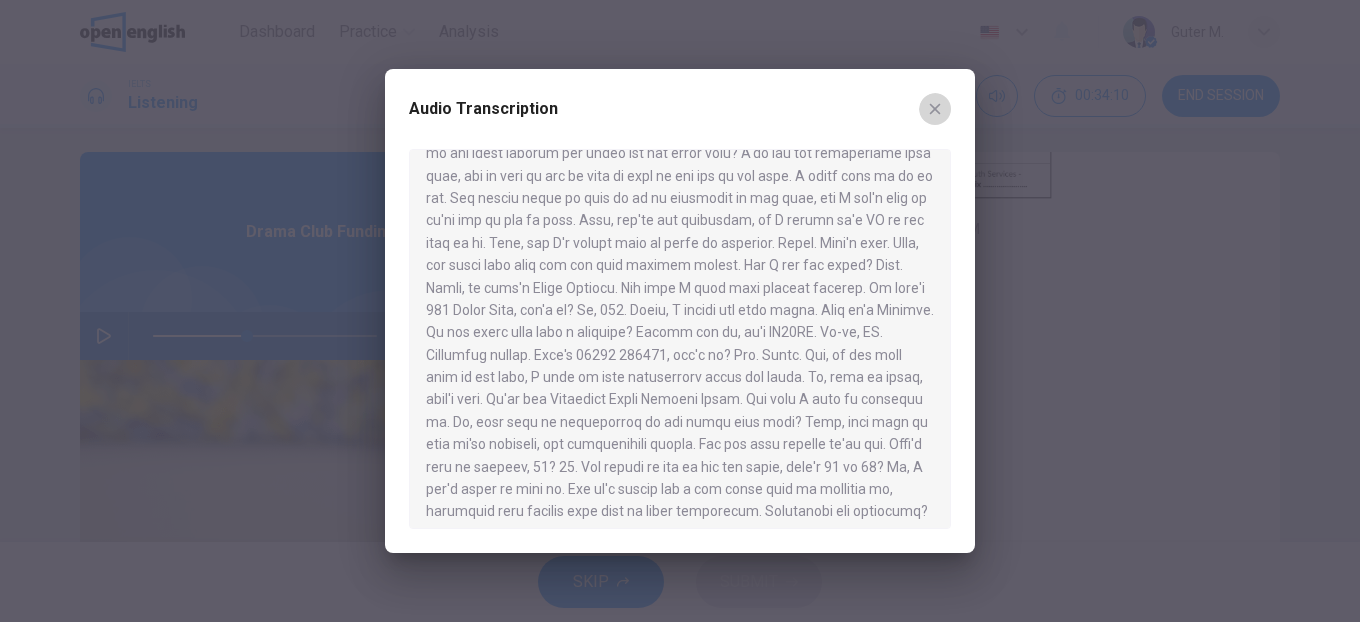click at bounding box center (935, 109) 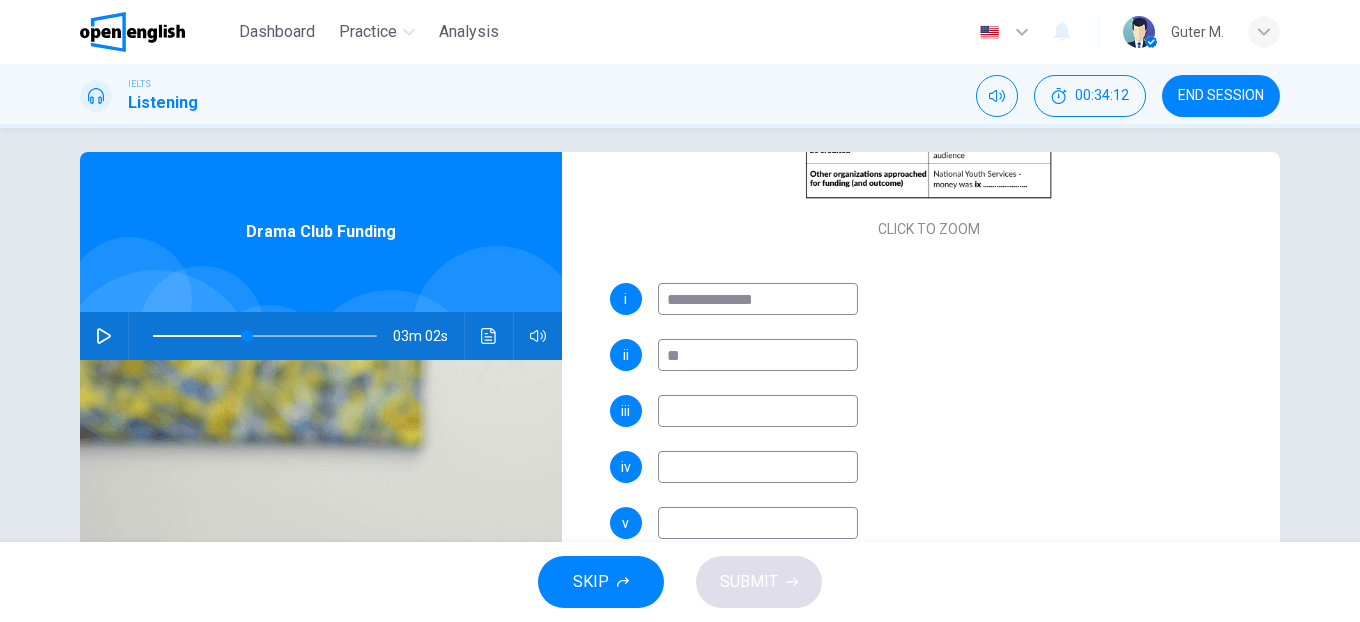 click at bounding box center [104, 336] 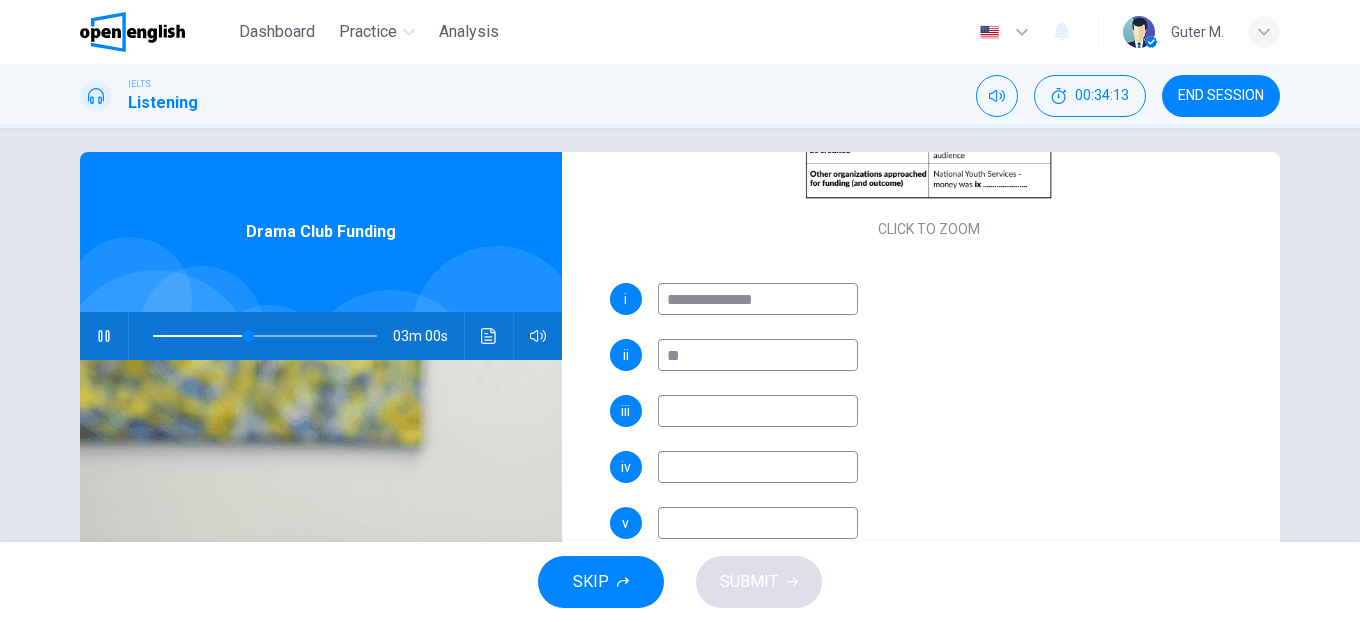 click at bounding box center [758, 411] 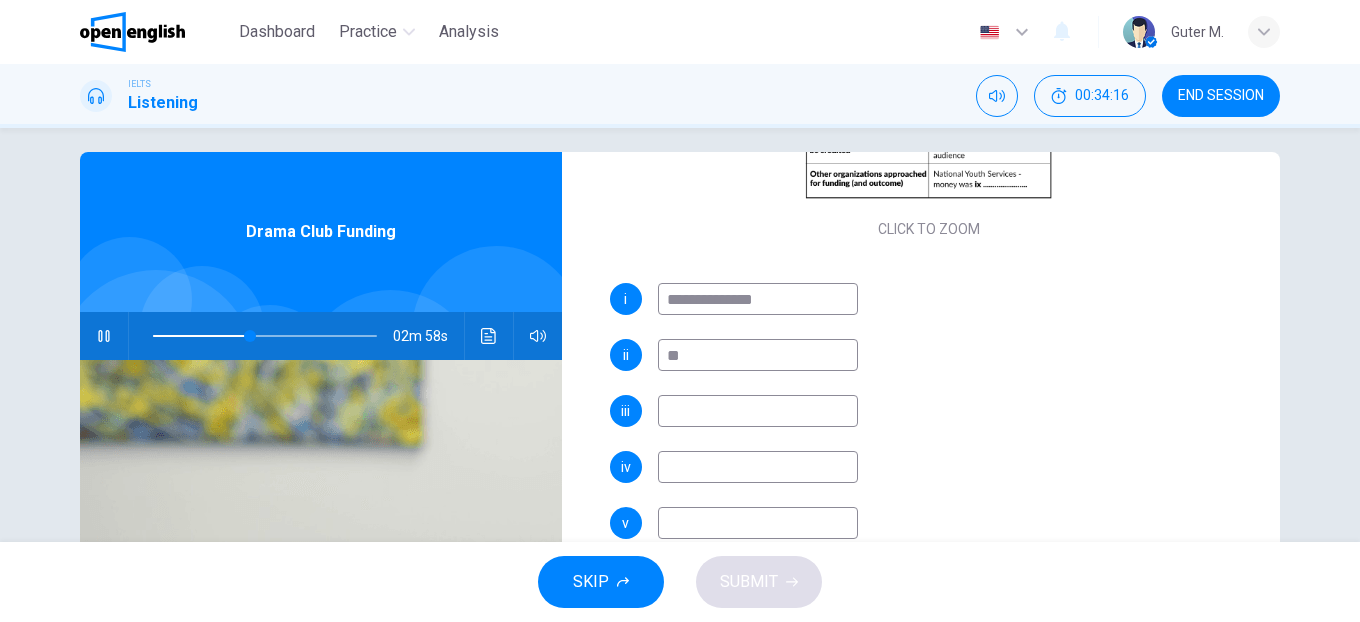 type on "**" 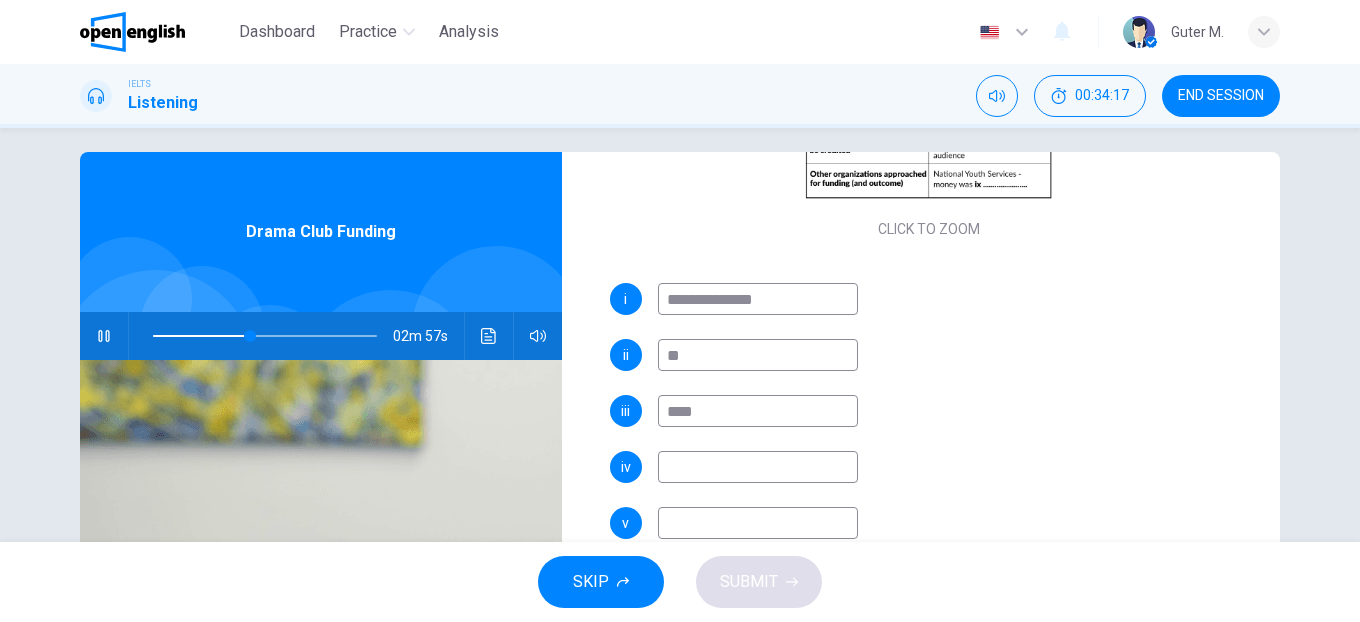 type on "*****" 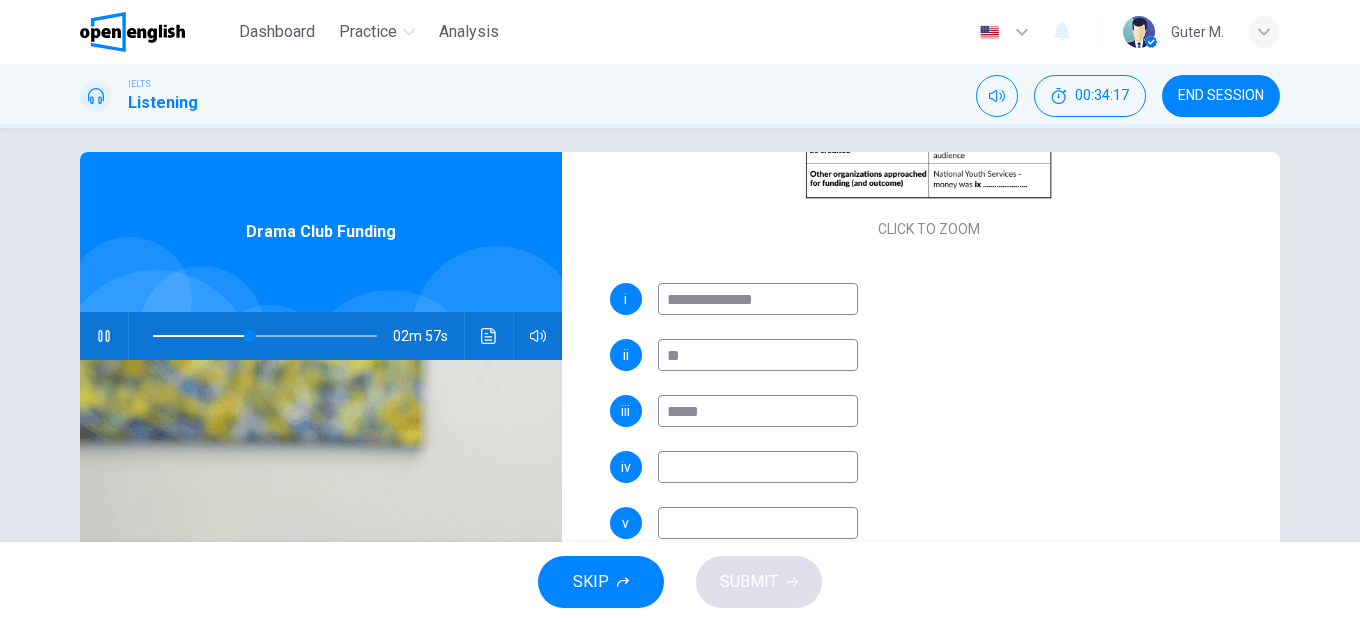 type on "**" 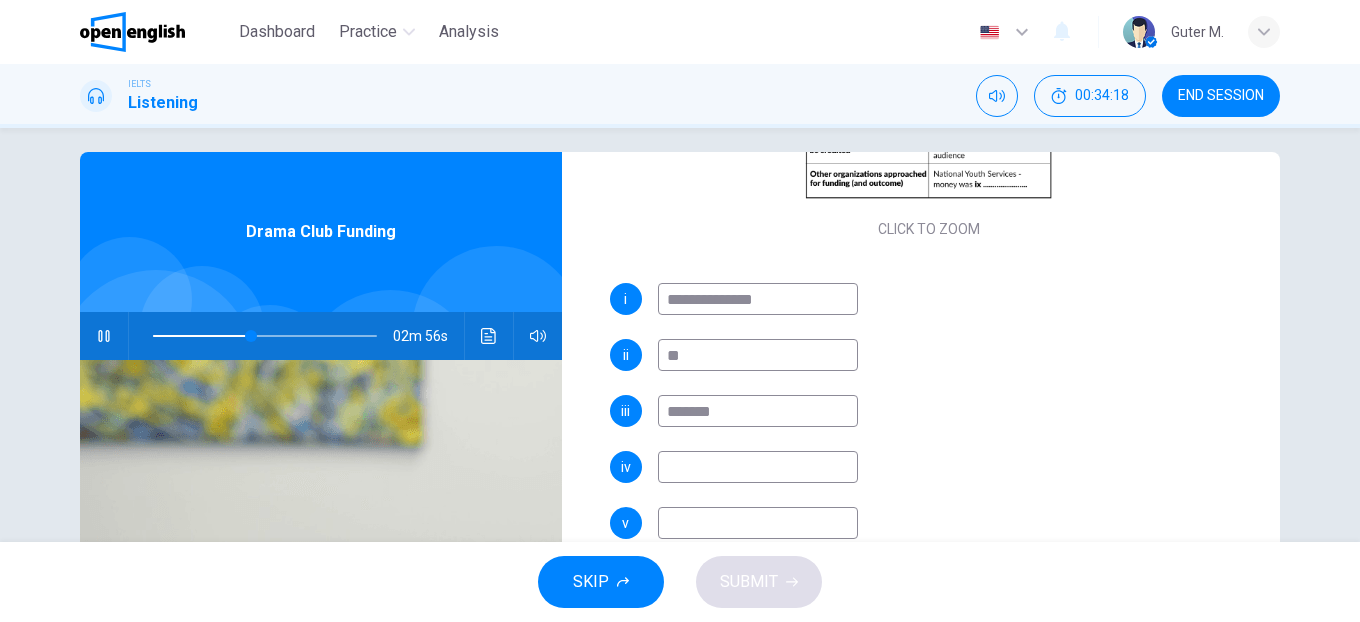 type on "********" 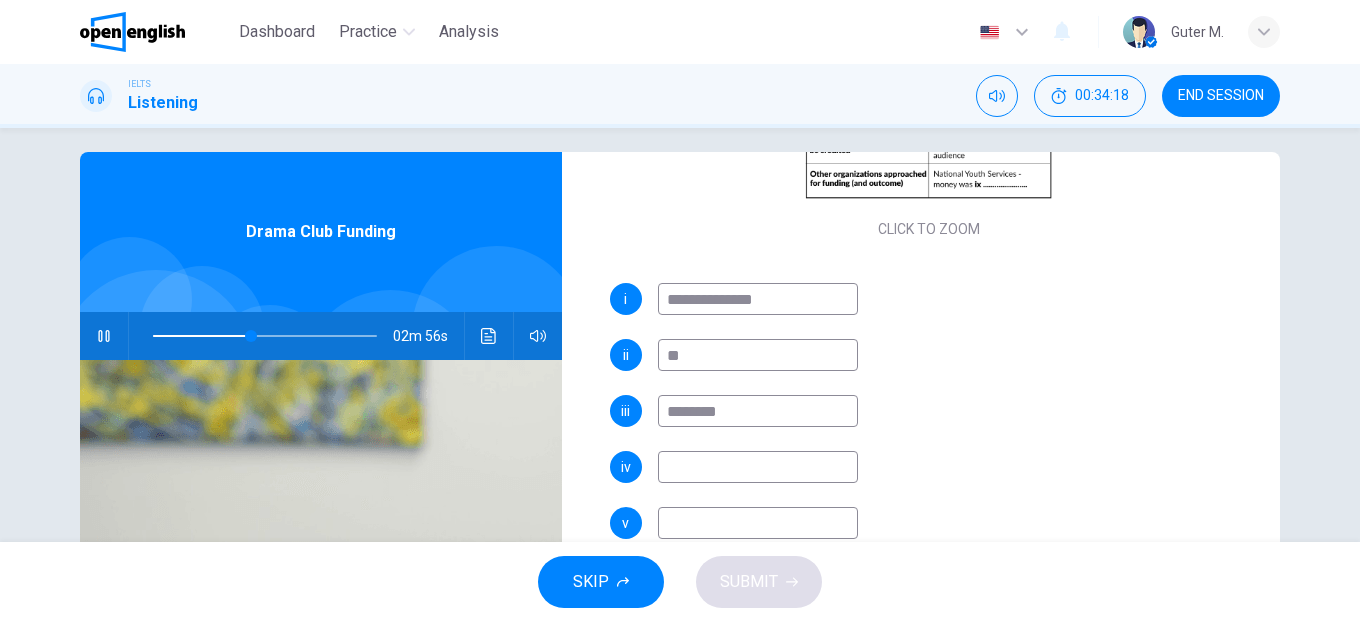 type on "**" 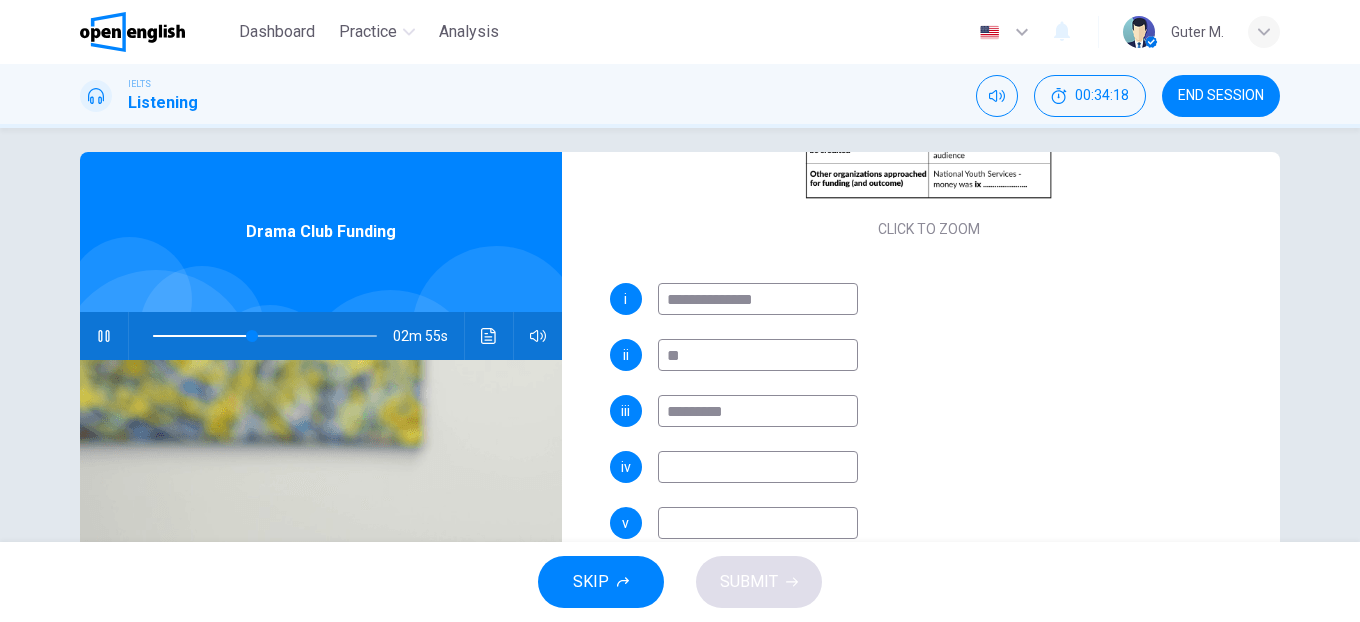 type on "**********" 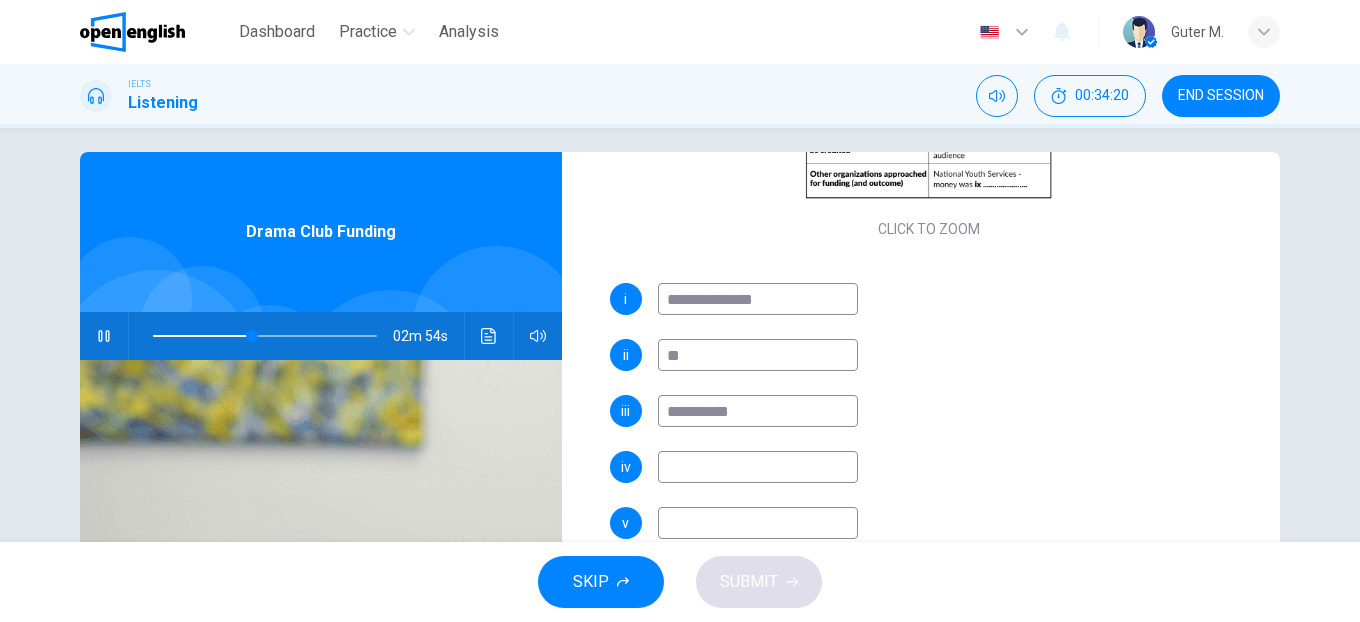 type on "**" 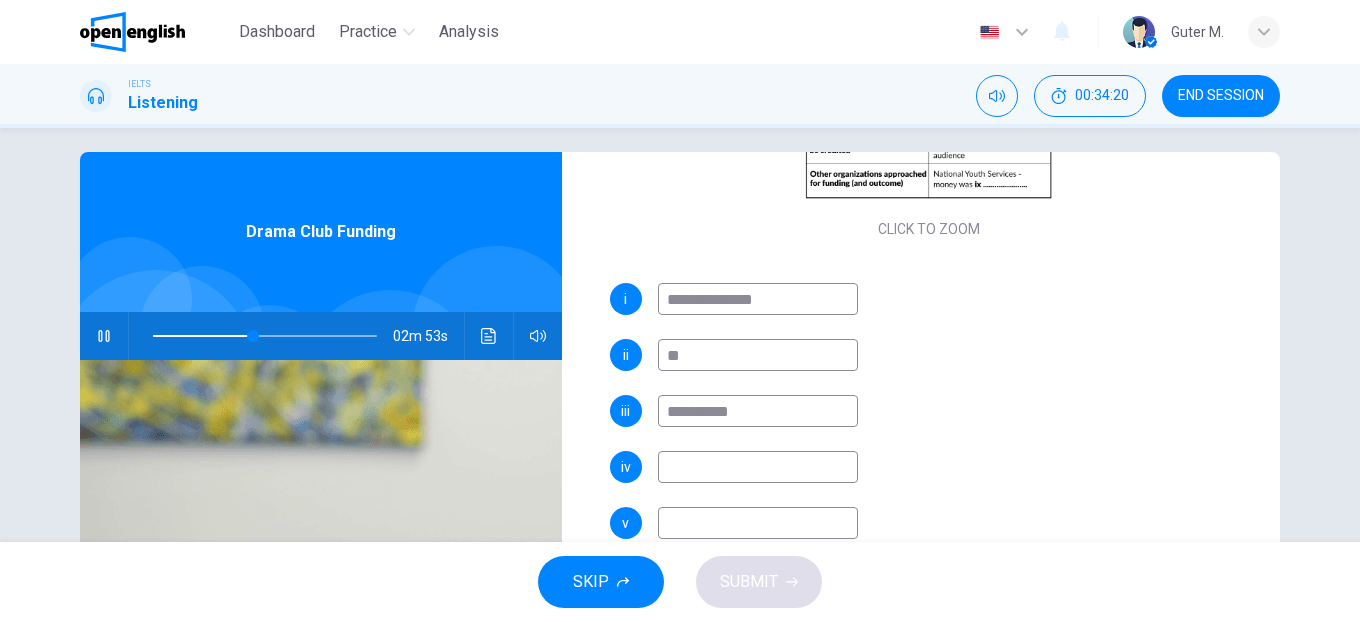 type on "**********" 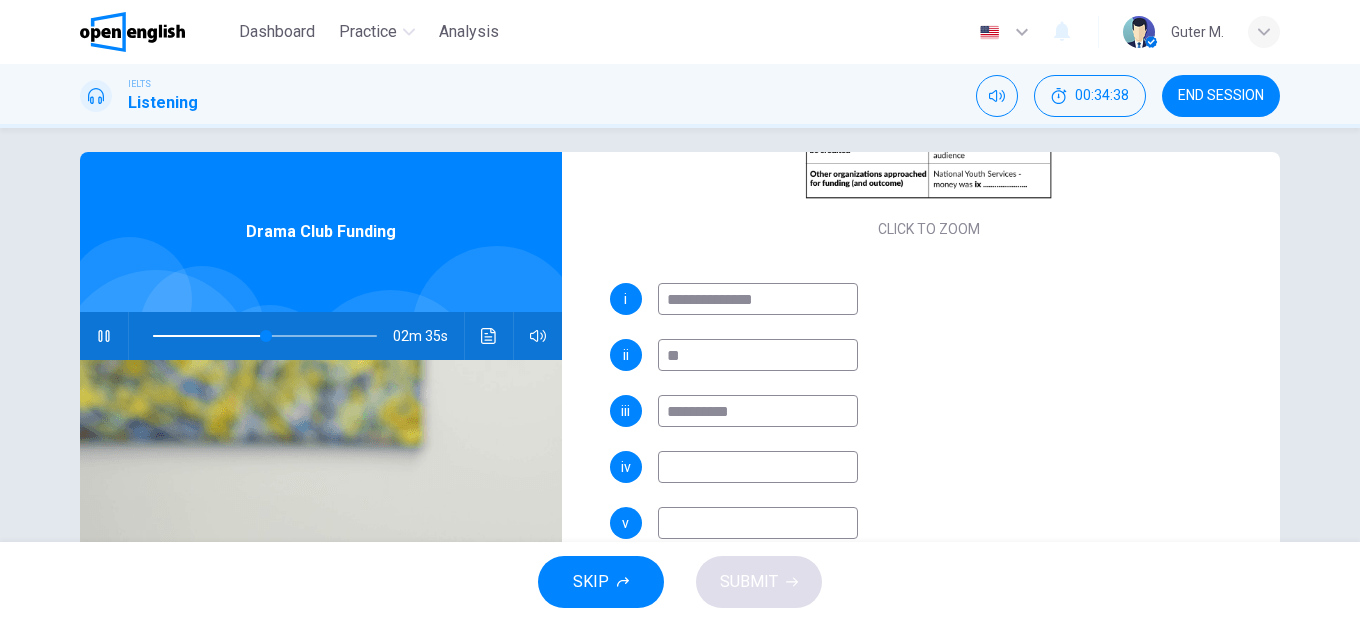 click on "**********" at bounding box center (680, 335) 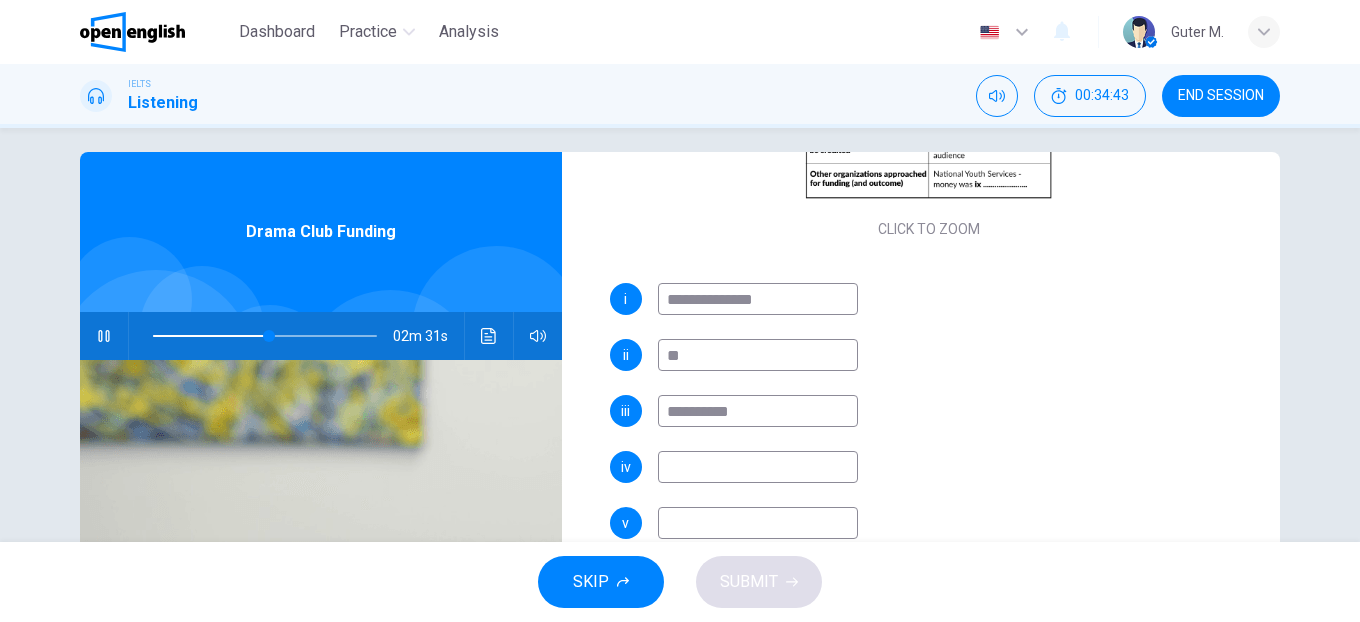 click 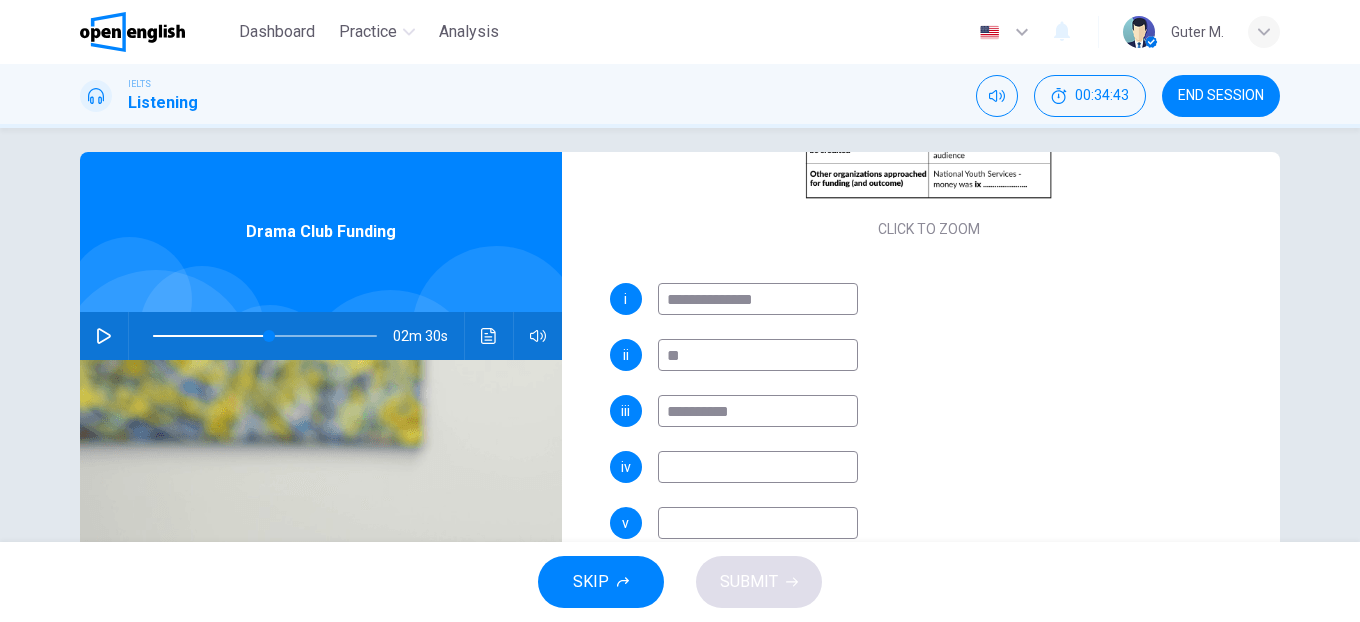 click at bounding box center (758, 467) 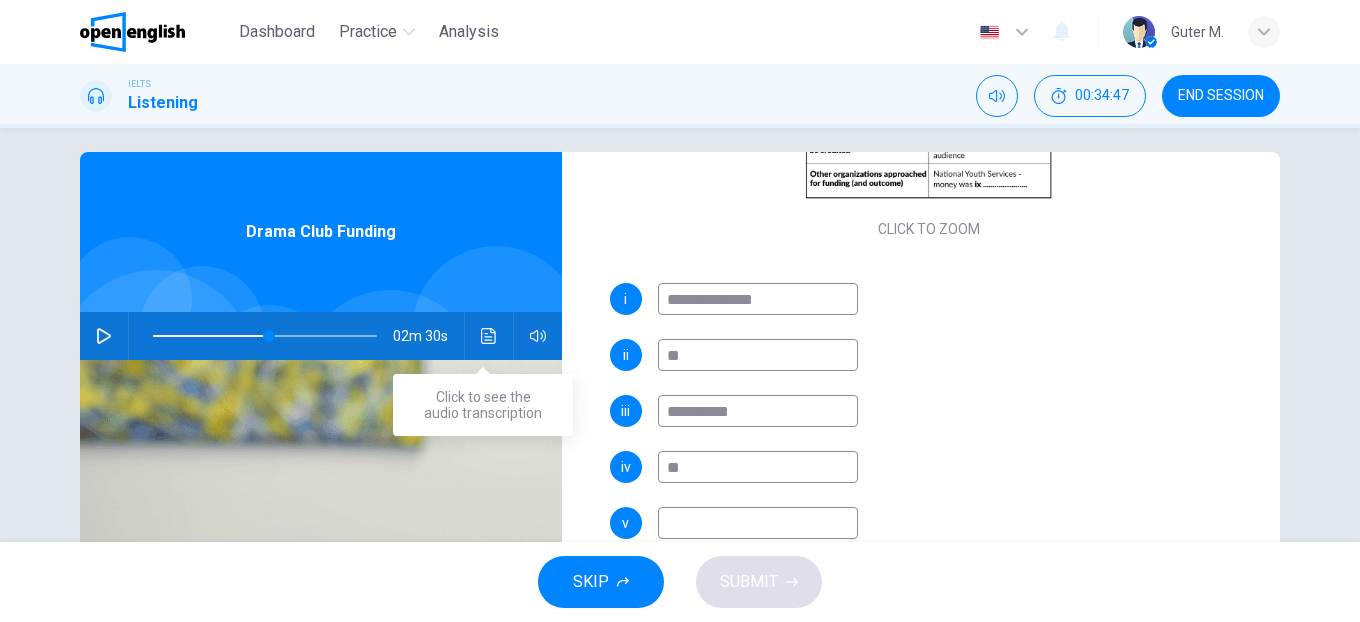 type on "**" 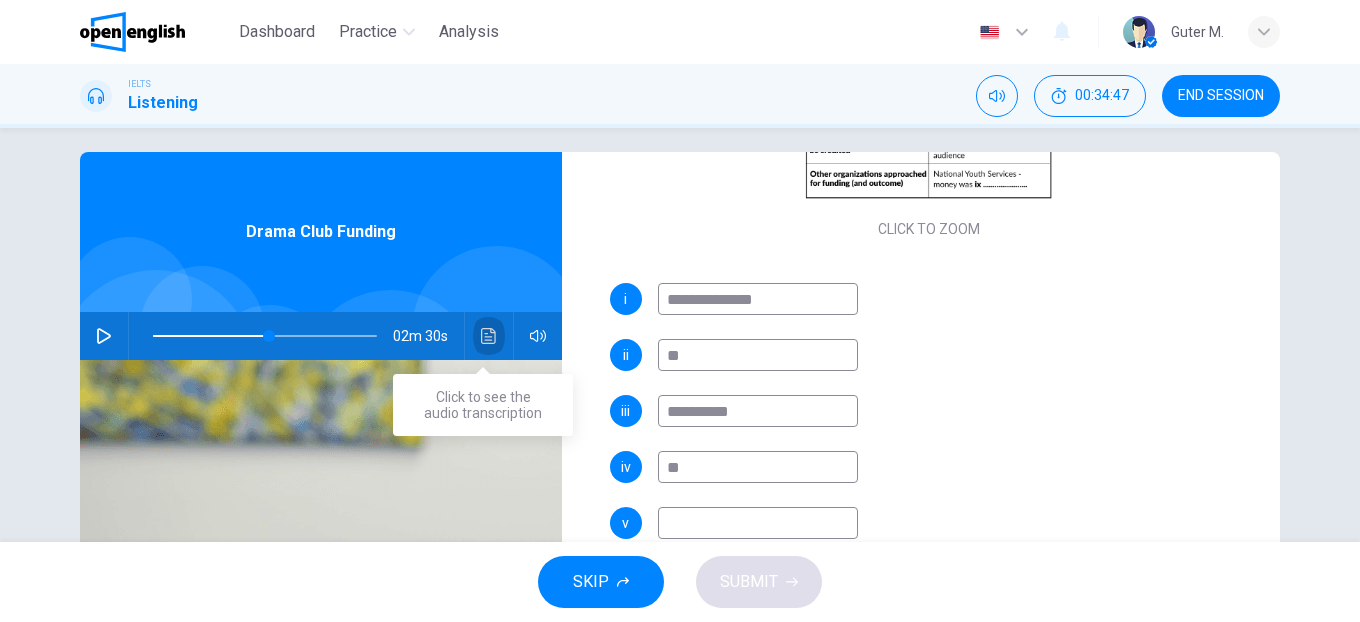 click at bounding box center (489, 336) 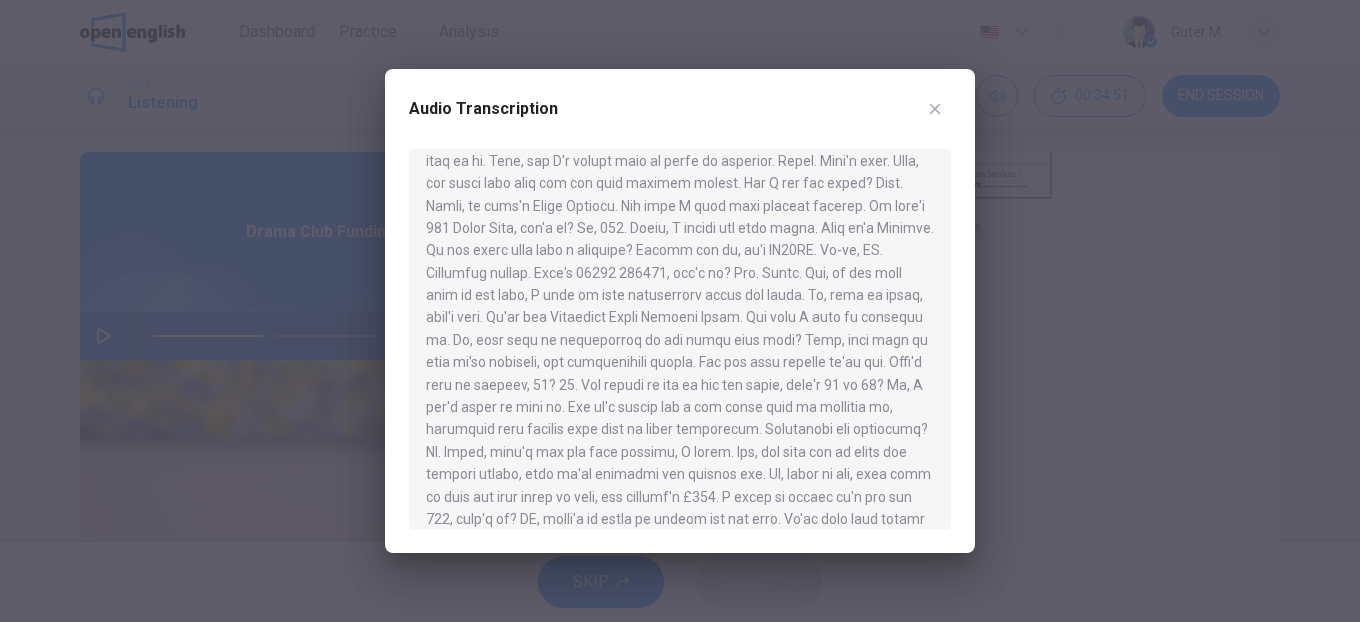 scroll, scrollTop: 177, scrollLeft: 0, axis: vertical 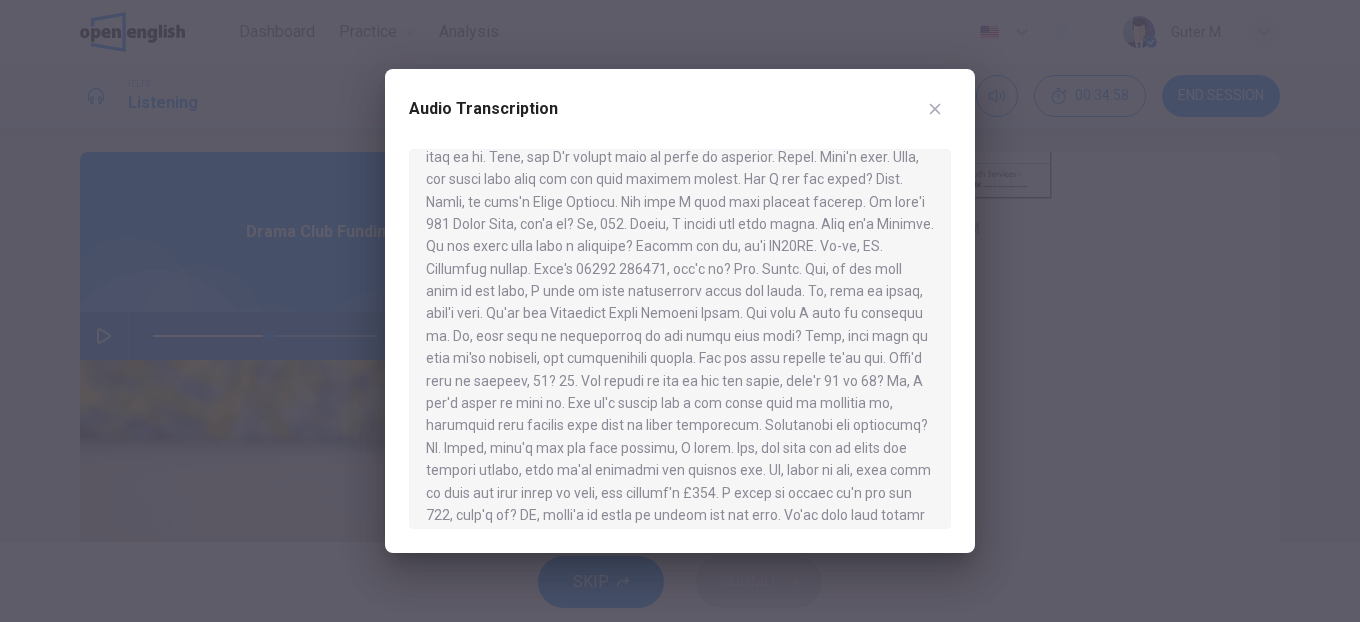 click 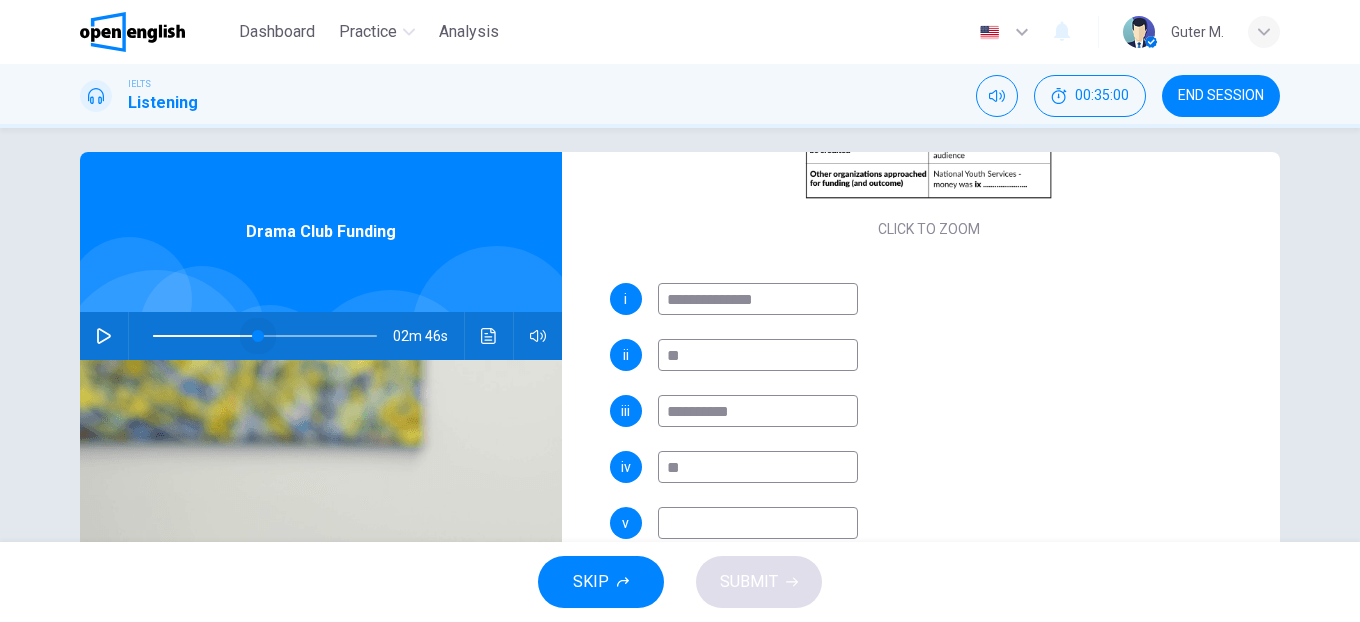 click at bounding box center (258, 336) 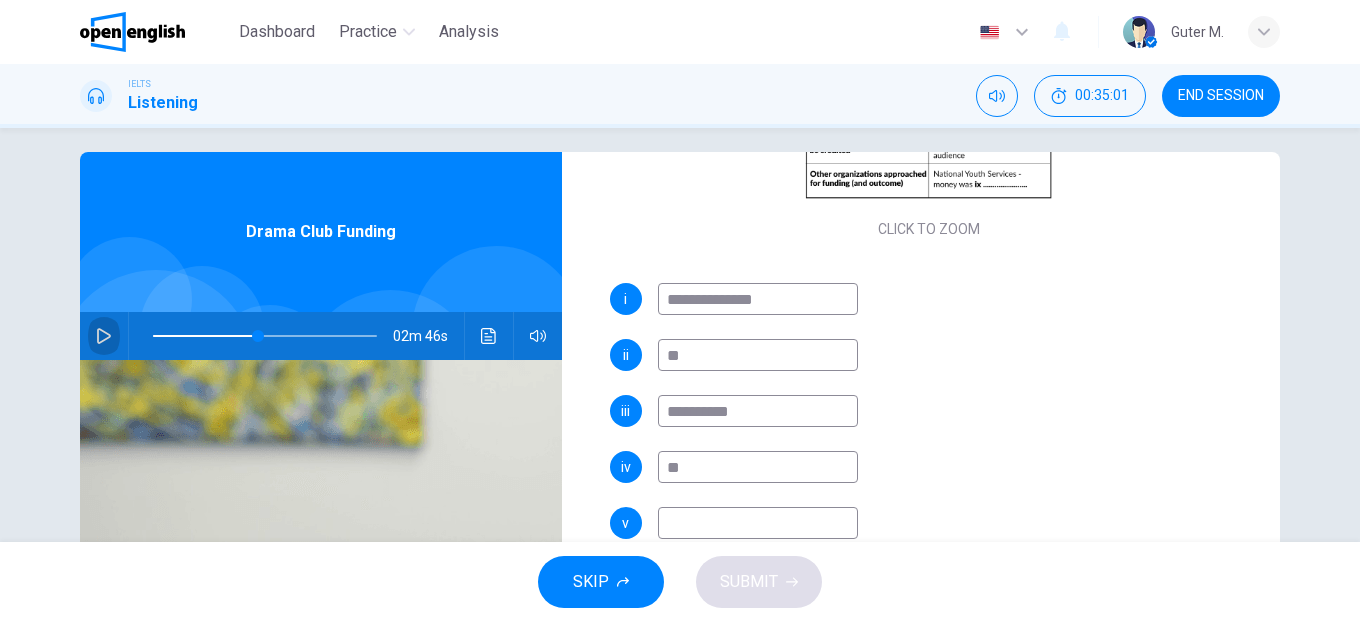 click 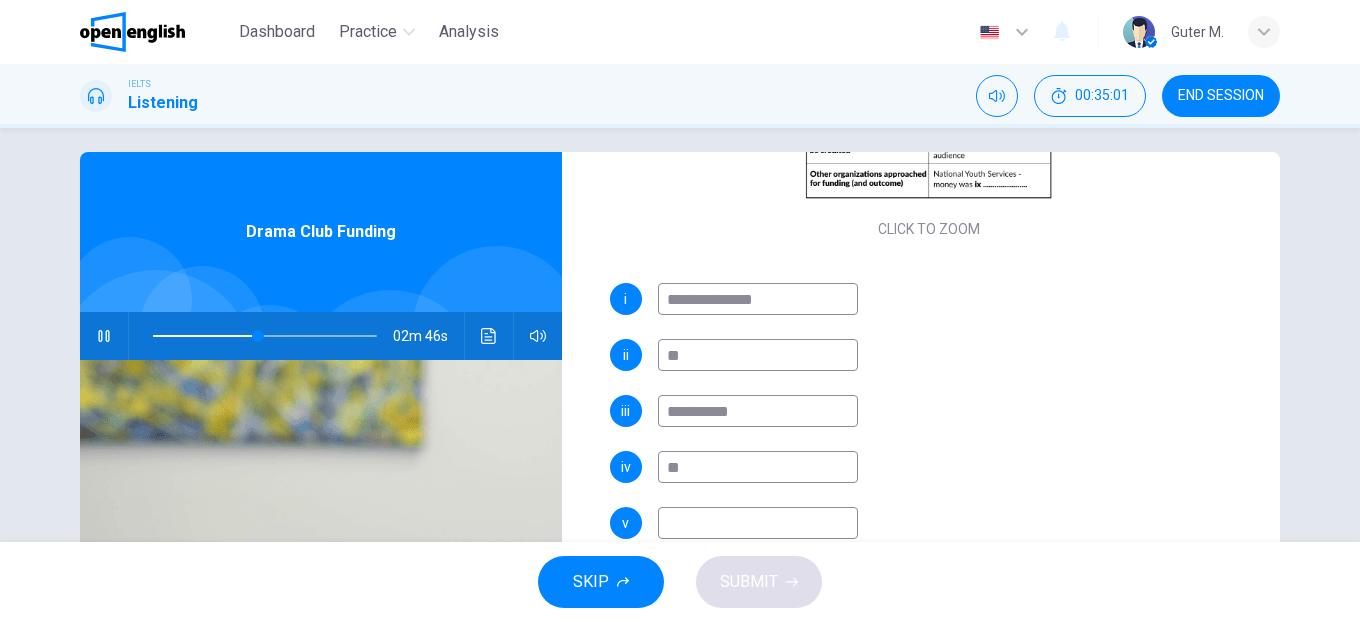 click on "**" at bounding box center [758, 467] 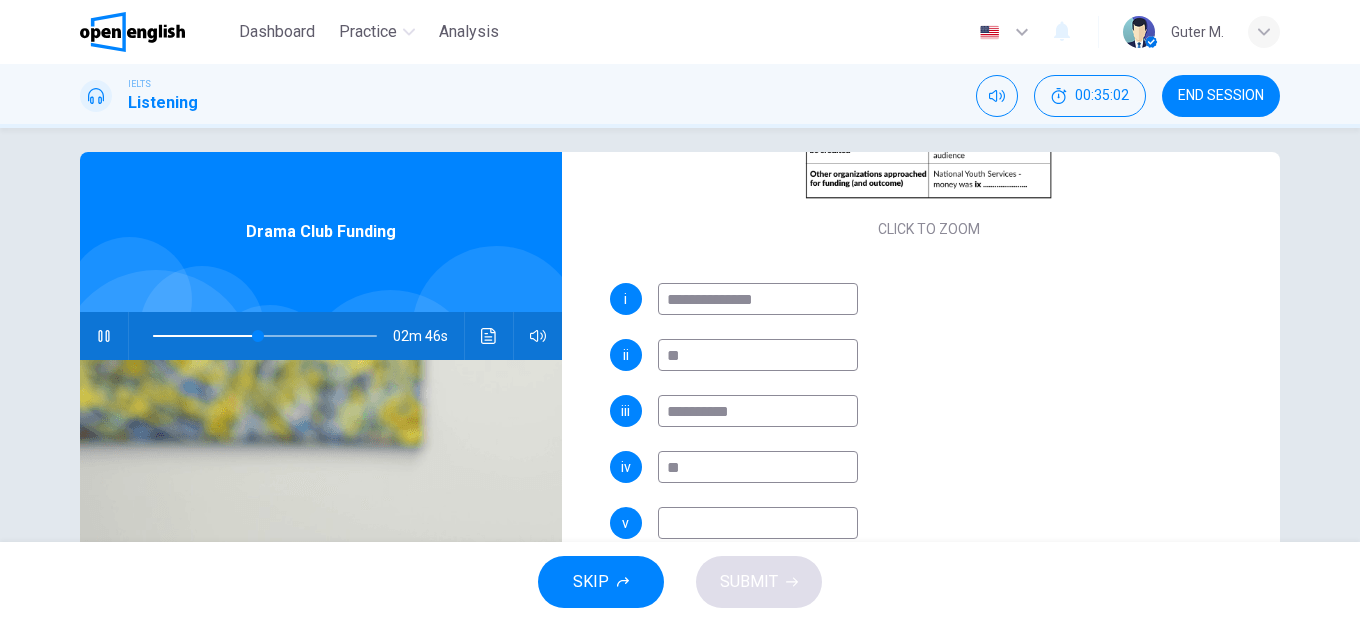 type on "**" 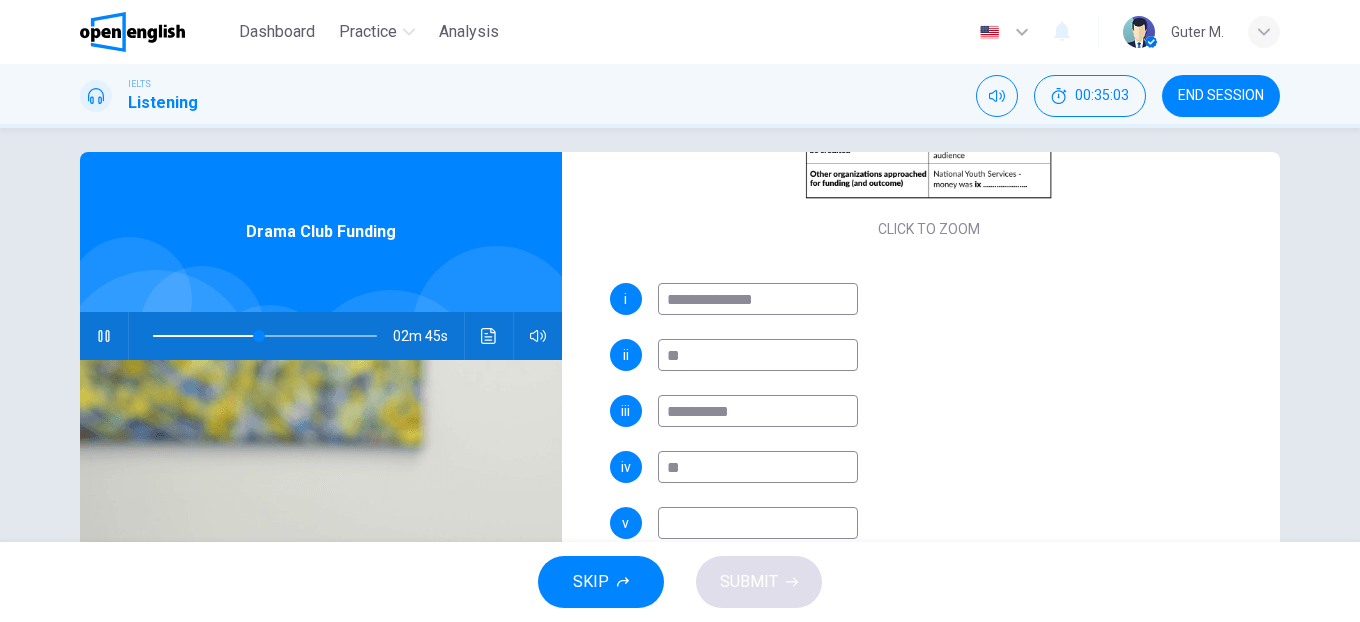 type on "***" 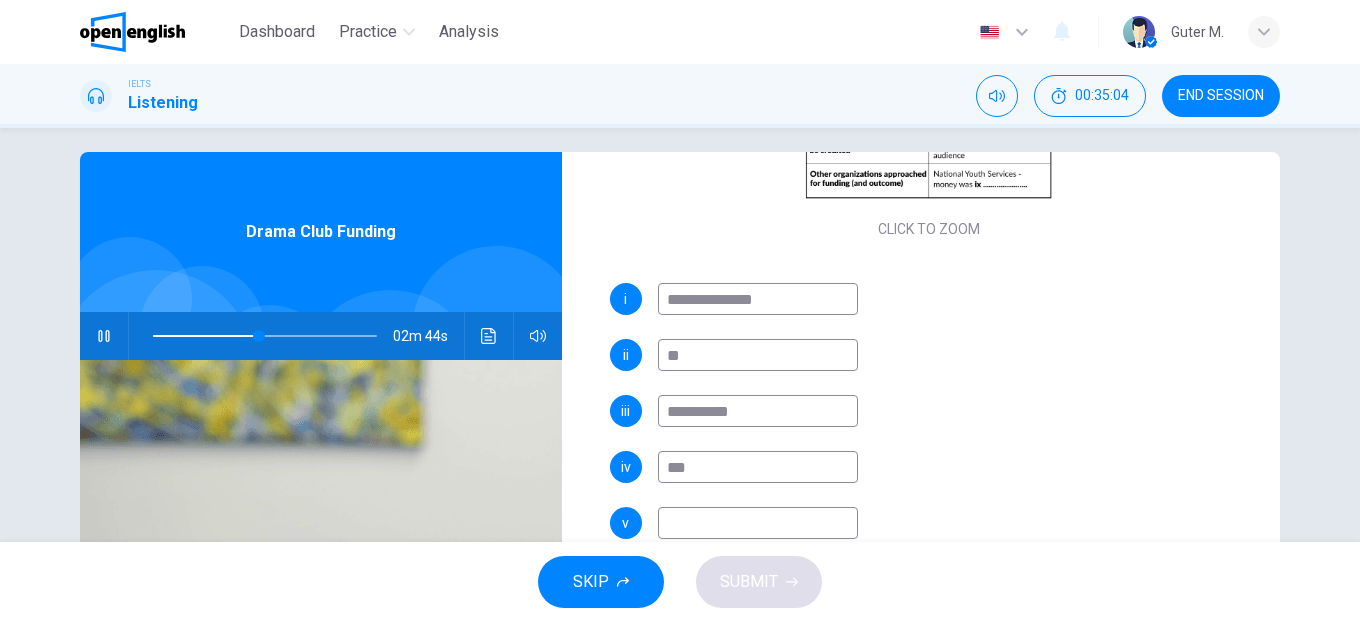 scroll, scrollTop: 510, scrollLeft: 0, axis: vertical 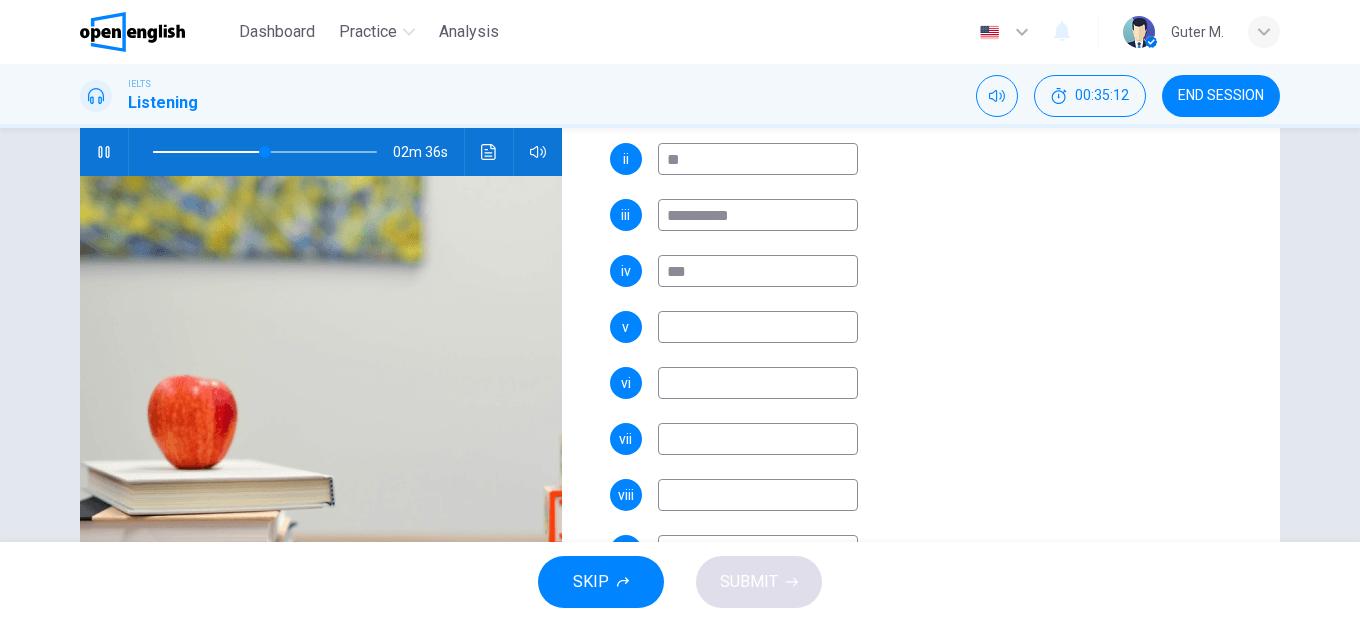type on "**" 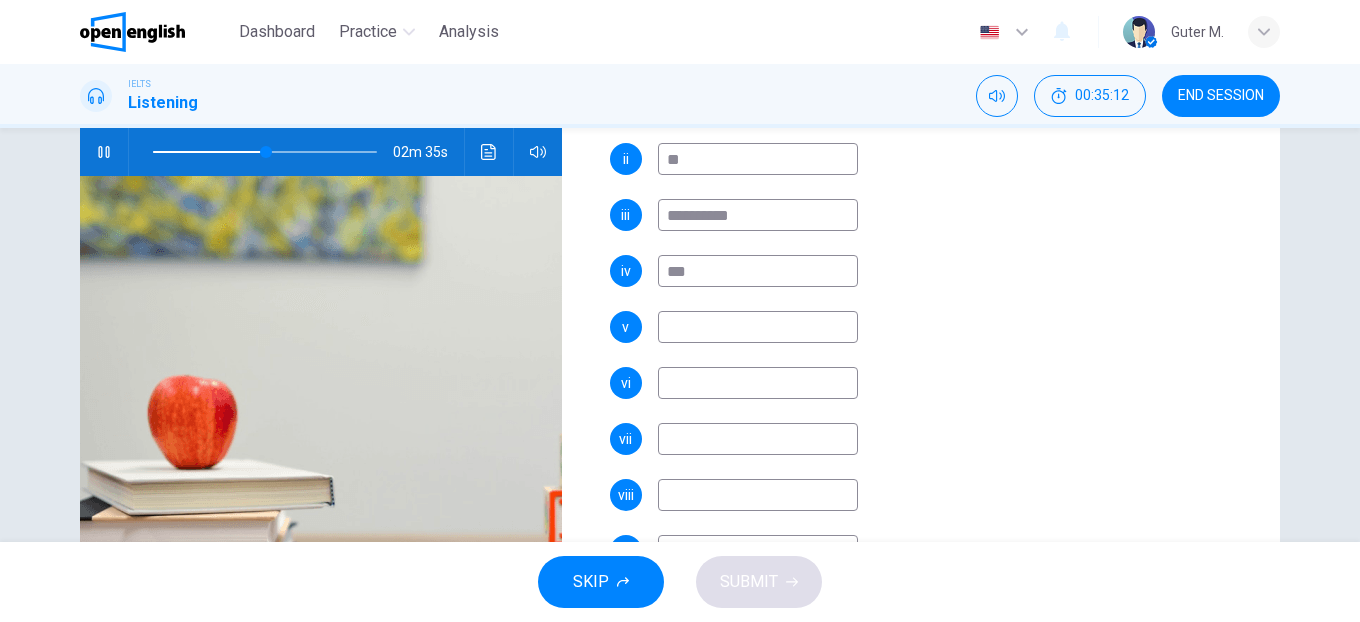 type on "***" 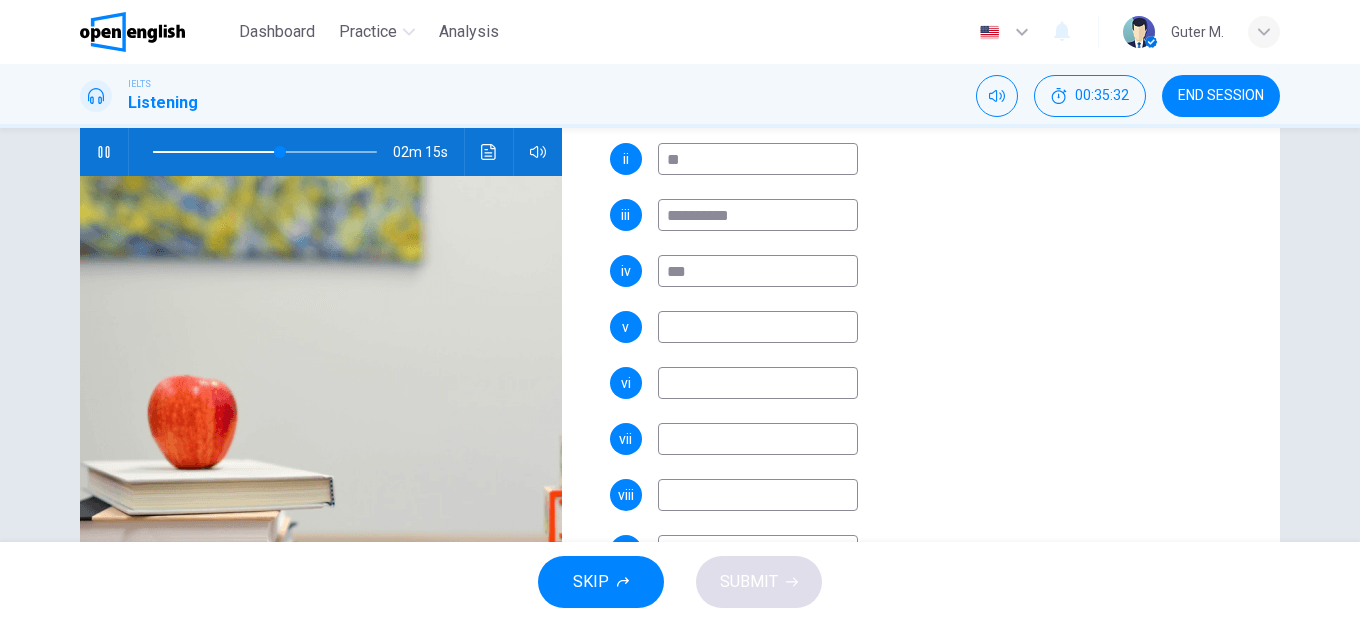 click 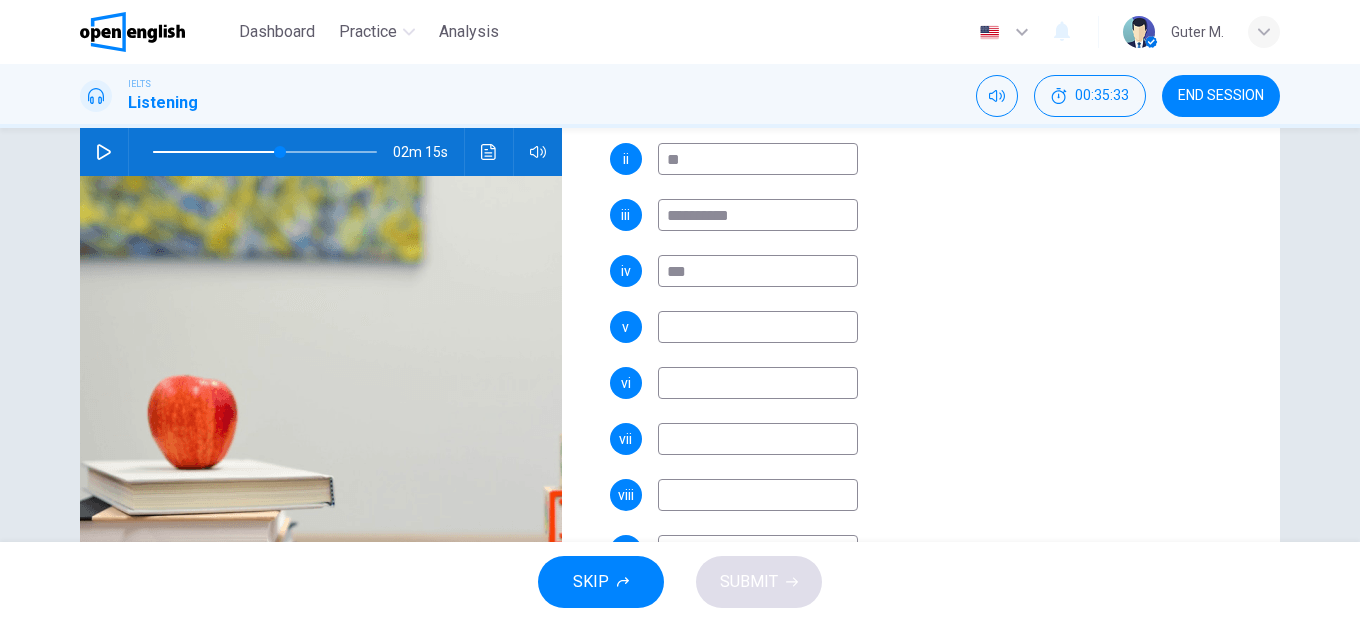 click at bounding box center (758, 327) 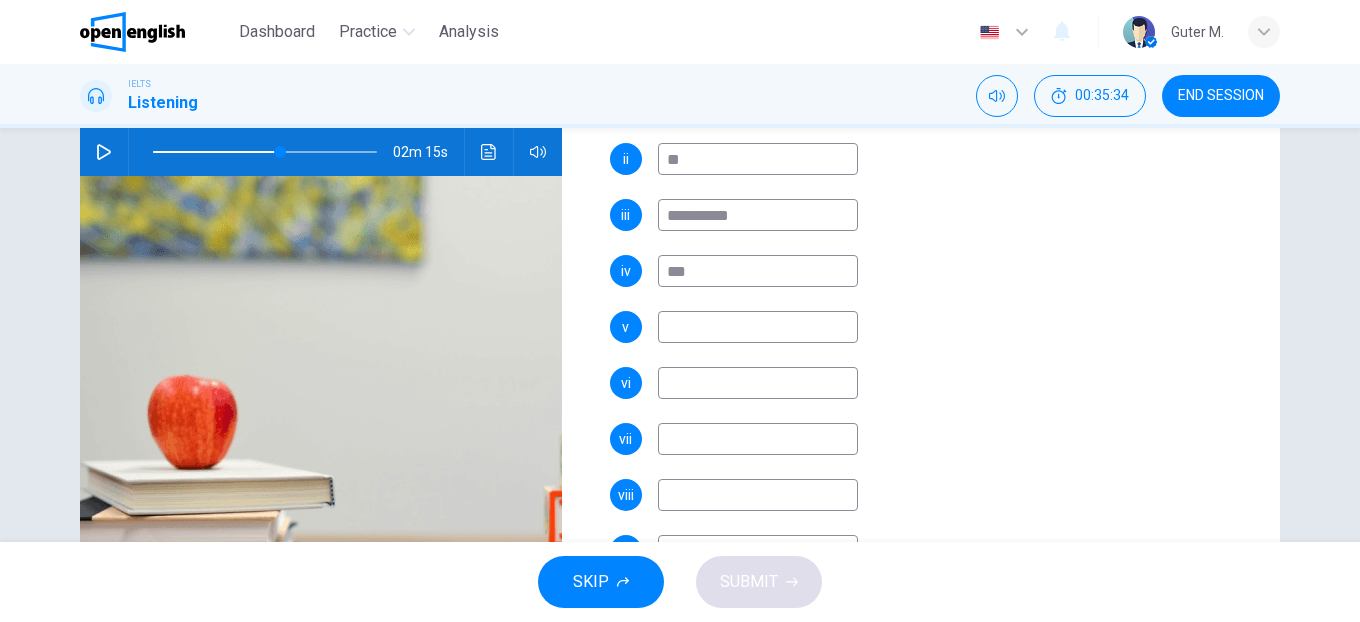 type on "*" 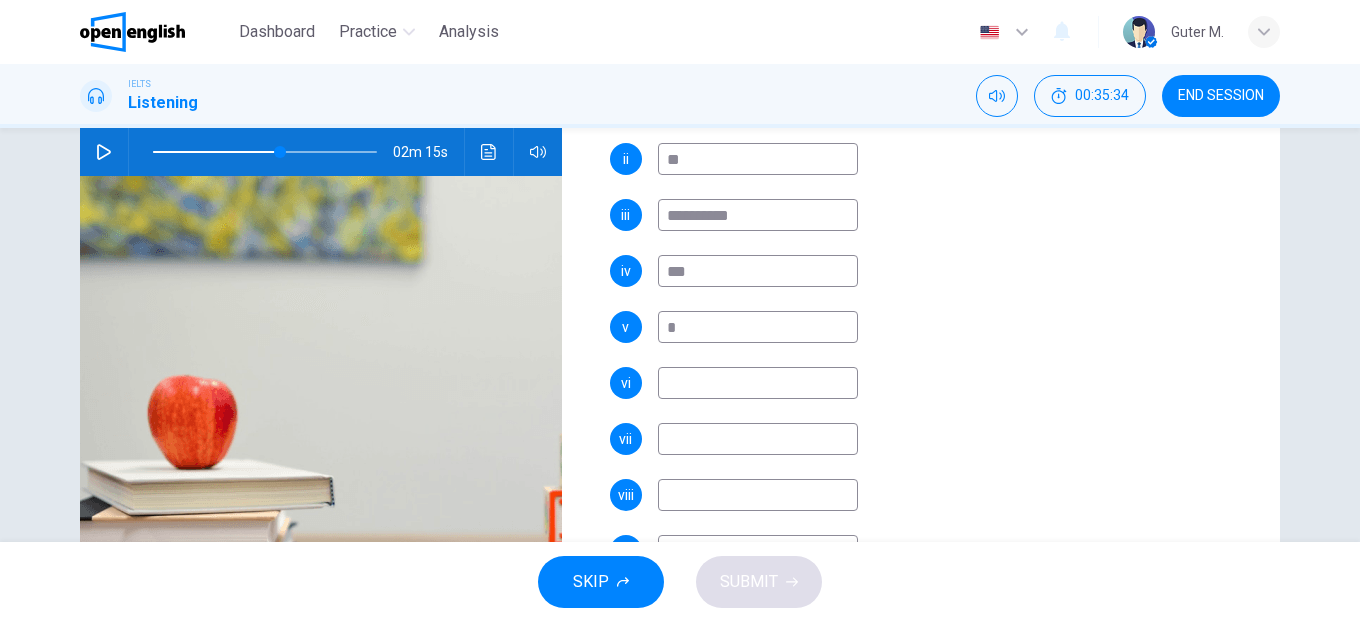 type 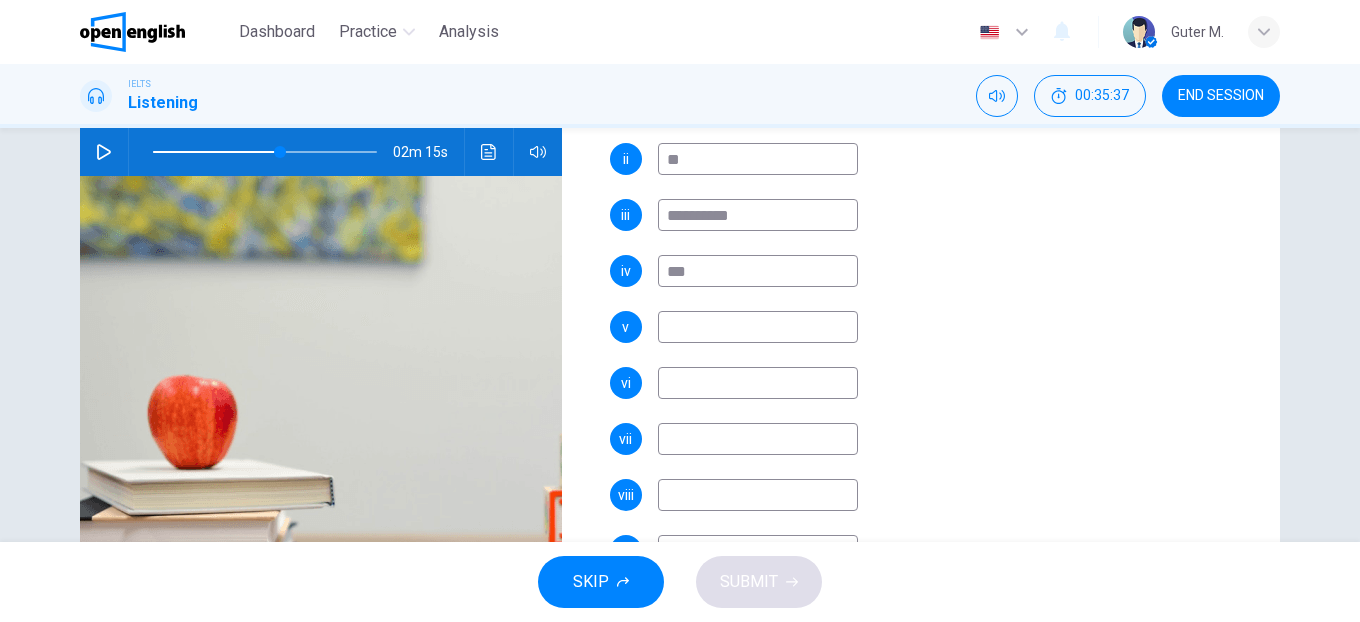 click at bounding box center [104, 152] 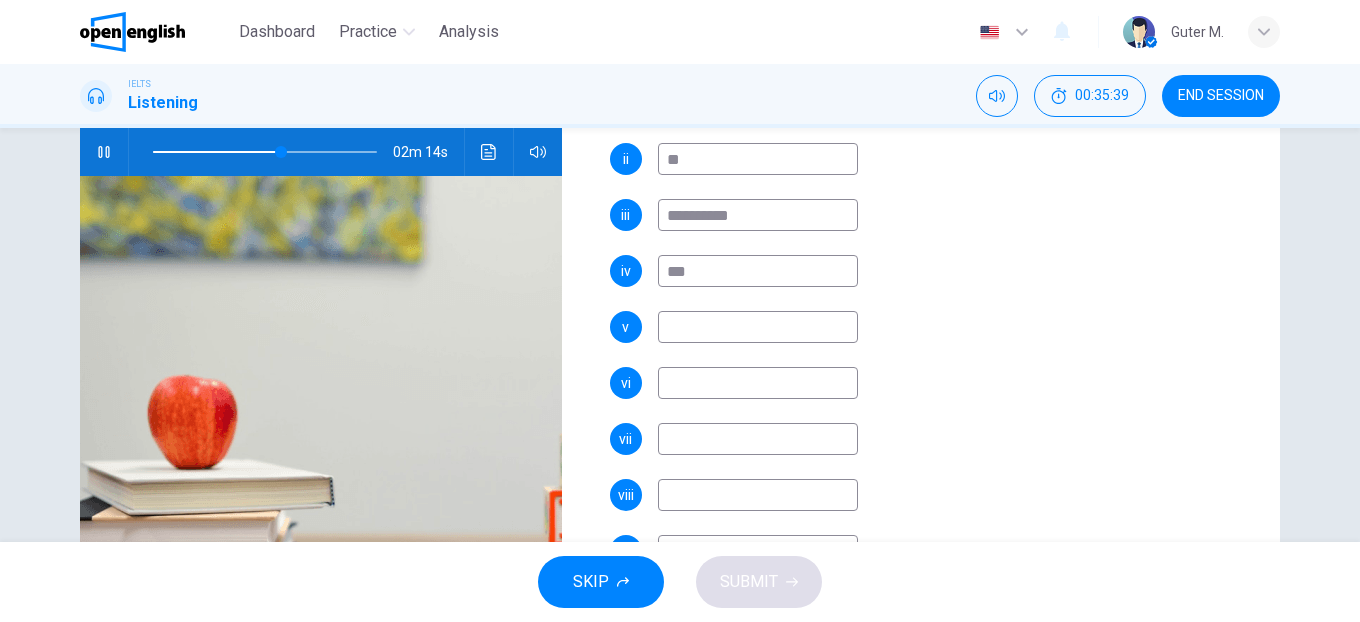 click at bounding box center [104, 152] 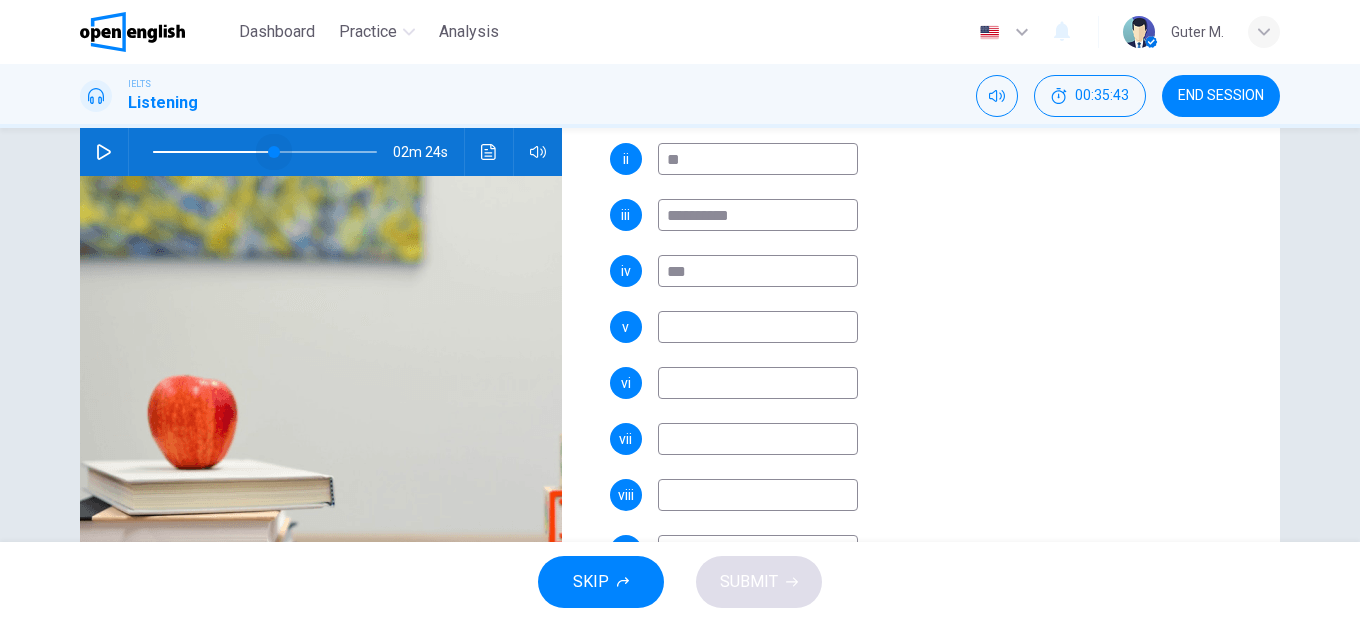 click at bounding box center [274, 152] 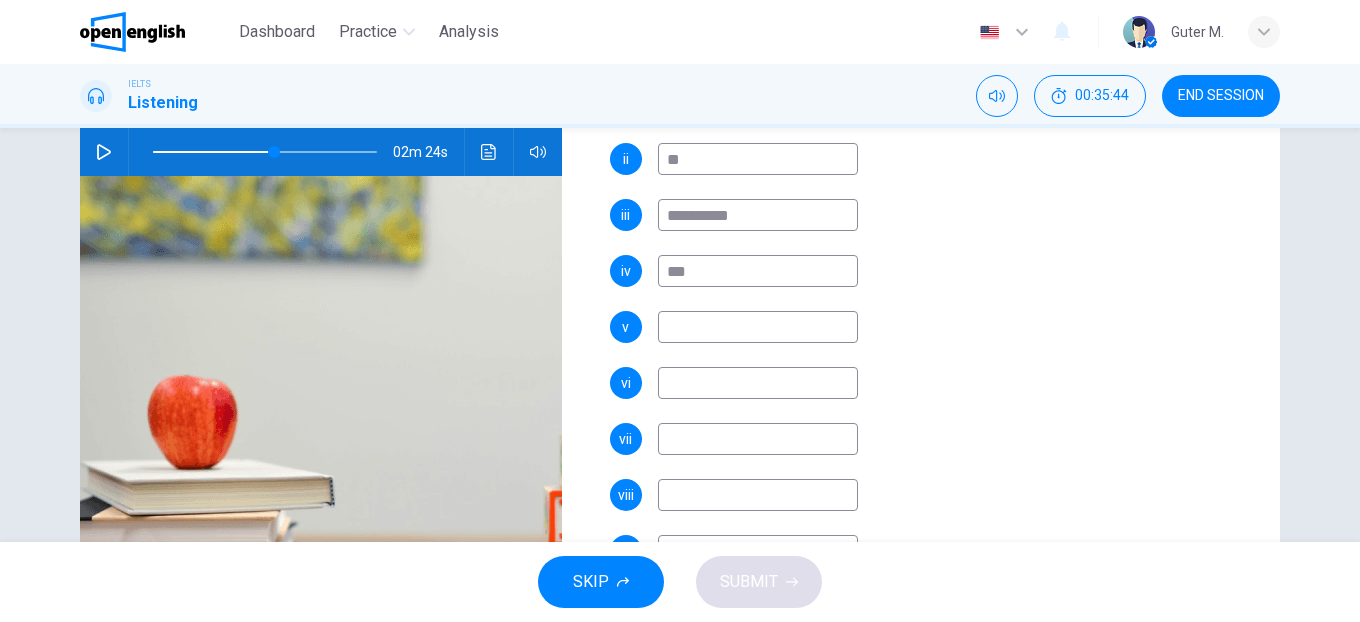 click 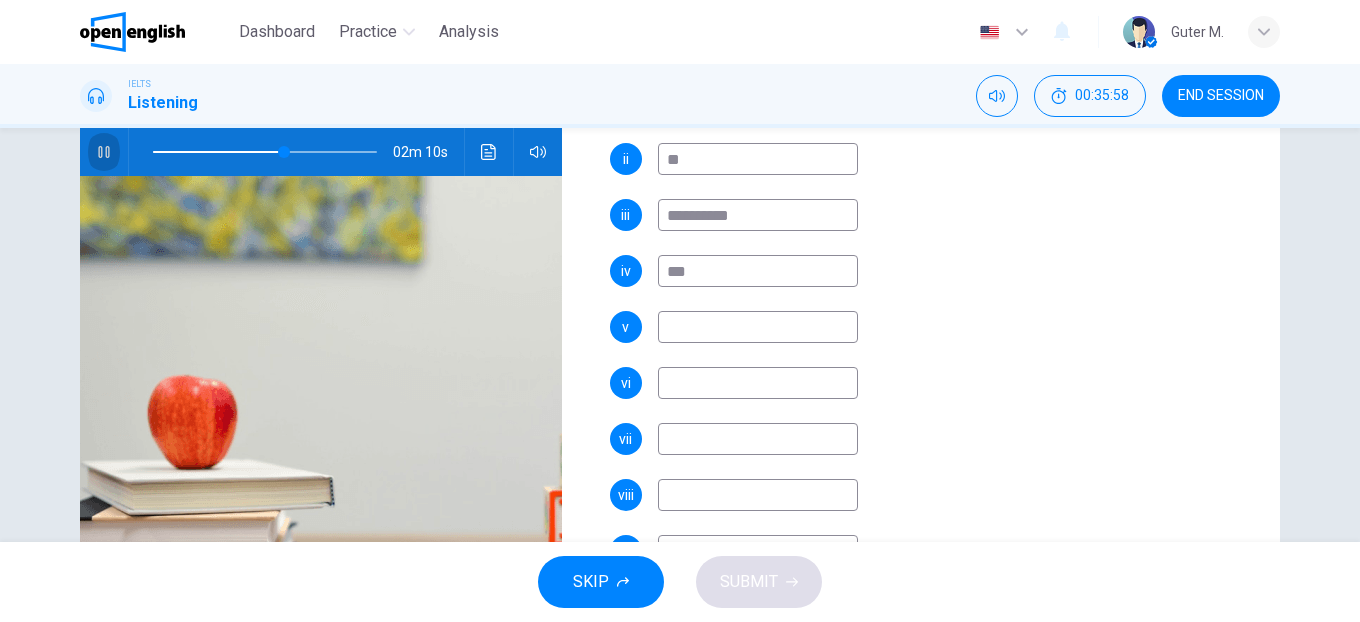 click 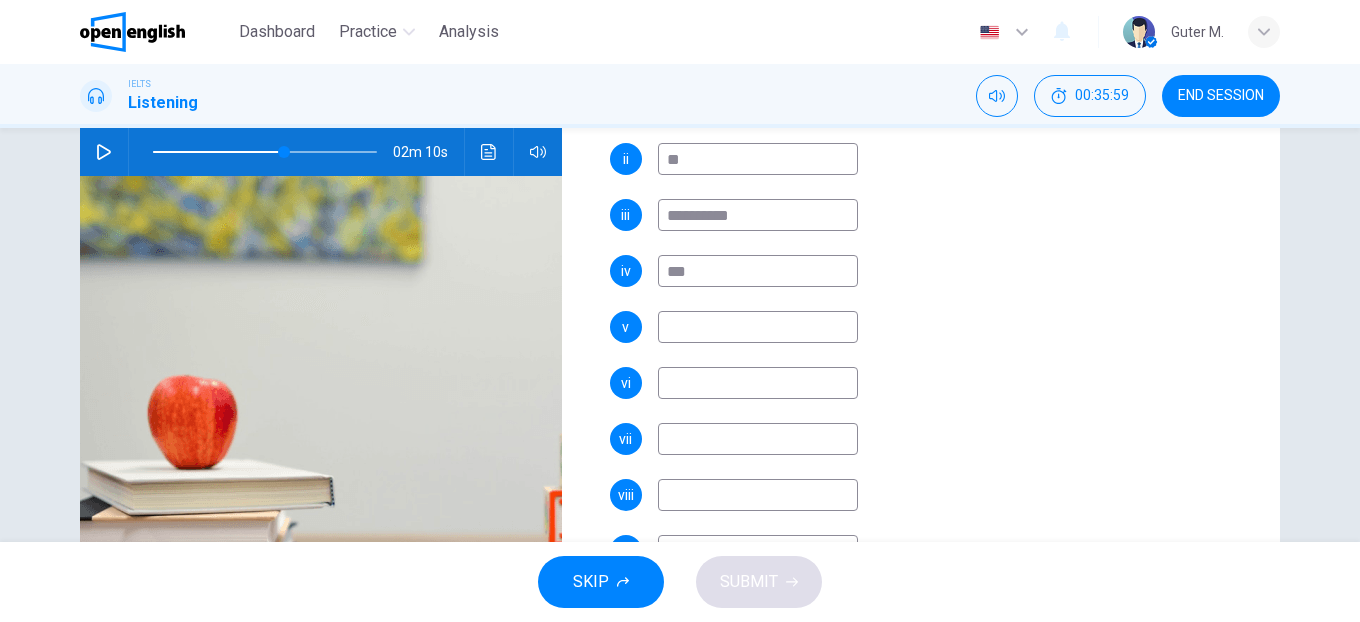 click at bounding box center [758, 327] 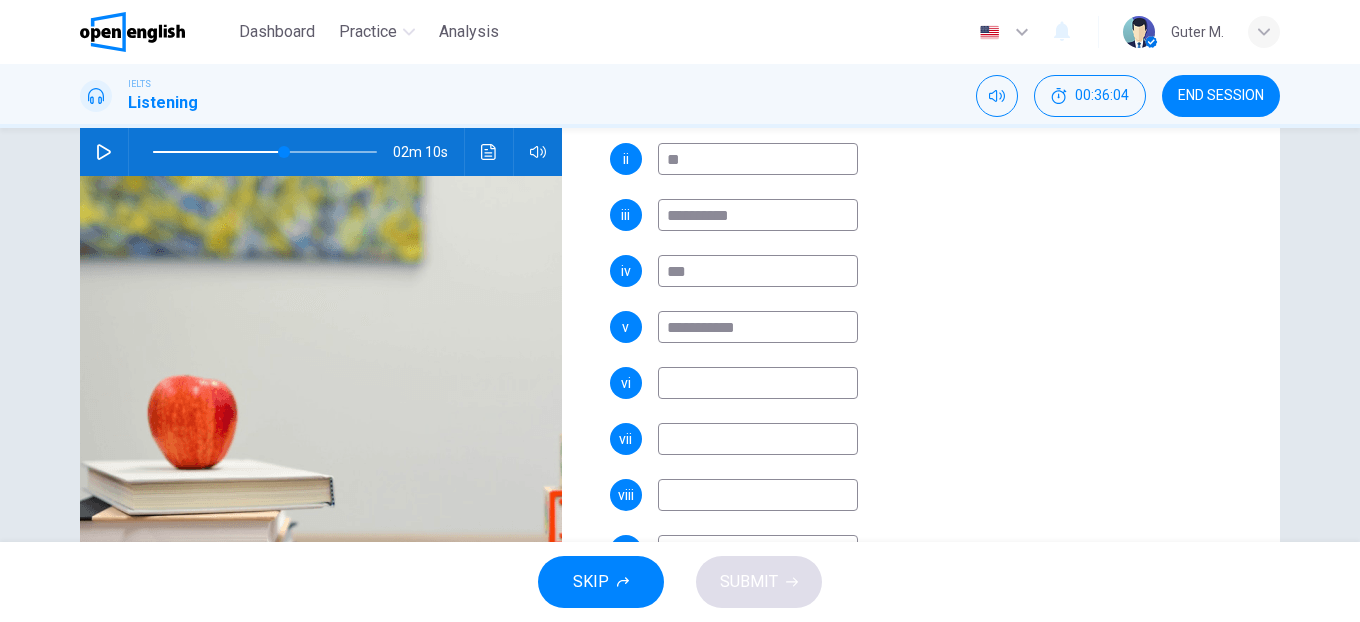 type on "**********" 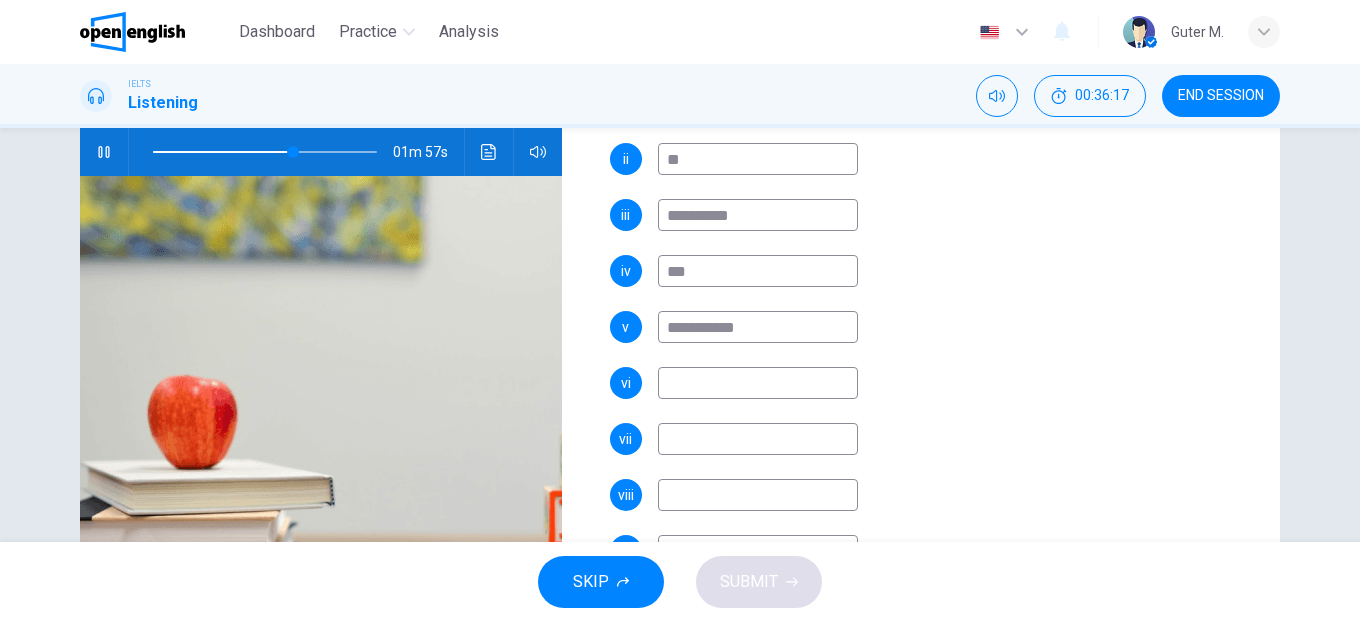 click 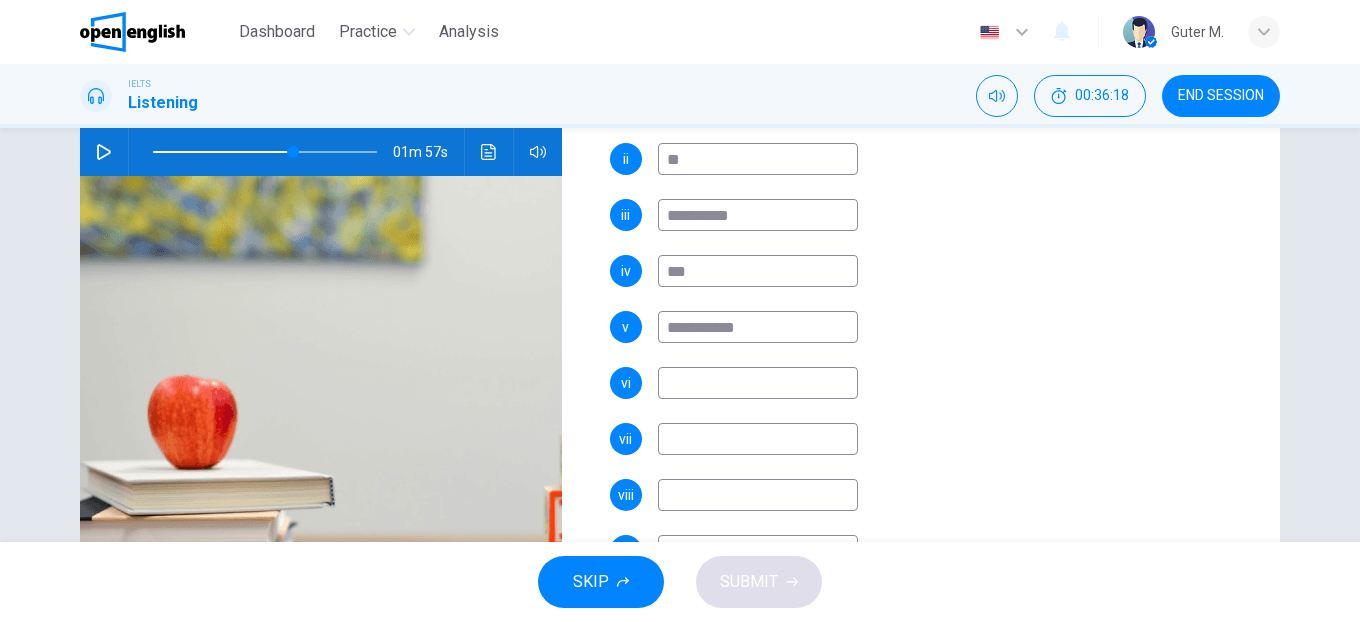 click 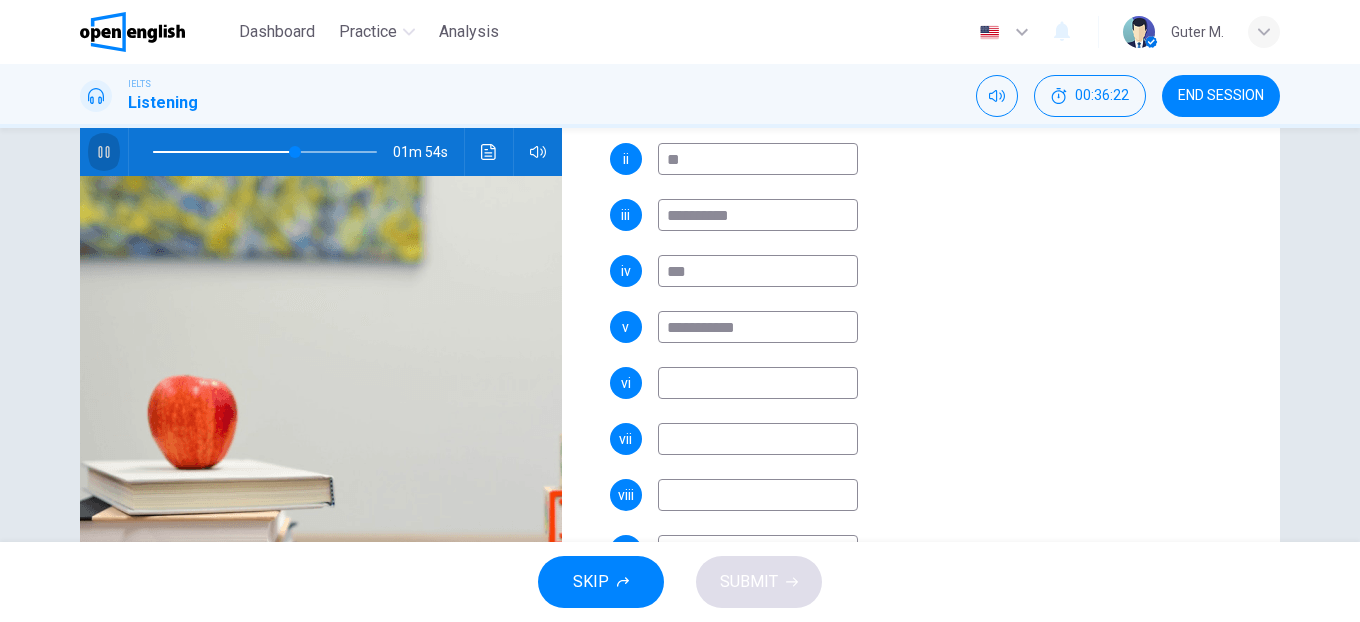 click 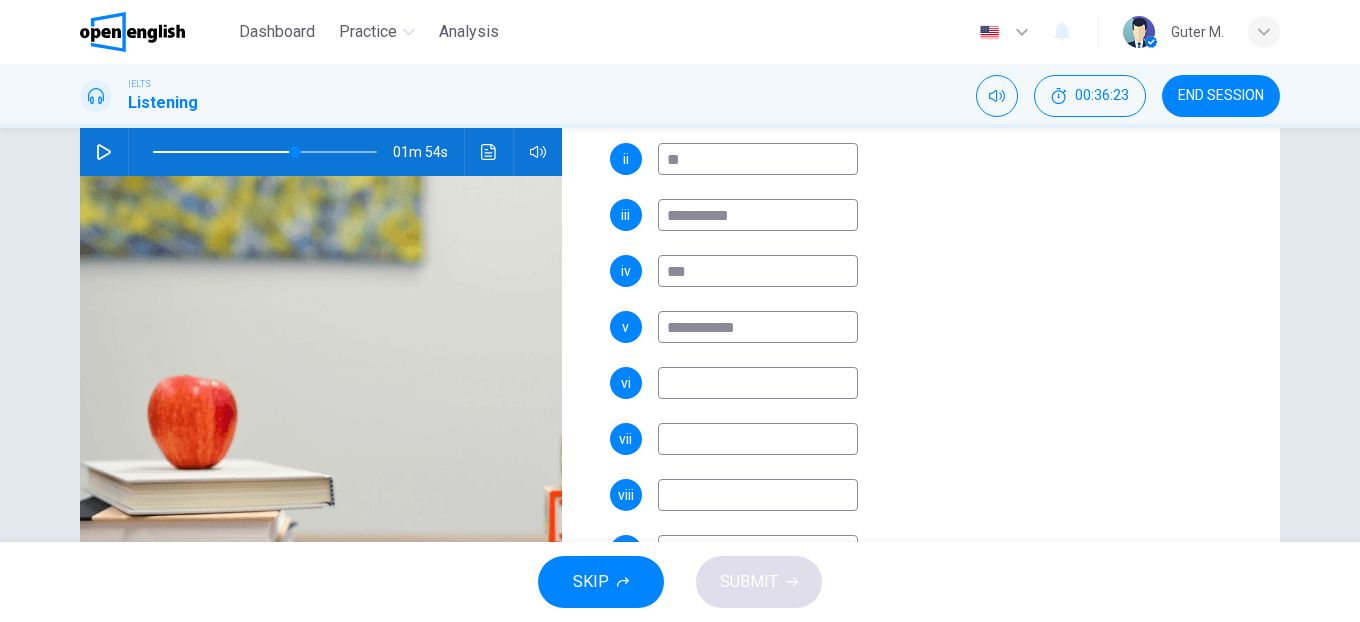 click at bounding box center (758, 383) 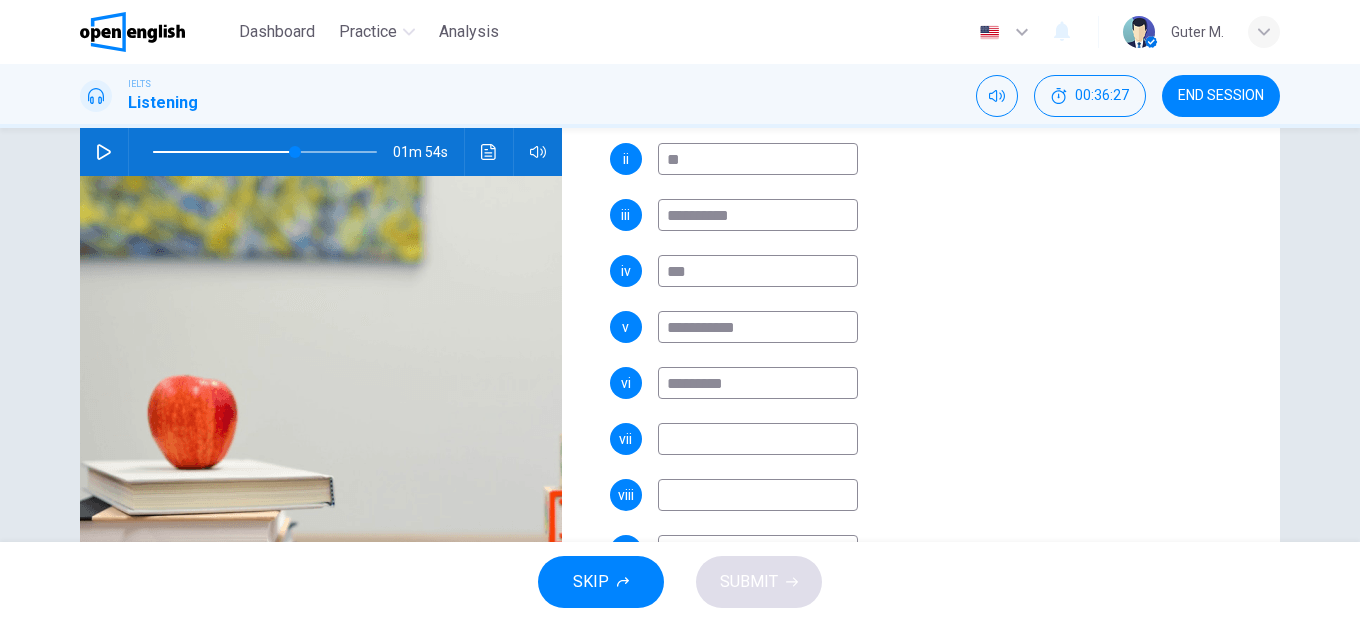type 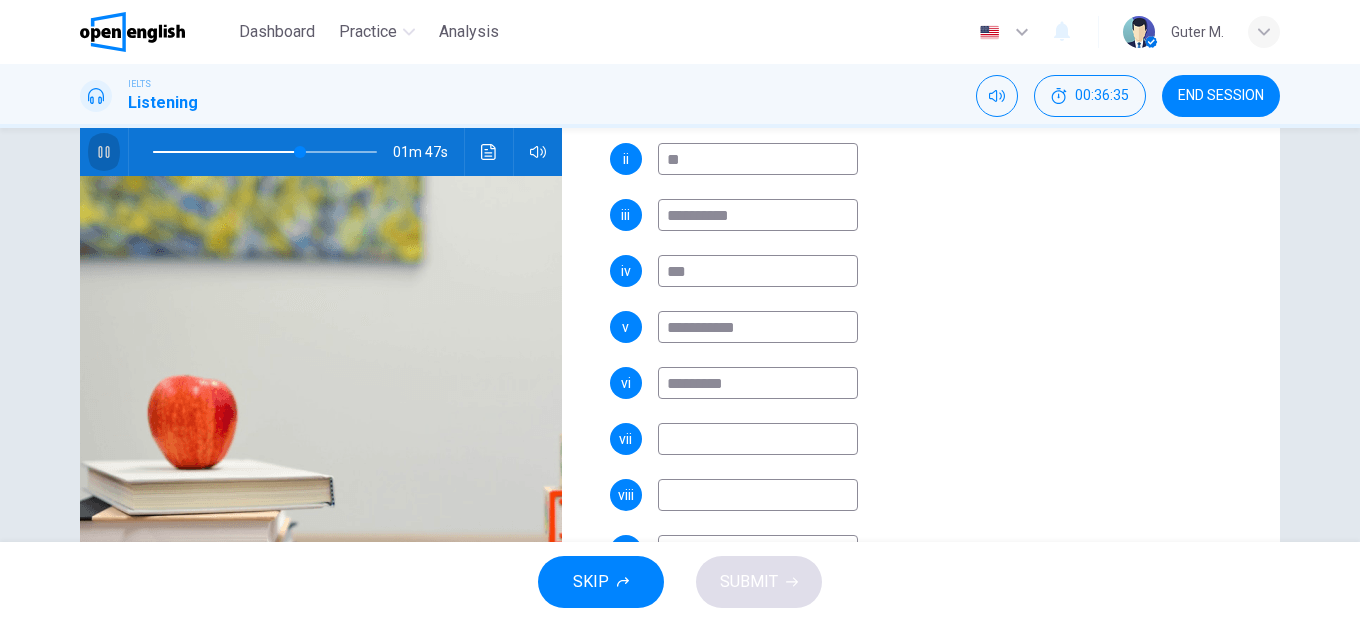 click 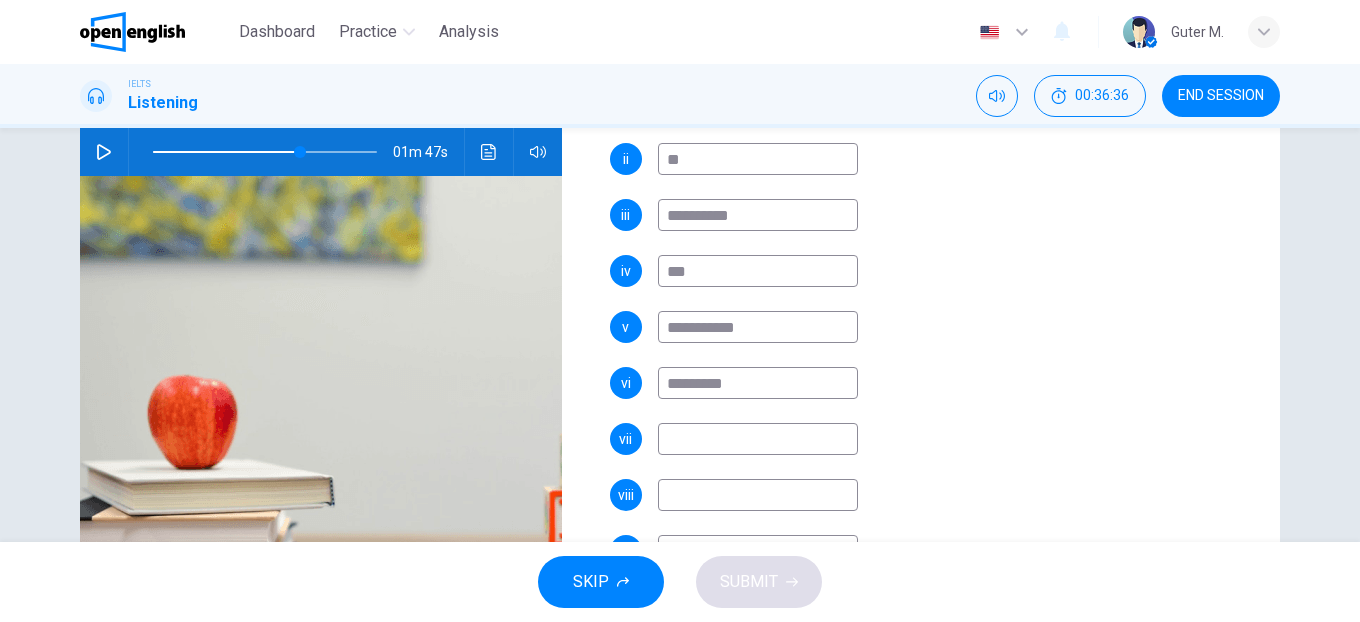 click on "**********" at bounding box center (929, 375) 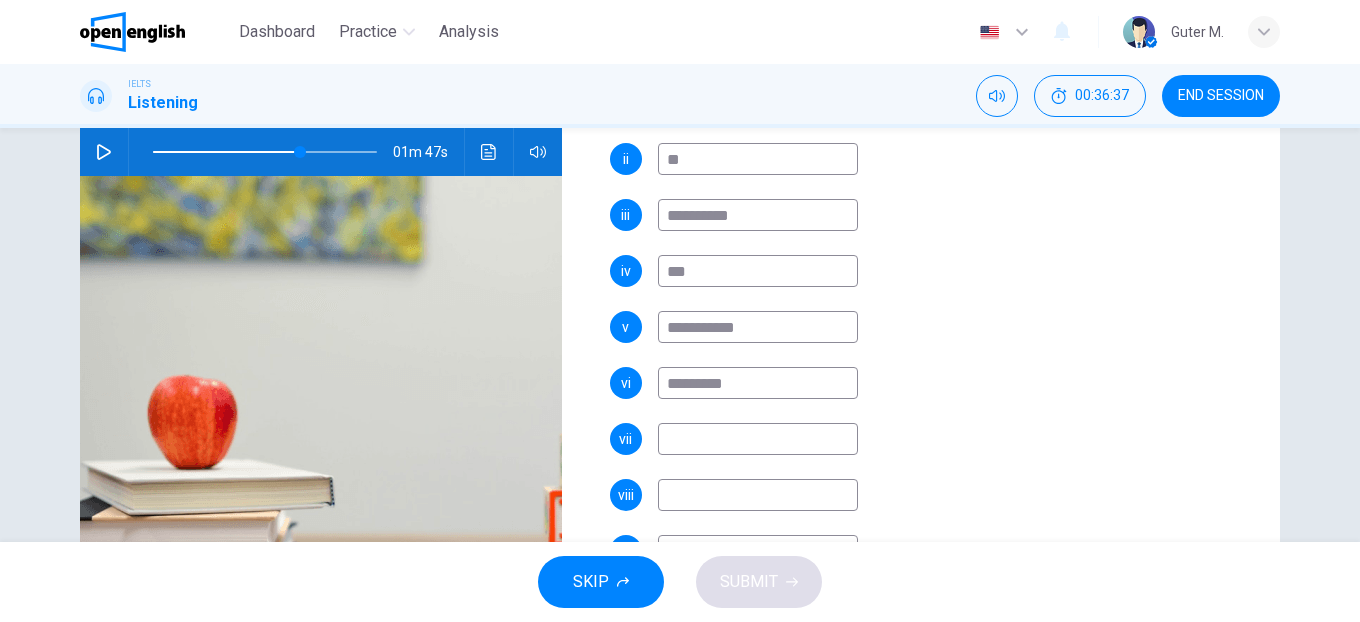 click at bounding box center [758, 439] 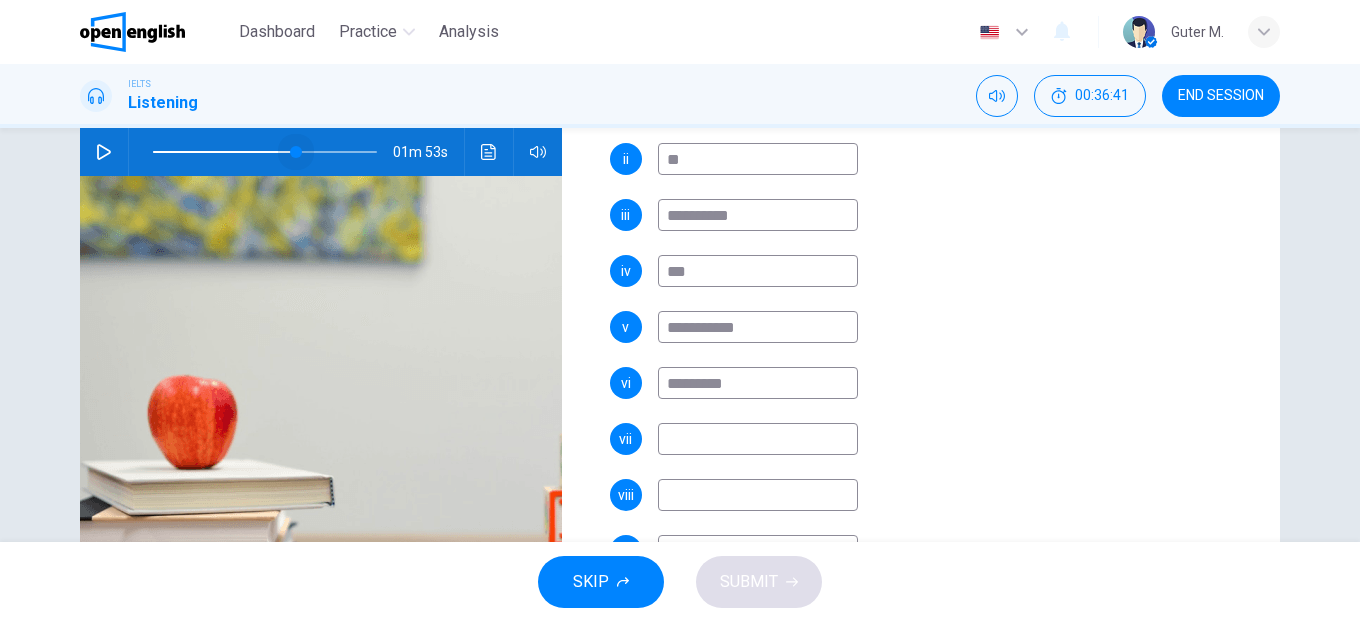 click at bounding box center [296, 152] 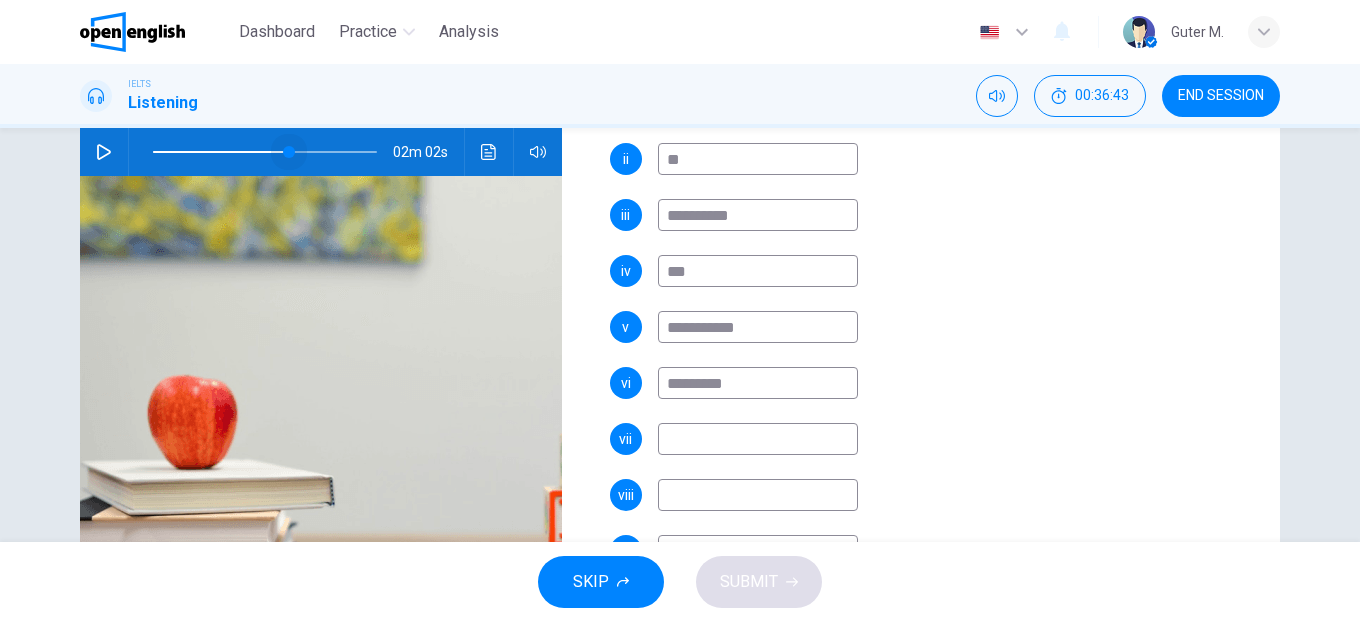 click at bounding box center (289, 152) 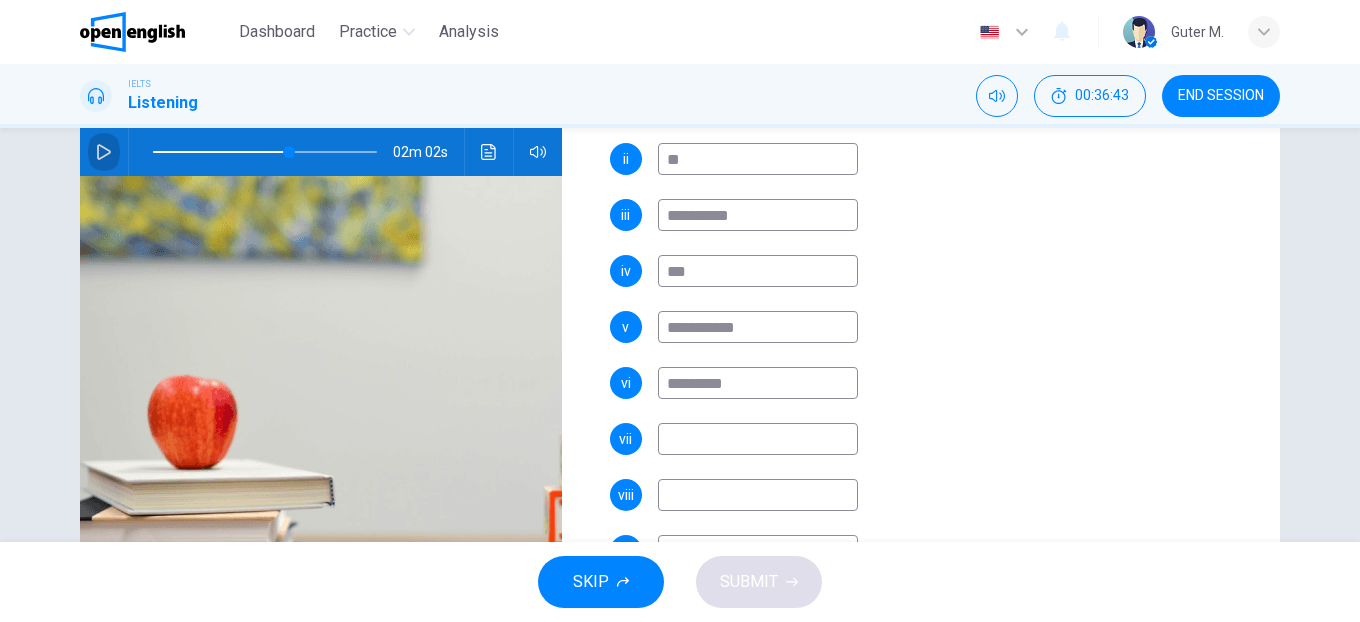 click 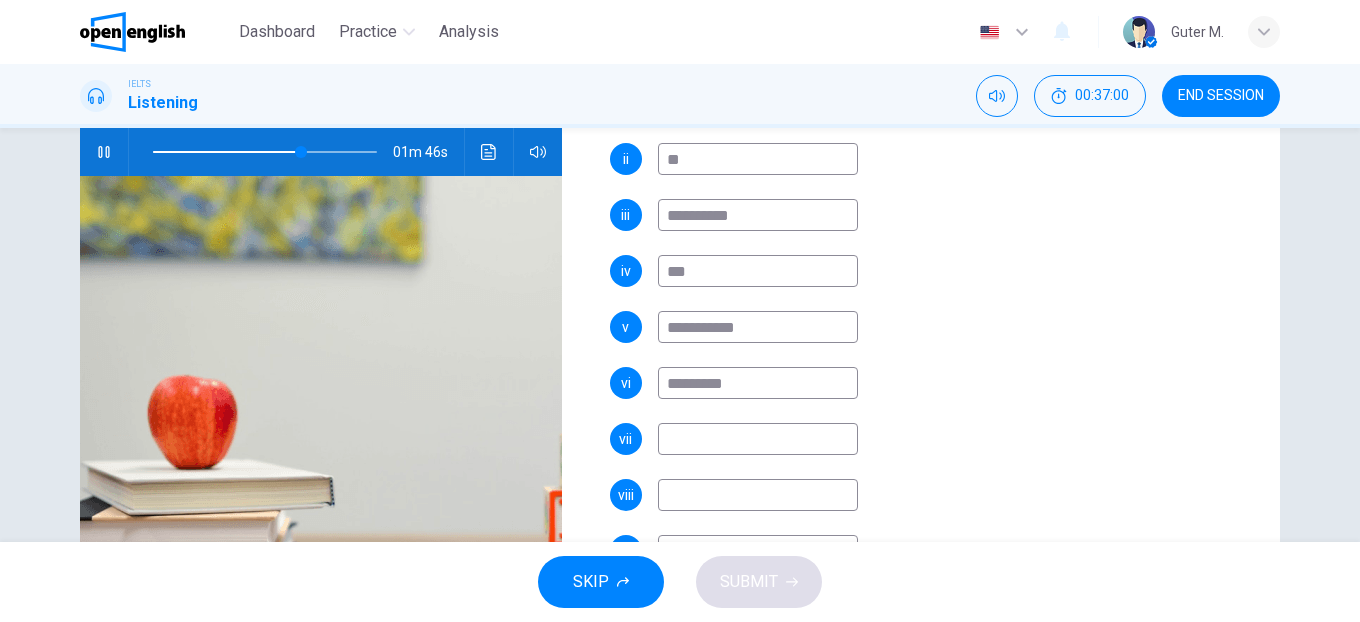 click 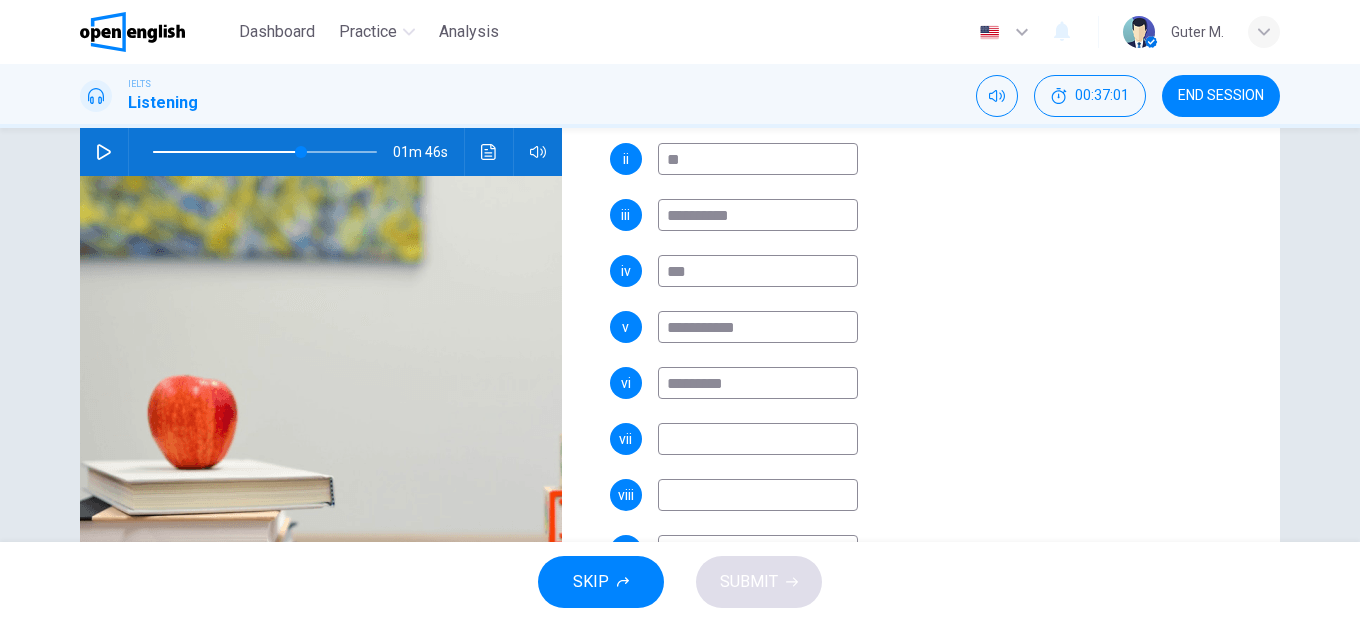 click at bounding box center (758, 439) 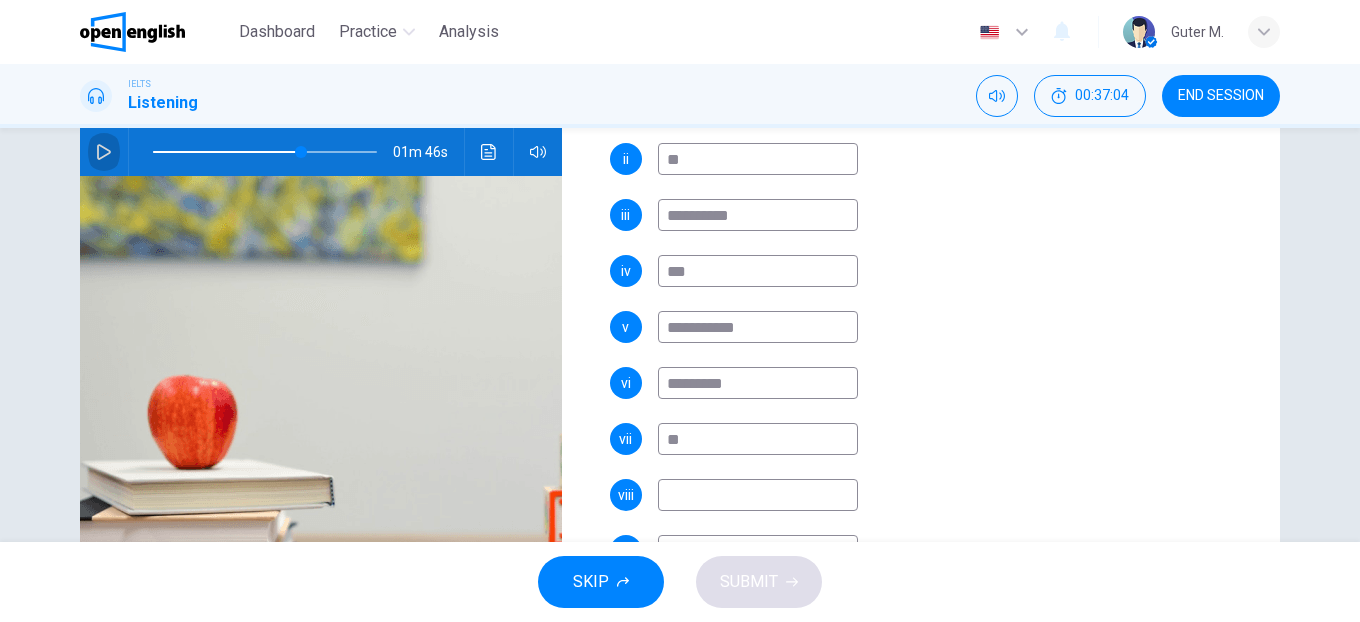 click at bounding box center (104, 152) 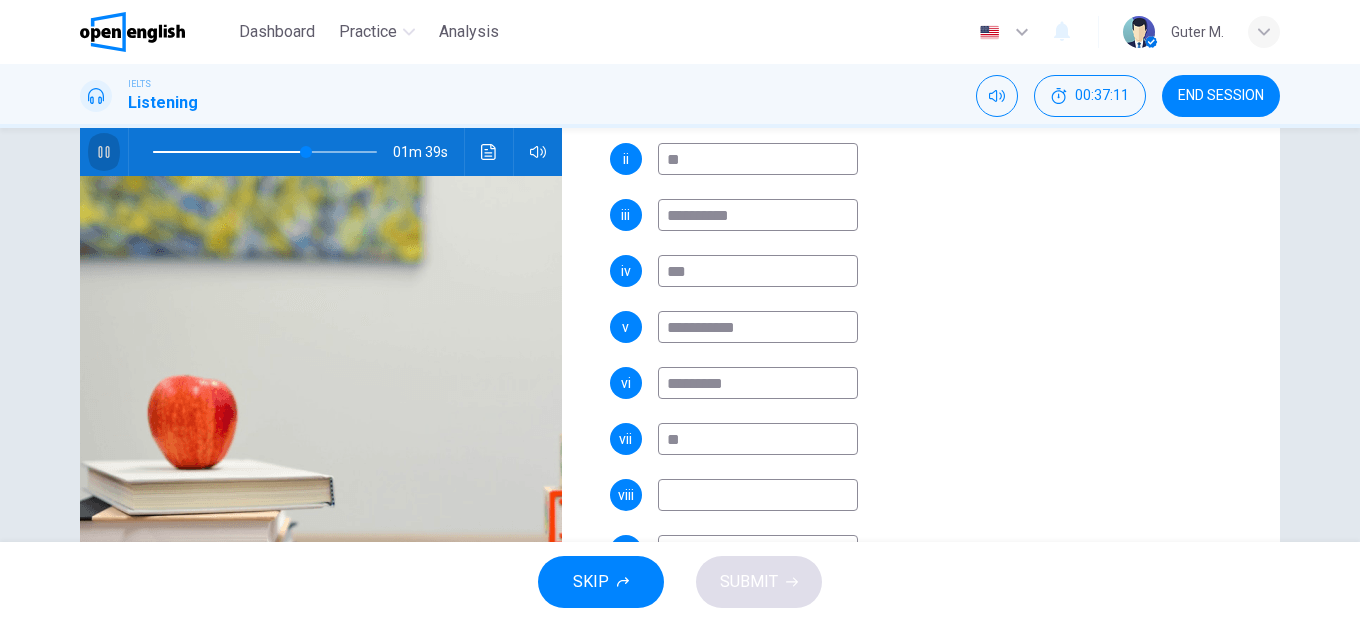 click at bounding box center (104, 152) 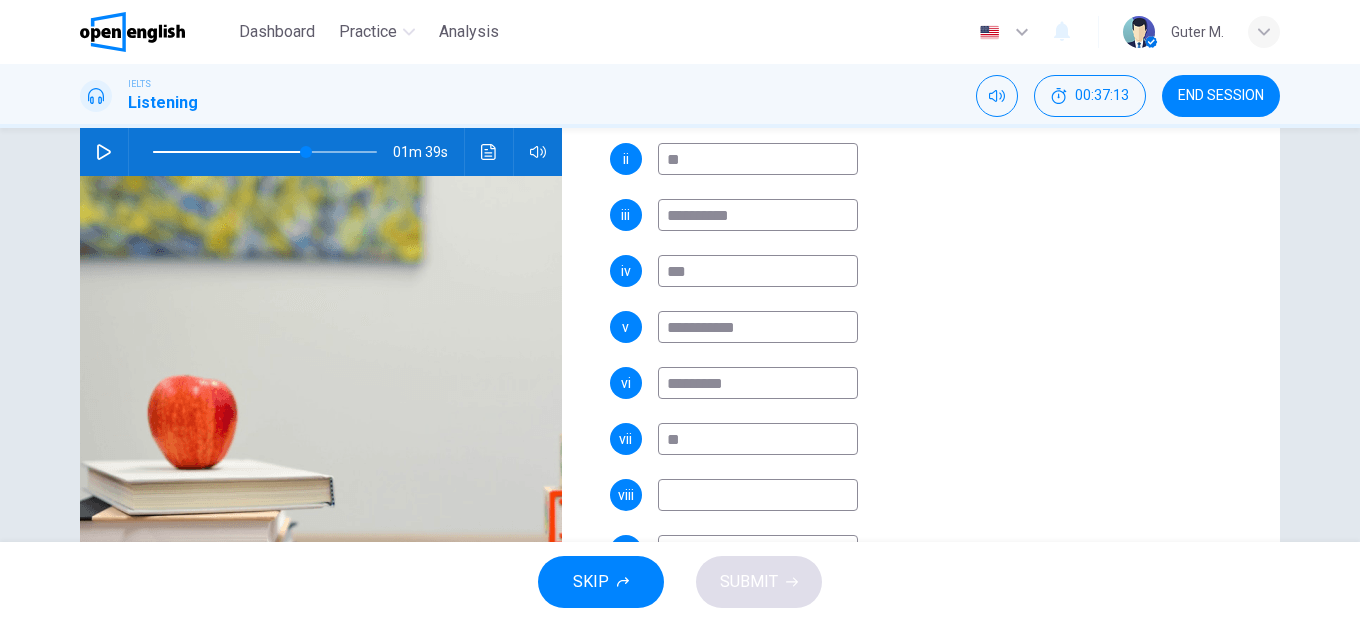 click at bounding box center [758, 495] 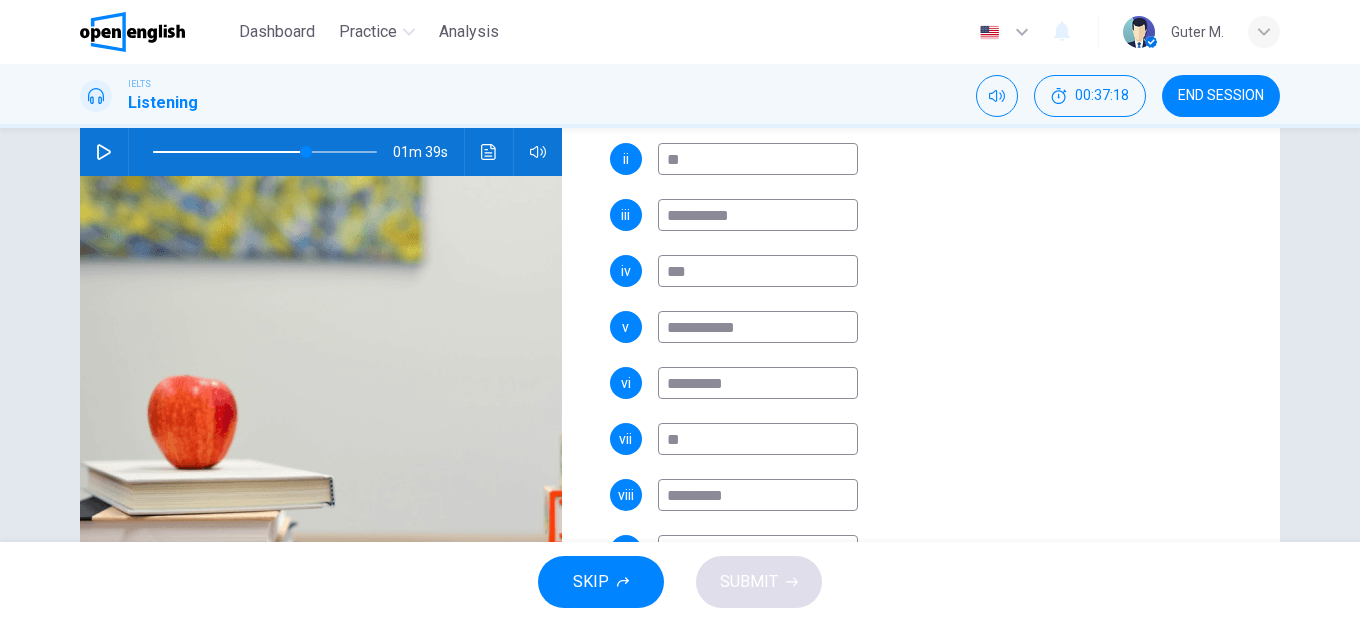 click on "01m 39s" at bounding box center (321, 152) 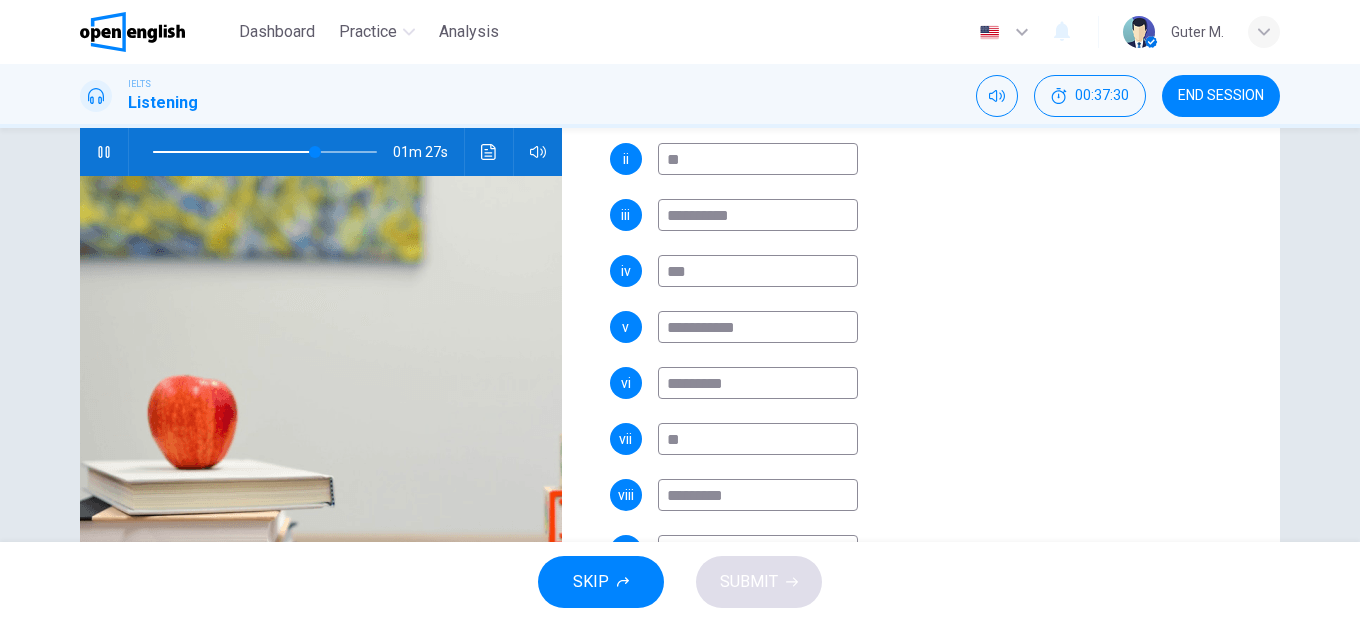 click 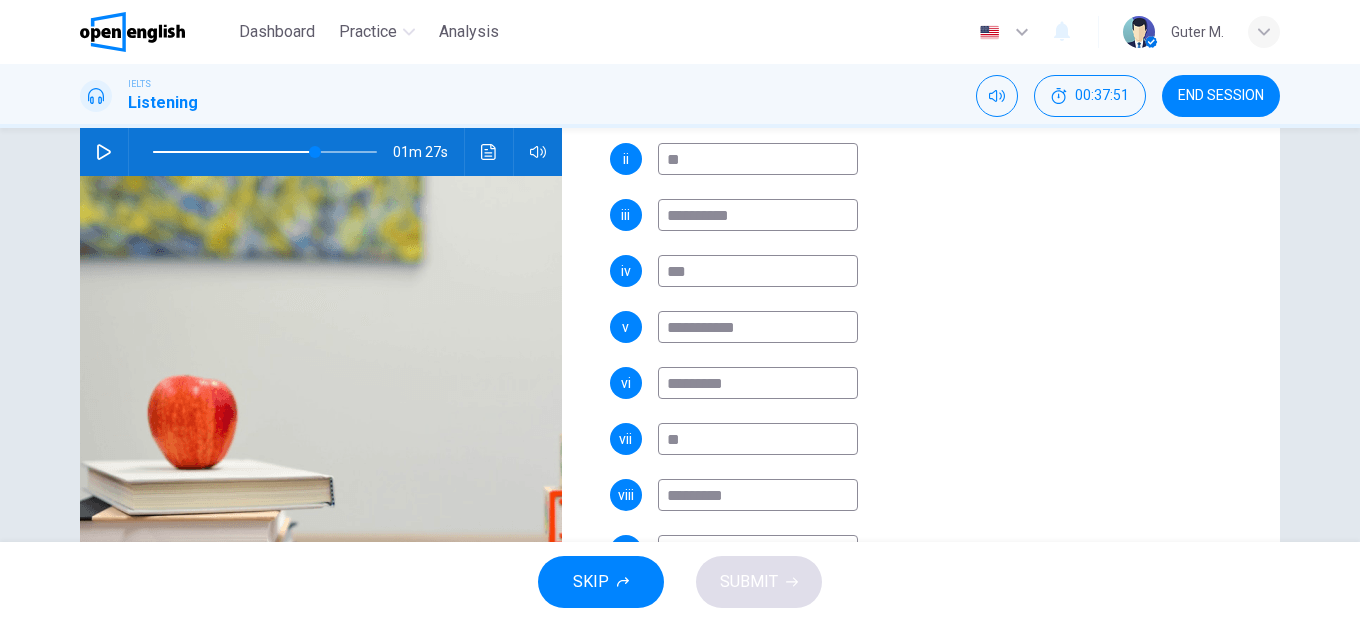 click on "*********" at bounding box center (758, 495) 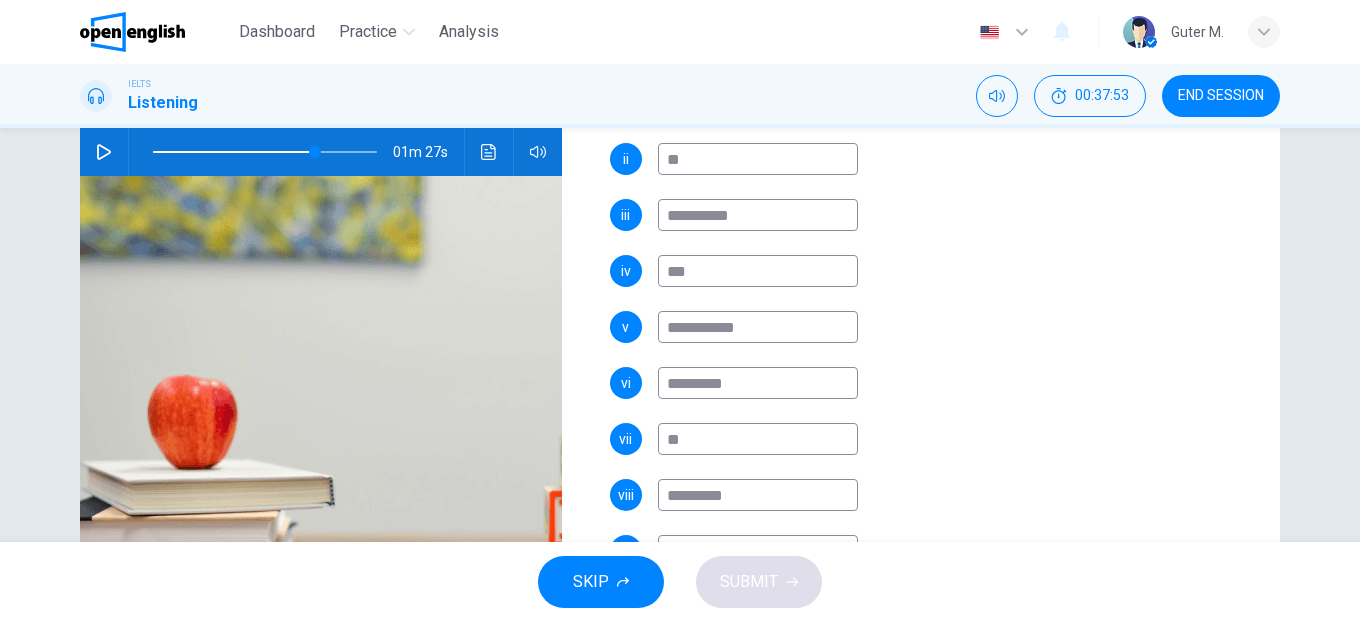 click 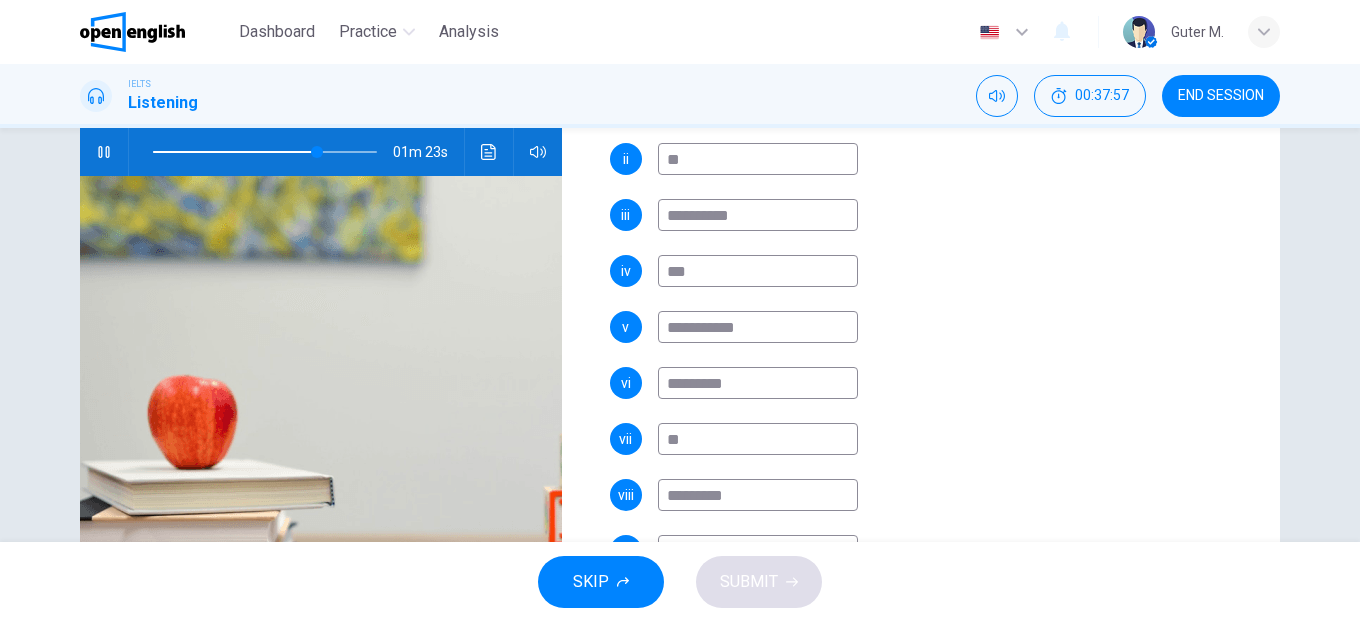 click 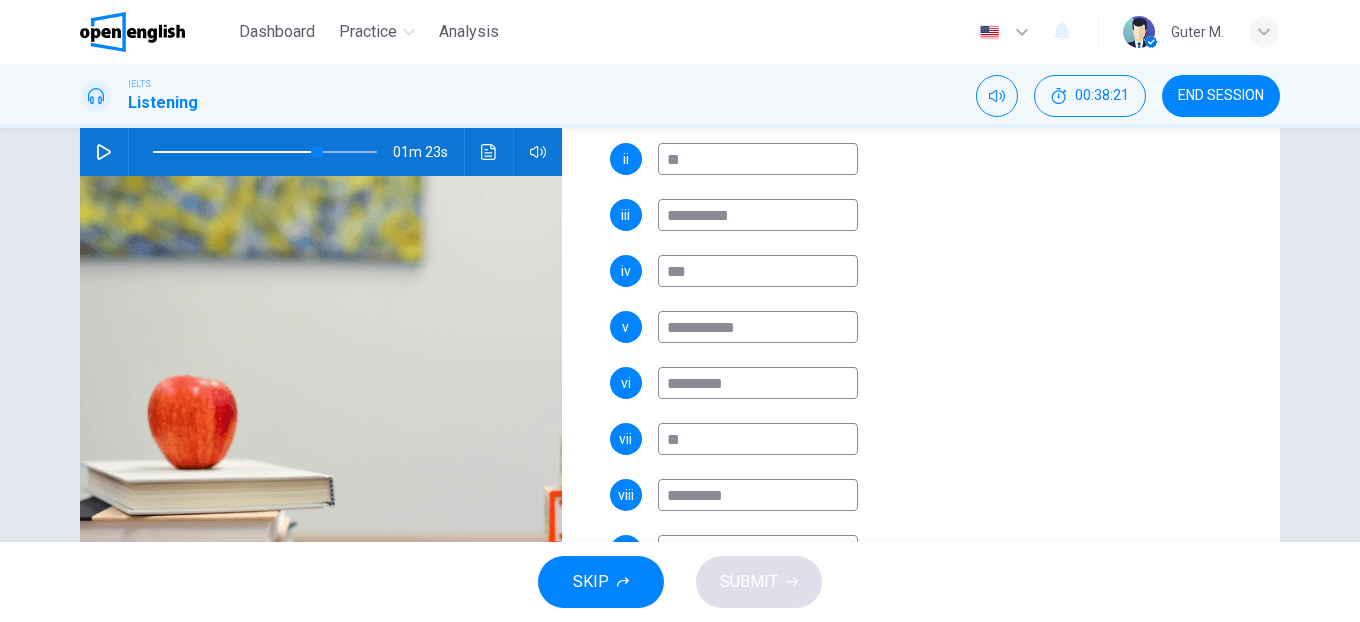 click 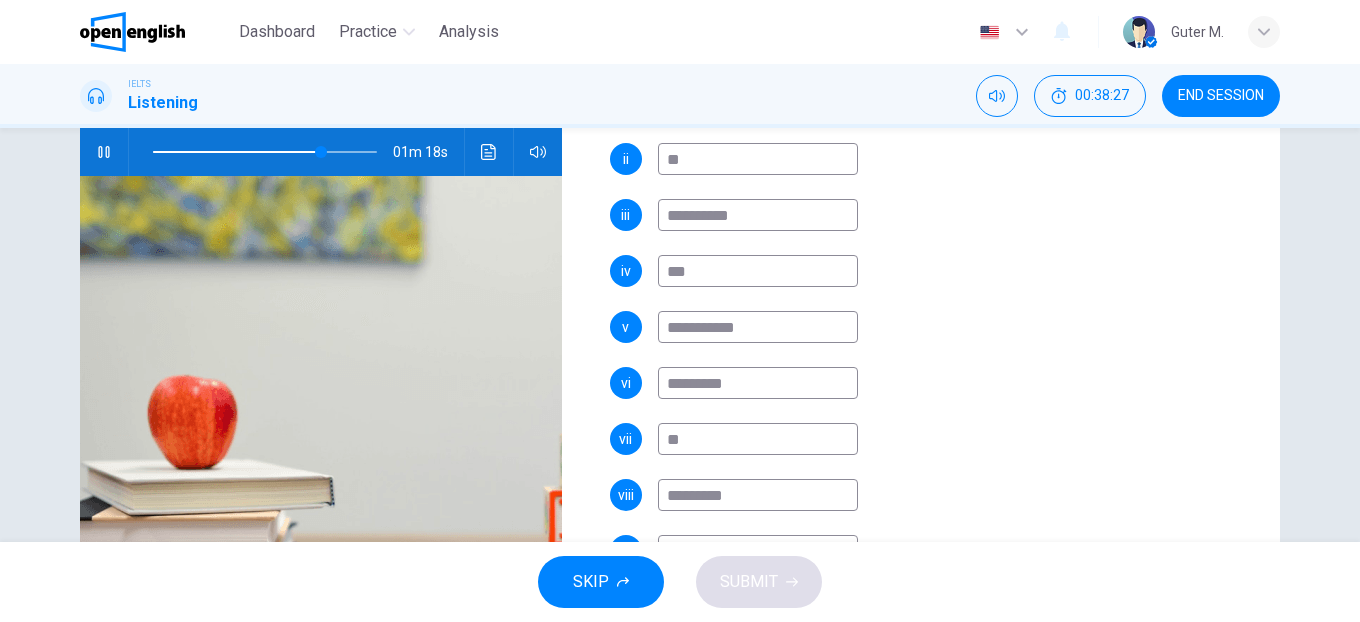 click 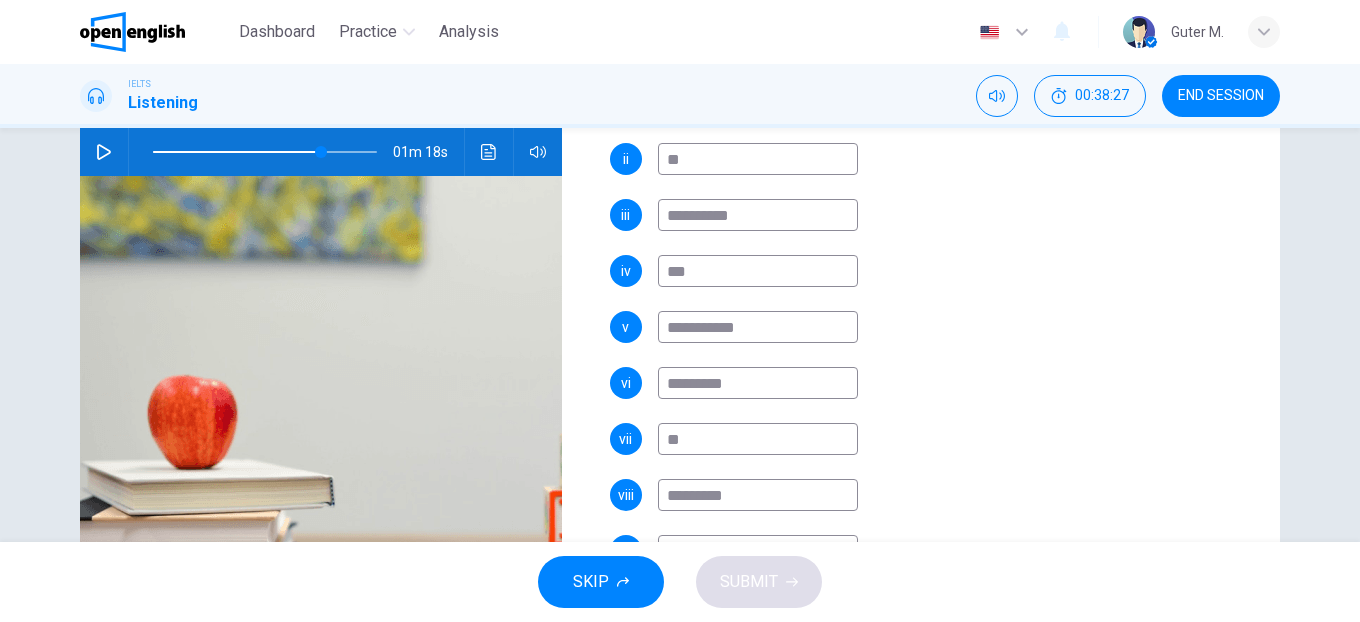 click 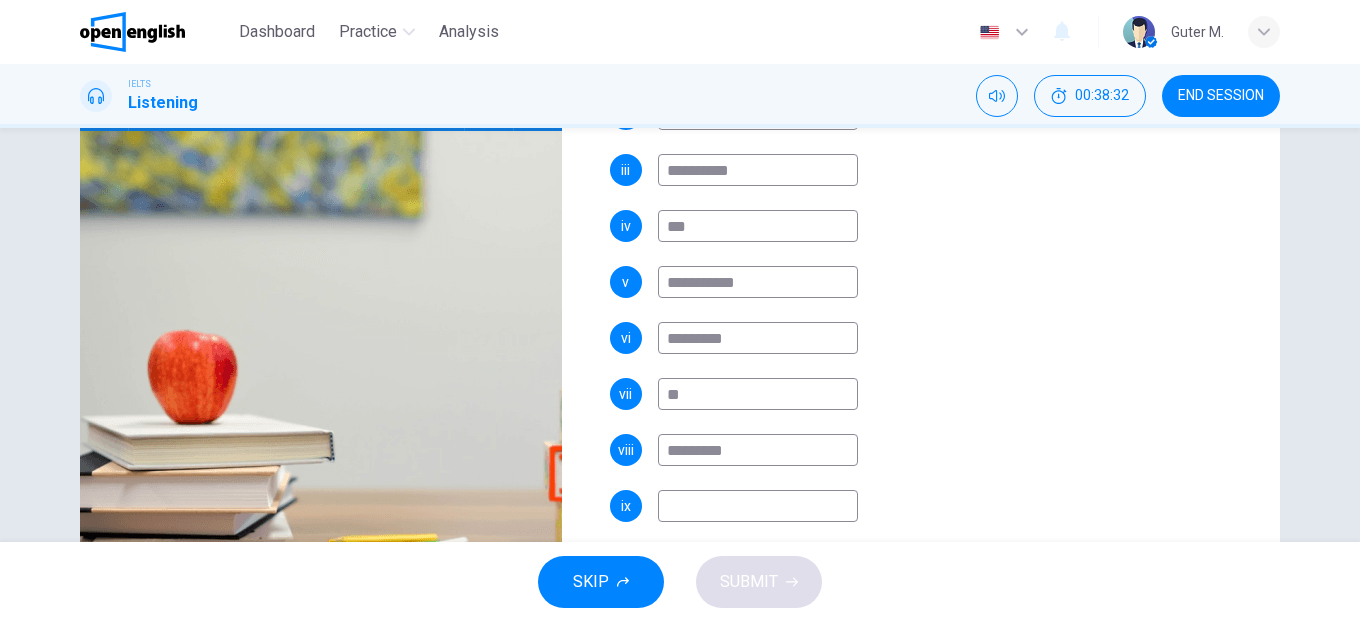 scroll, scrollTop: 246, scrollLeft: 0, axis: vertical 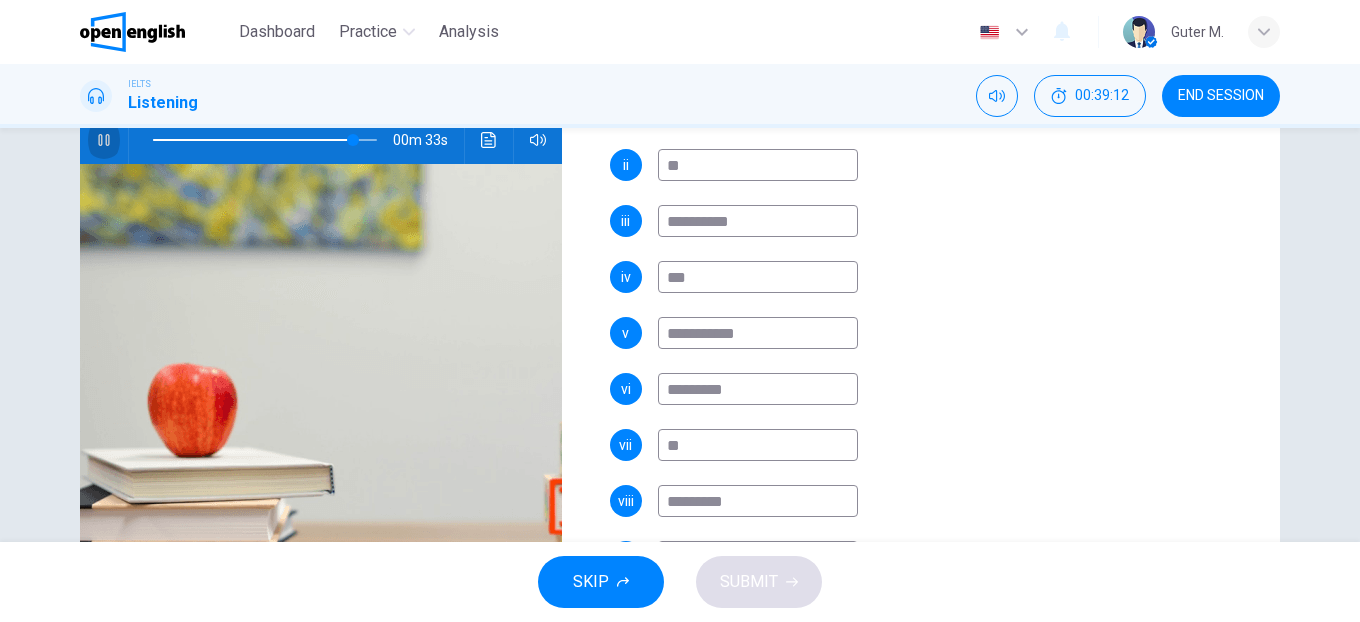 click 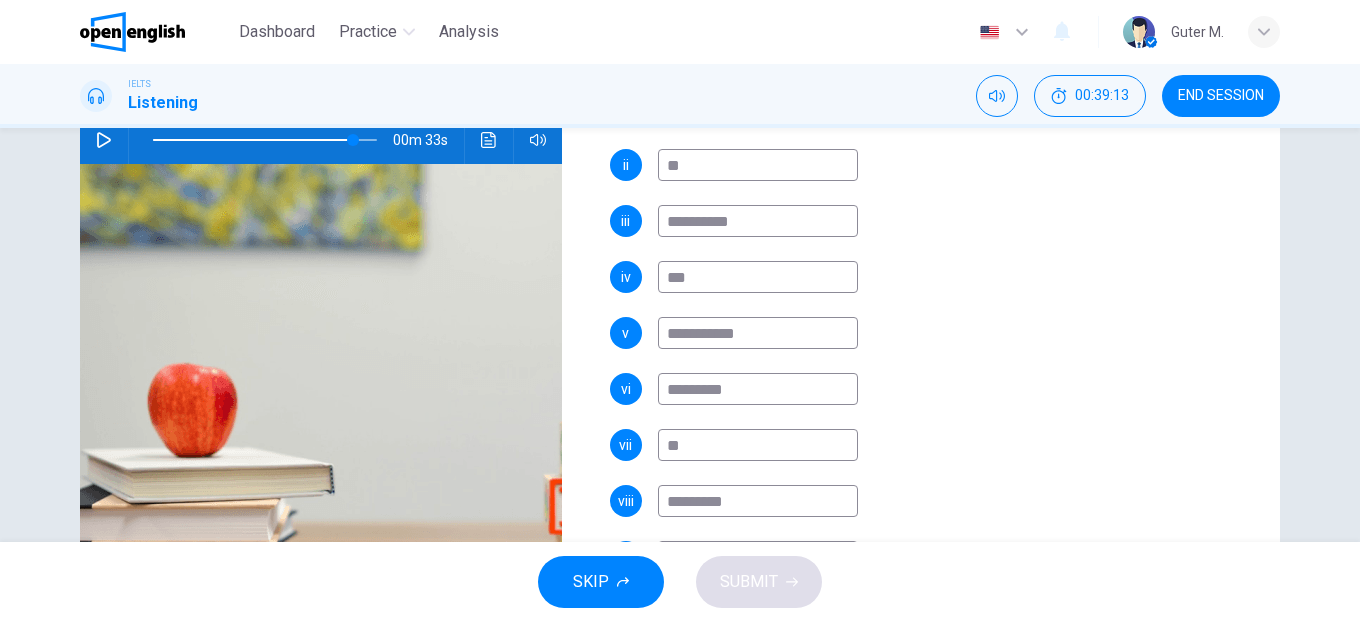 scroll, scrollTop: 510, scrollLeft: 0, axis: vertical 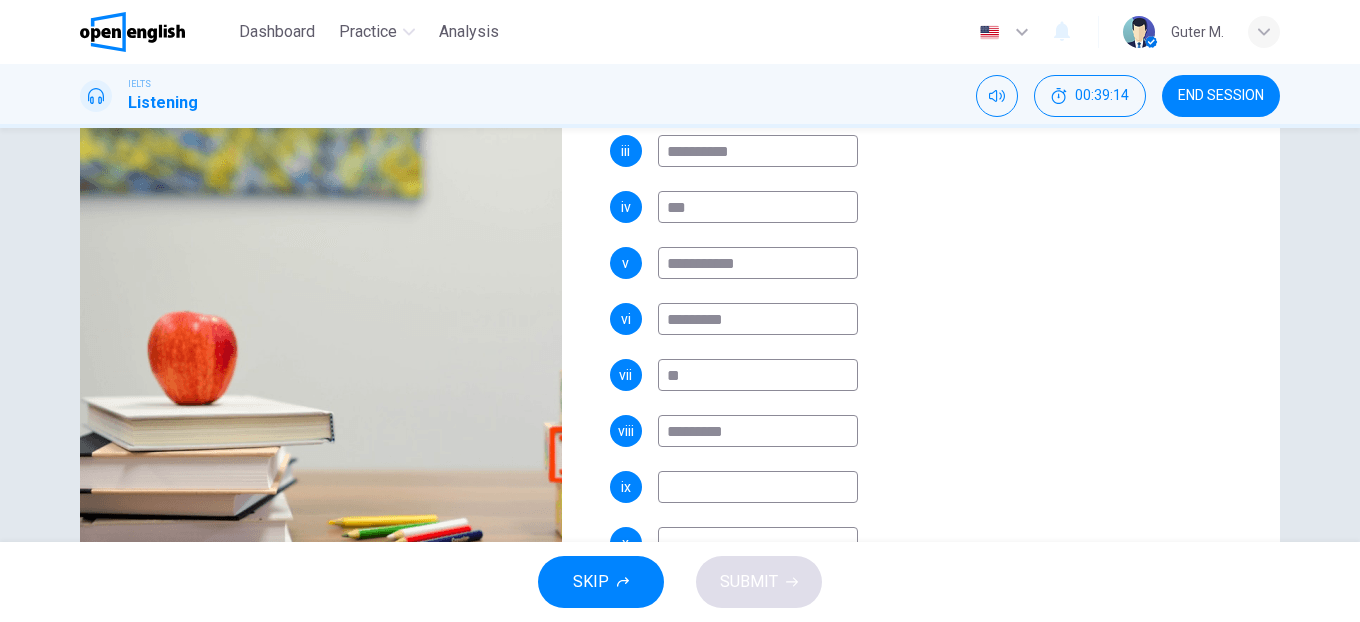 click at bounding box center [758, 487] 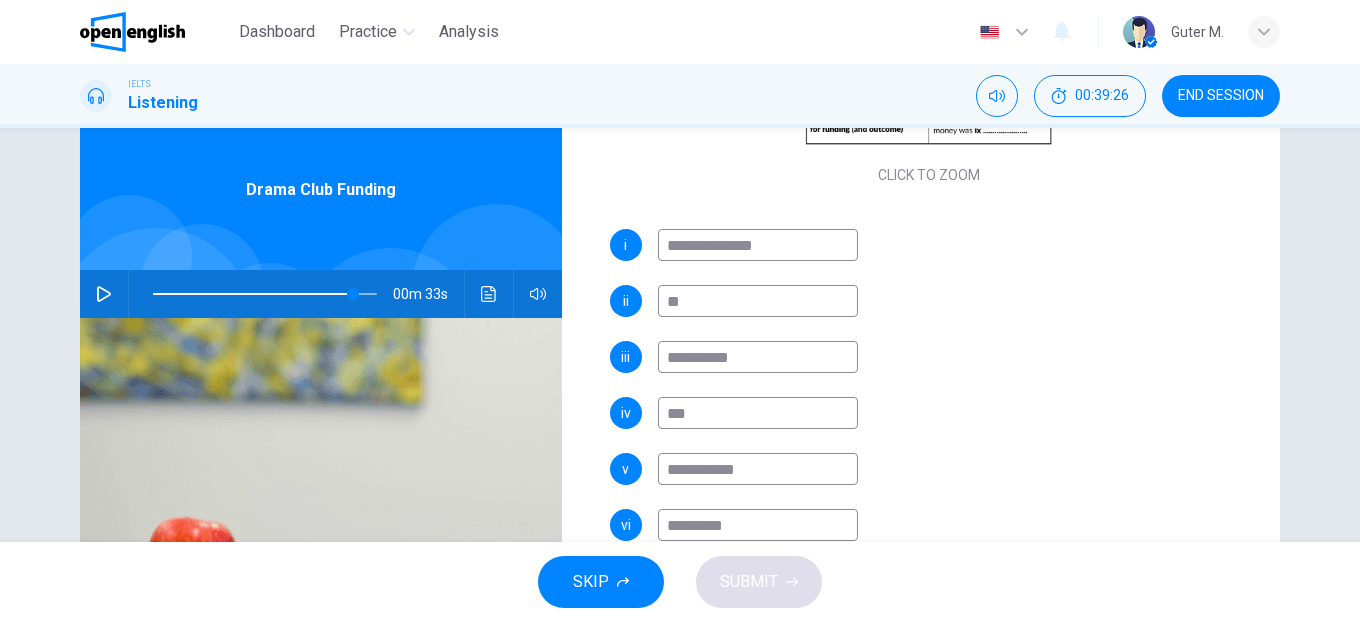 scroll, scrollTop: 53, scrollLeft: 0, axis: vertical 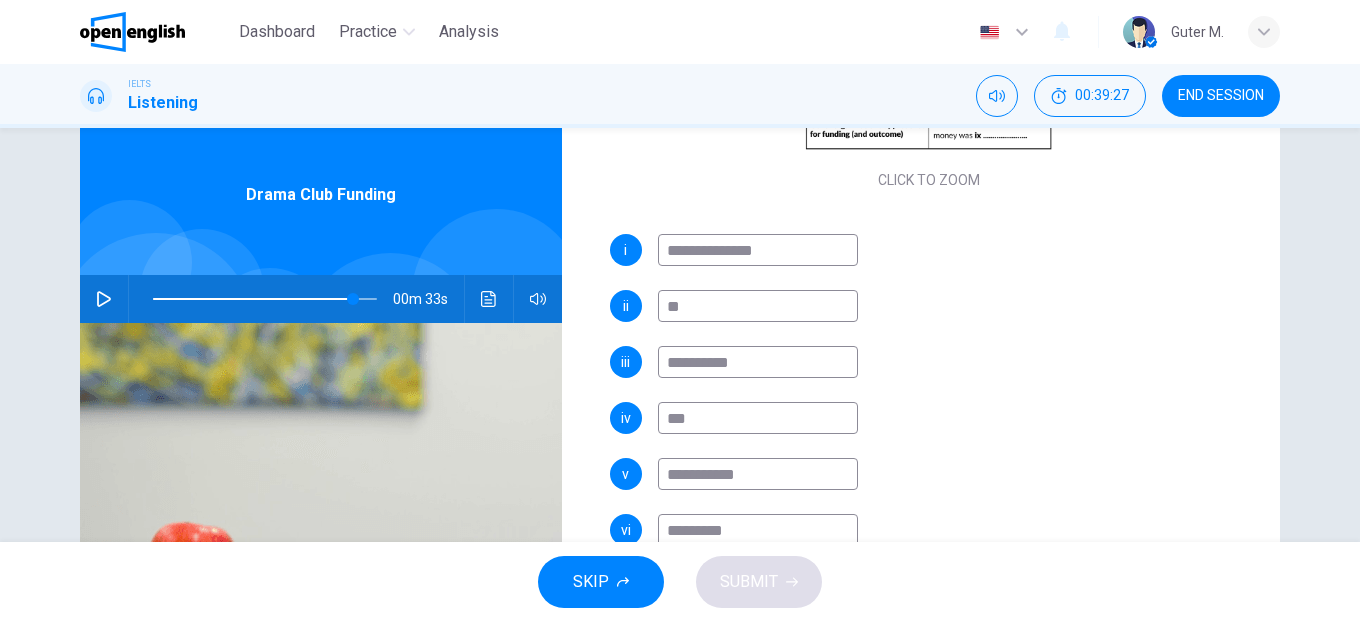 click 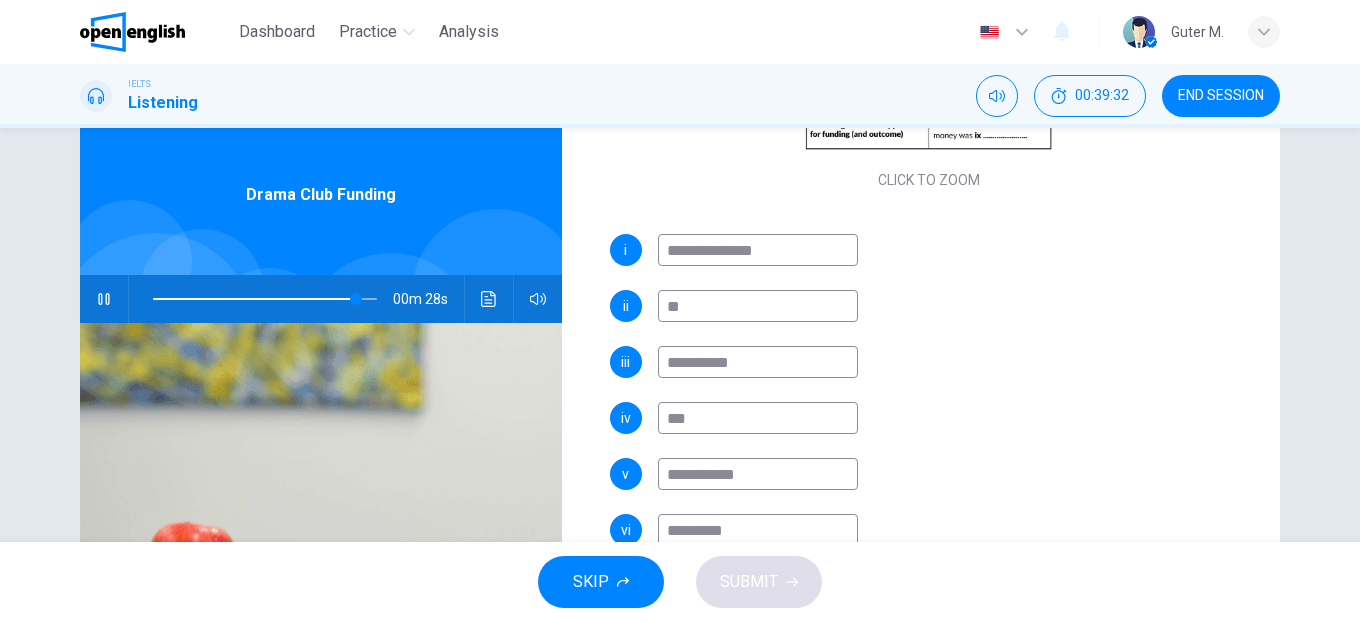 scroll, scrollTop: 361, scrollLeft: 0, axis: vertical 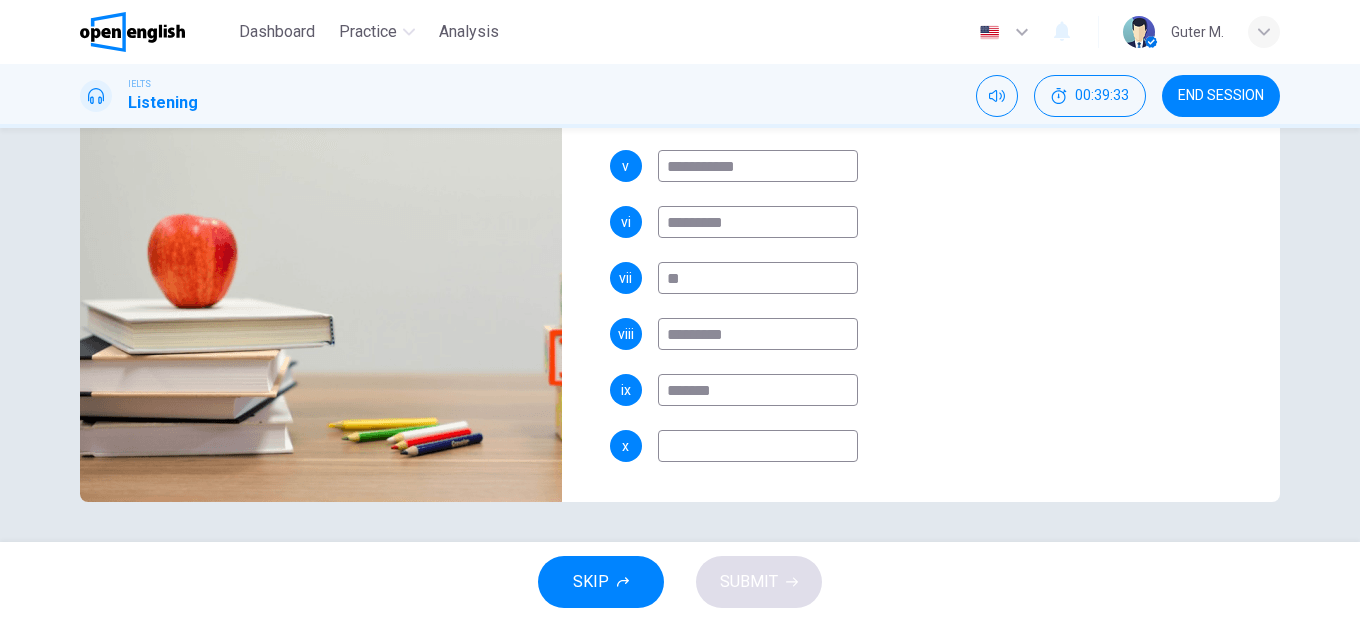 click at bounding box center [758, 446] 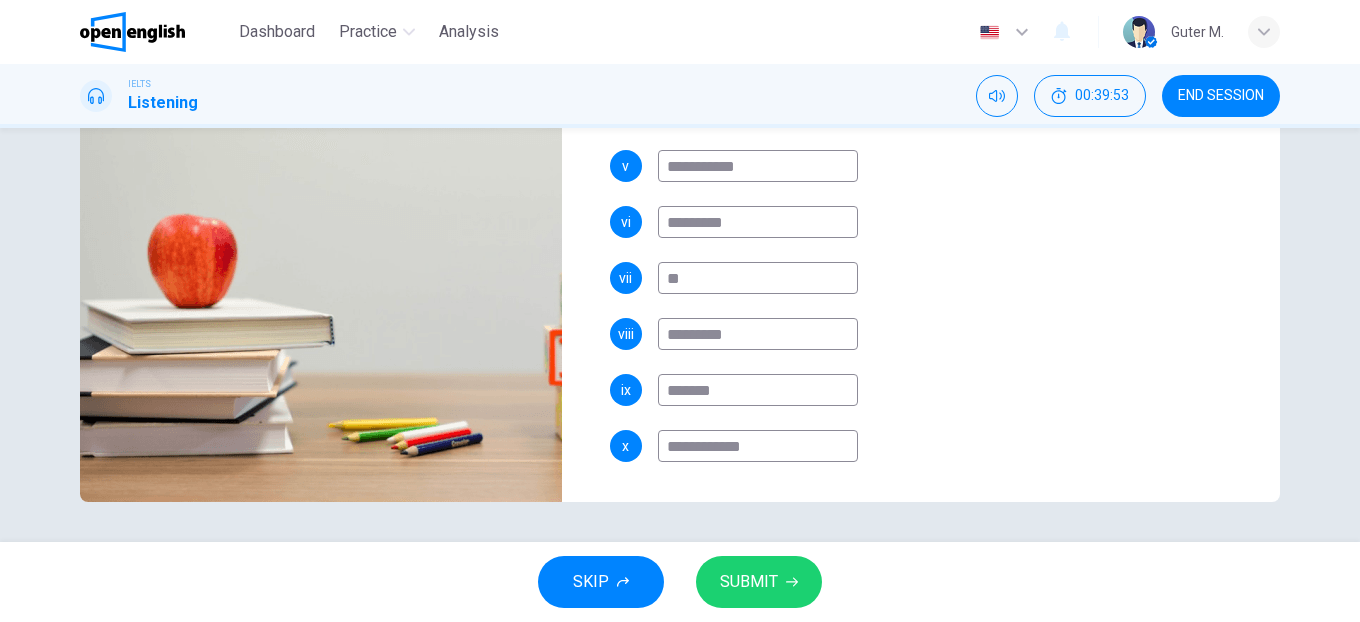 click on "**********" at bounding box center [758, 446] 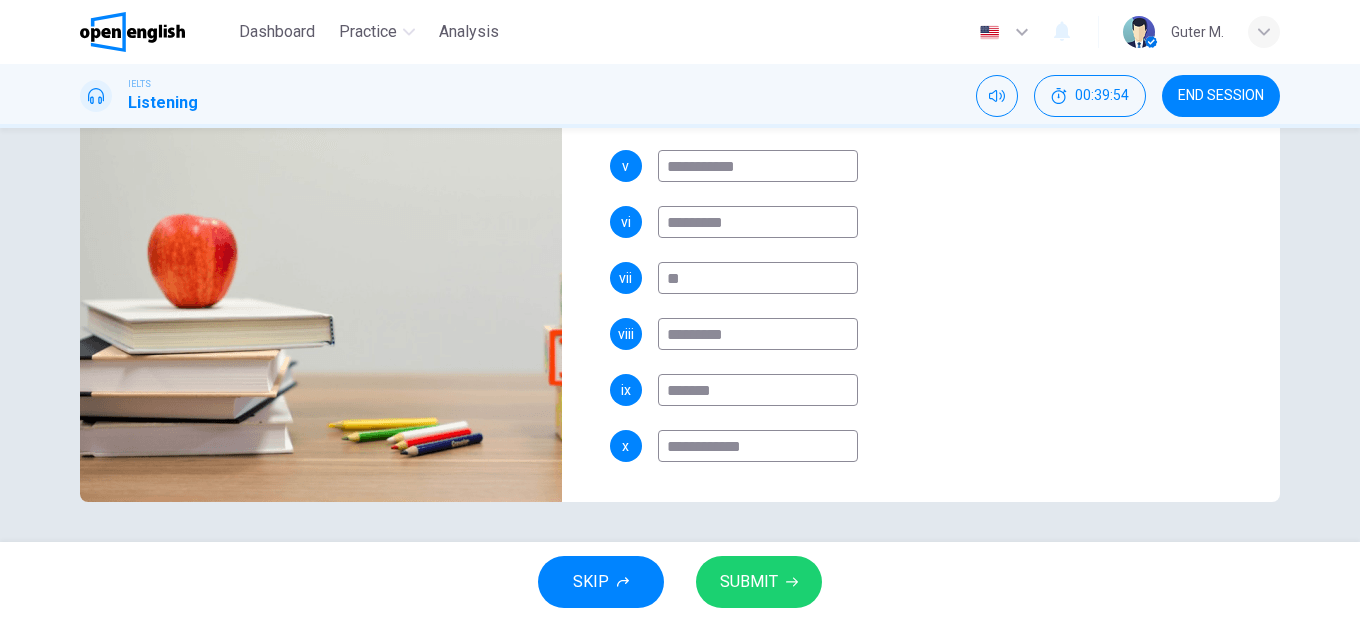 click on "ix *******" at bounding box center (929, 390) 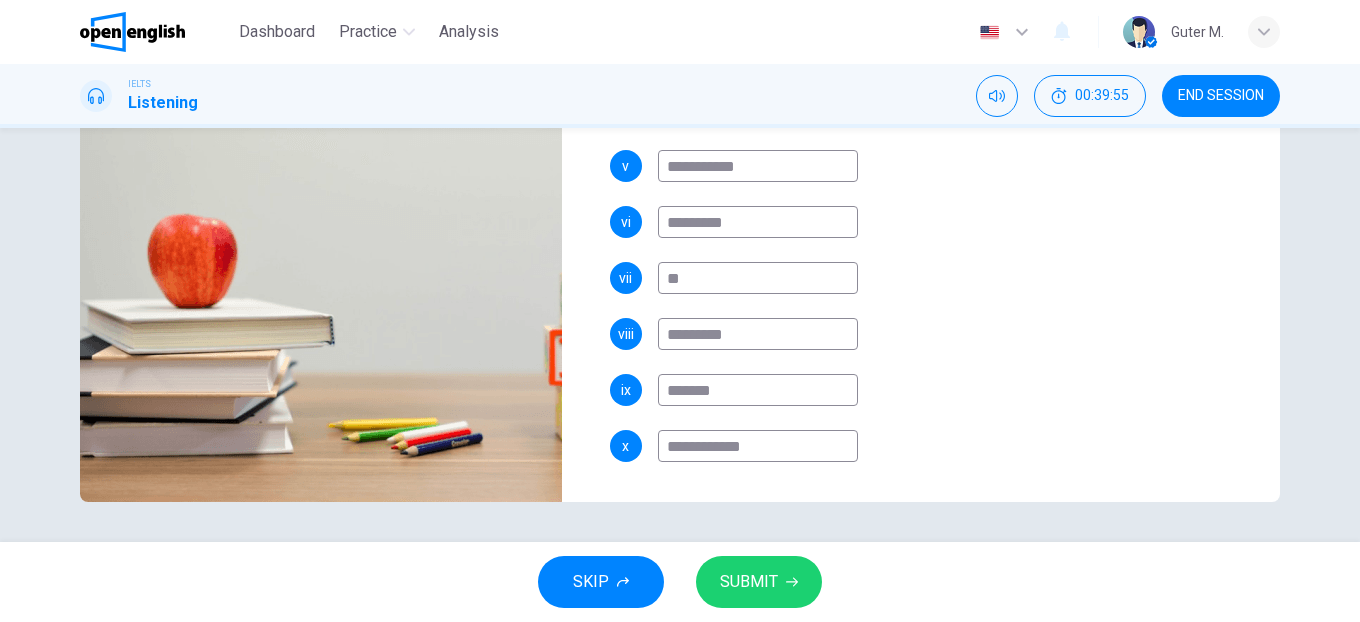 click on "**********" at bounding box center [758, 446] 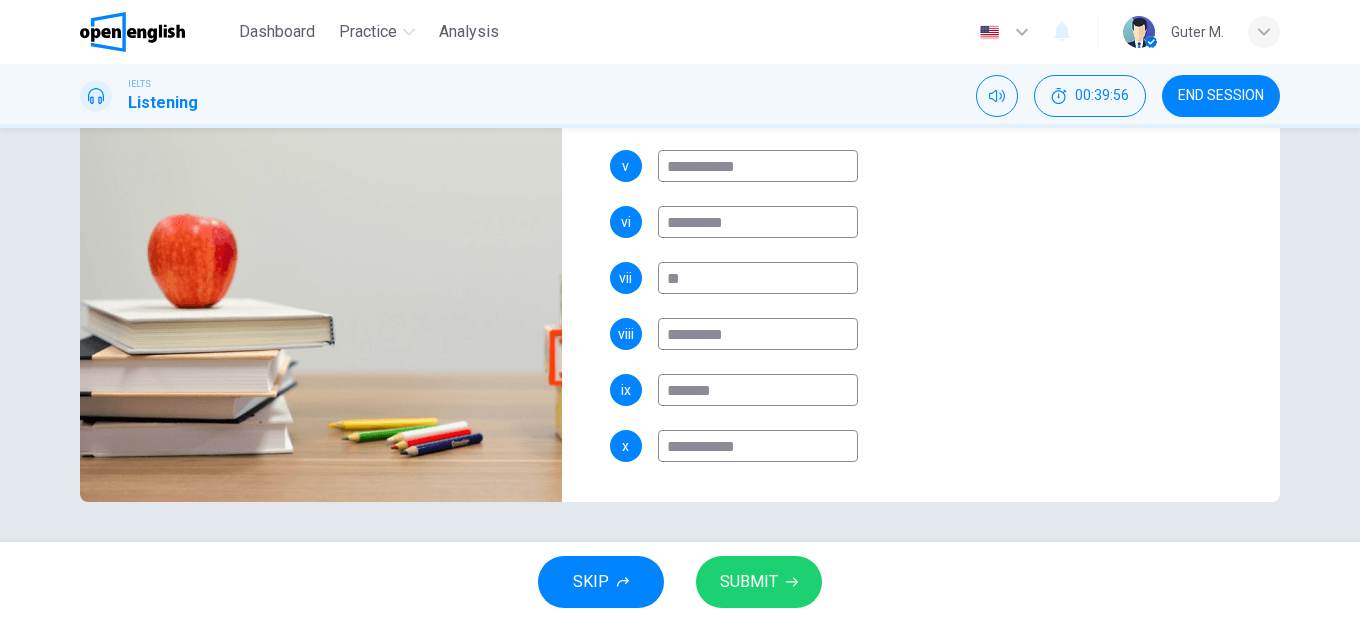 click on "ix *******" at bounding box center (929, 390) 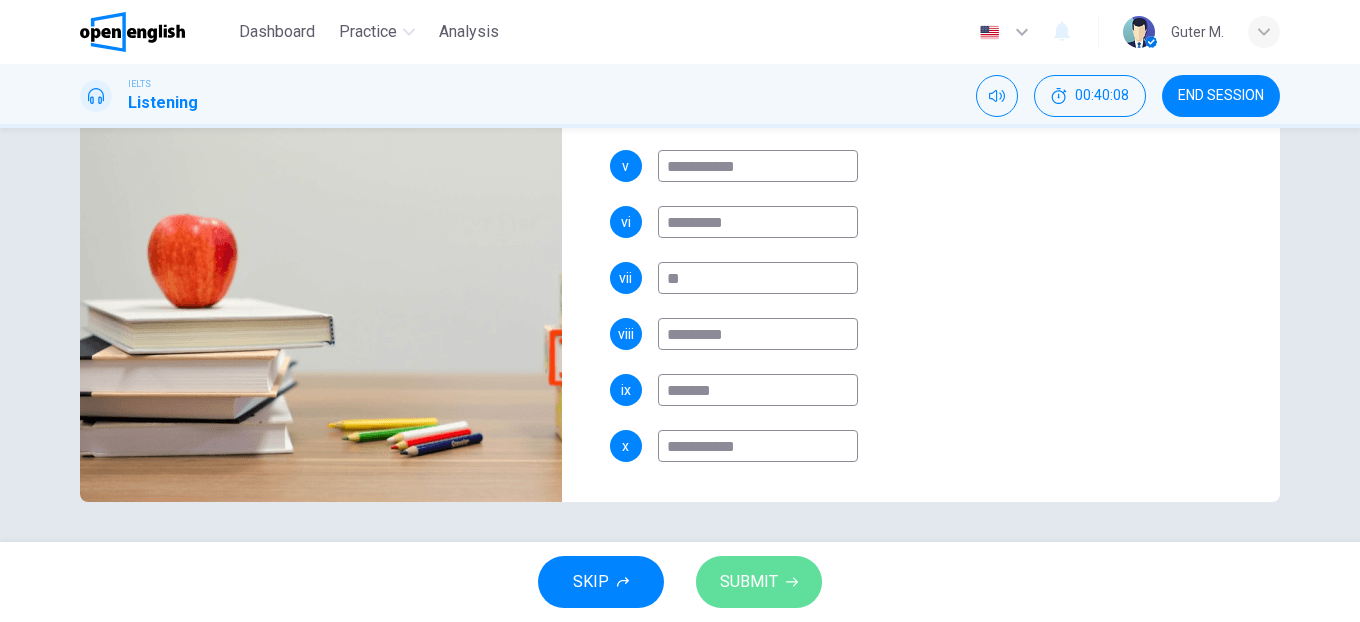 click on "SUBMIT" at bounding box center [749, 582] 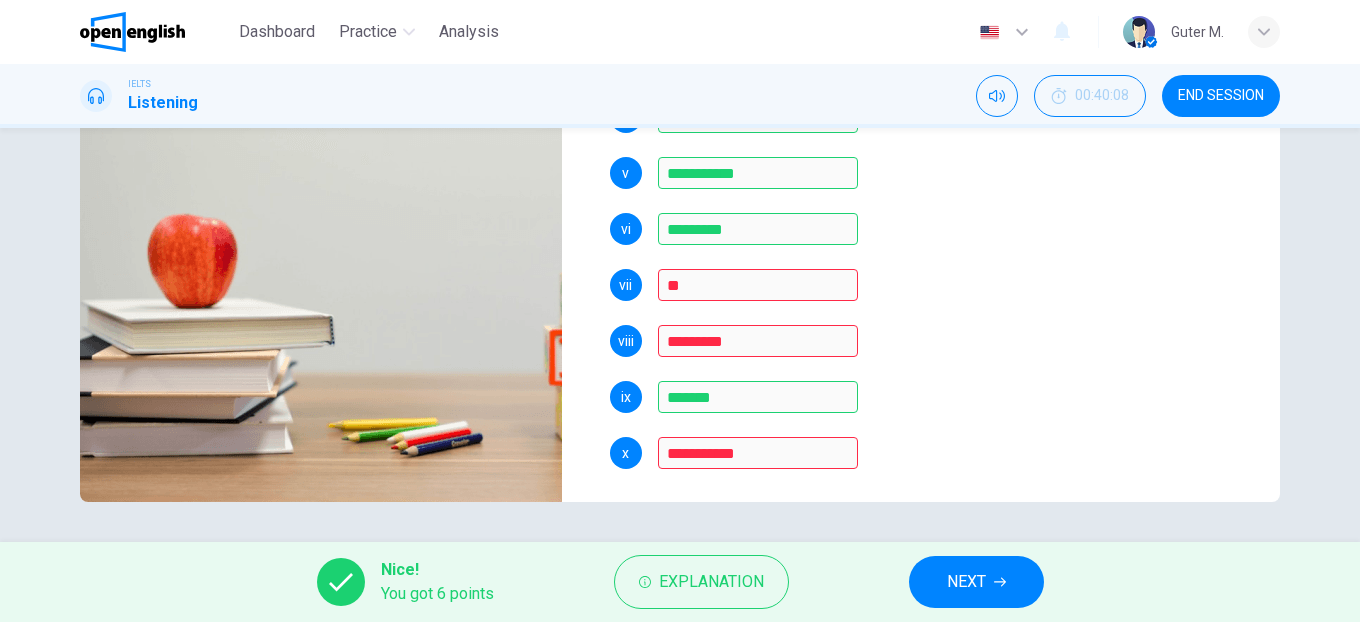scroll, scrollTop: 510, scrollLeft: 0, axis: vertical 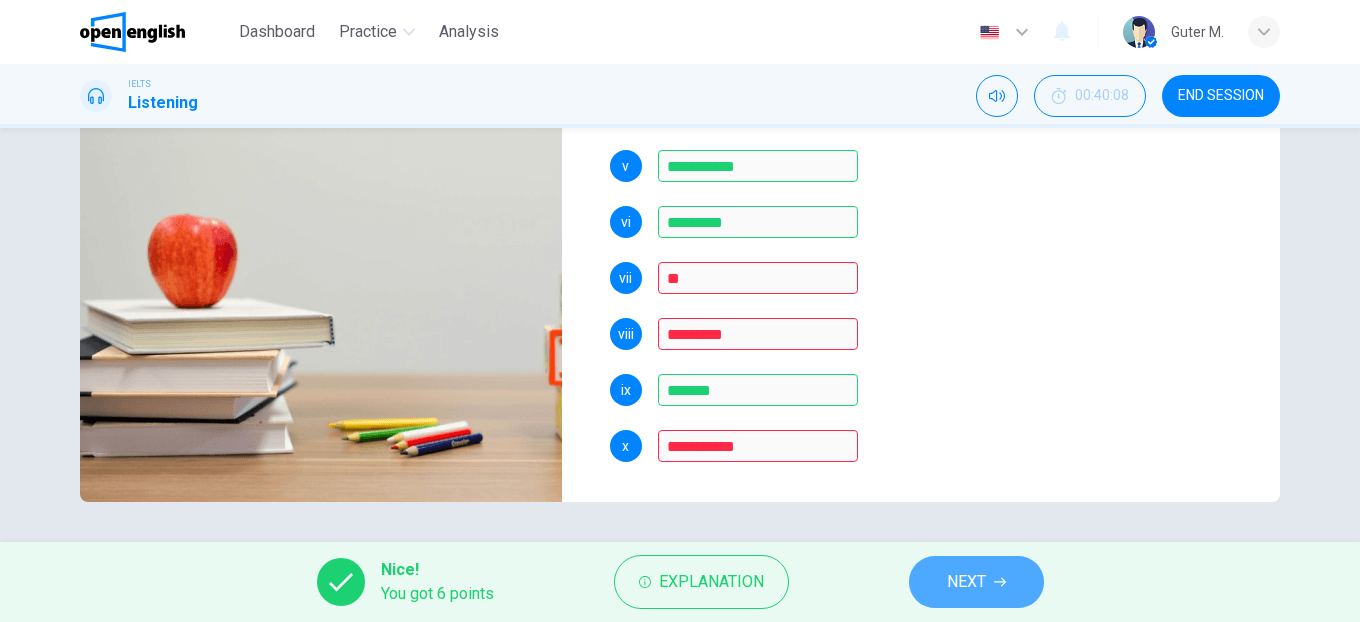 click on "NEXT" at bounding box center [966, 582] 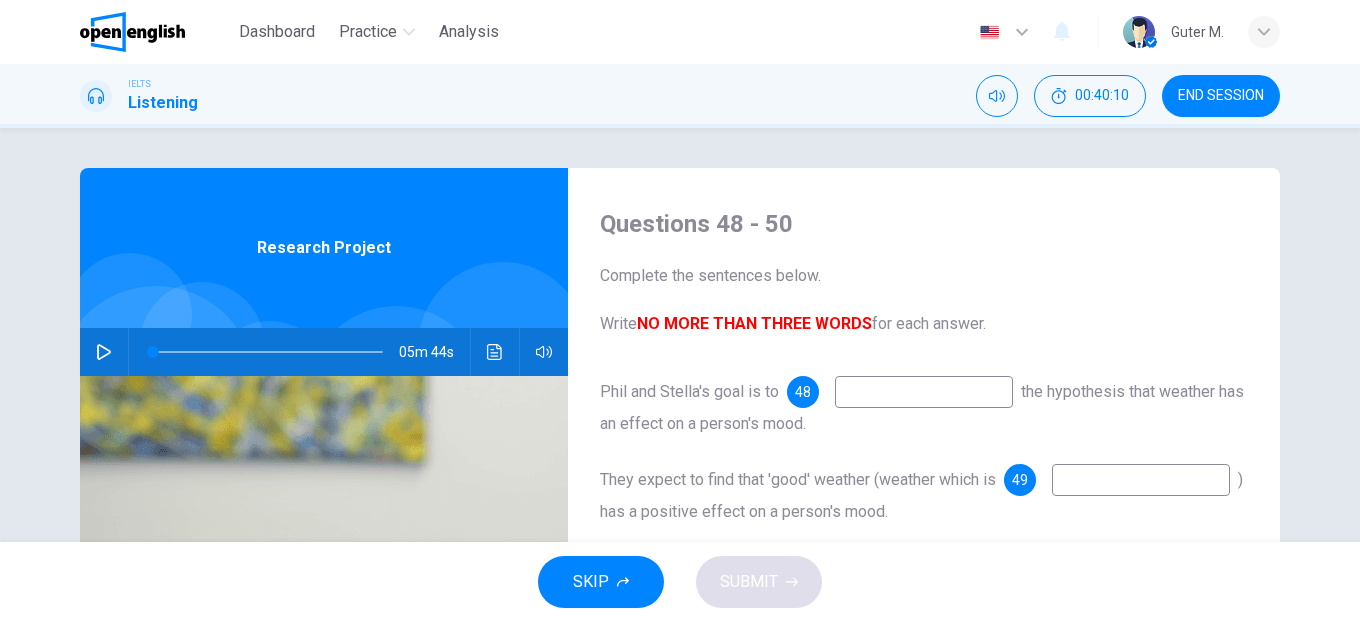 click on "END SESSION" at bounding box center [1221, 96] 